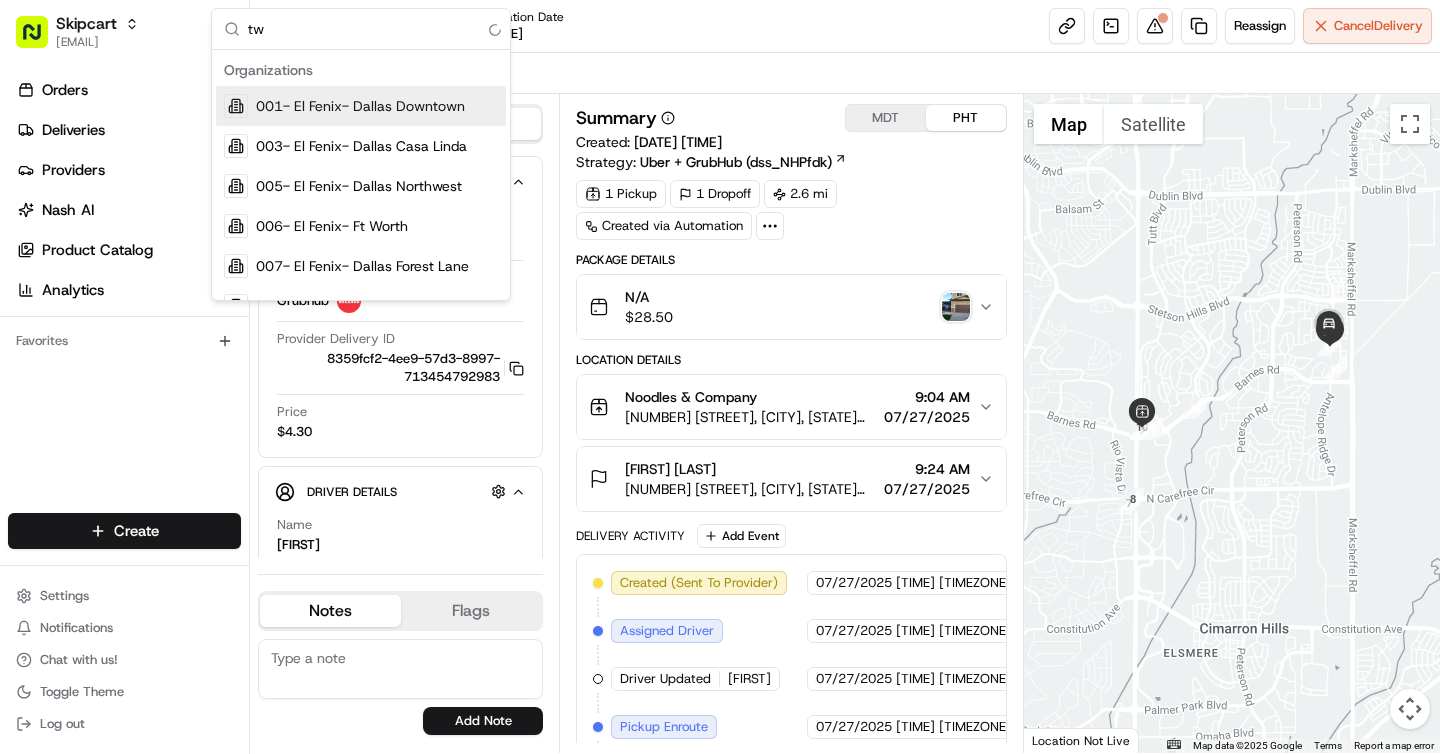 scroll, scrollTop: 0, scrollLeft: 0, axis: both 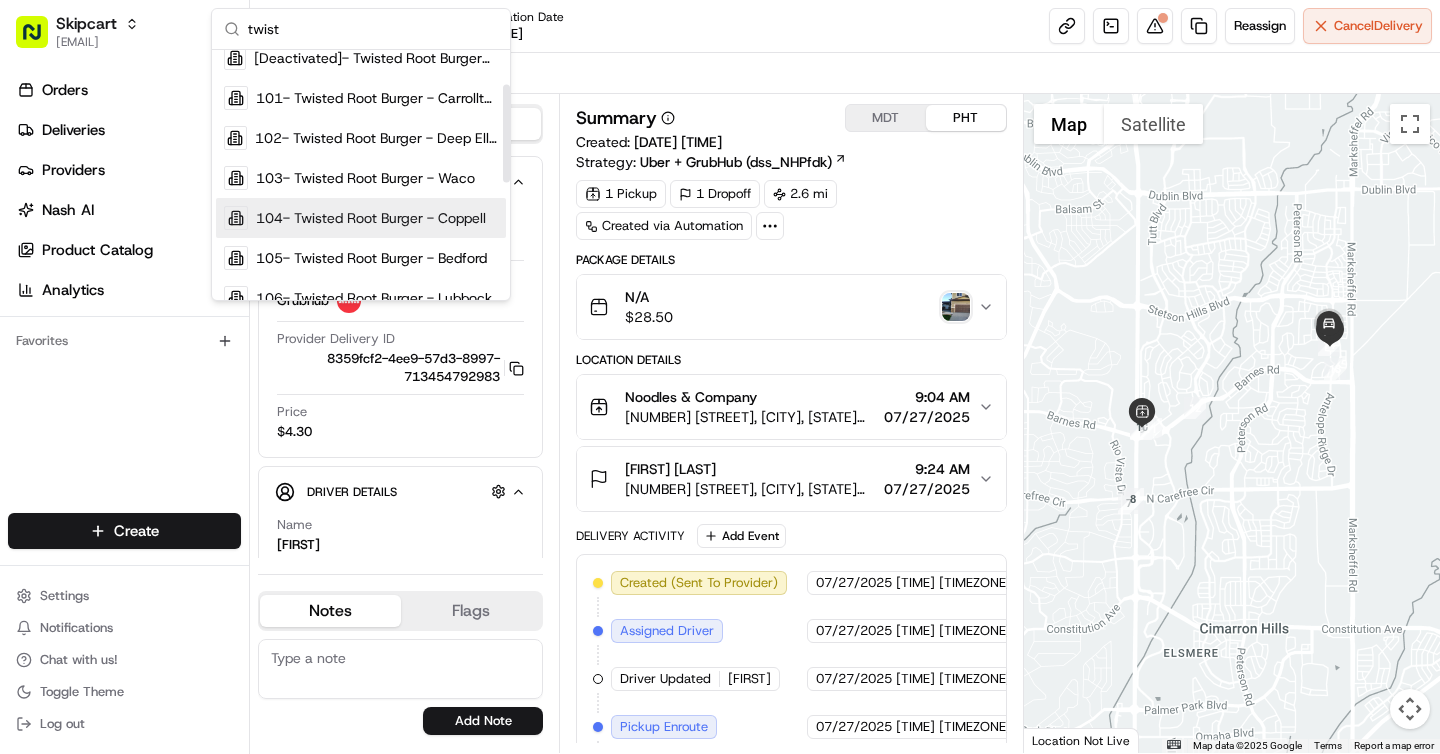 type on "twist" 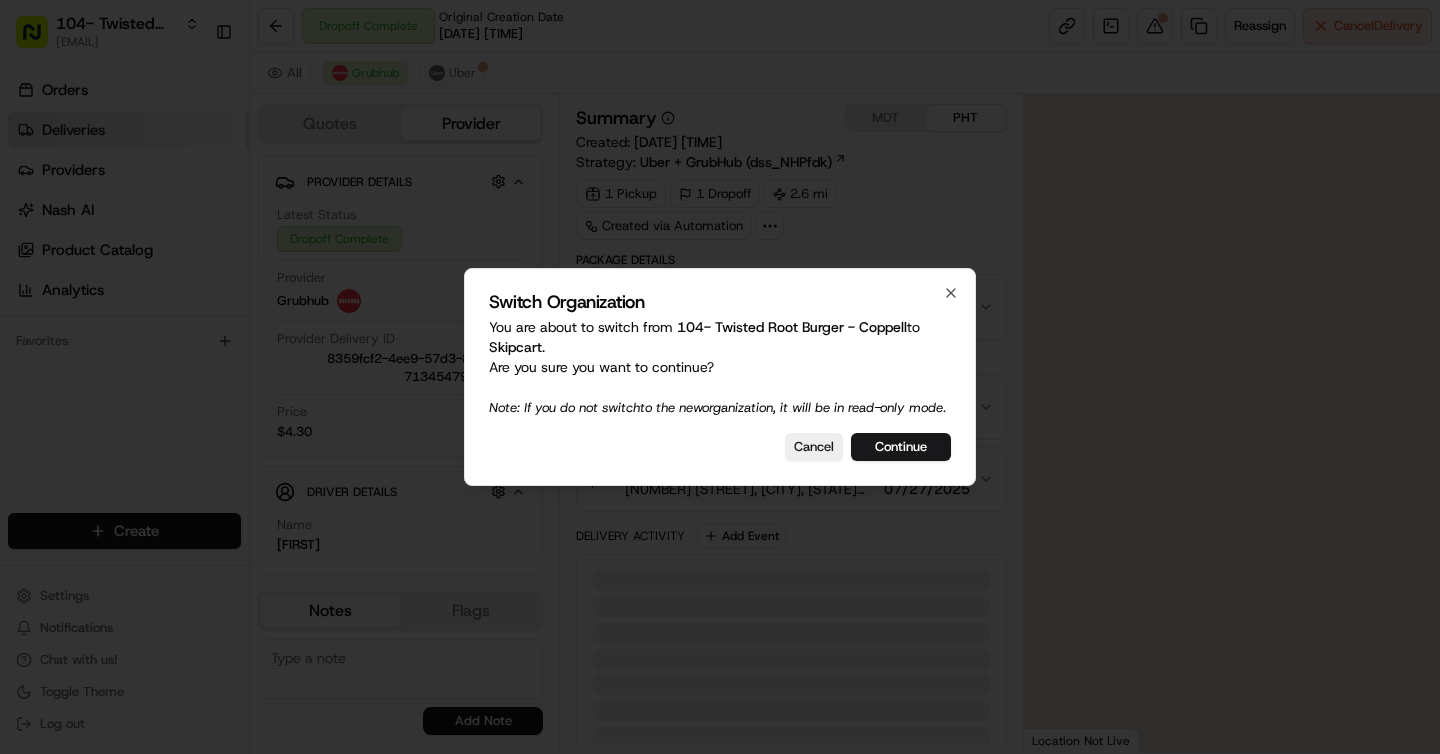 click at bounding box center (720, 377) 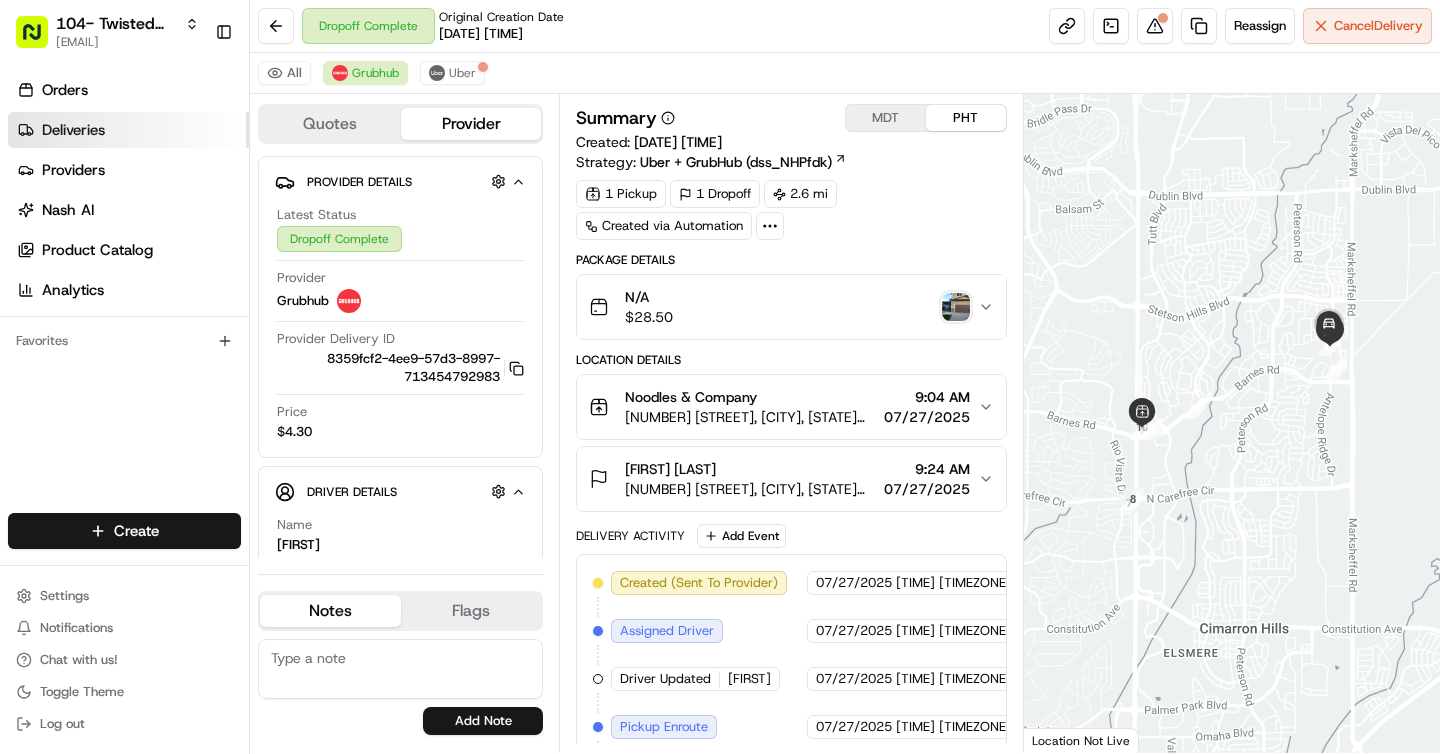 click on "Deliveries" at bounding box center [73, 130] 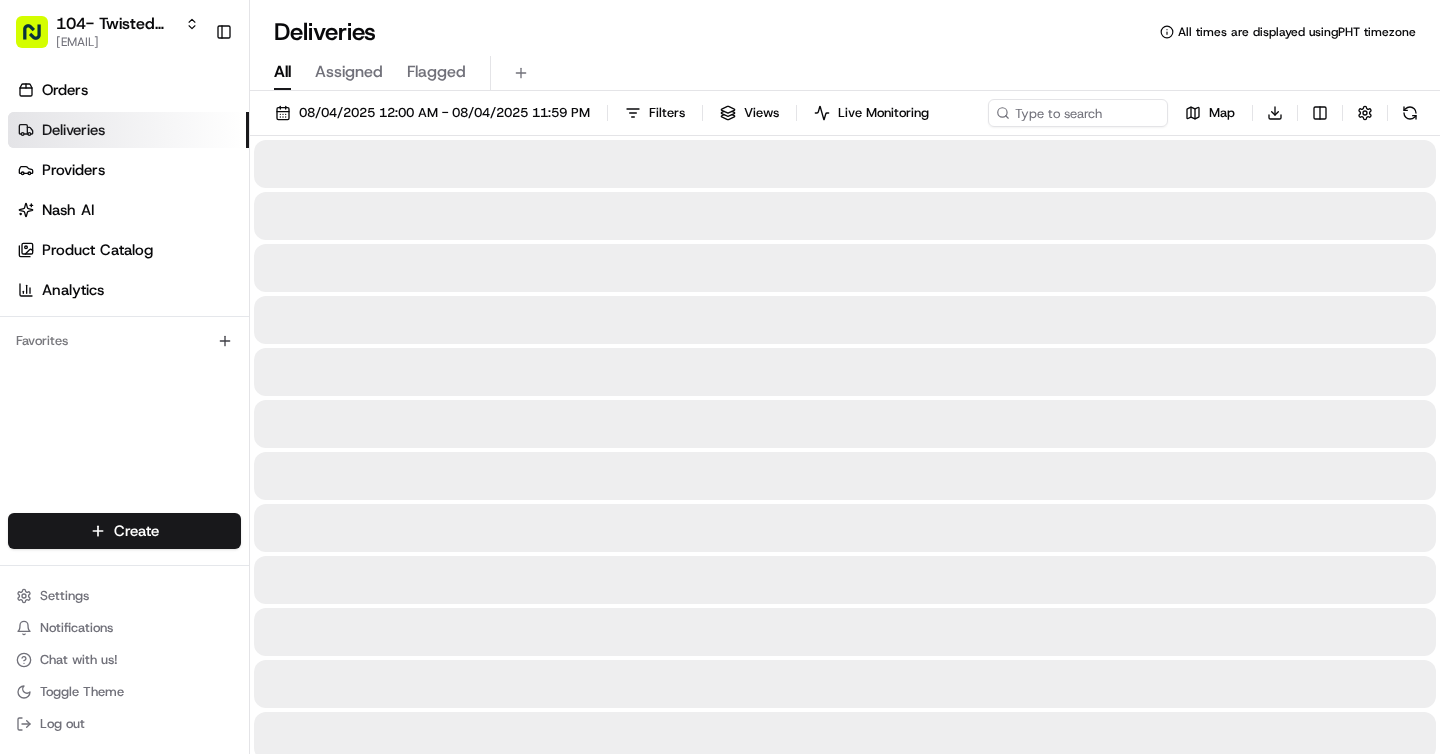 click on "Deliveries" at bounding box center [73, 130] 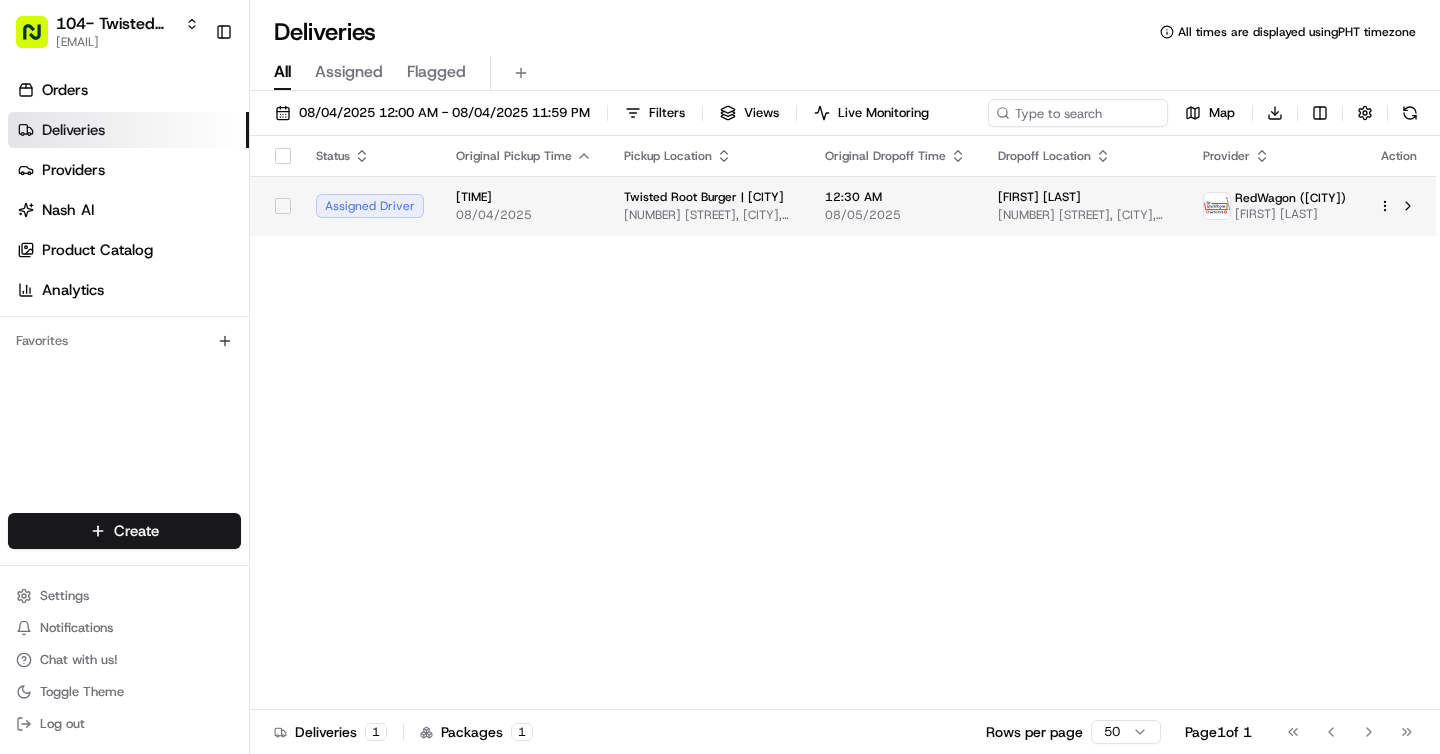 click on "11:57 PM 08/04/2025" at bounding box center [524, 206] 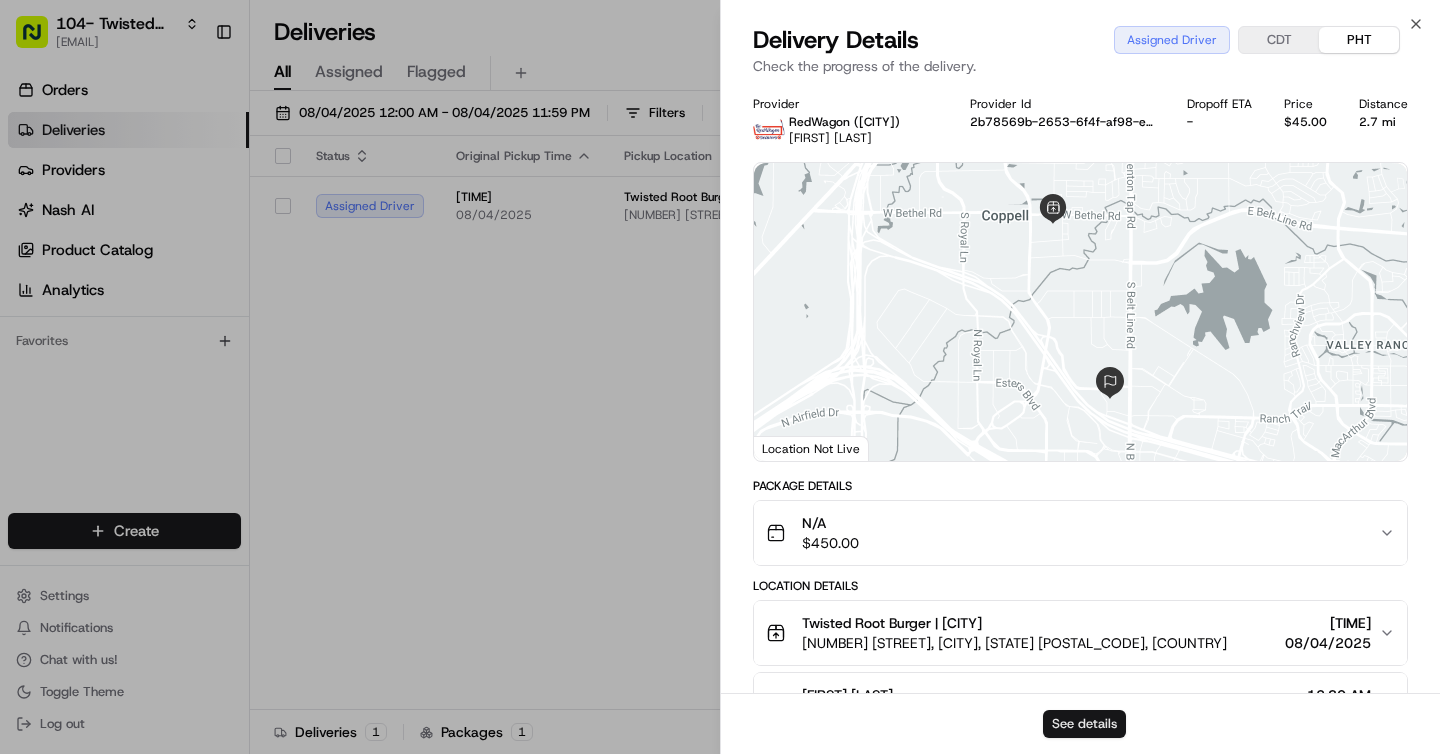 click on "See details" at bounding box center [1084, 724] 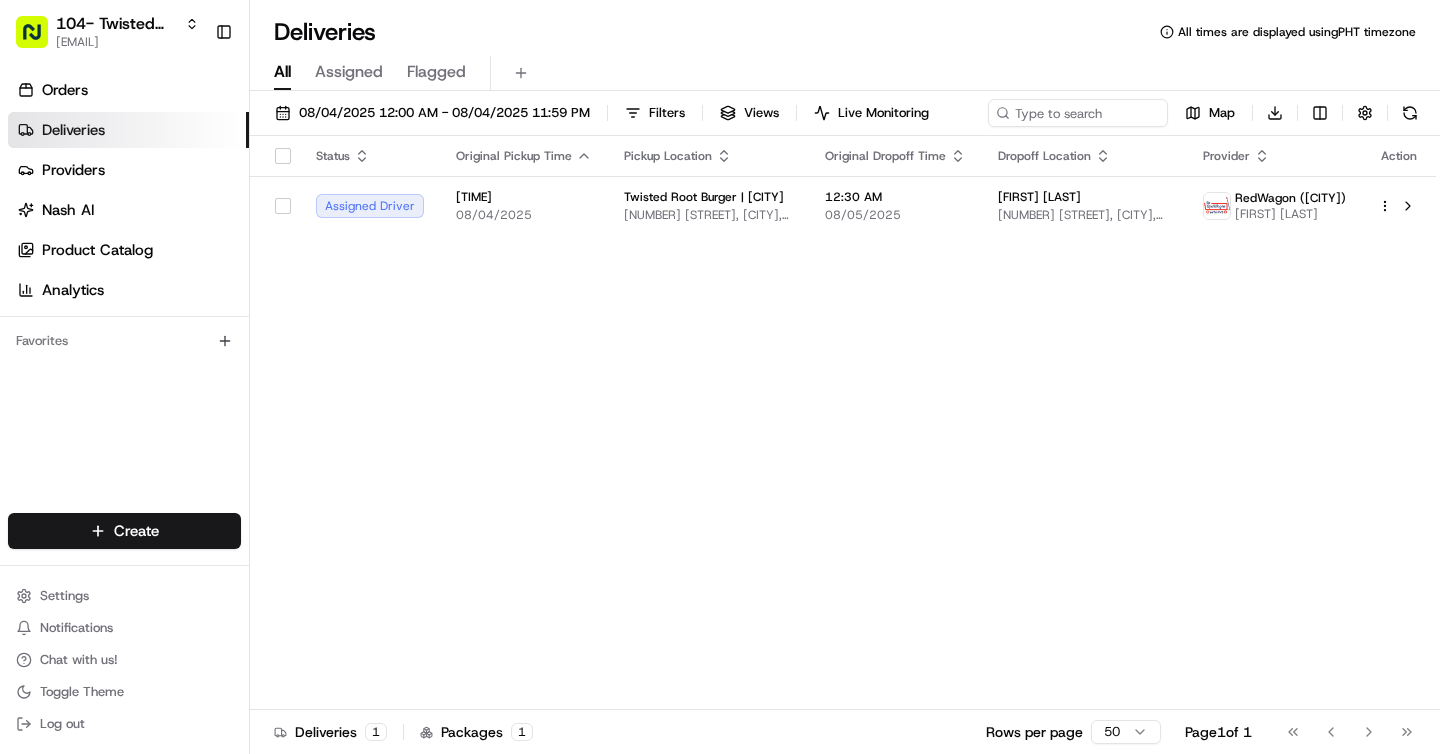 click on "11:57 PM 08/04/2025" at bounding box center [524, 206] 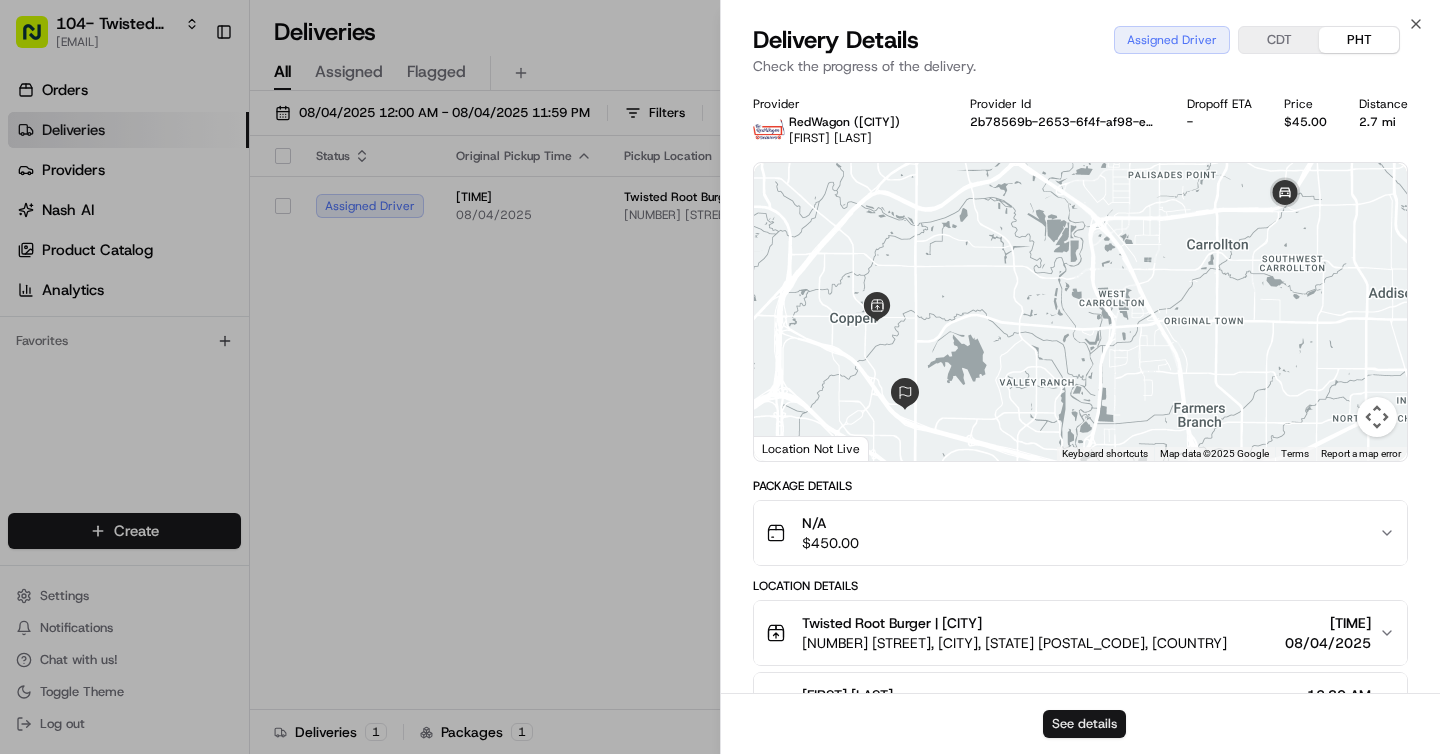 click on "See details" at bounding box center [1084, 724] 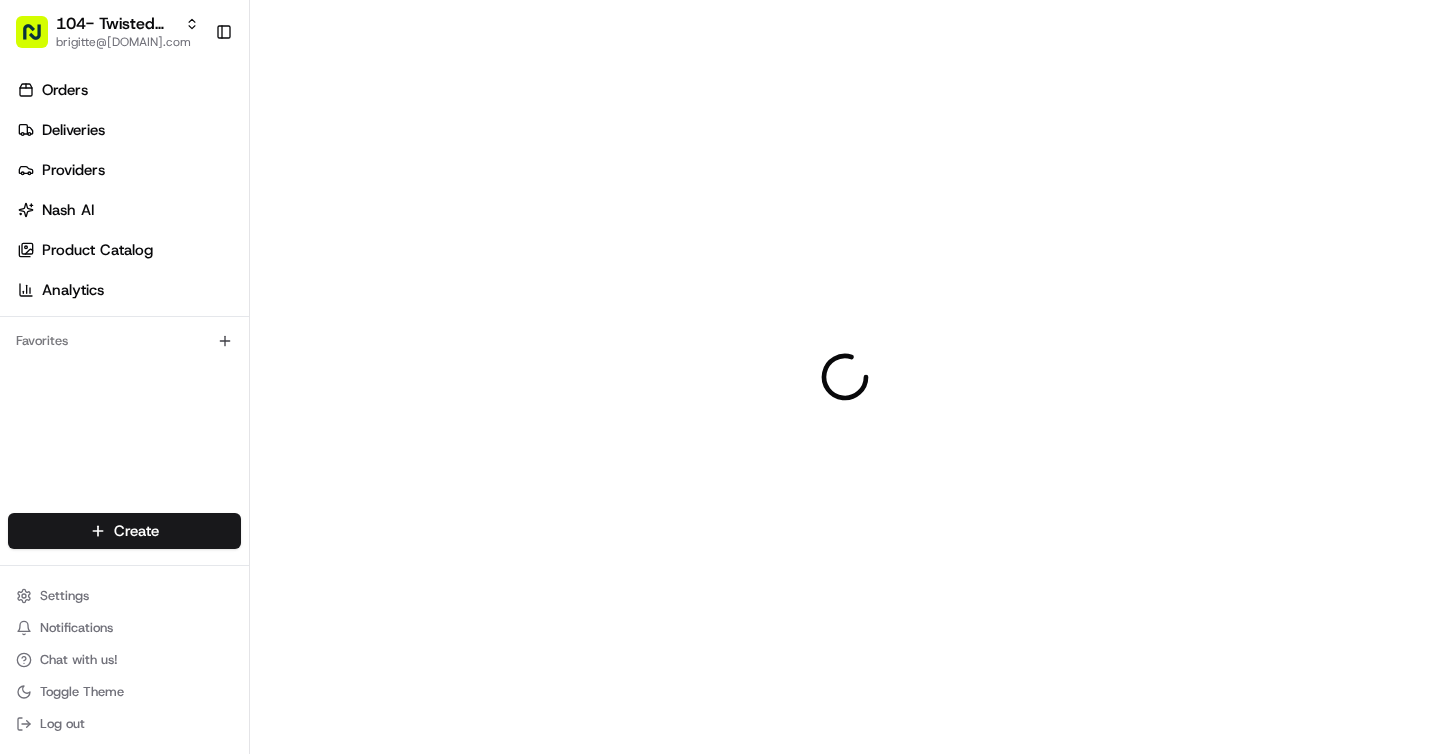 scroll, scrollTop: 0, scrollLeft: 0, axis: both 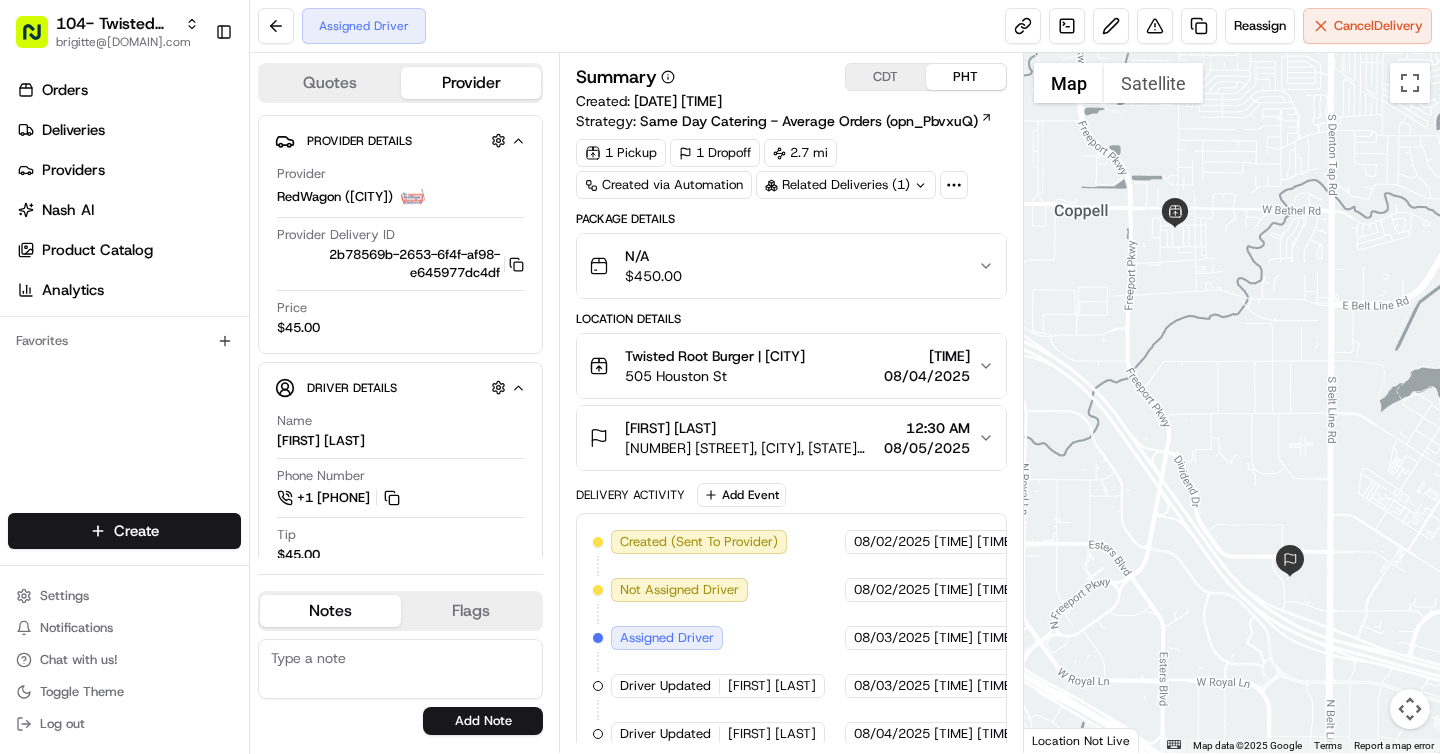 click on "CDT" at bounding box center [886, 77] 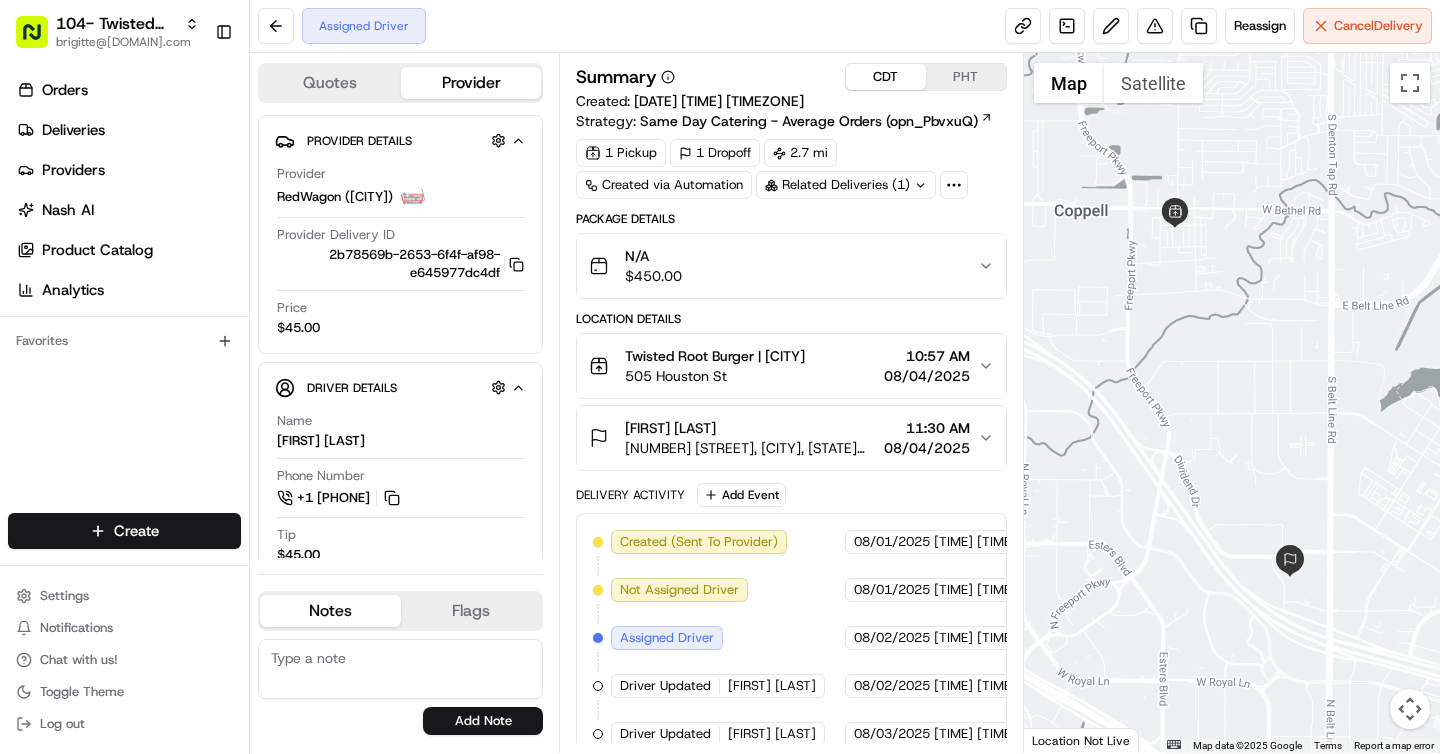 click on "Twisted Root Burger | Coppell" at bounding box center [715, 356] 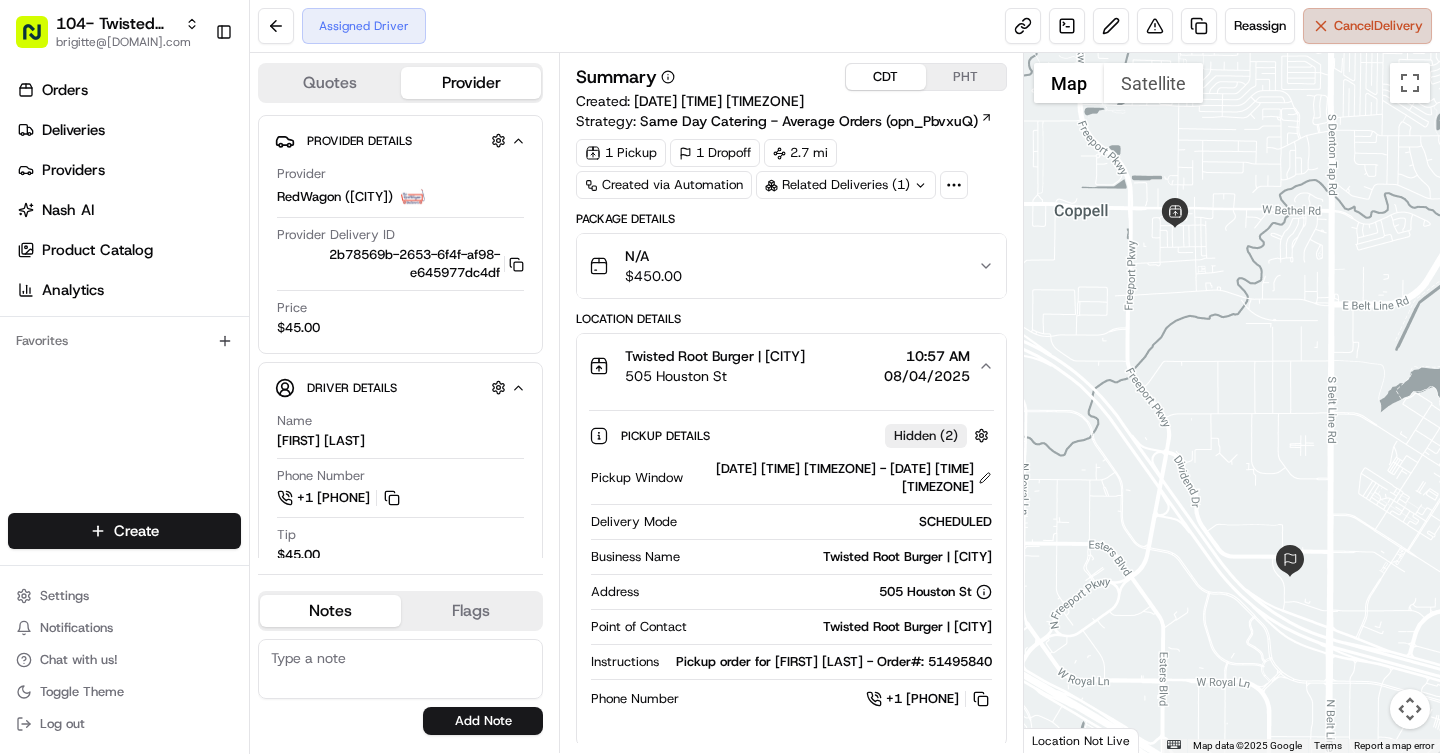 click on "Cancel  Delivery" at bounding box center (1367, 26) 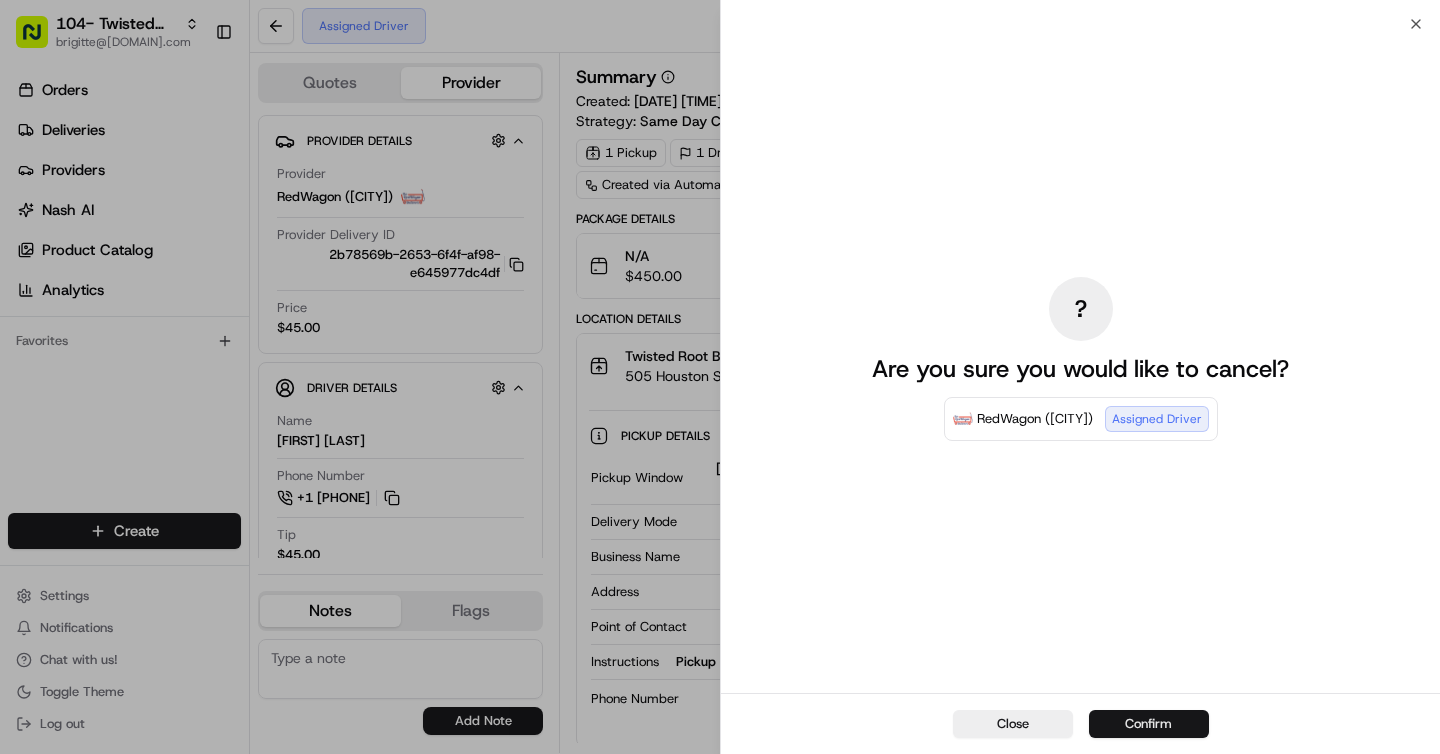 click on "Confirm" at bounding box center [1149, 724] 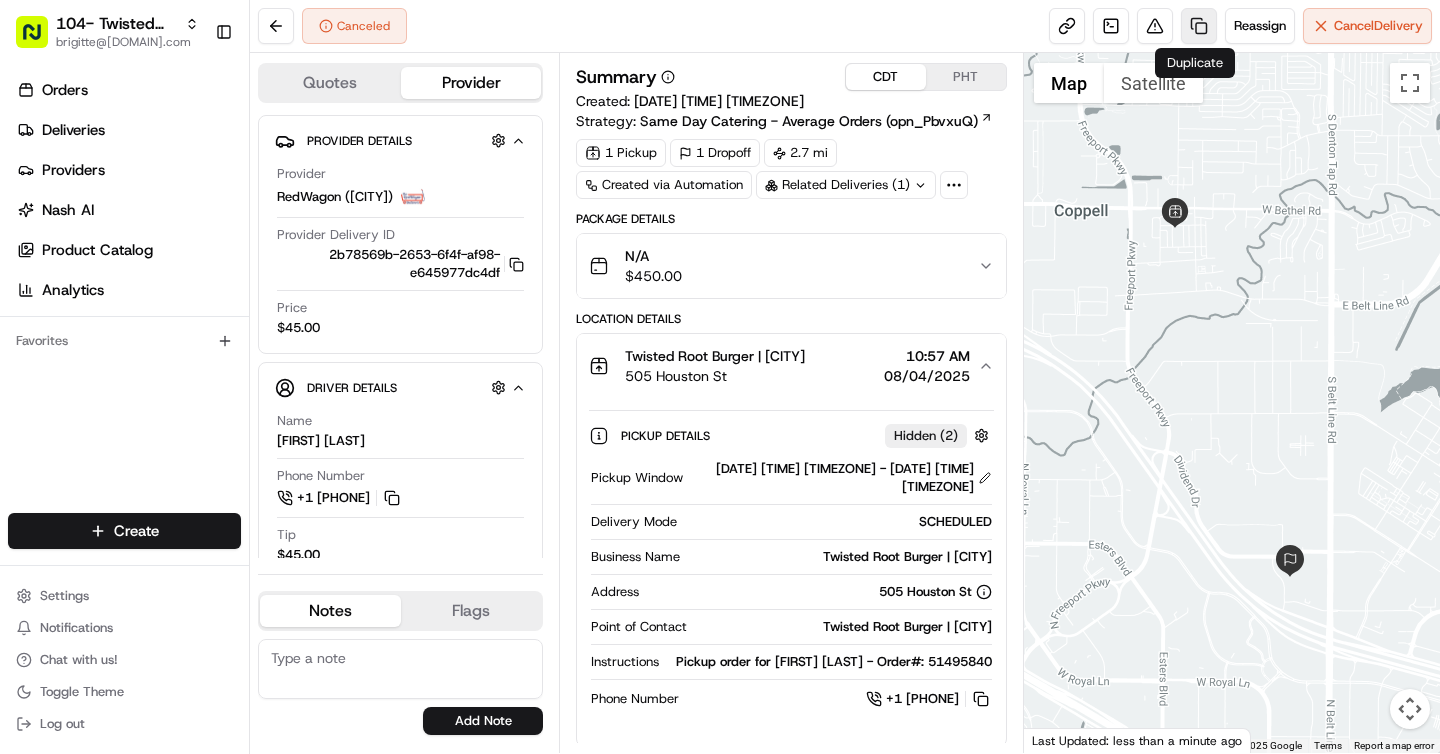 click at bounding box center (1199, 26) 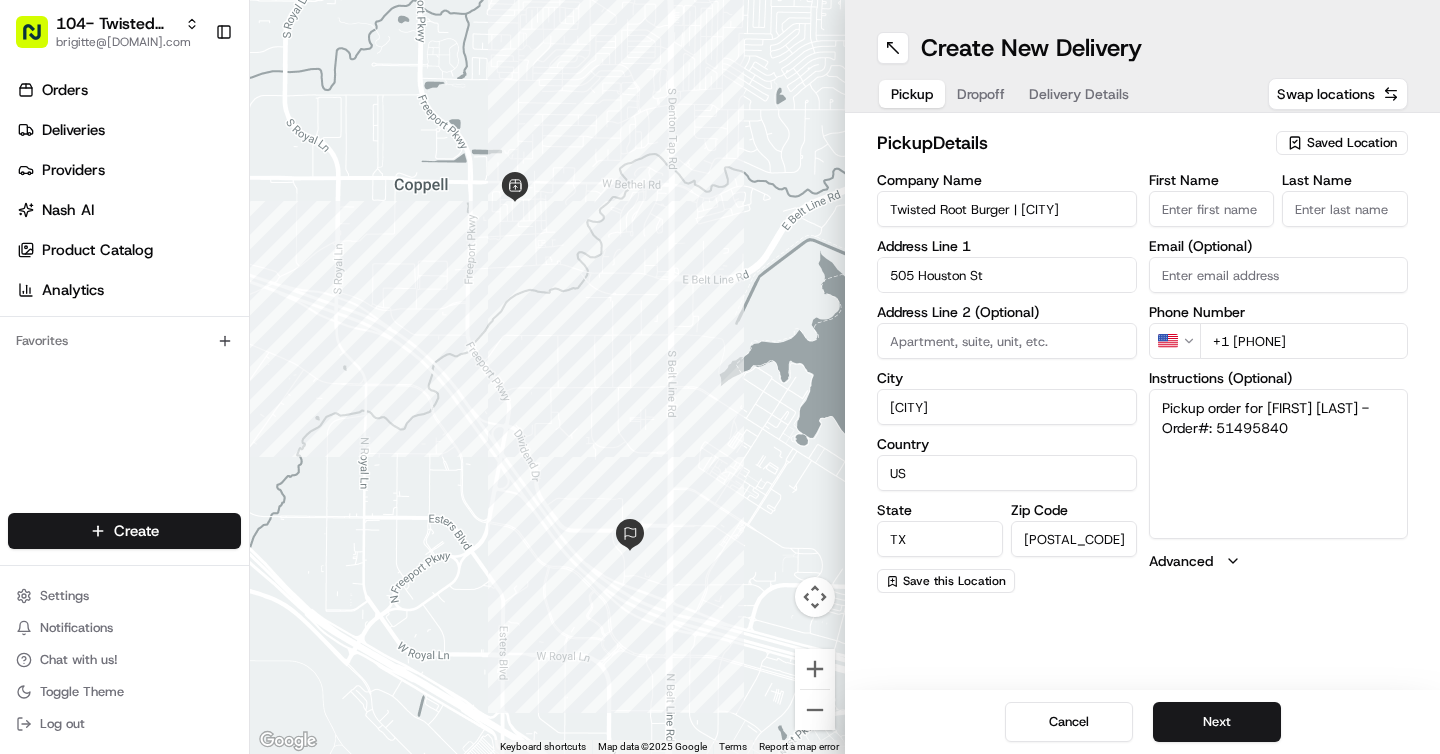 click on "Delivery Details" at bounding box center [1079, 94] 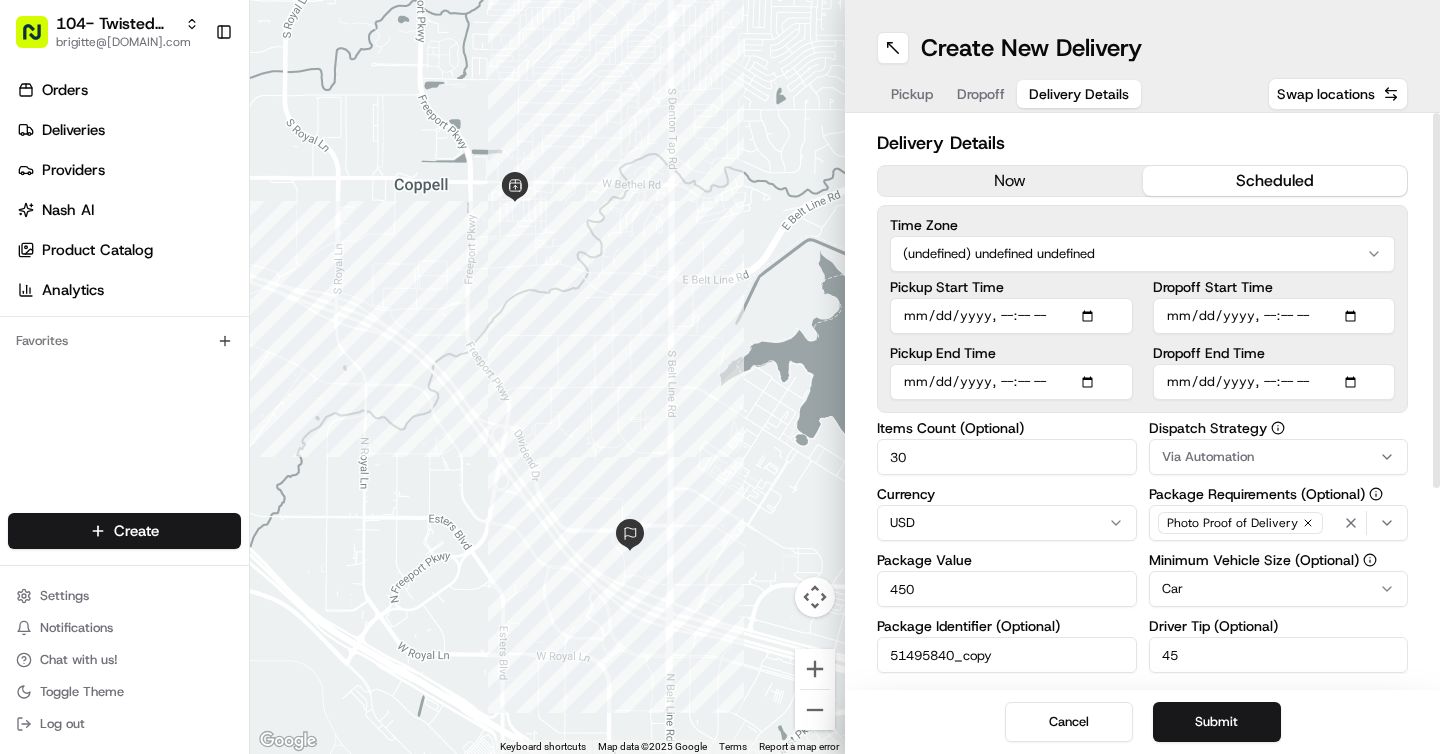 click on "104- Twisted Root Burger - Coppell brigitte@usenash.com Toggle Sidebar Orders Deliveries Providers Nash AI Product Catalog Analytics Favorites Main Menu Members & Organization Organization Users Roles Preferences Customization Portal Tracking Orchestration Automations Dispatch Strategy Optimization Strategy Shipping Labels Manifest Locations Pickup Locations Dropoff Locations Billing Billing Refund Requests Integrations Notification Triggers Webhooks API Keys Request Logs Other Feature Flags Create Settings Notifications Chat with us! Toggle Theme Log out ← Move left → Move right ↑ Move up ↓ Move down + Zoom in - Zoom out Home Jump left by 75% End Jump right by 75% Page Up Jump up by 75% Page Down Jump down by 75% Keyboard shortcuts Map Data Map data ©2025 Google Map data ©2025 Google 500 m  Click to toggle between metric and imperial units Terms Report a map error Create New Delivery Pickup Dropoff Delivery Details Swap locations Delivery Details now scheduled Time Zone 30 Currency" at bounding box center [720, 377] 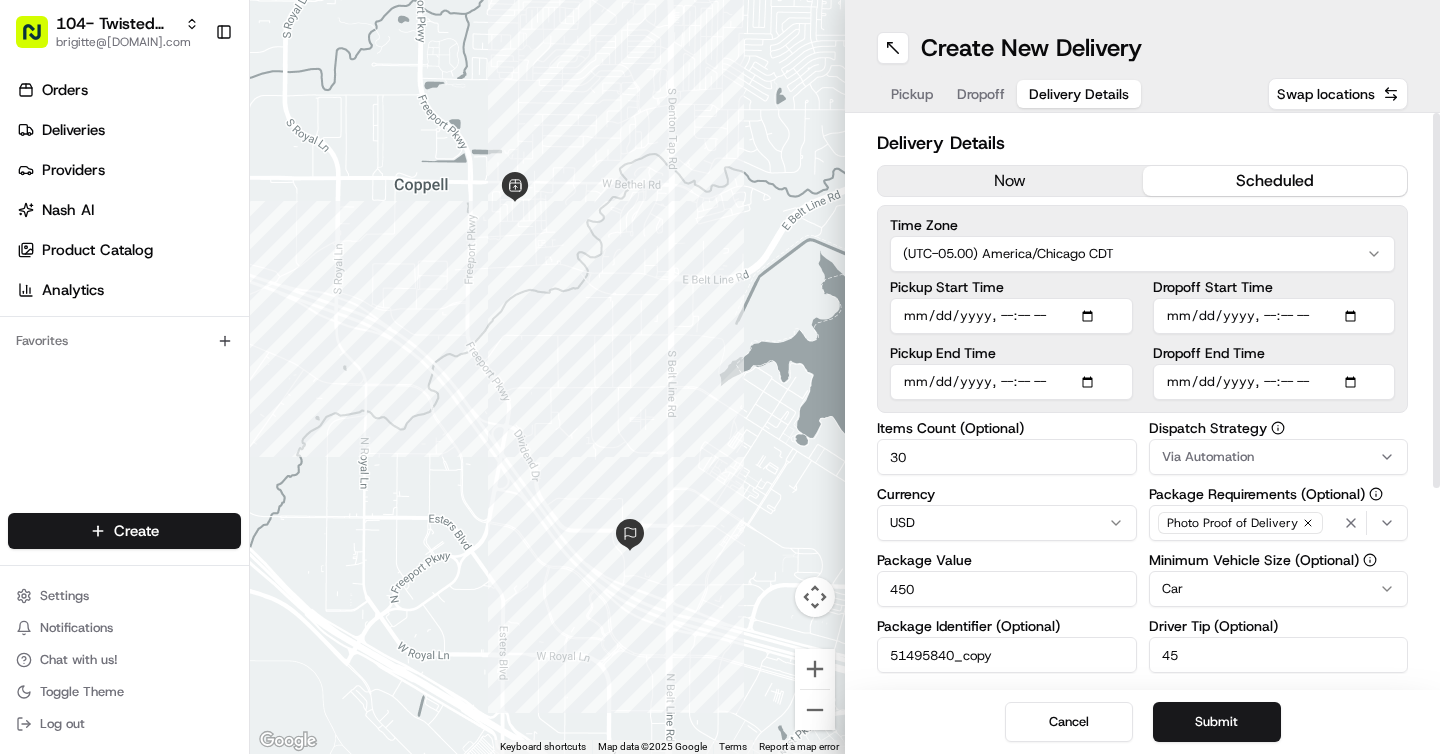 click on "Dropoff End Time" at bounding box center [1274, 382] 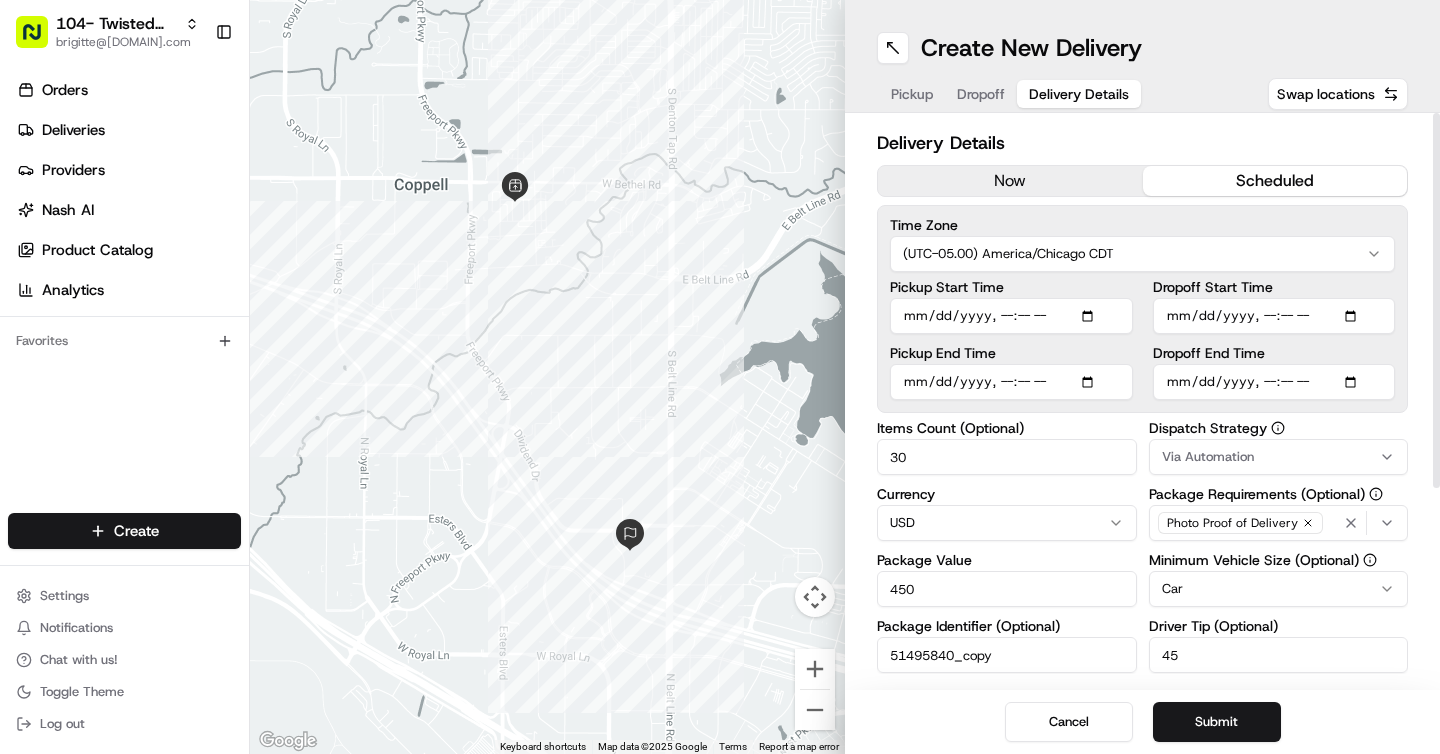 type on "2025-08-05T11:50" 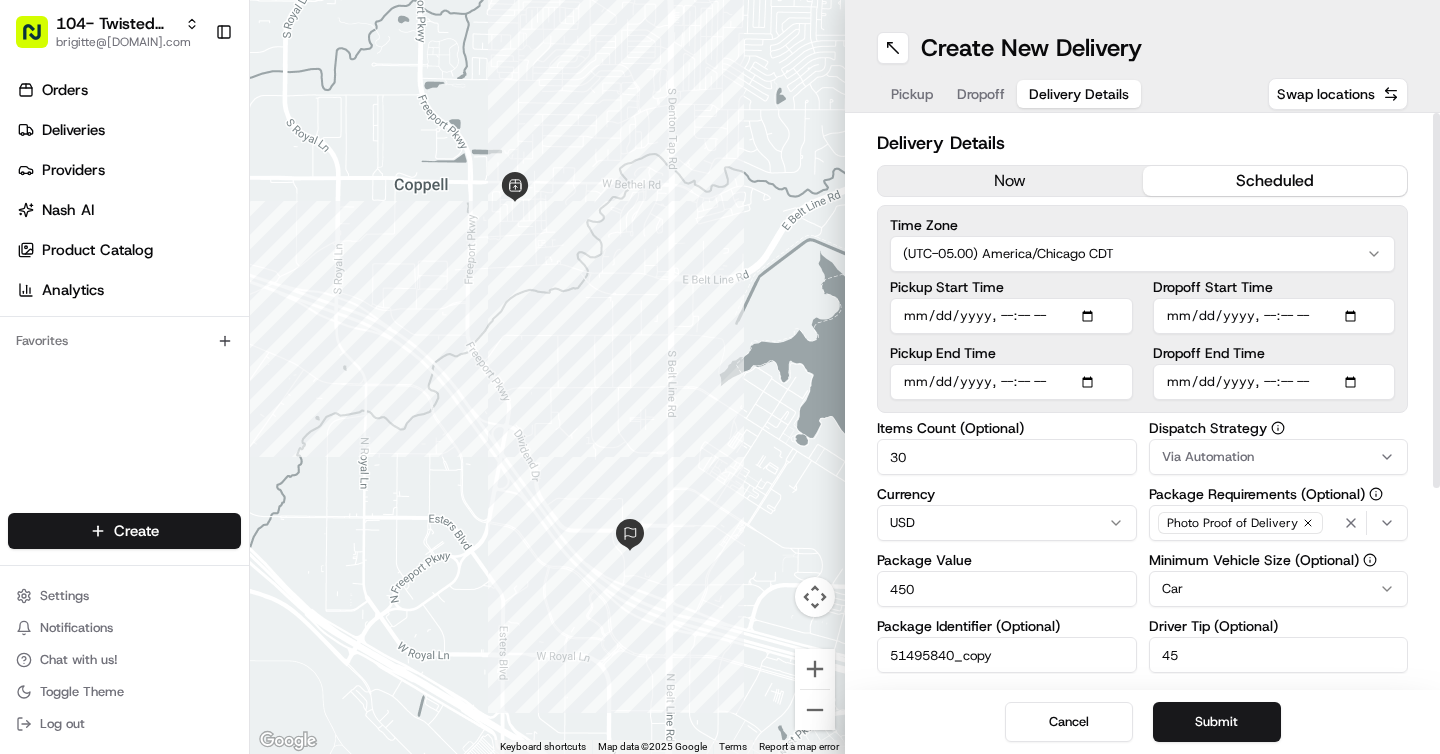 click on "Pickup End Time" at bounding box center (1011, 382) 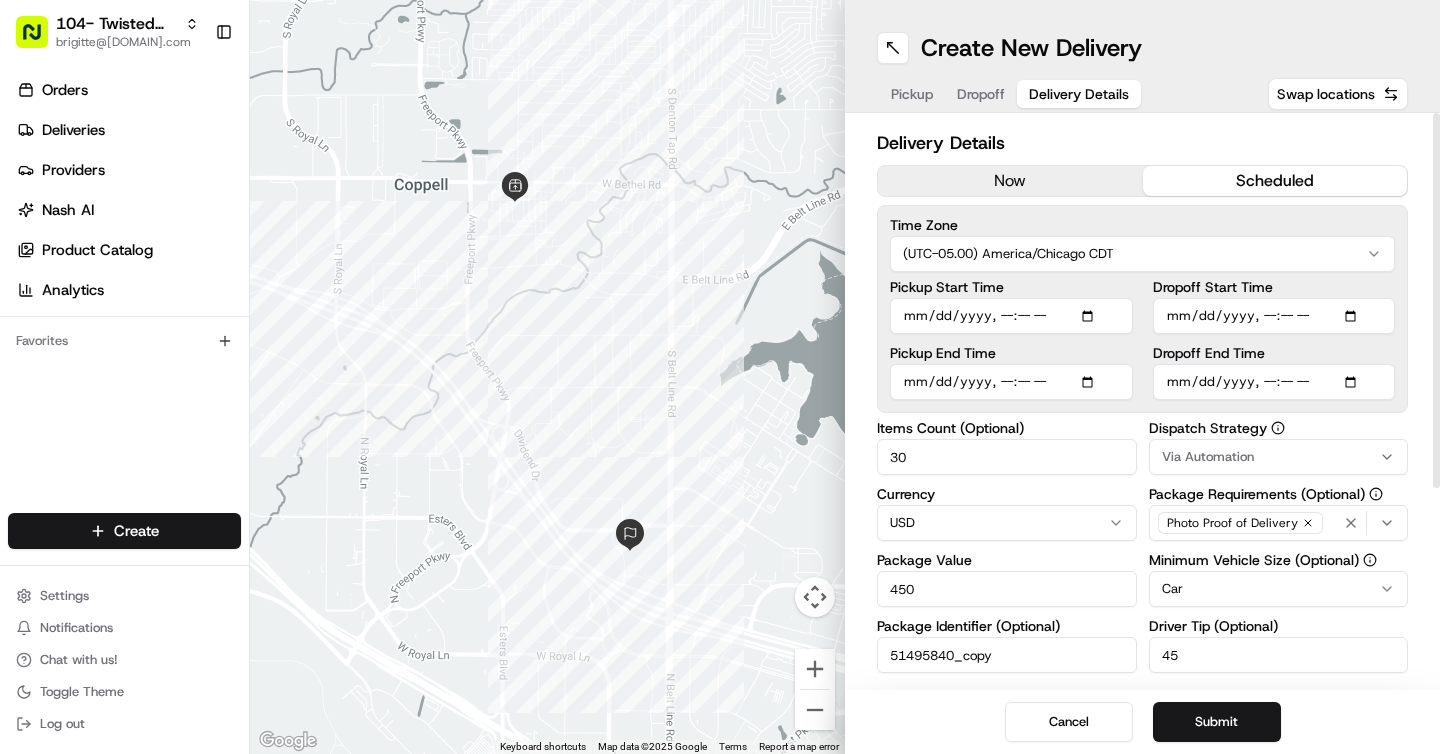 type on "2025-08-04T10:57" 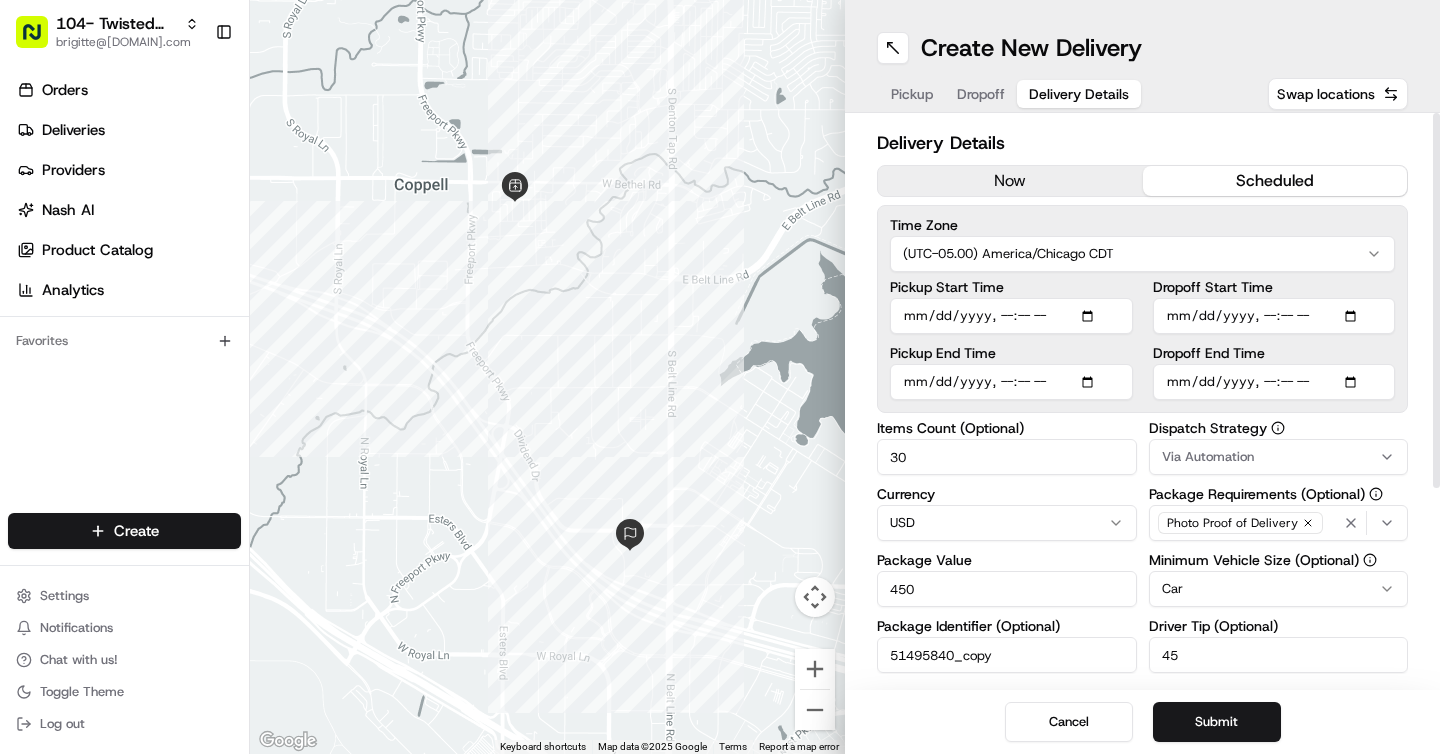 click on "Pickup End Time" at bounding box center (1011, 382) 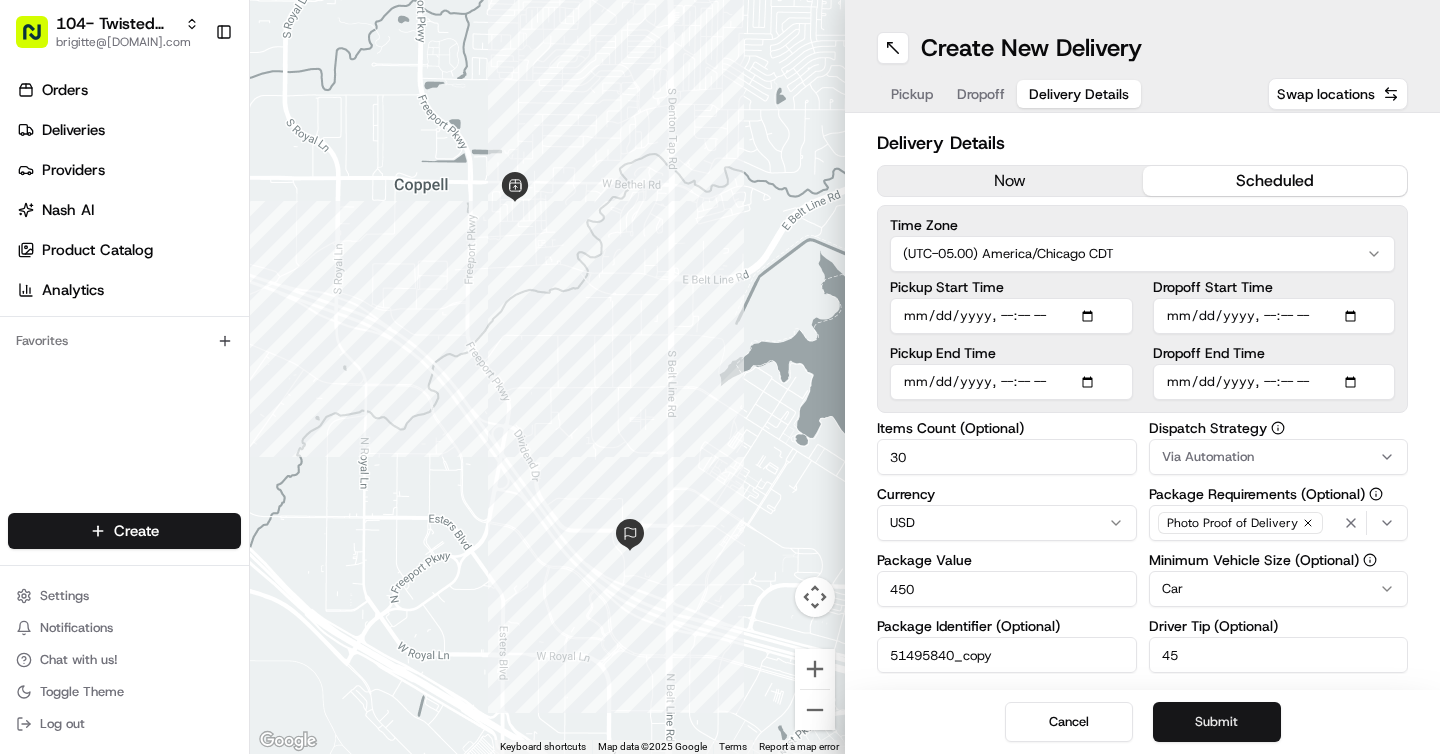 click on "Submit" at bounding box center [1217, 722] 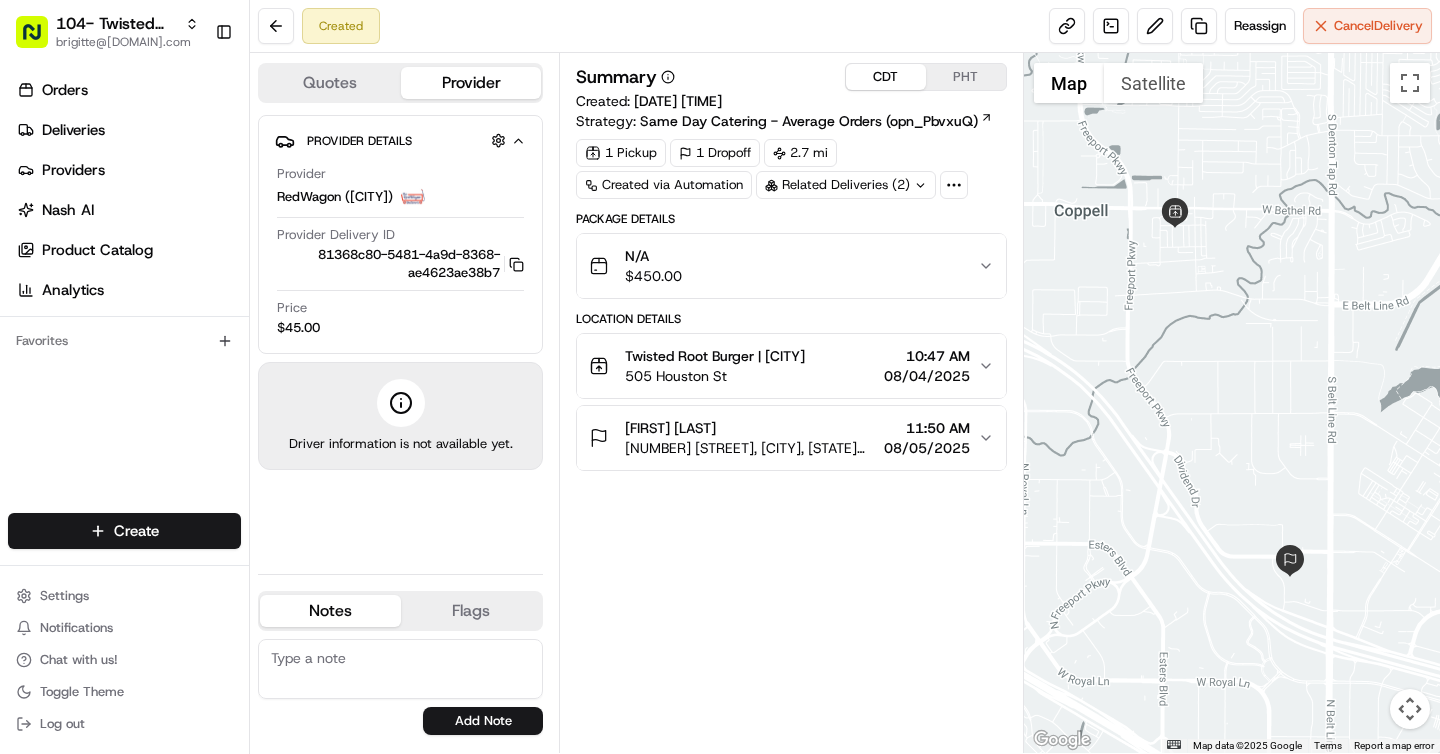 click on "N/A $ 450.00" at bounding box center (783, 266) 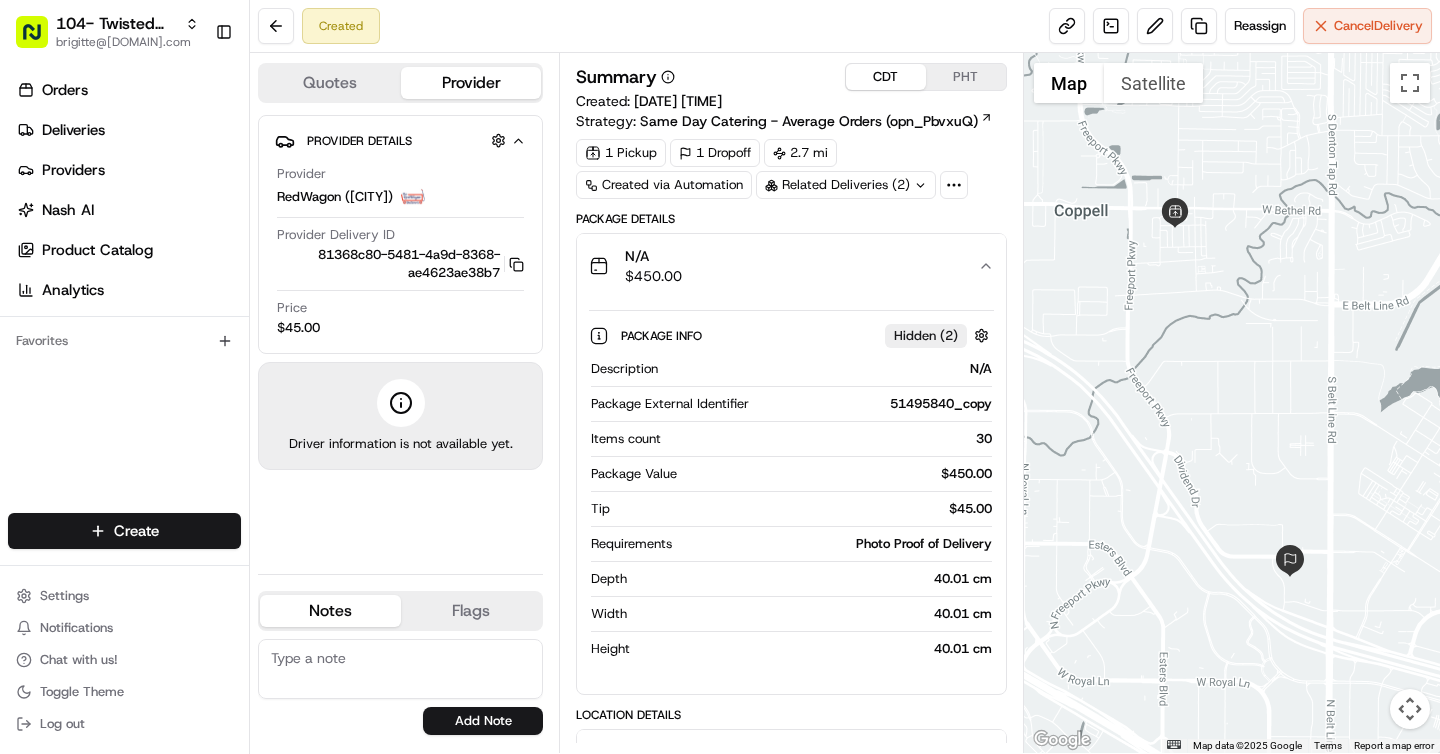 scroll, scrollTop: 124, scrollLeft: 0, axis: vertical 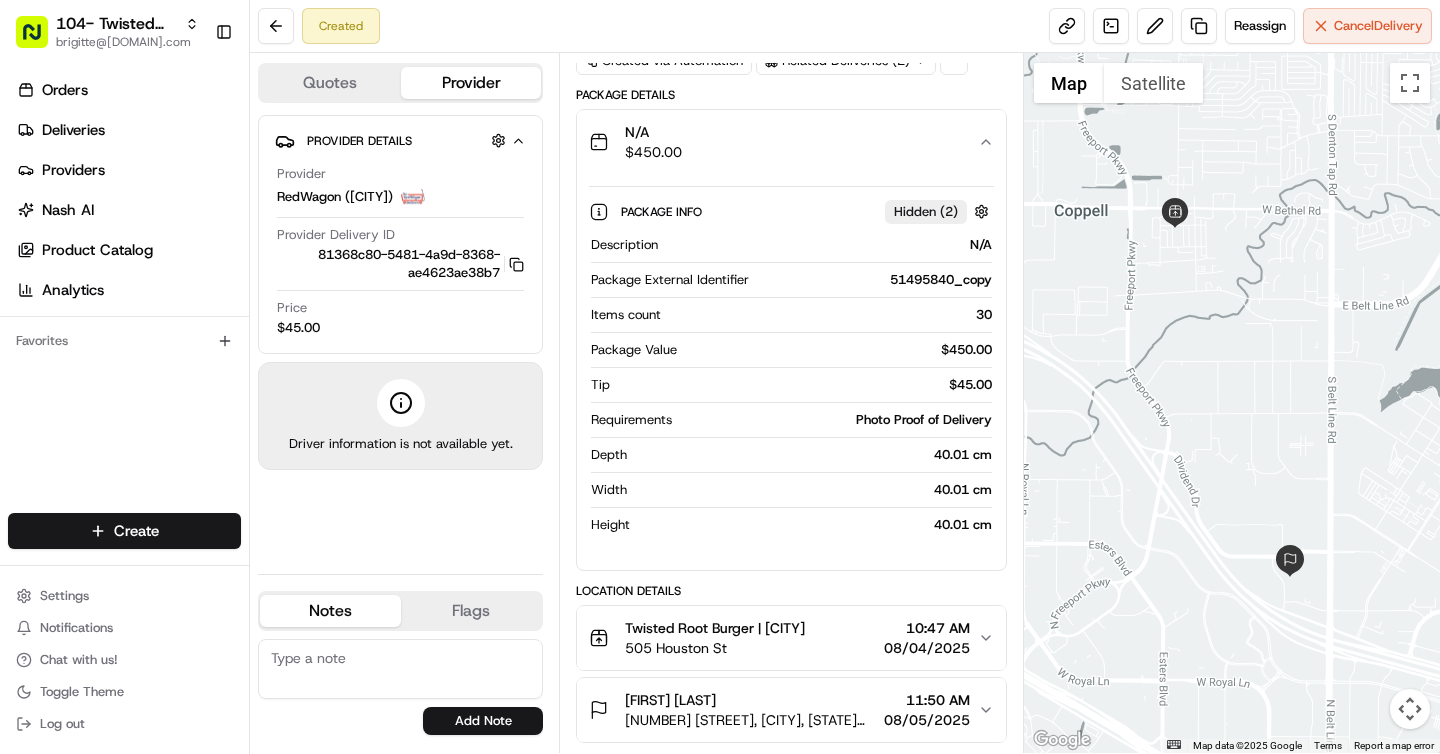 type 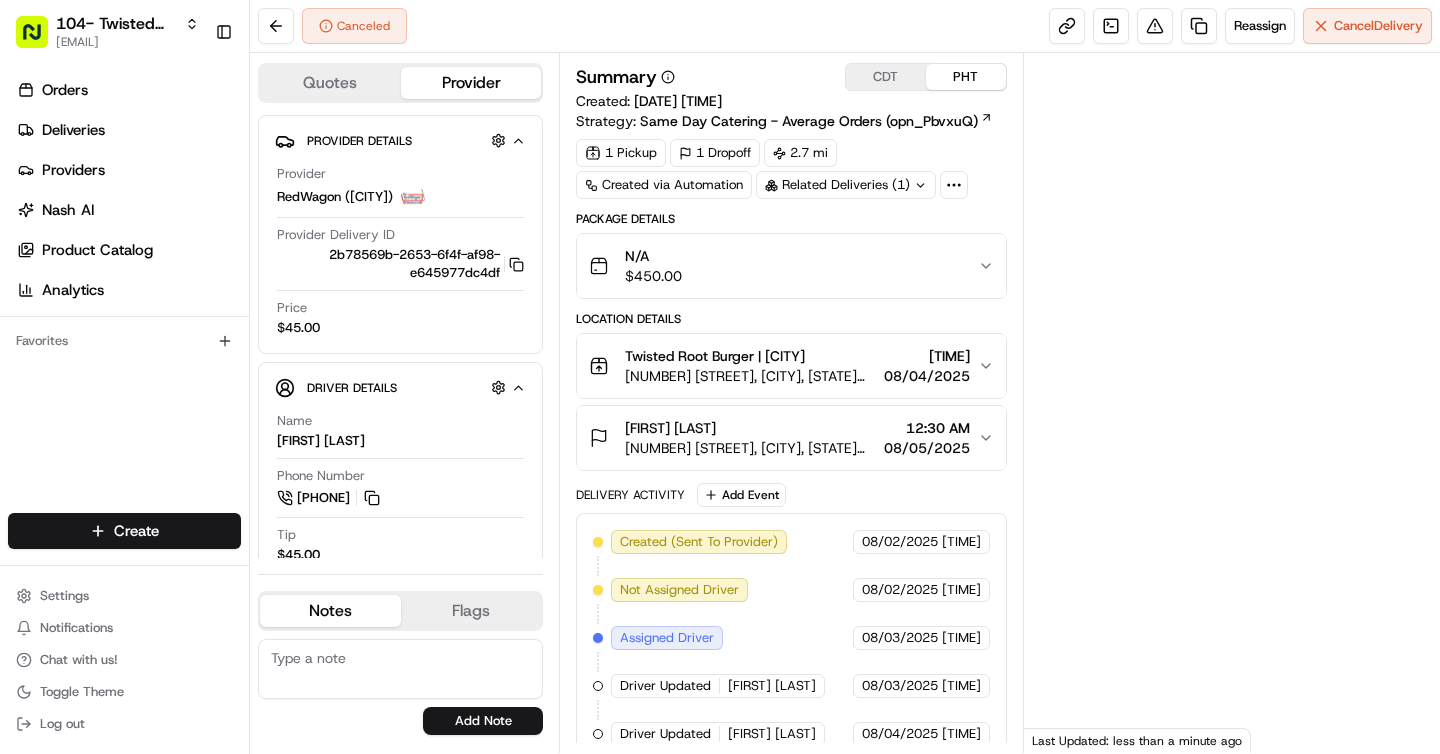 scroll, scrollTop: 0, scrollLeft: 0, axis: both 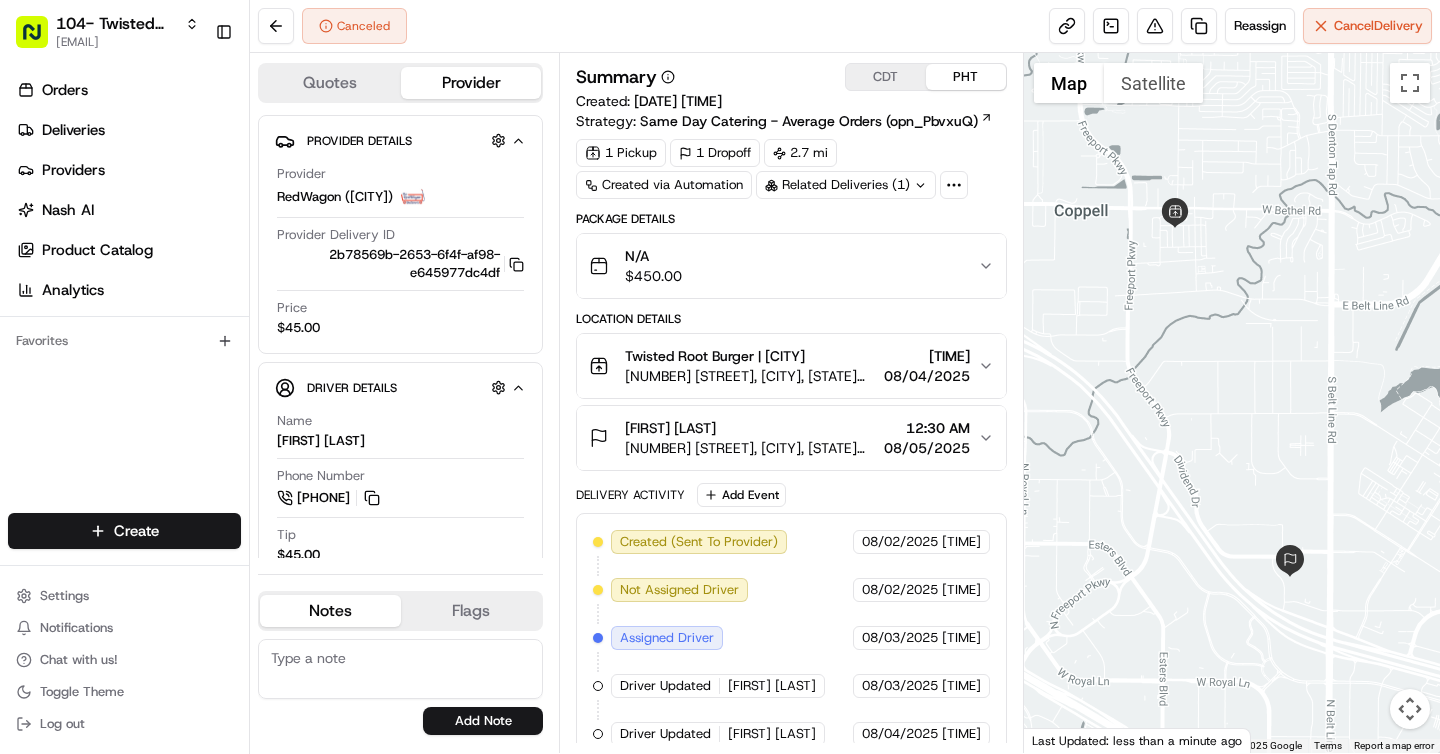 click on "CDT" at bounding box center (886, 77) 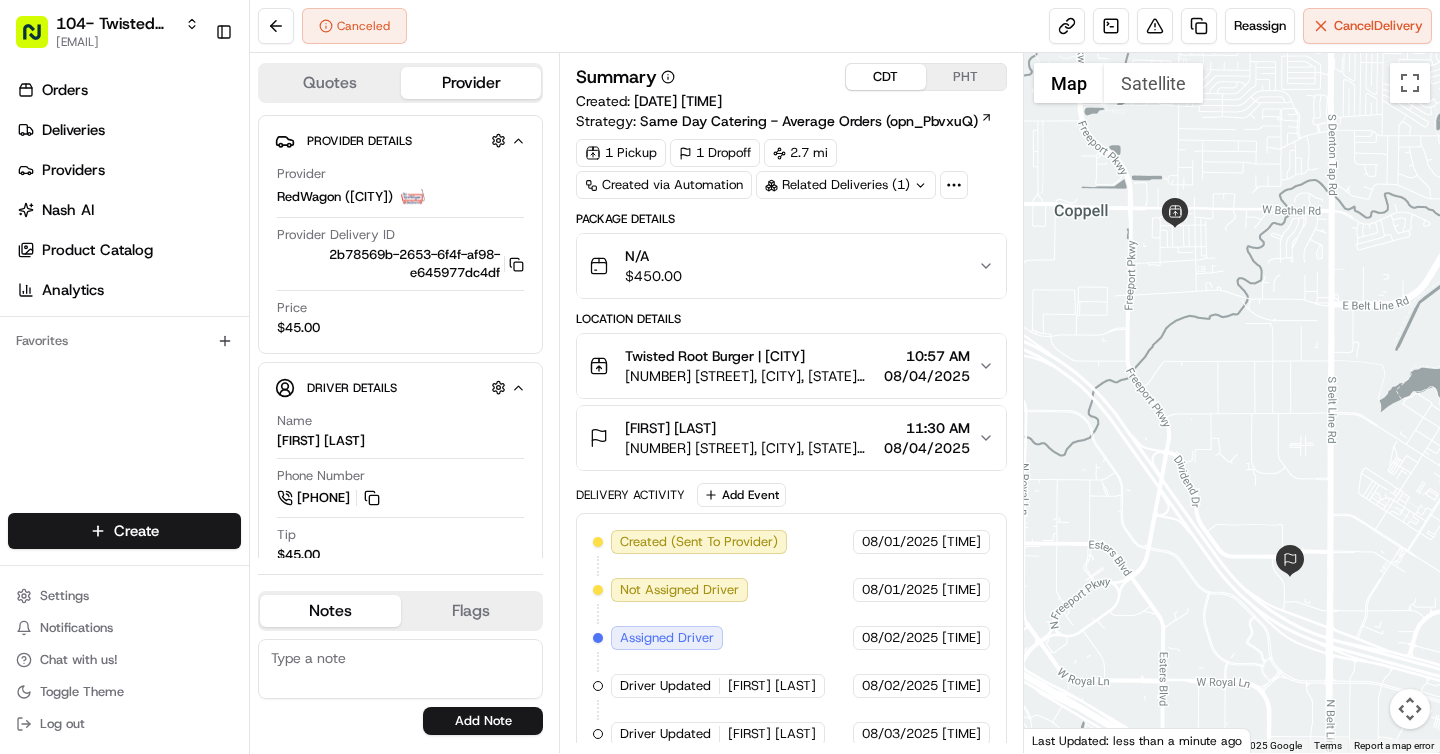 click on "505 Houston St, Coppell, TX 75019, USA" at bounding box center [750, 376] 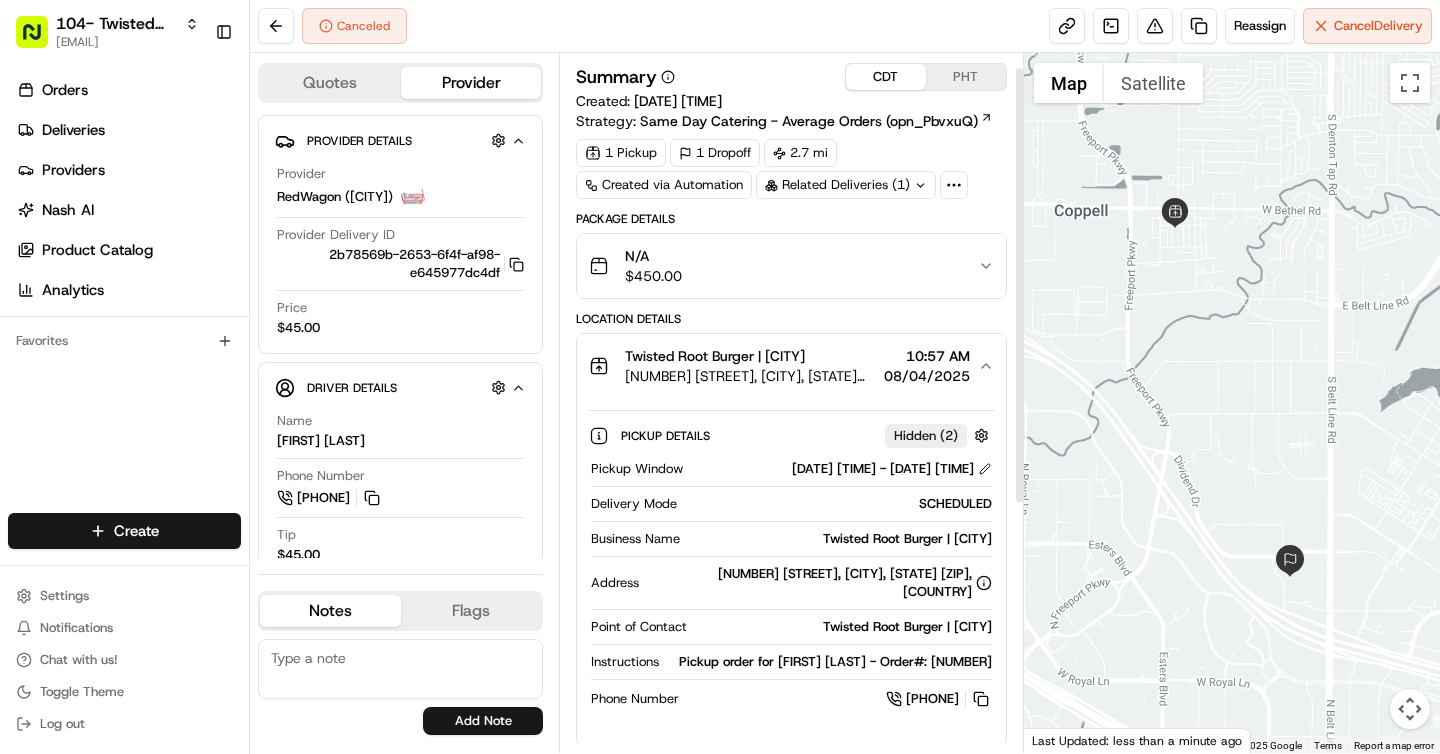 scroll, scrollTop: 106, scrollLeft: 0, axis: vertical 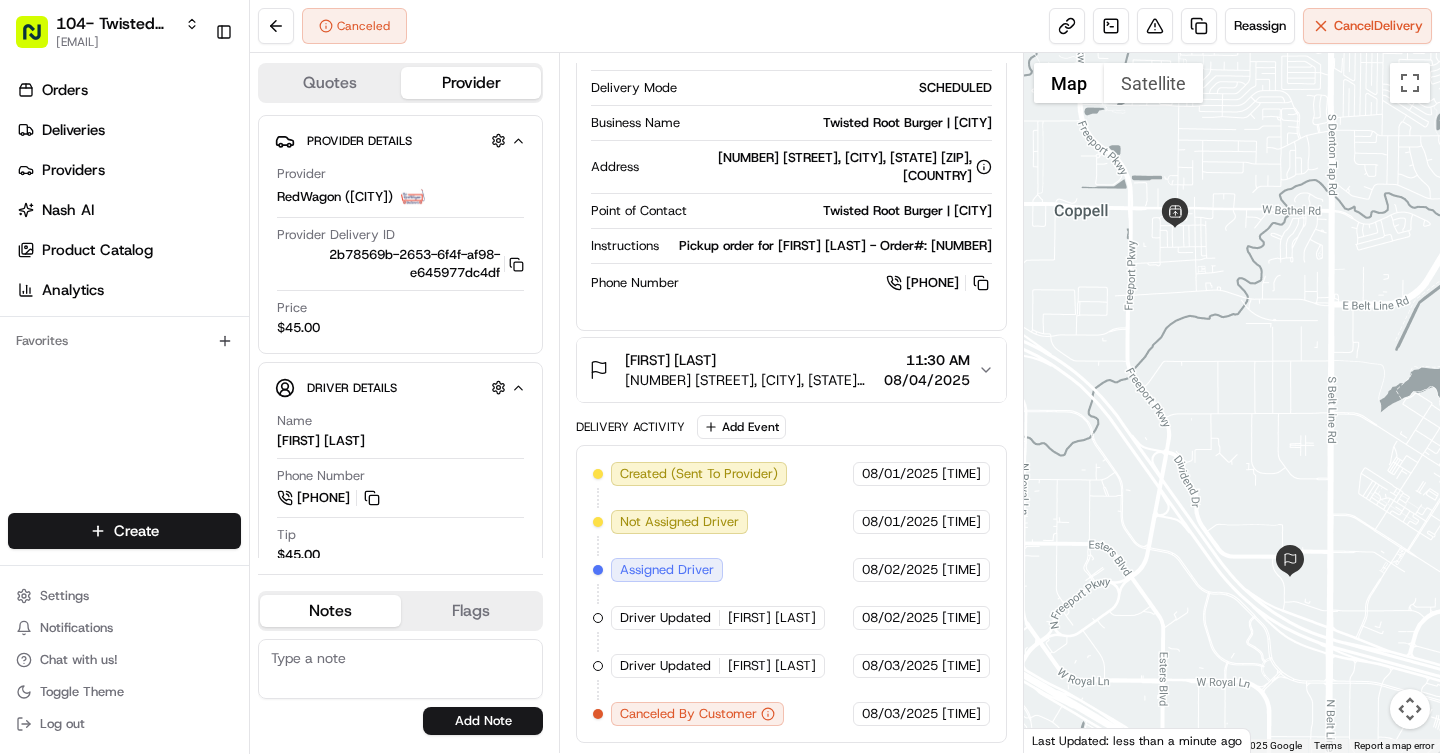 click on "Laura Delin 1560 Point W Blvd, Coppell, TX 75019, USA 11:30 AM 08/04/2025" at bounding box center [783, 370] 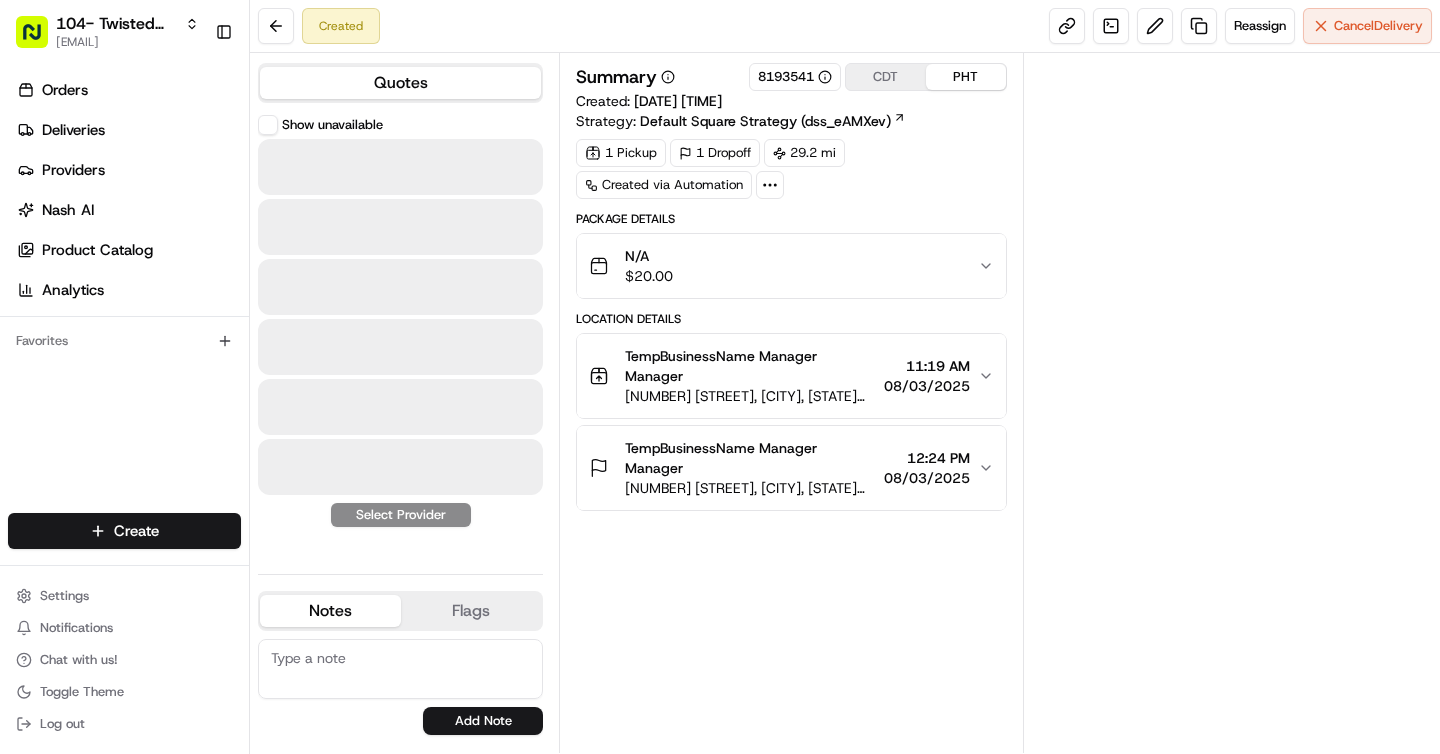 scroll, scrollTop: 0, scrollLeft: 0, axis: both 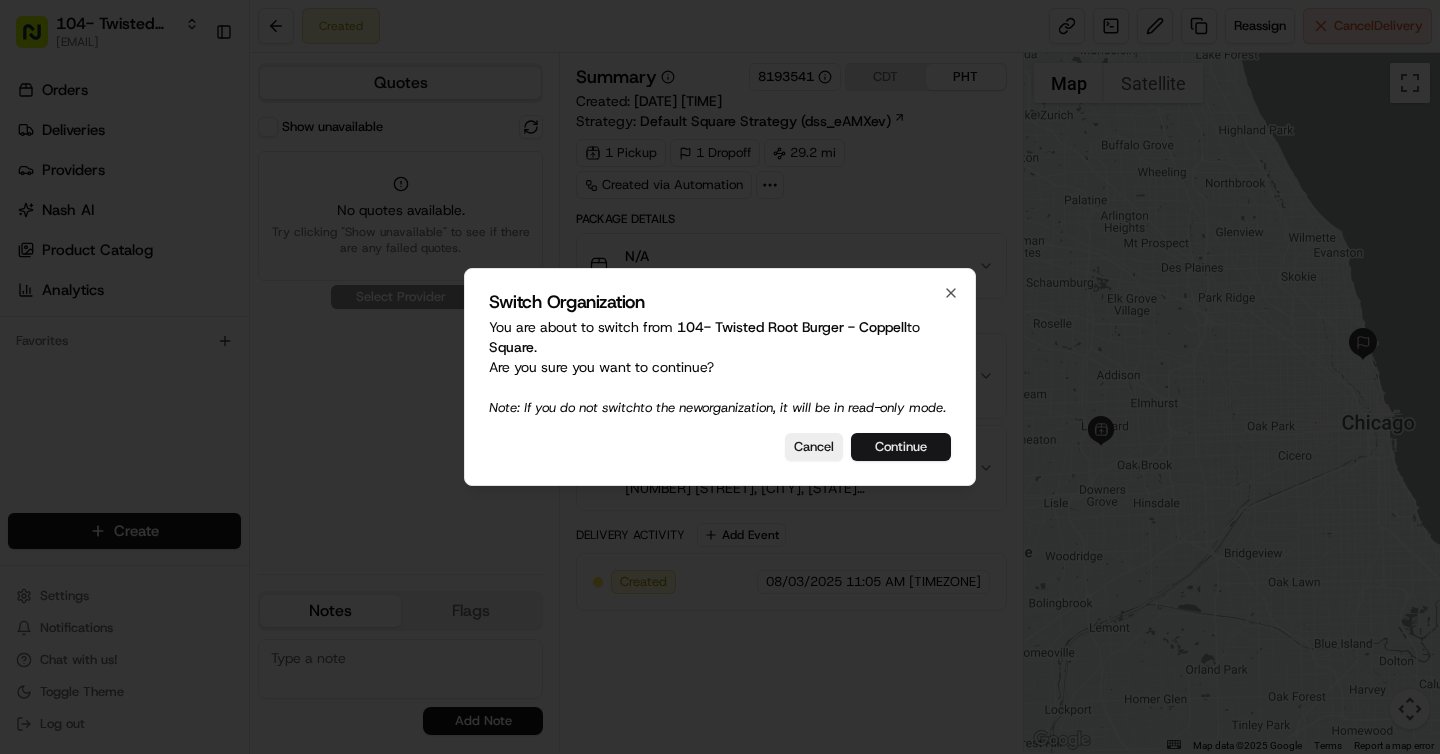 click on "Continue" at bounding box center [901, 447] 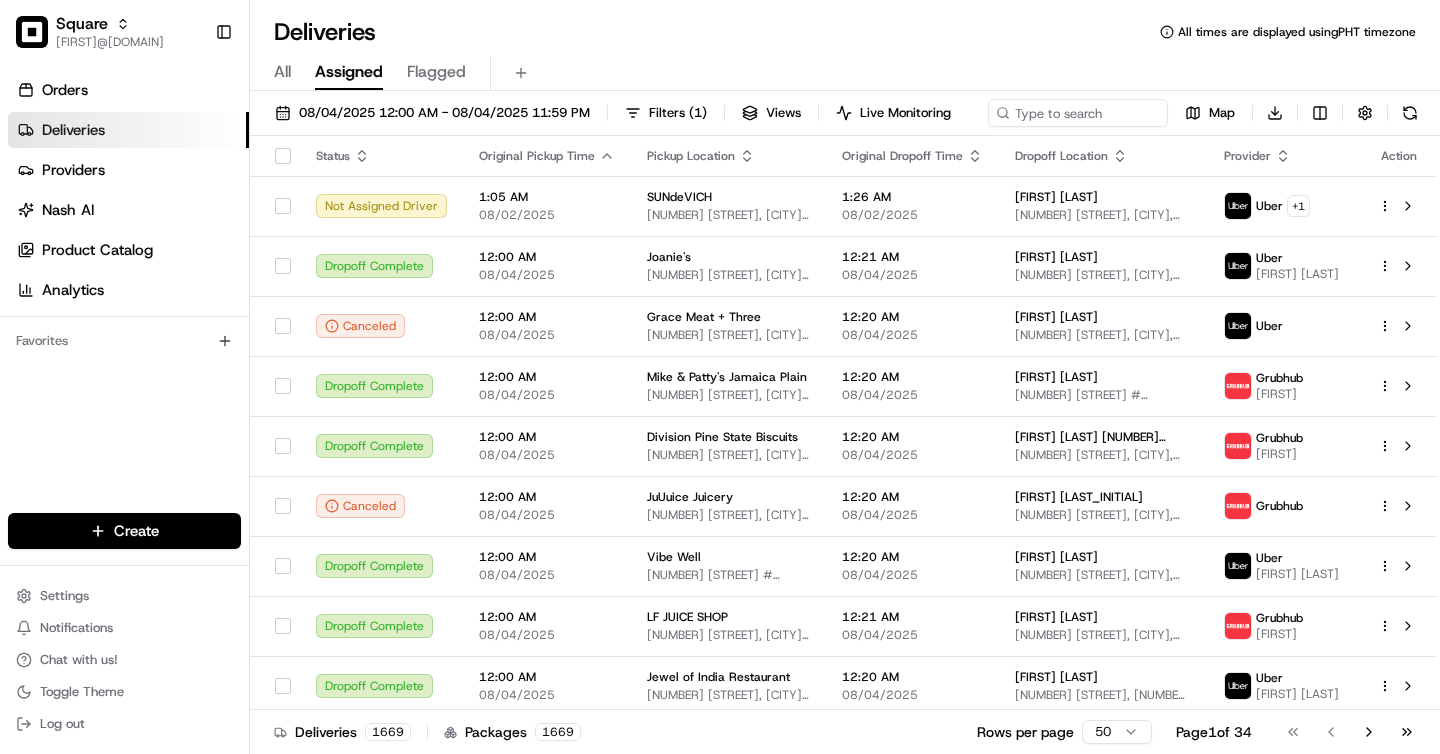 scroll, scrollTop: 0, scrollLeft: 0, axis: both 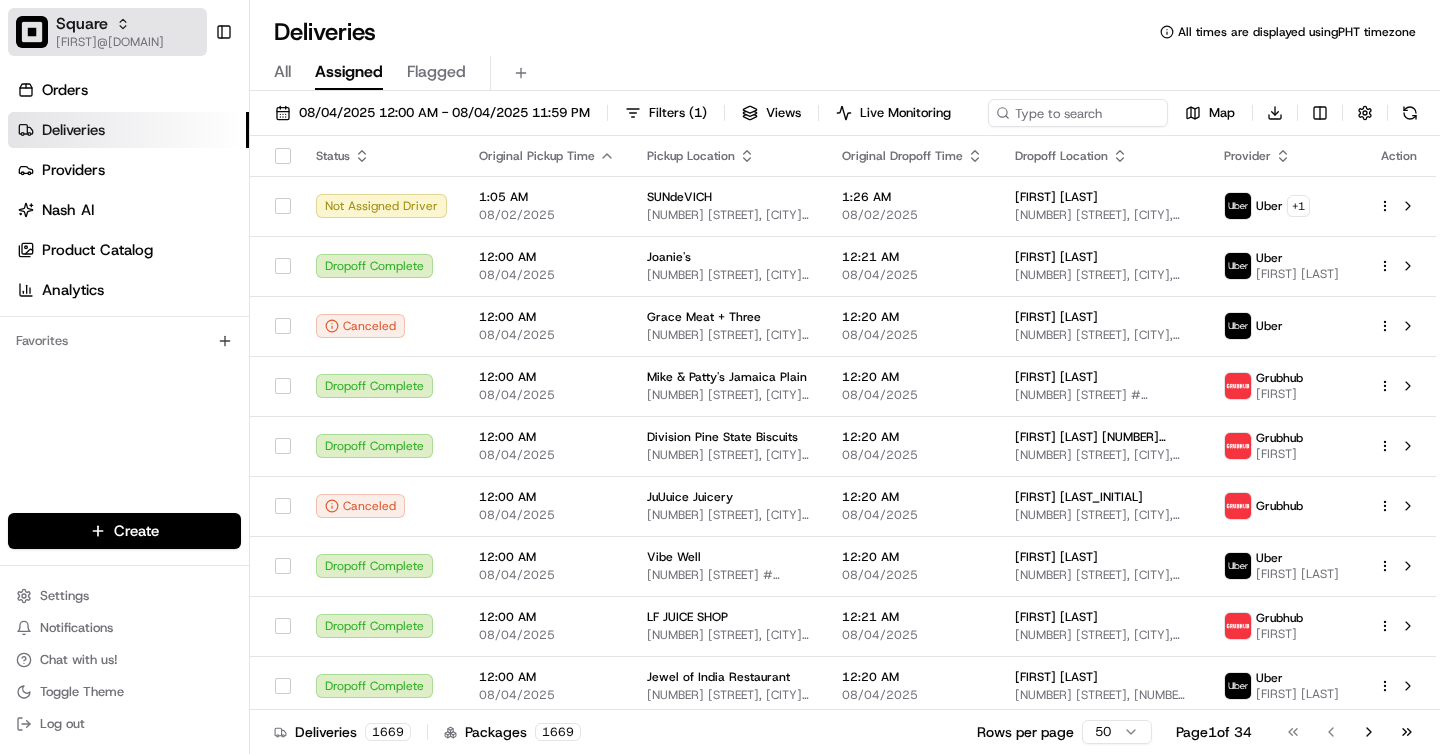 click on "[FIRST]@[DOMAIN]" at bounding box center (110, 42) 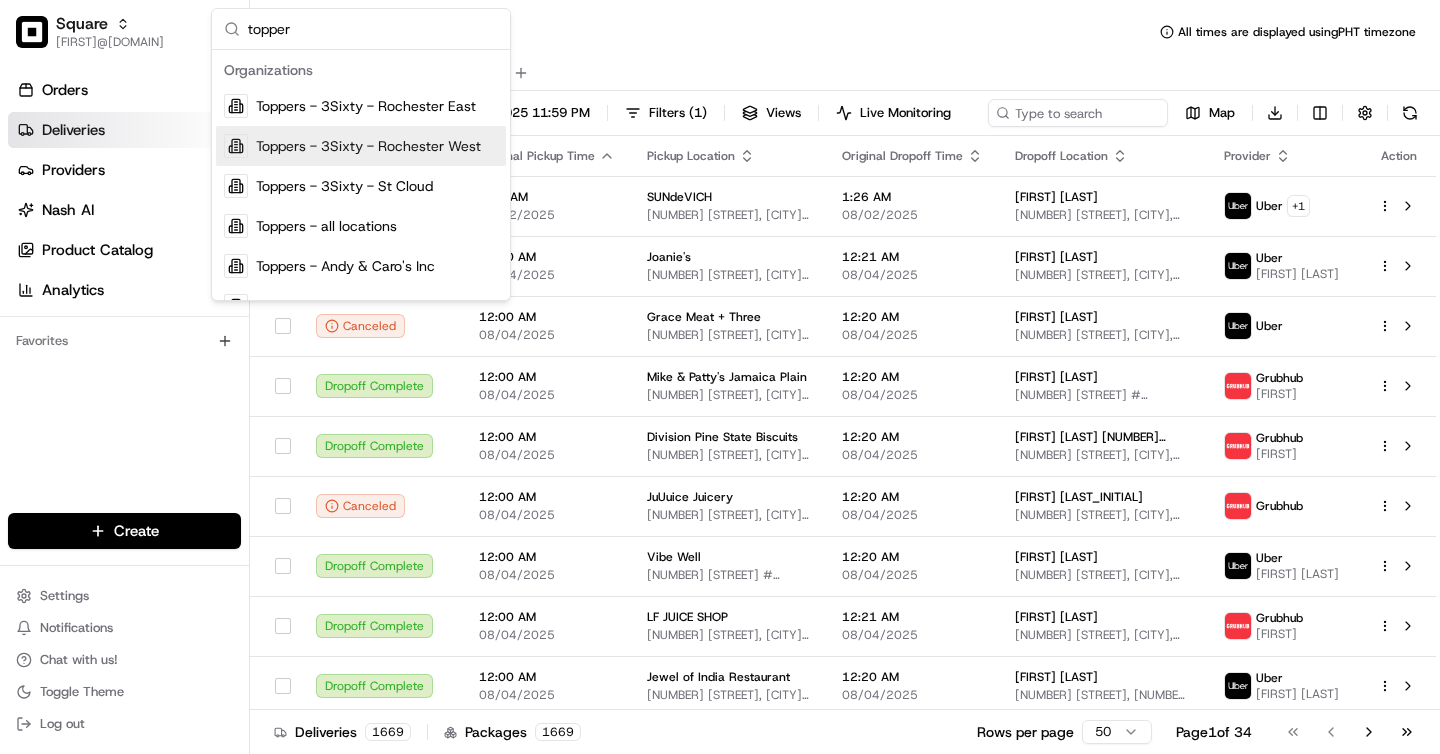 type on "topper" 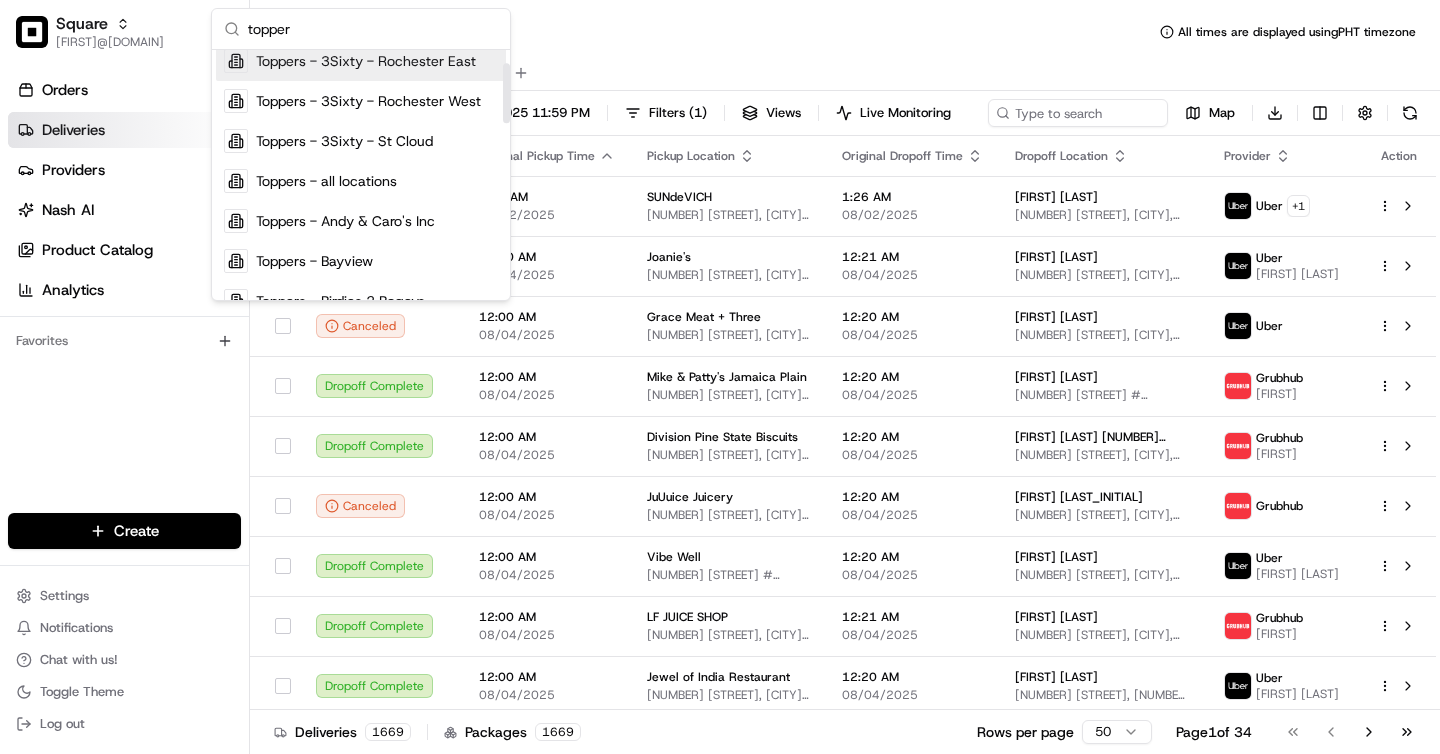 scroll, scrollTop: 55, scrollLeft: 0, axis: vertical 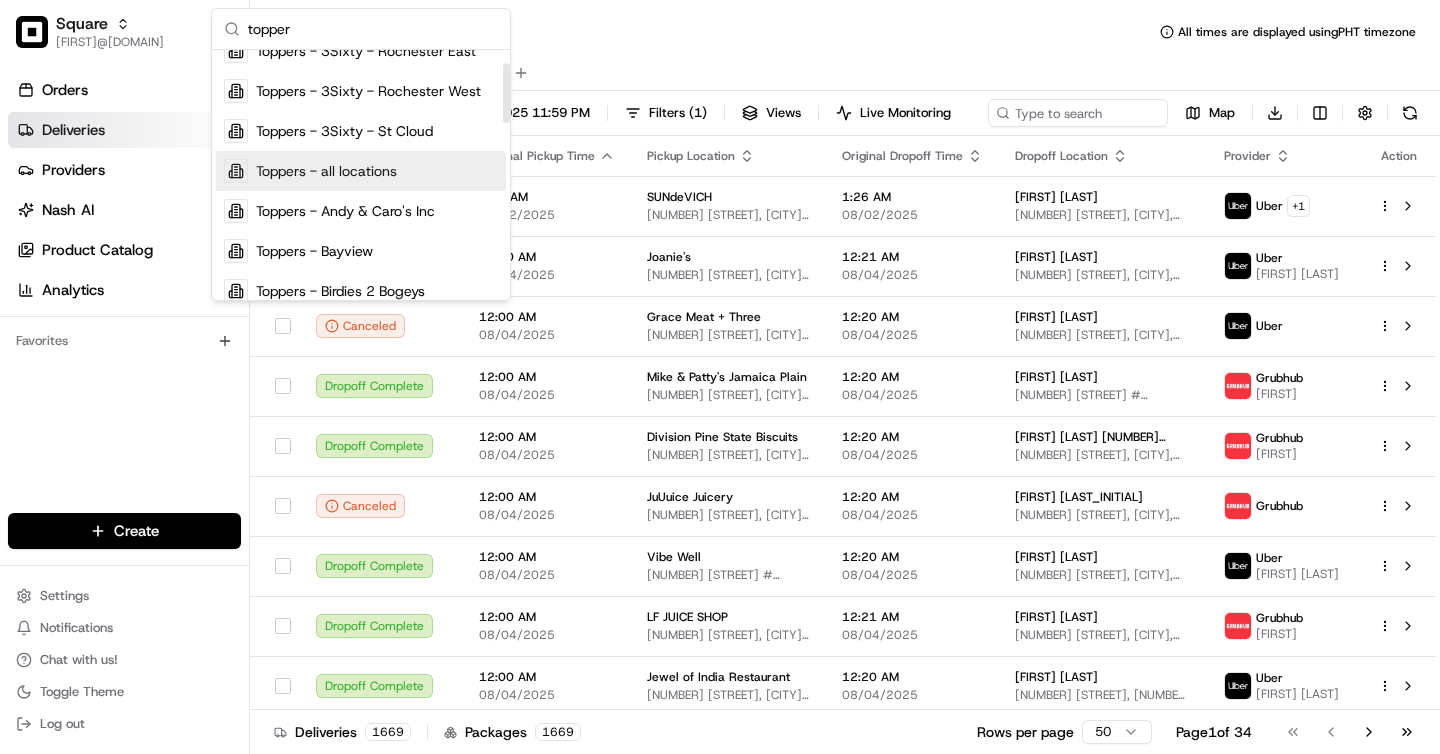 click on "Toppers - all locations" at bounding box center [326, 171] 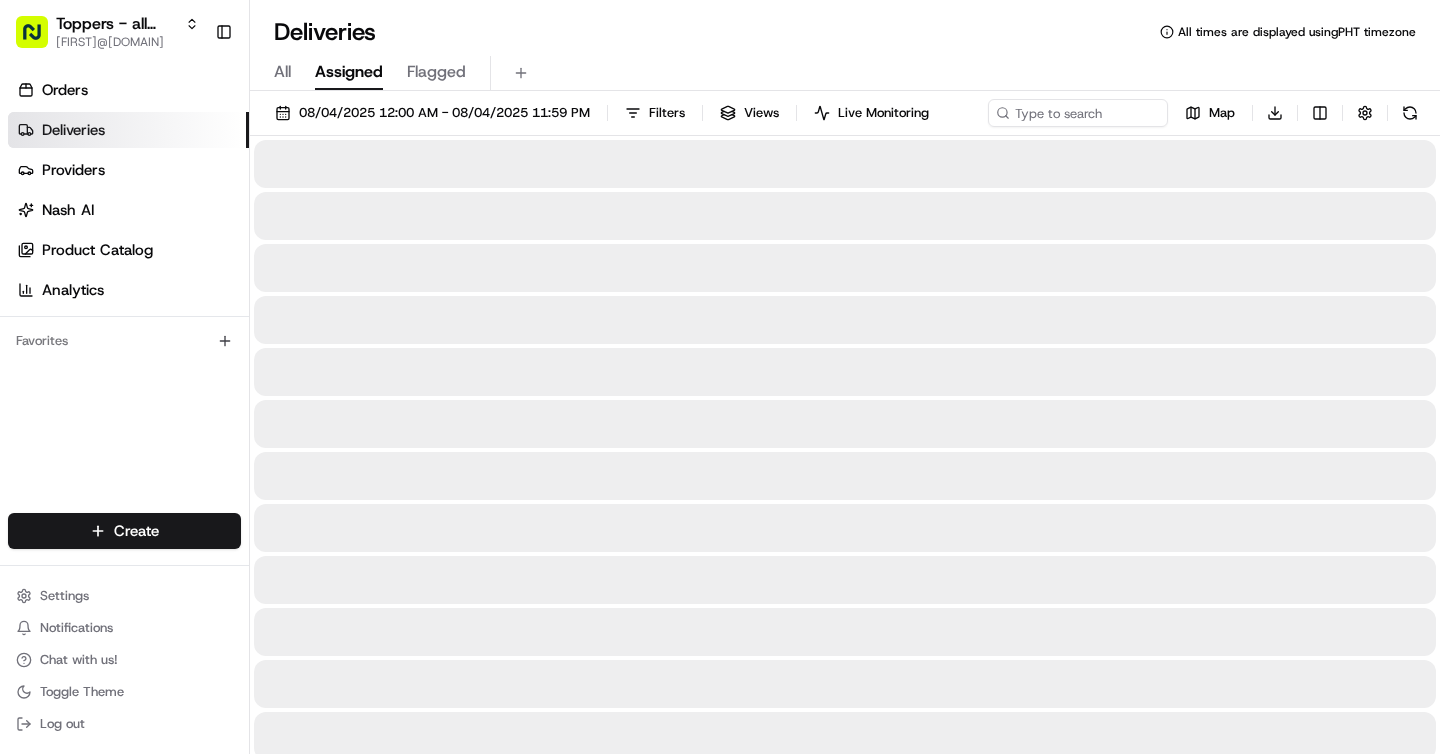 click on "All" at bounding box center (282, 72) 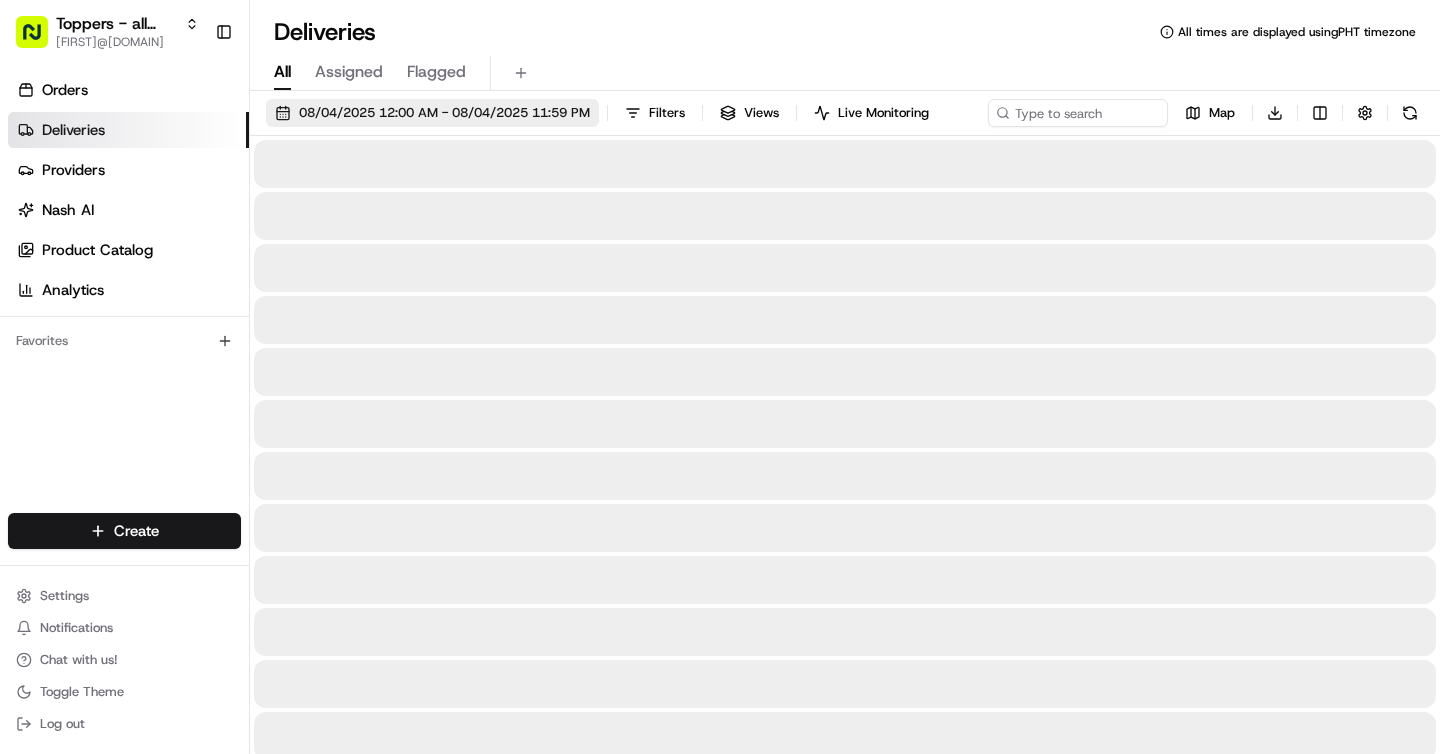 click on "08/04/2025 12:00 AM - 08/04/2025 11:59 PM" at bounding box center (444, 113) 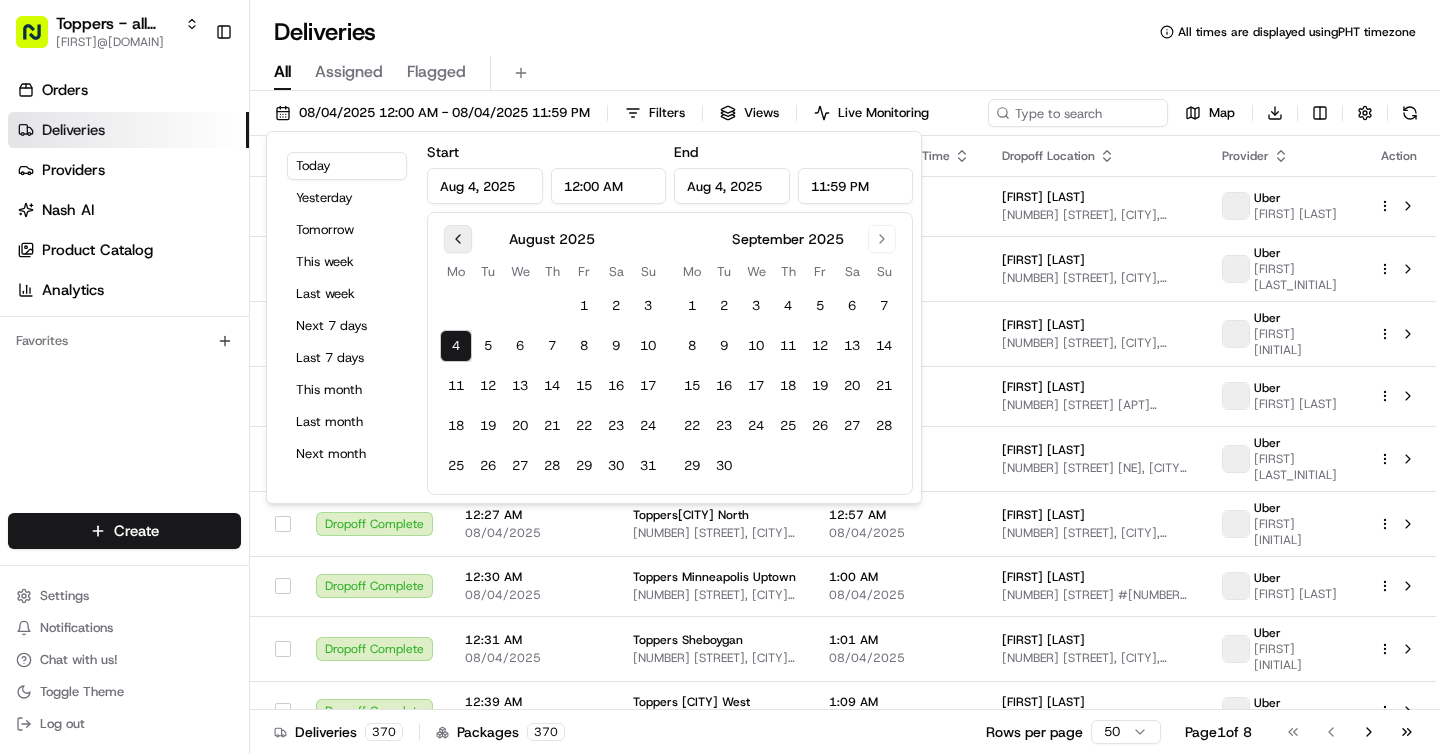 click at bounding box center [458, 239] 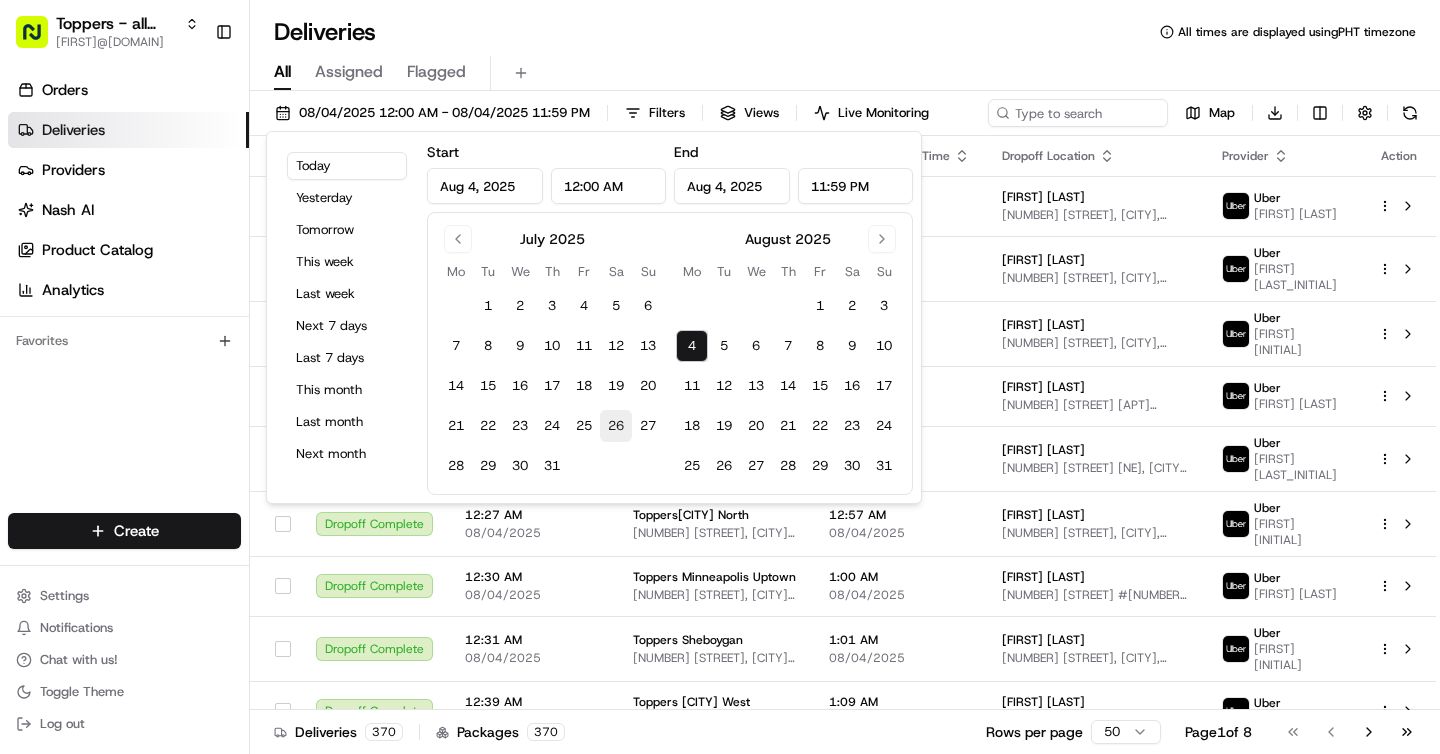 click on "26" at bounding box center (616, 426) 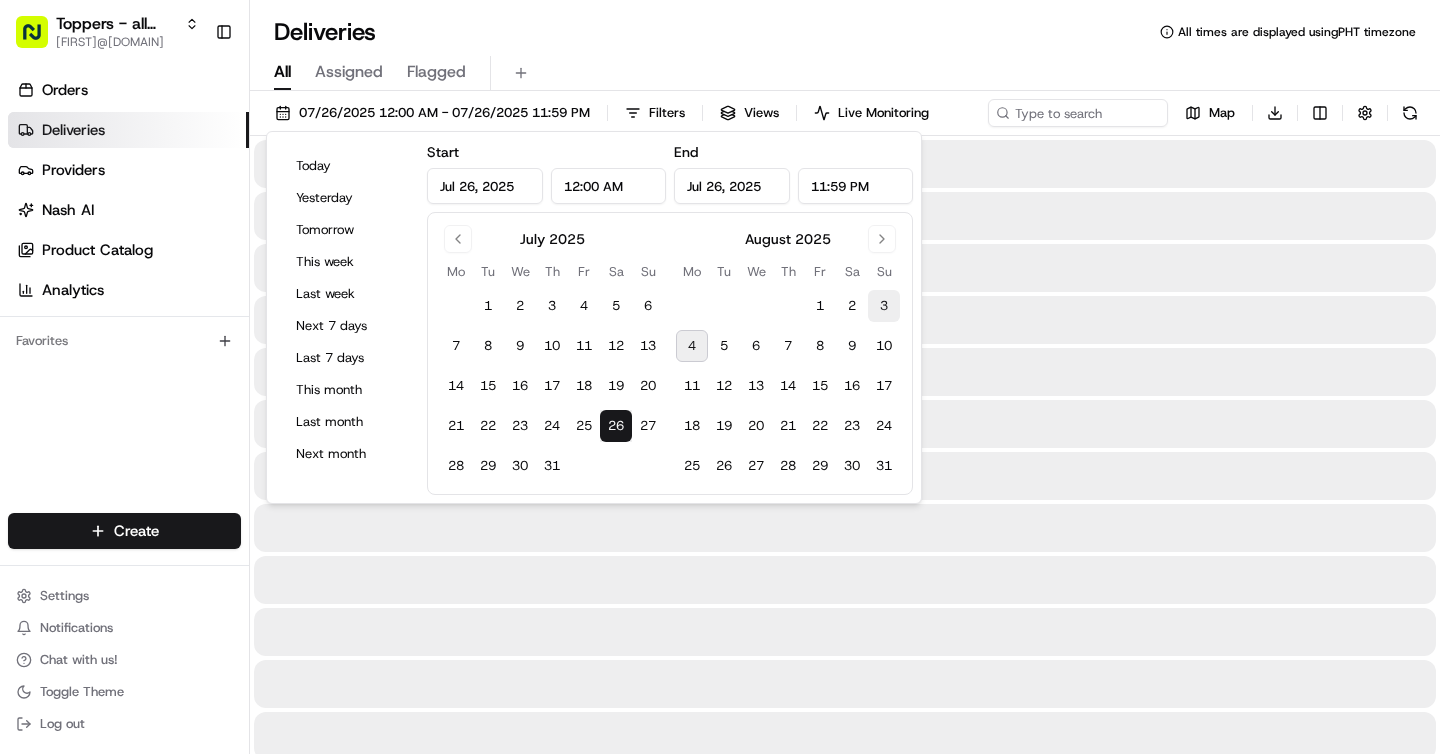 click on "3" at bounding box center [884, 306] 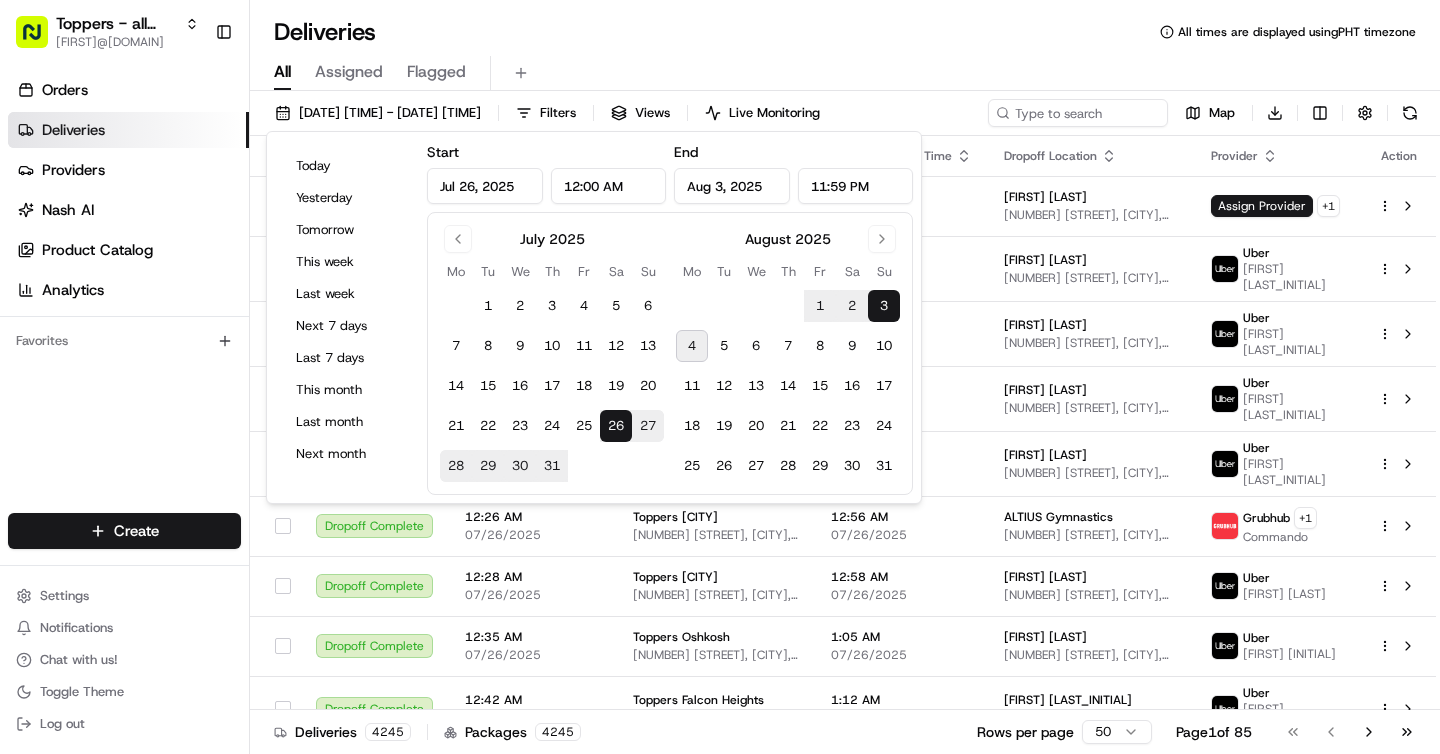 click on "26" at bounding box center [616, 426] 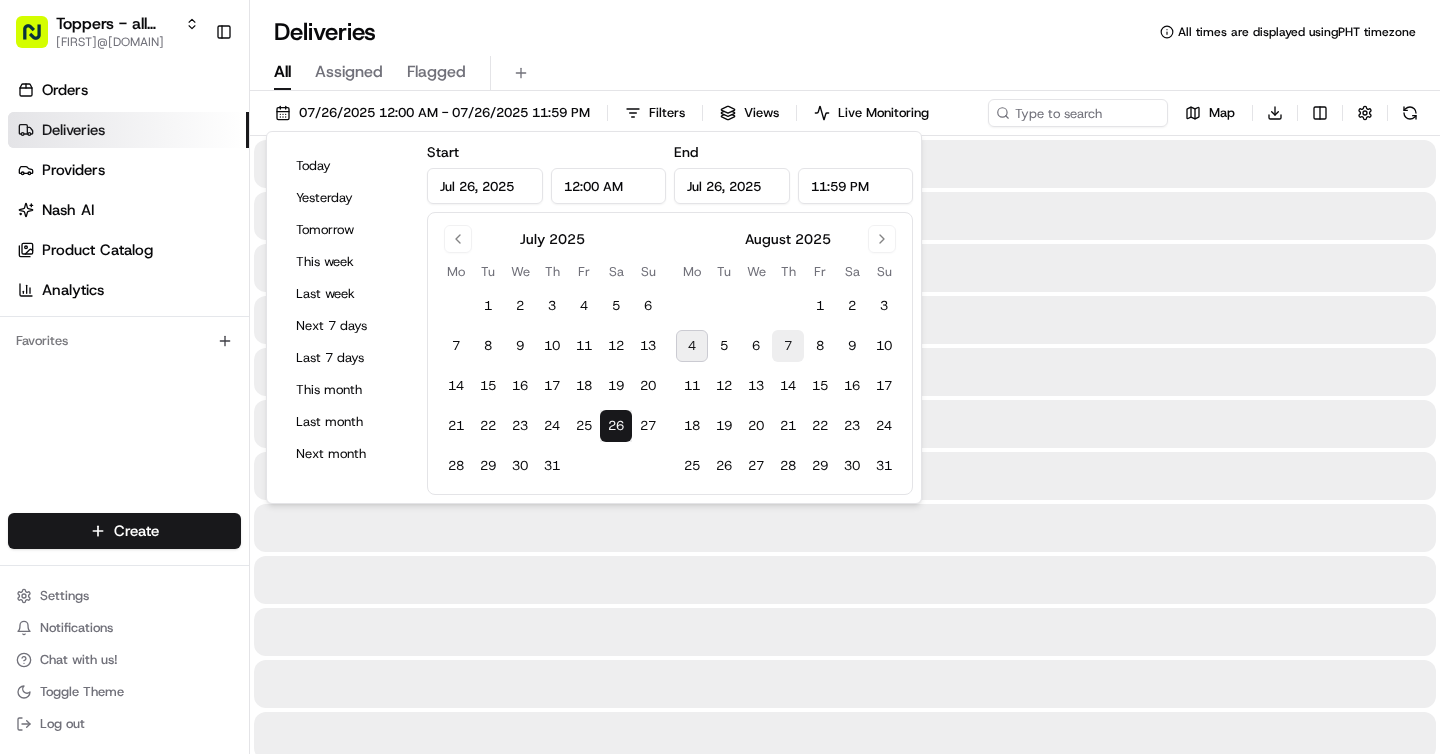 click on "7" at bounding box center [788, 346] 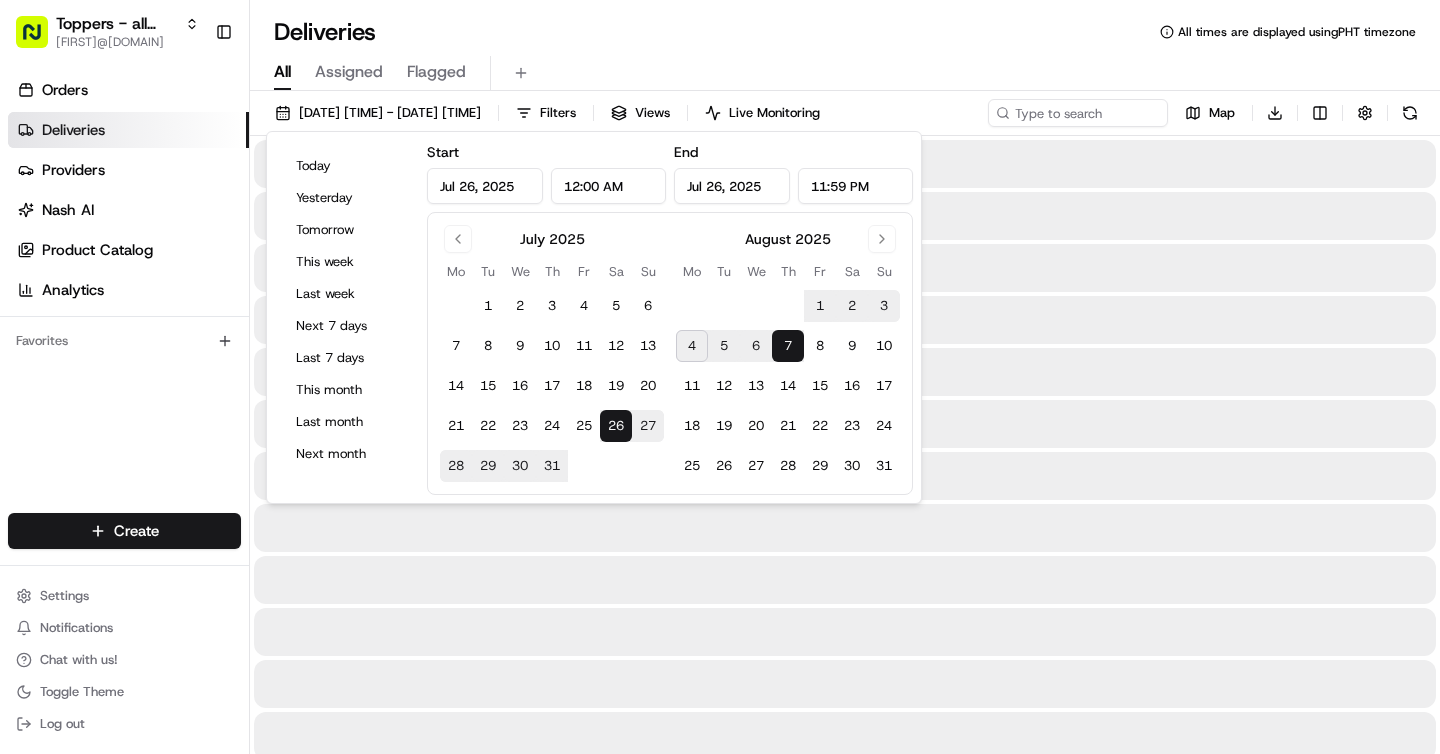 type on "Aug 7, 2025" 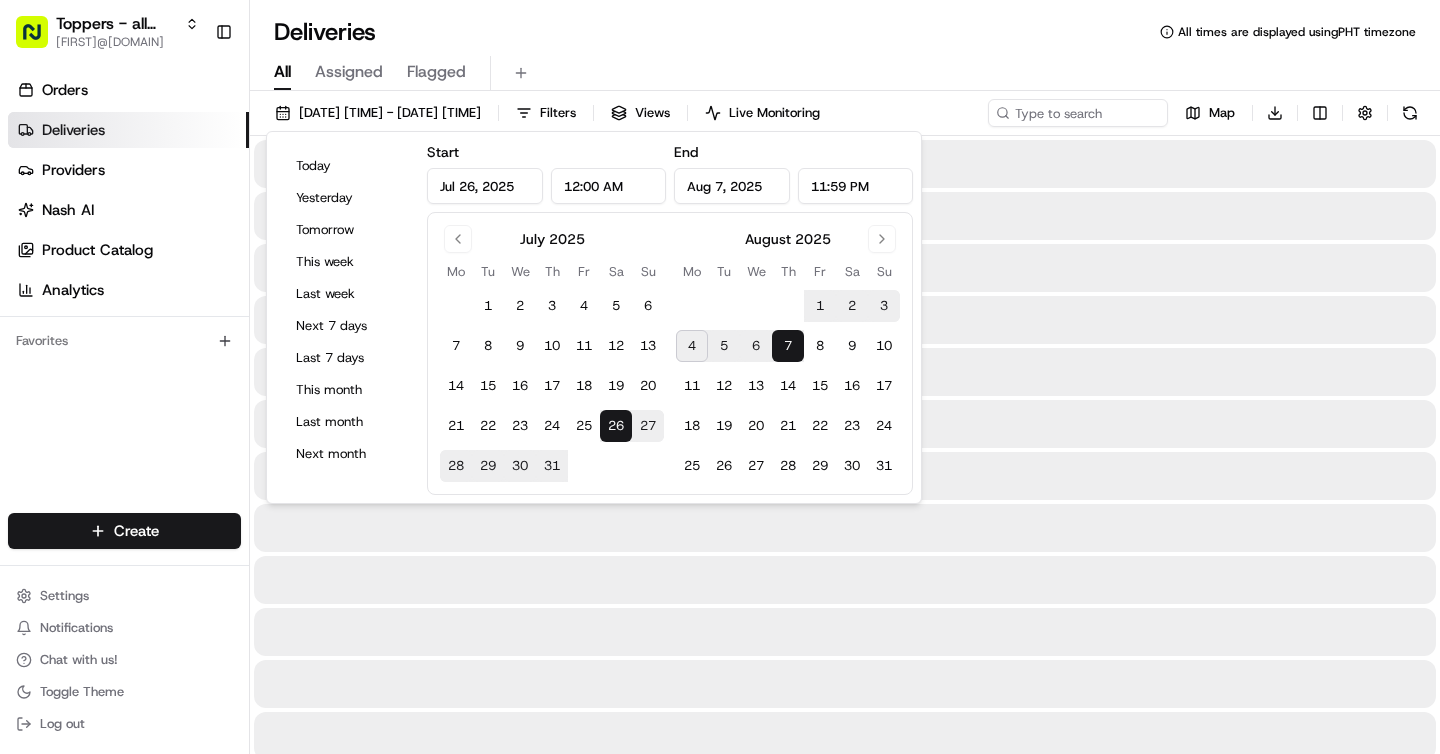 click on "All Assigned Flagged" at bounding box center (845, 73) 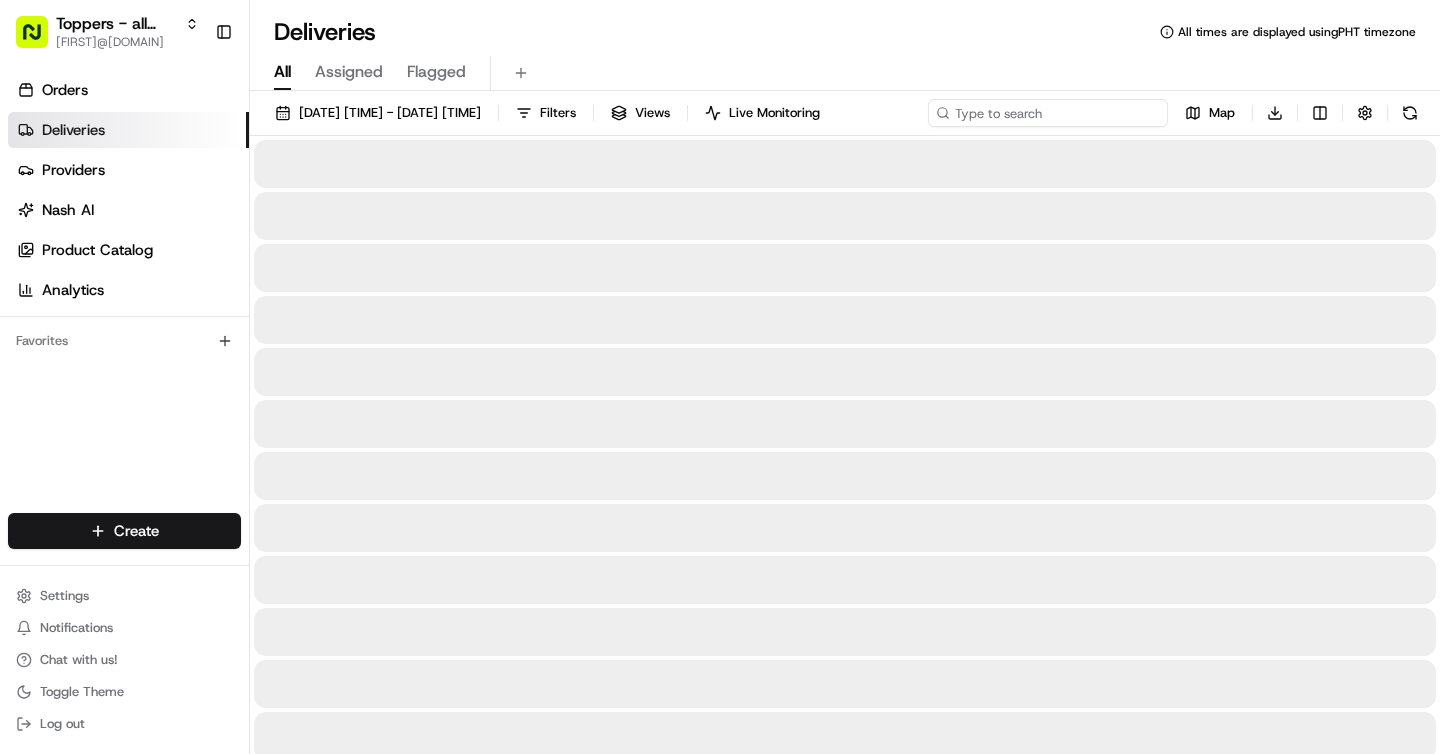 click at bounding box center [1048, 113] 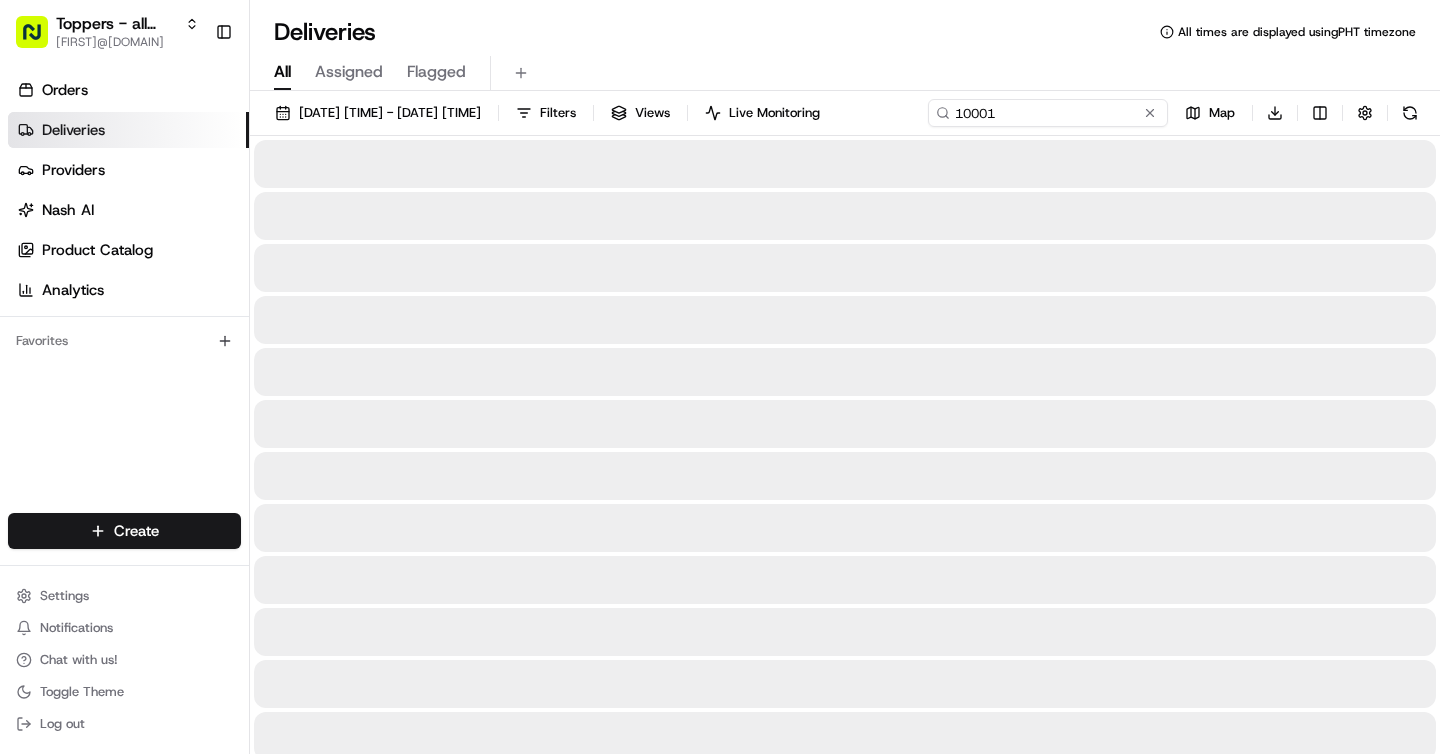 type on "10001" 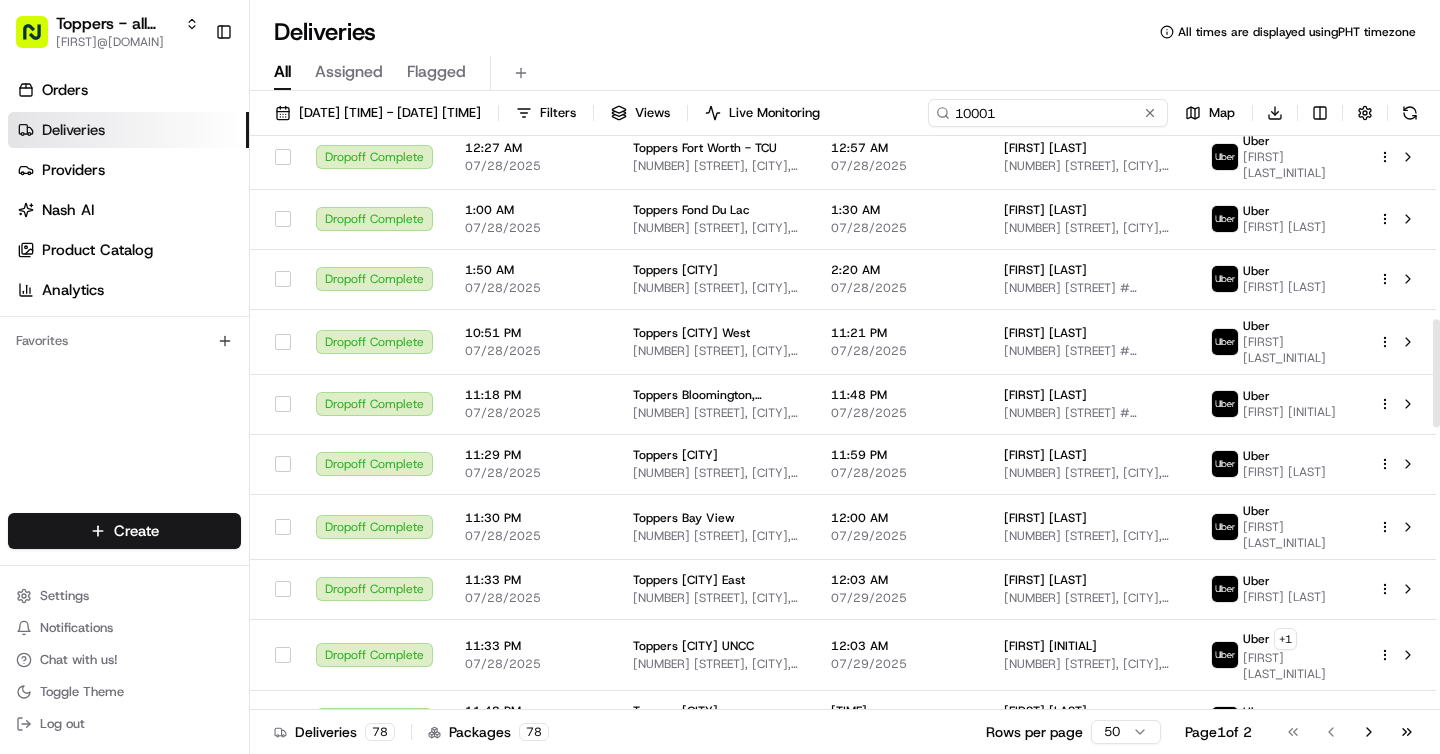 scroll, scrollTop: 980, scrollLeft: 0, axis: vertical 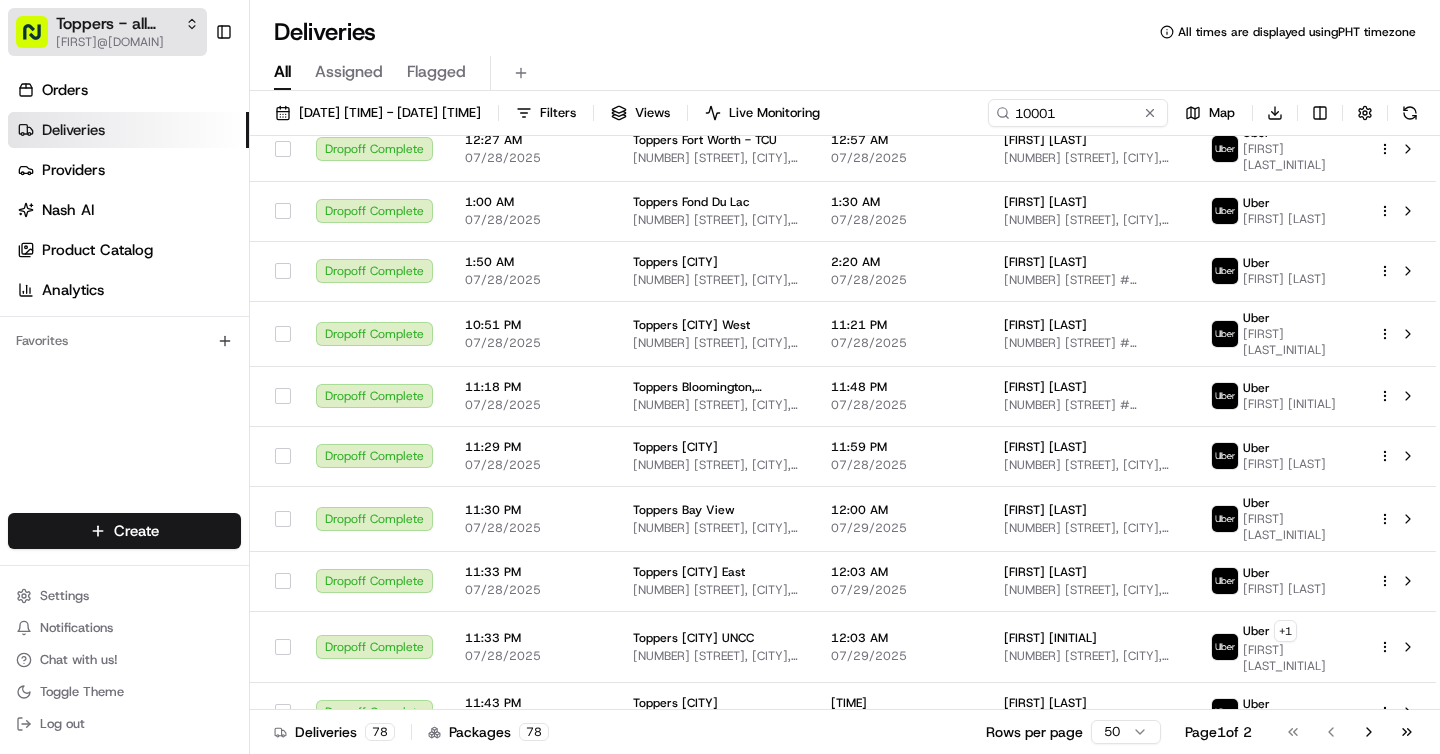 click on "[EMAIL]" at bounding box center [127, 42] 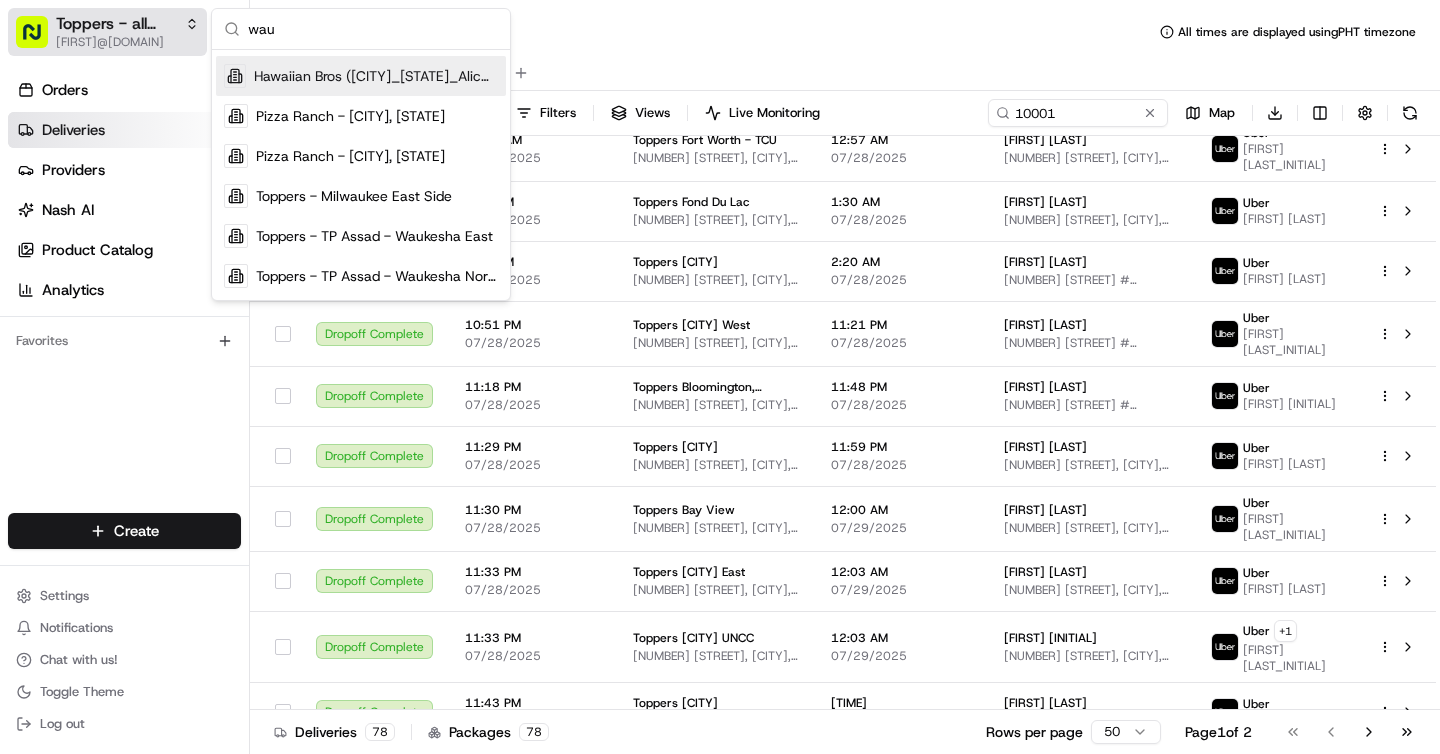 scroll, scrollTop: 190, scrollLeft: 0, axis: vertical 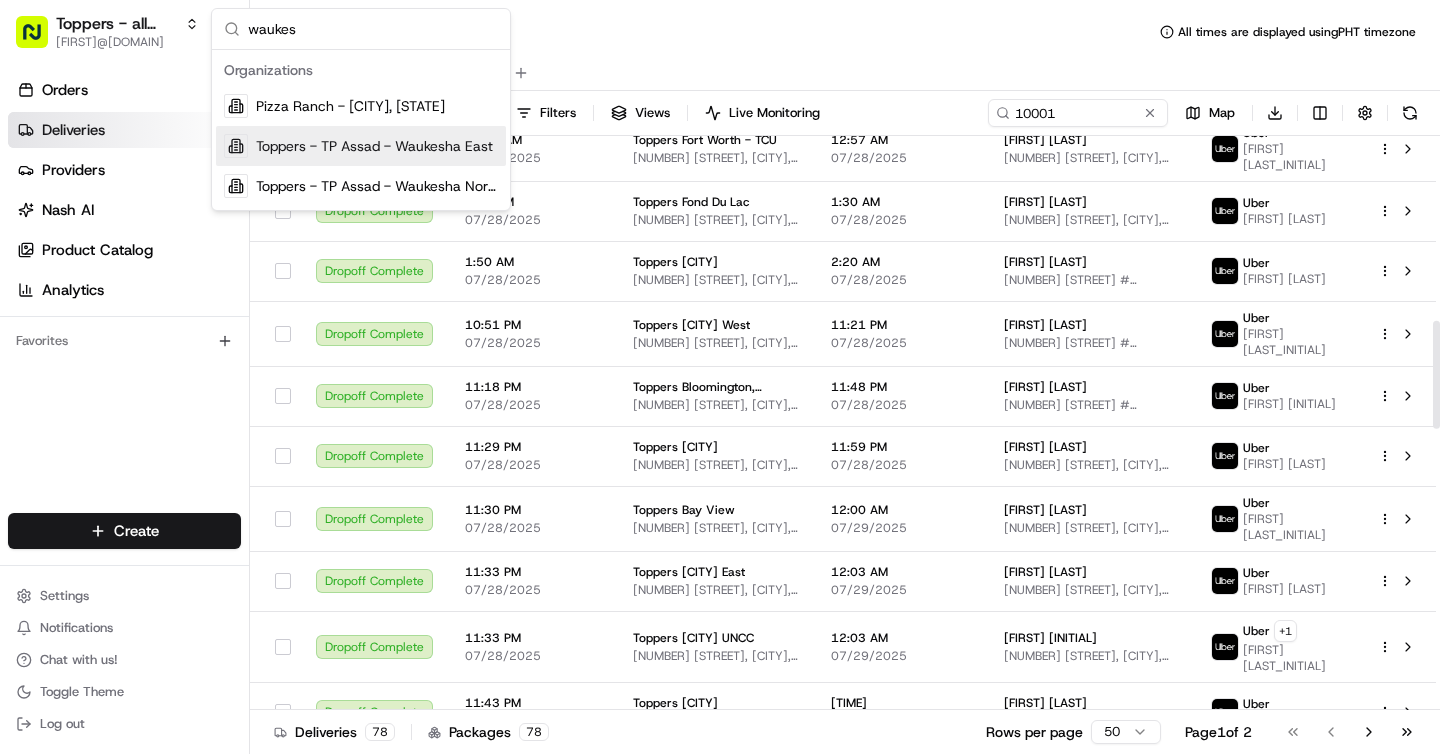 type on "waukes" 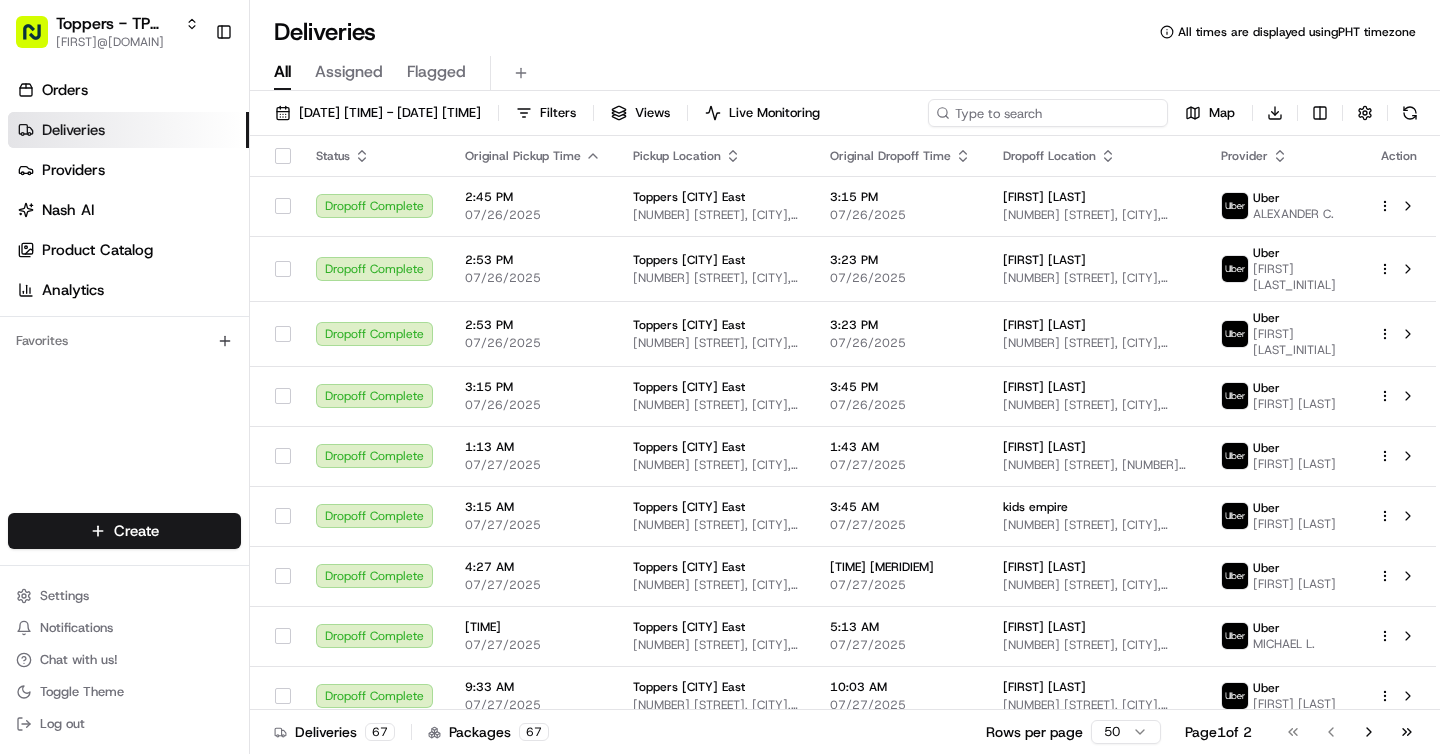 click at bounding box center [1048, 113] 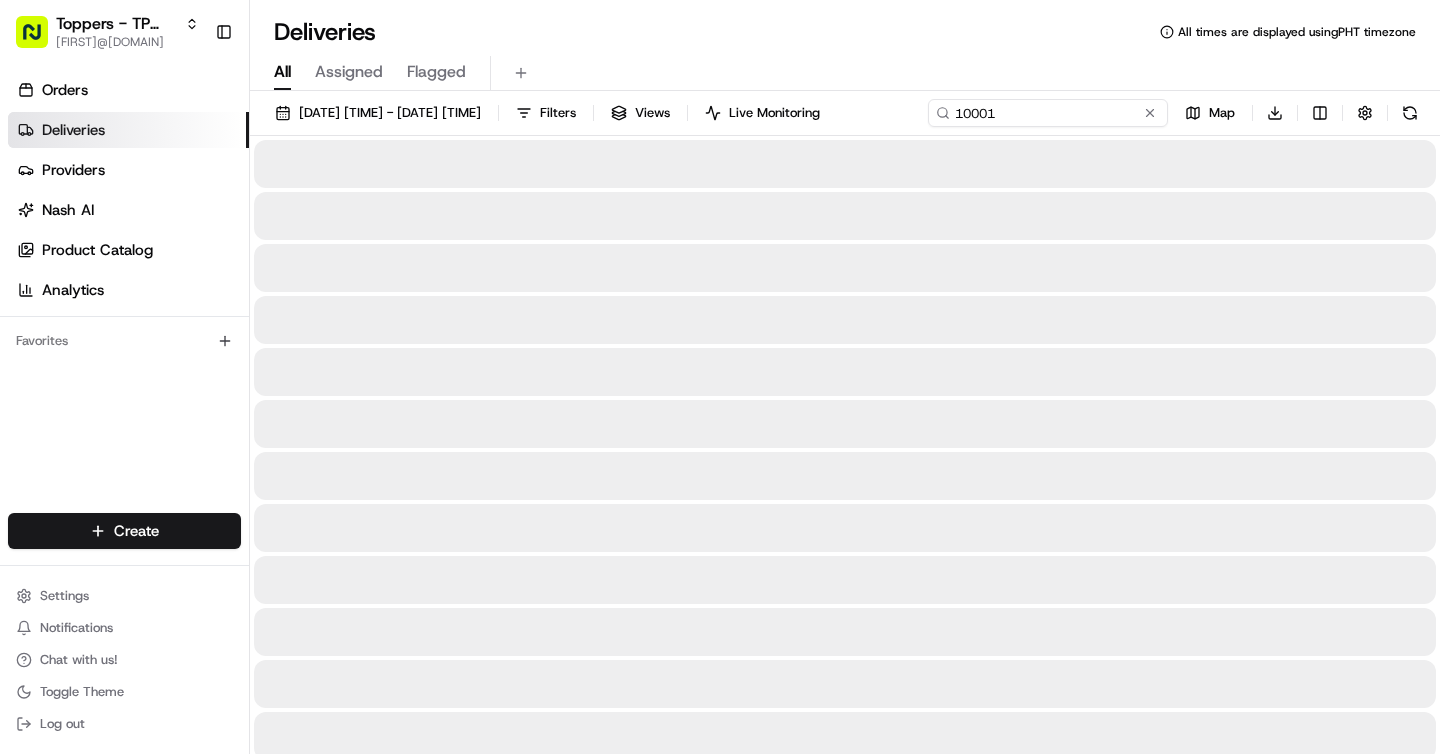 type on "10001" 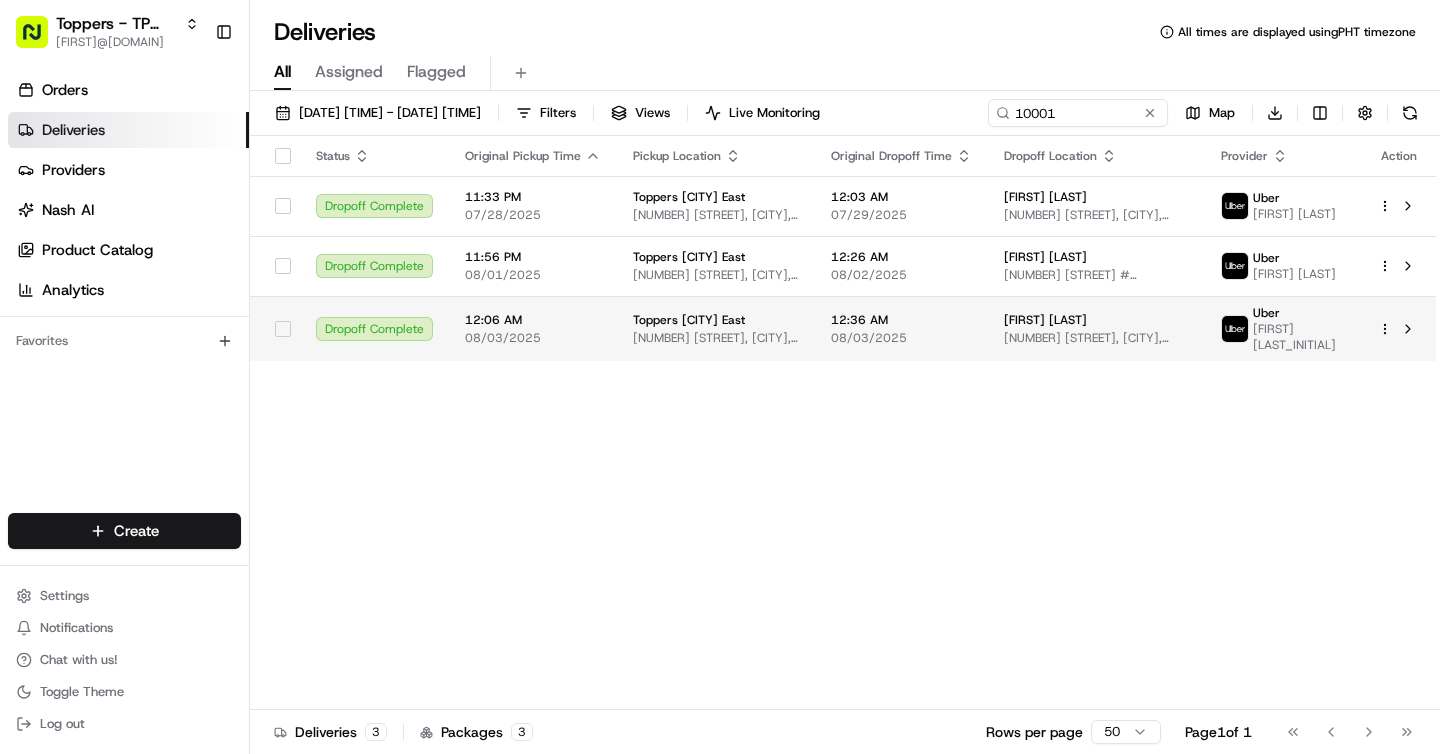 click on "Toppers Waukesha East 21461 E Moreland Blvd, Waukesha, WI 53186, US" at bounding box center [716, 328] 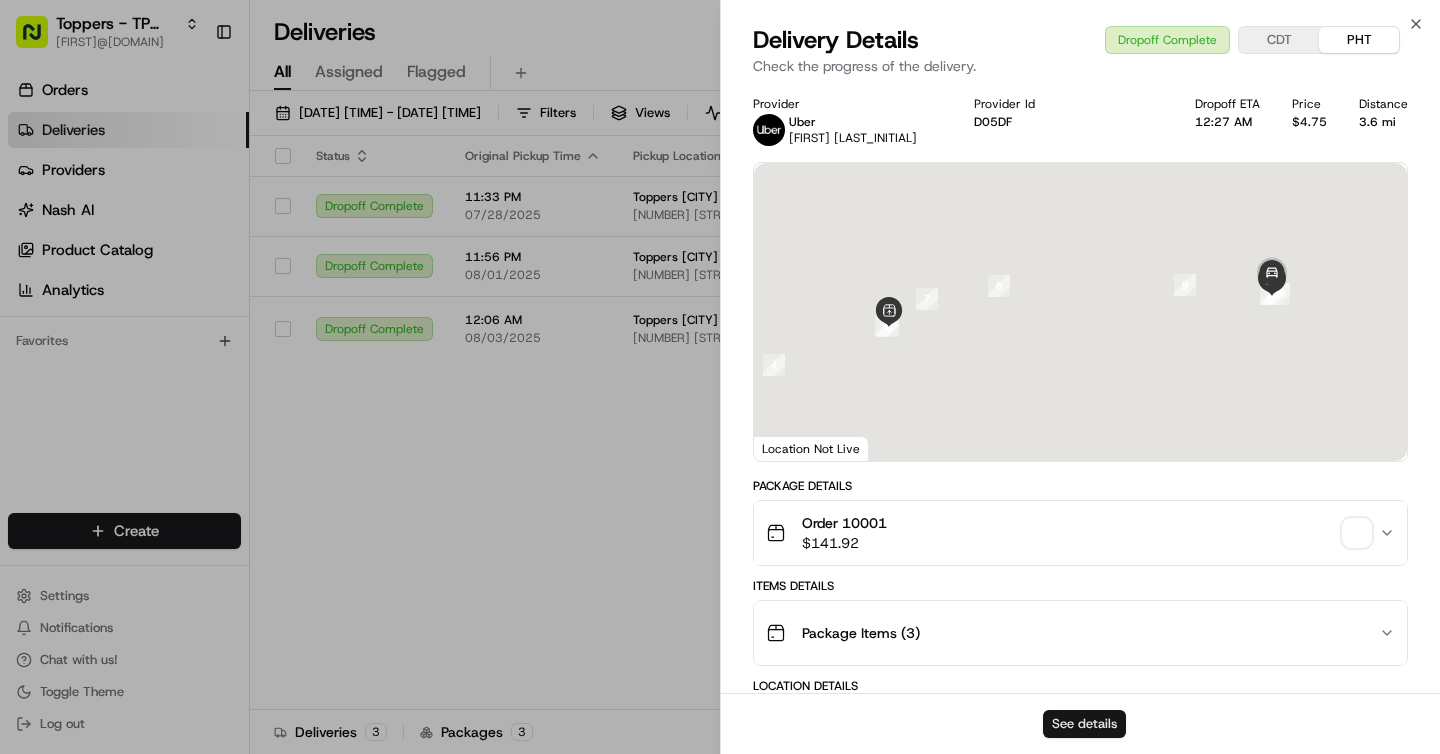 click on "See details" at bounding box center (1084, 724) 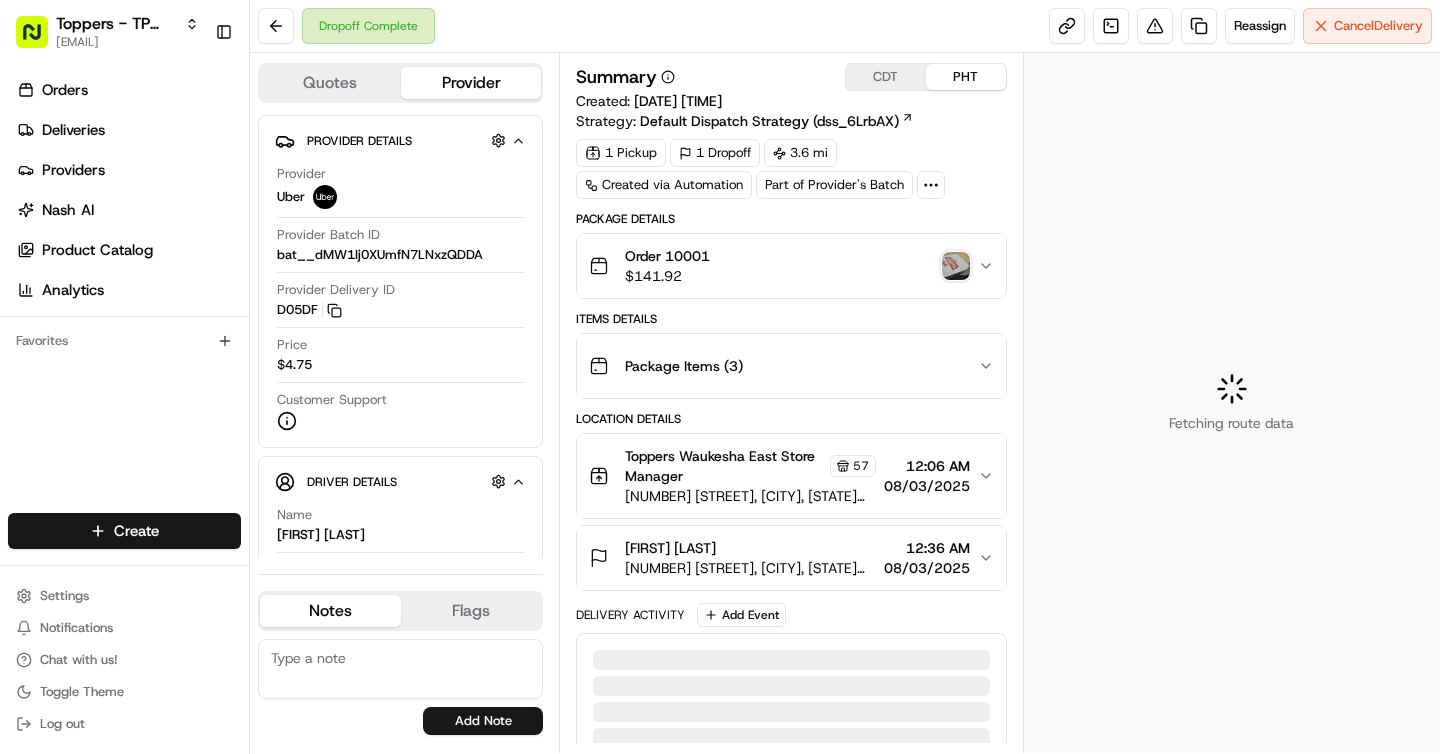 scroll, scrollTop: 0, scrollLeft: 0, axis: both 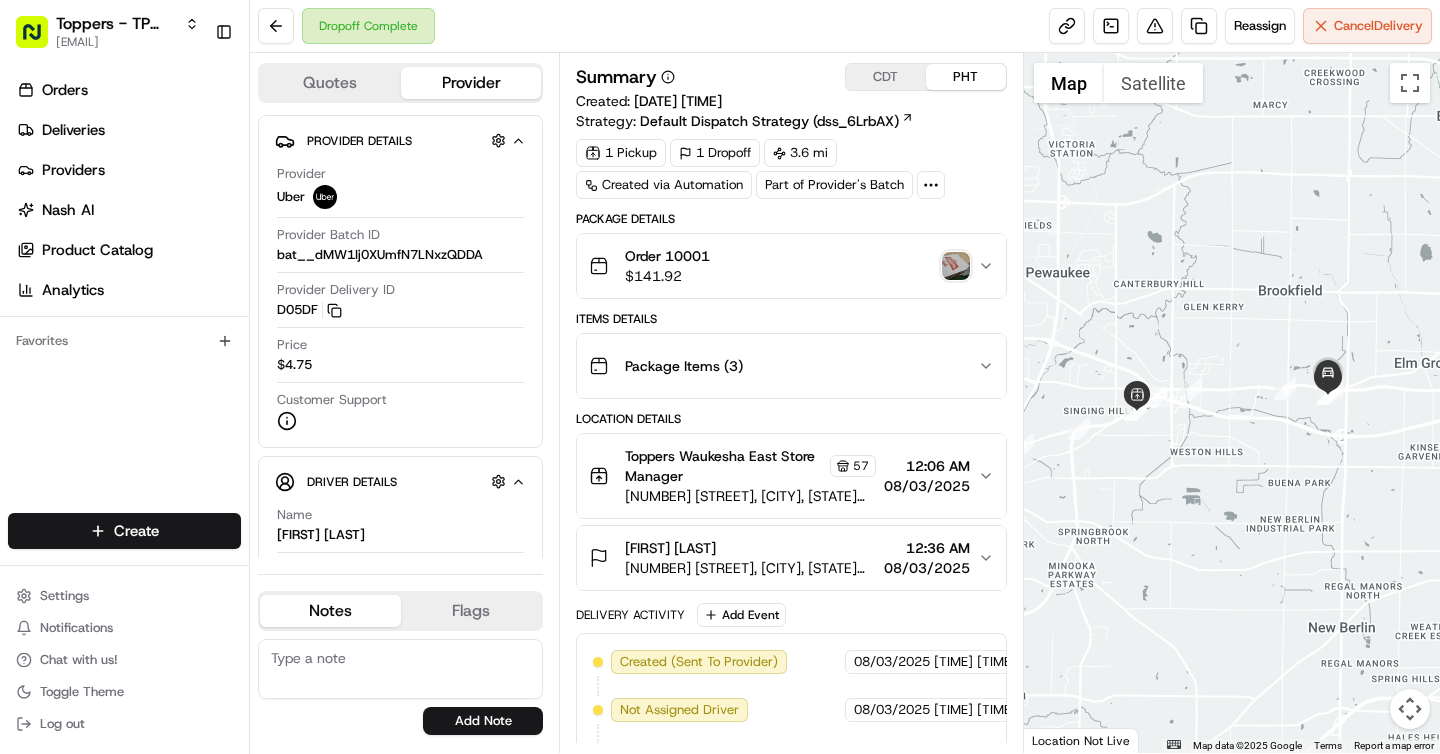 click on "Order 10001 $ 141.92" at bounding box center [783, 266] 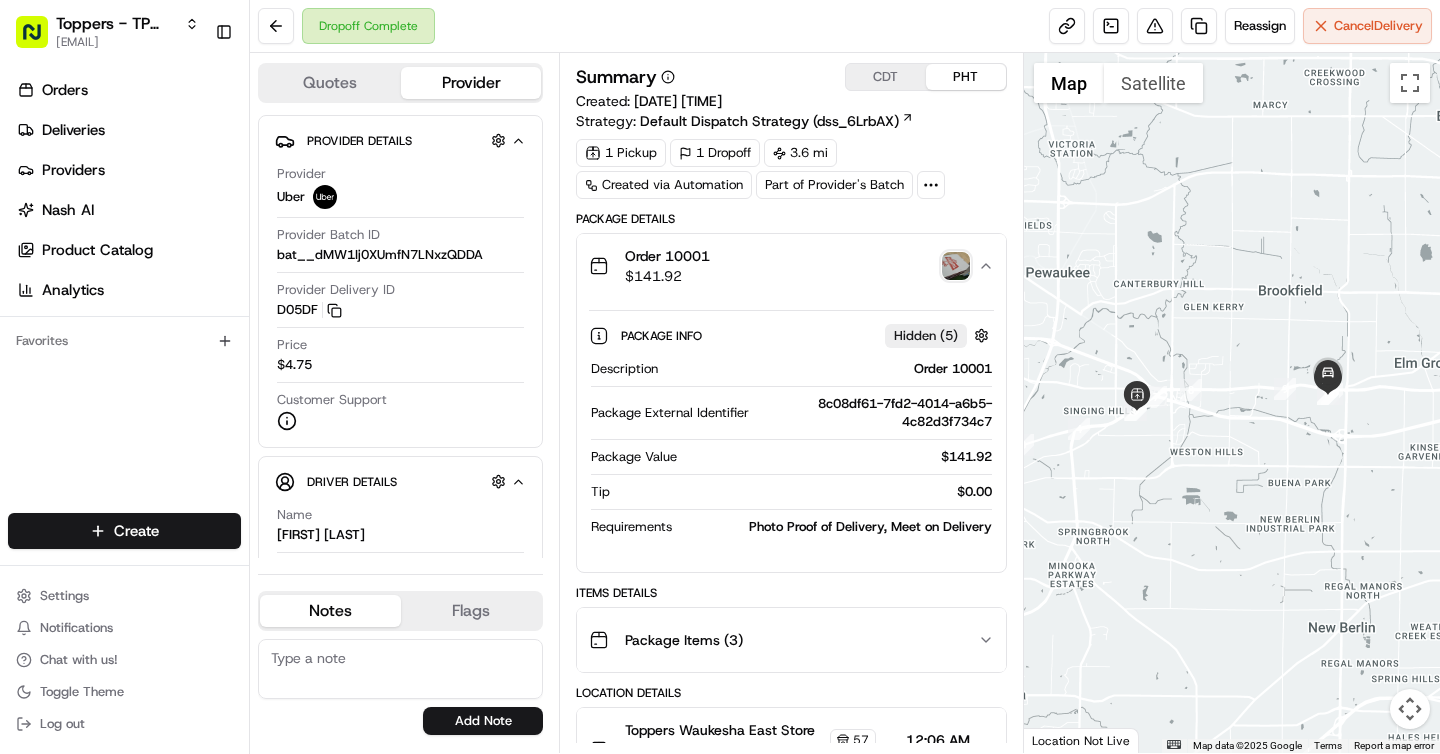 click at bounding box center (956, 266) 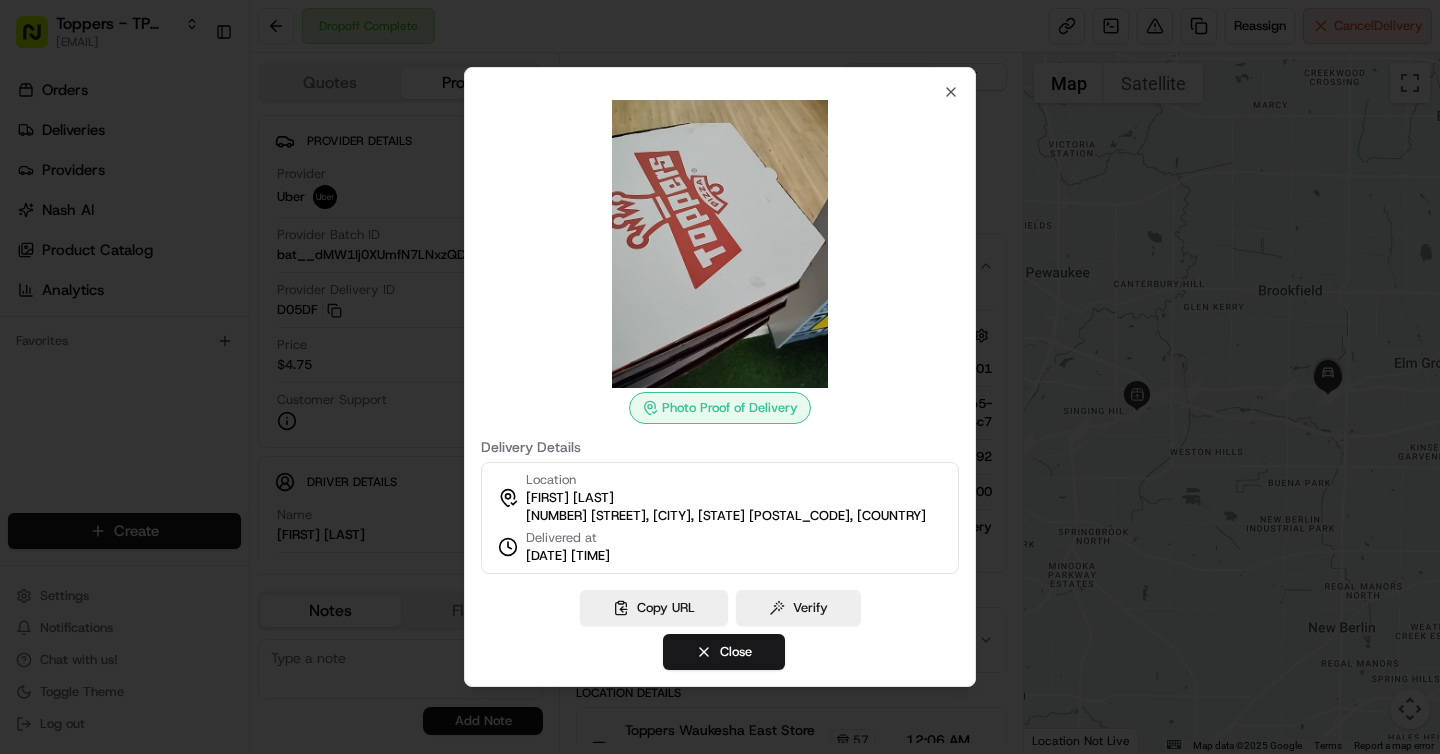type 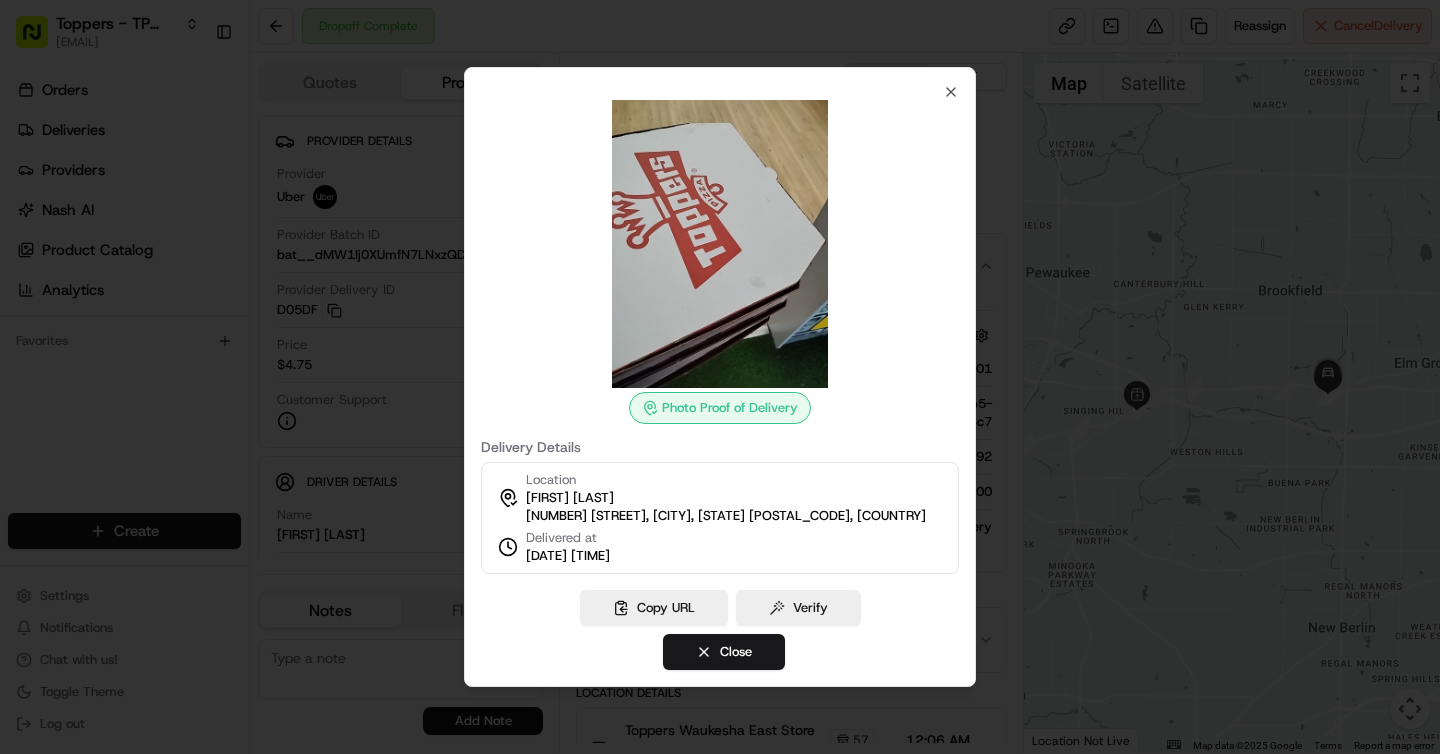 click at bounding box center (720, 377) 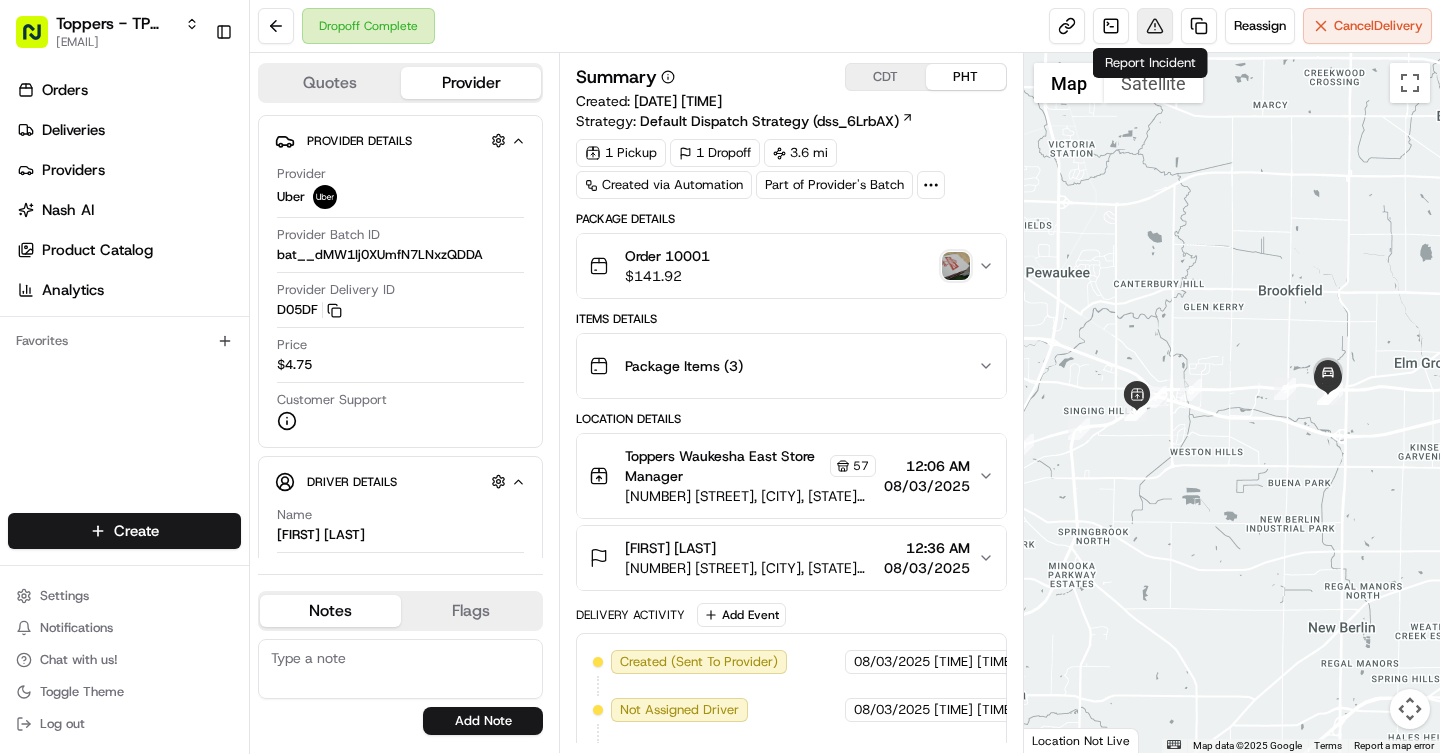 click at bounding box center [1155, 26] 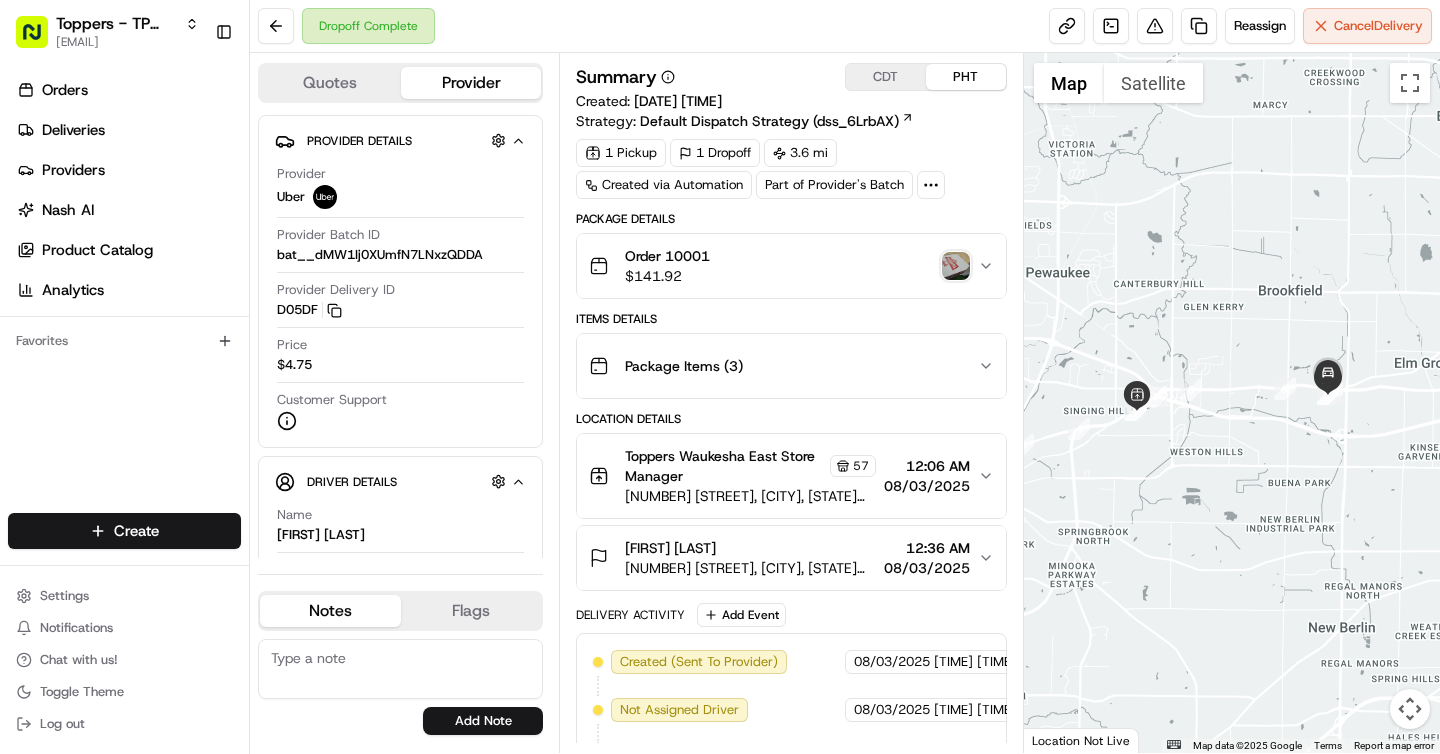 click at bounding box center [956, 266] 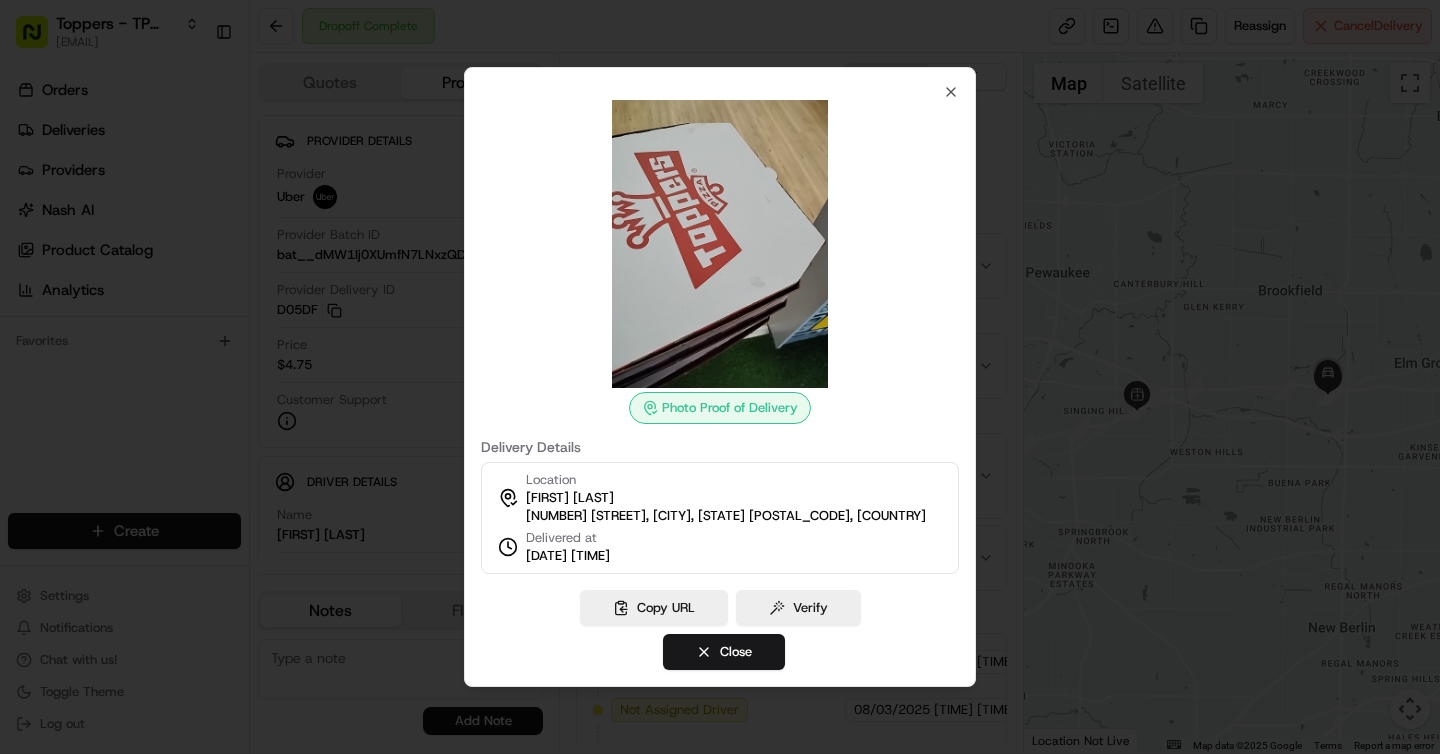 type 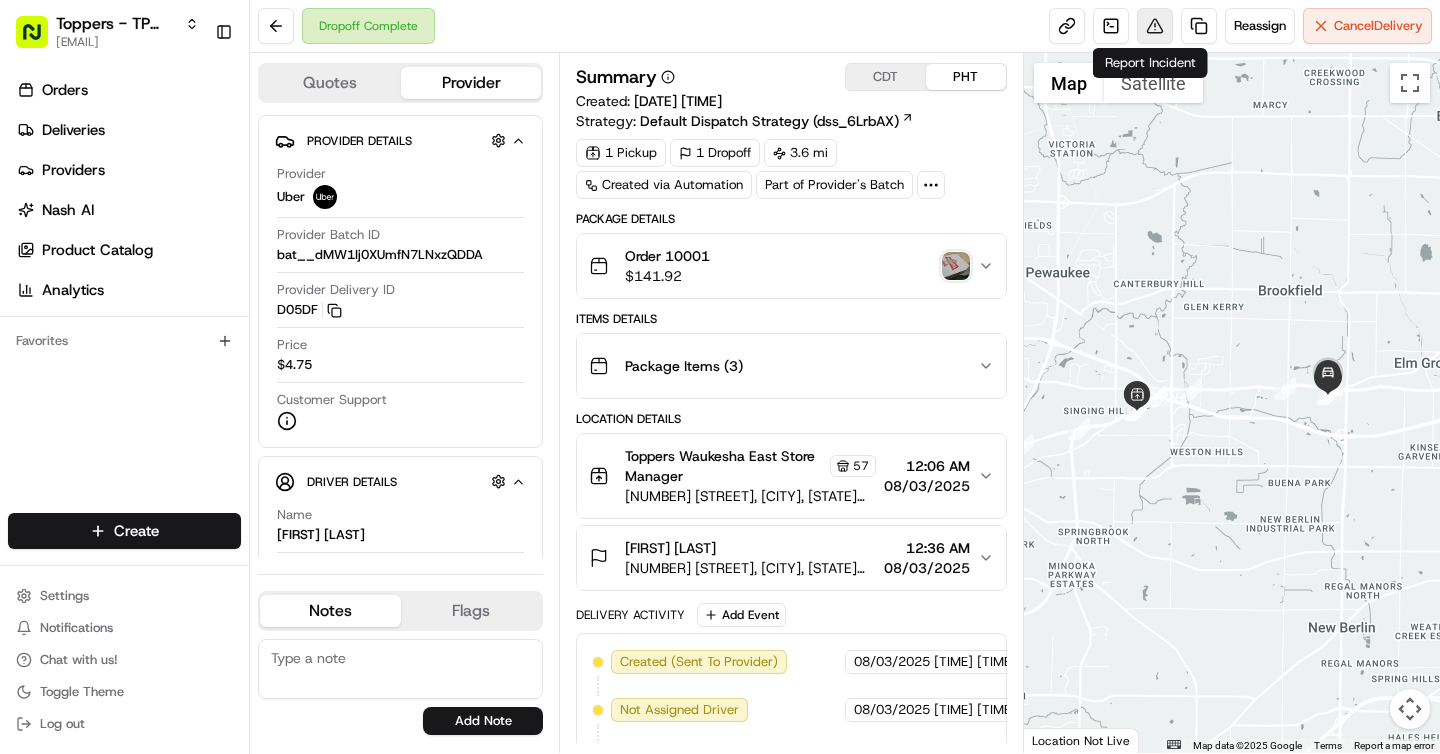 click at bounding box center (1155, 26) 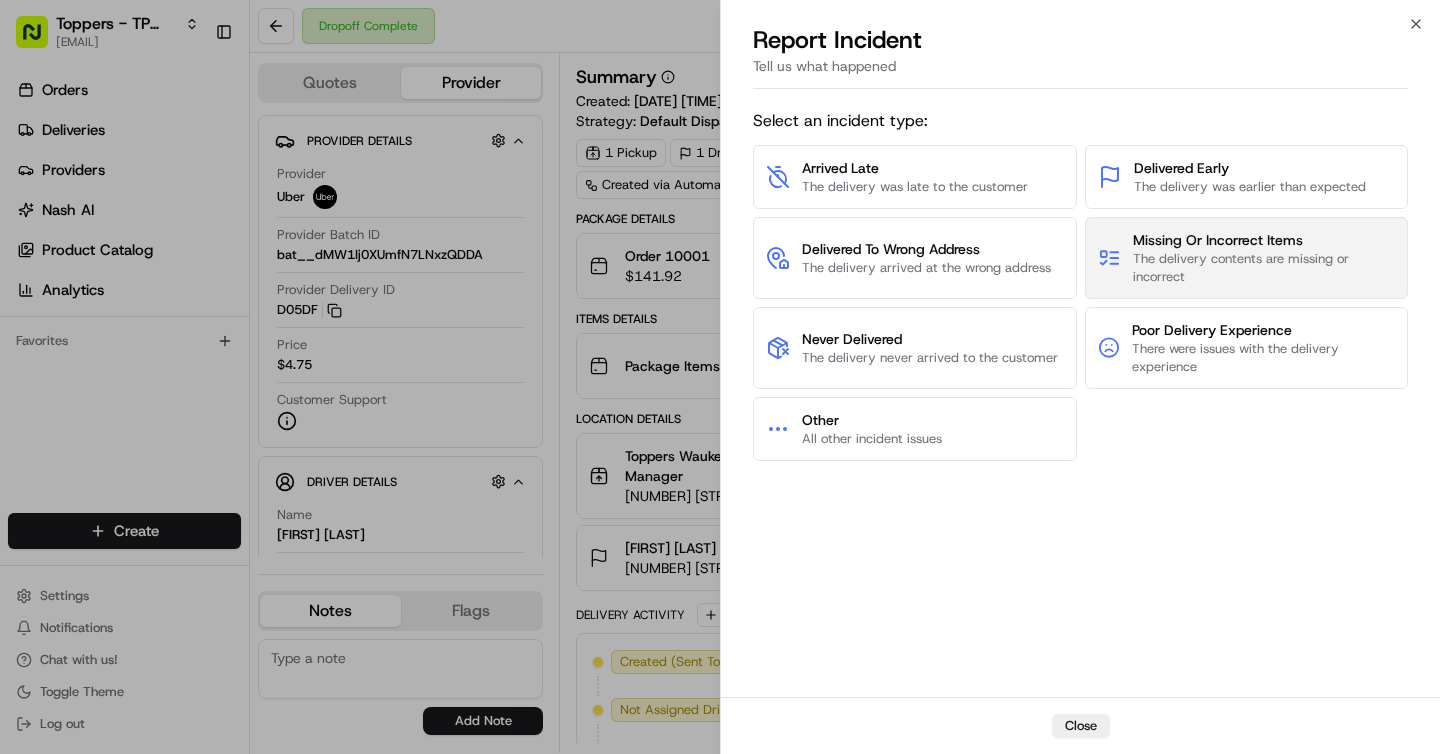 click on "The delivery contents are missing or incorrect" at bounding box center [1264, 268] 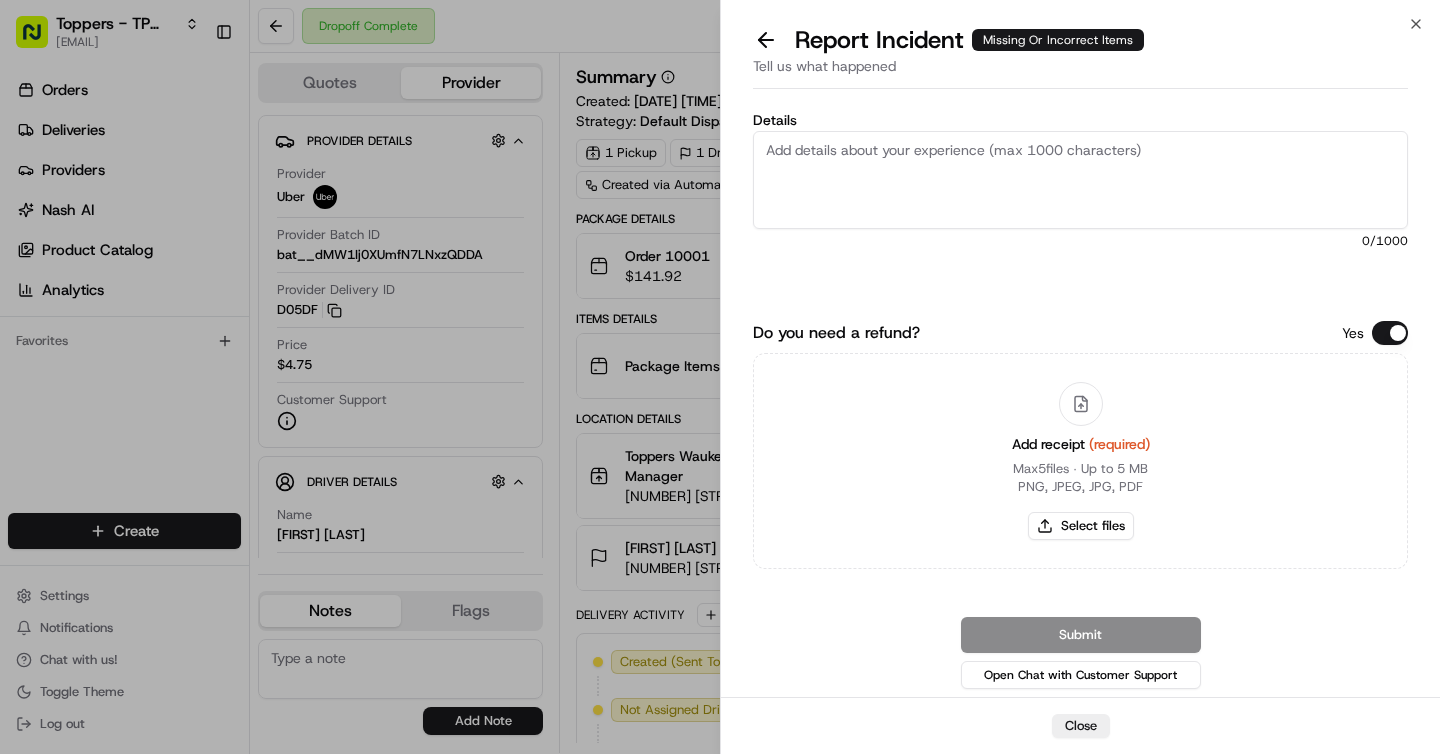 click on "Details" at bounding box center (1080, 180) 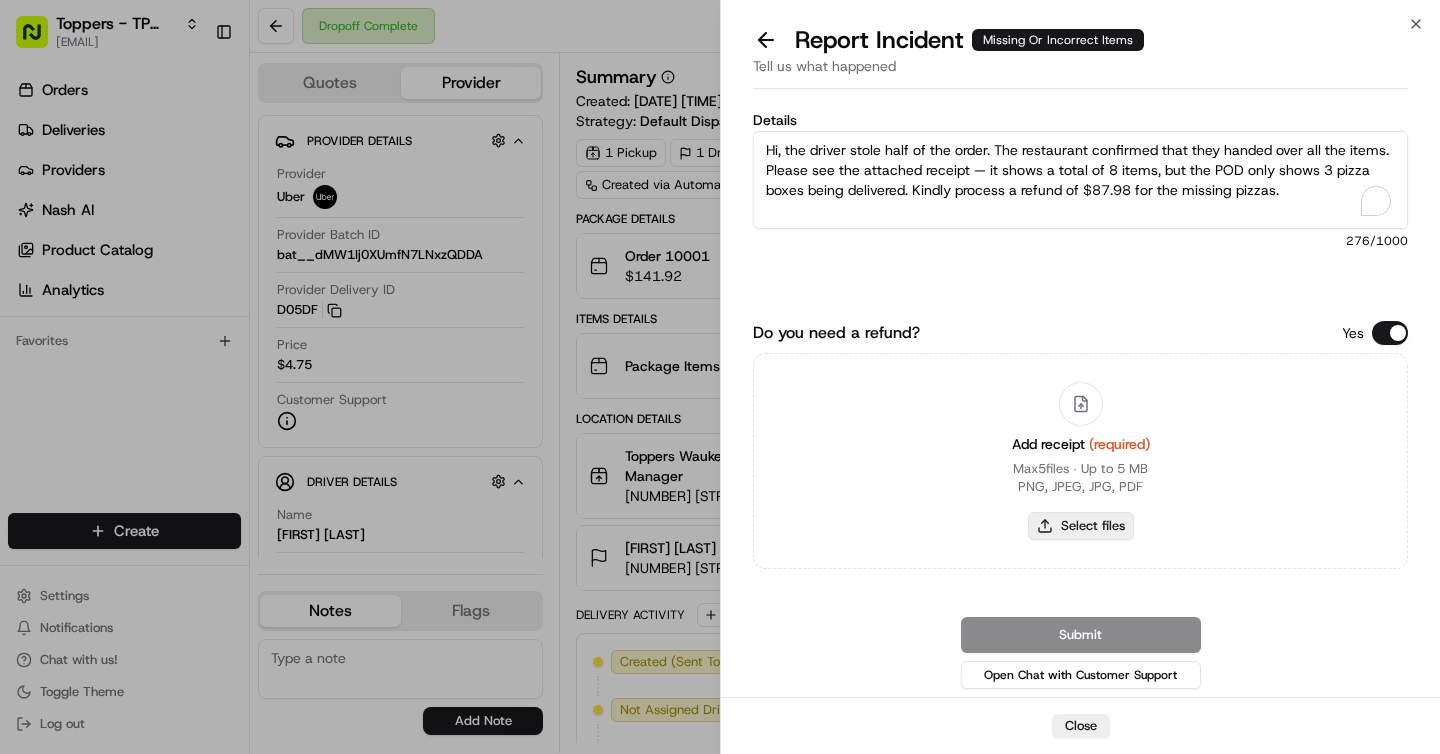 type on "Hi, the driver stole half of the order. The restaurant confirmed that they handed over all the items. Please see the attached receipt — it shows a total of 8 items, but the POD only shows 3 pizza boxes being delivered. Kindly process a refund of $87.98 for the missing pizzas." 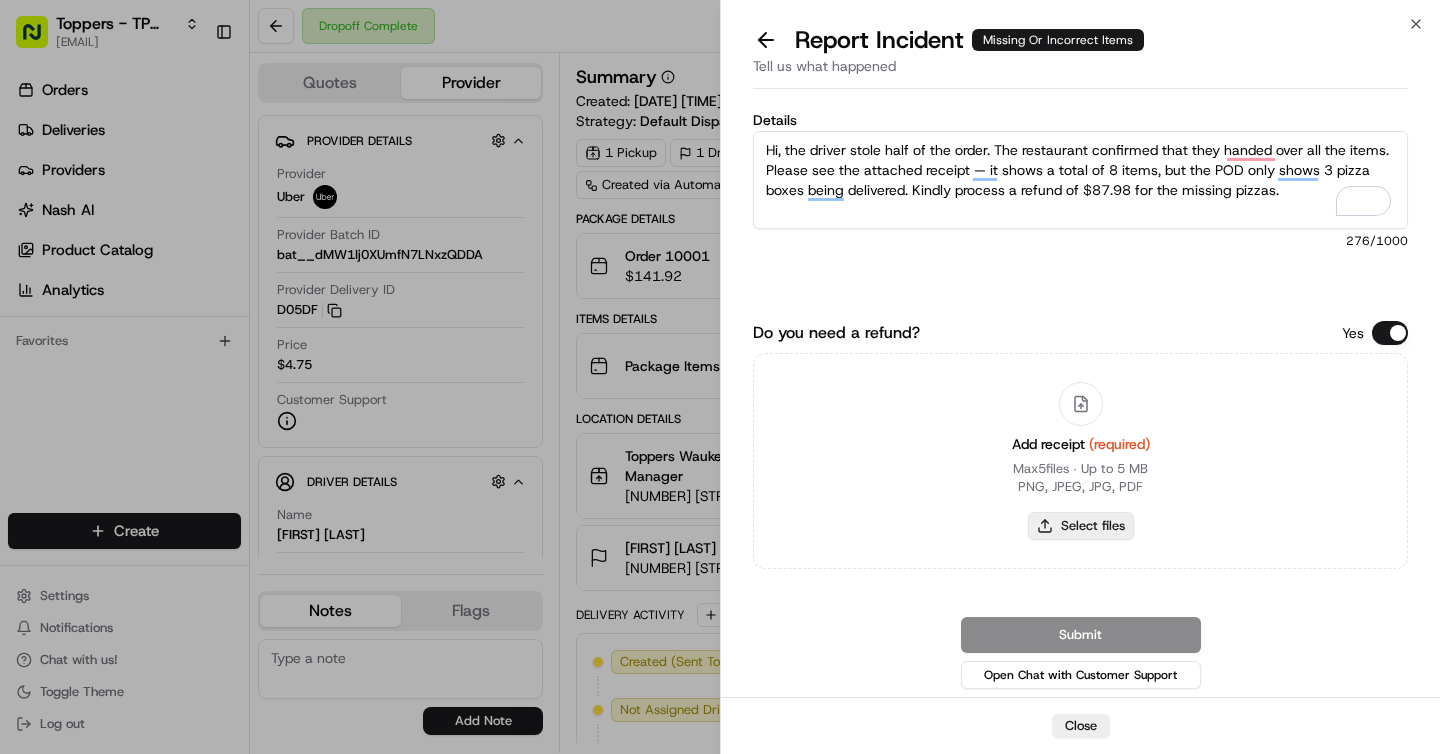 type on "C:\fakepath\Screenshot 2025-08-04 at 11.20.06 AM.png" 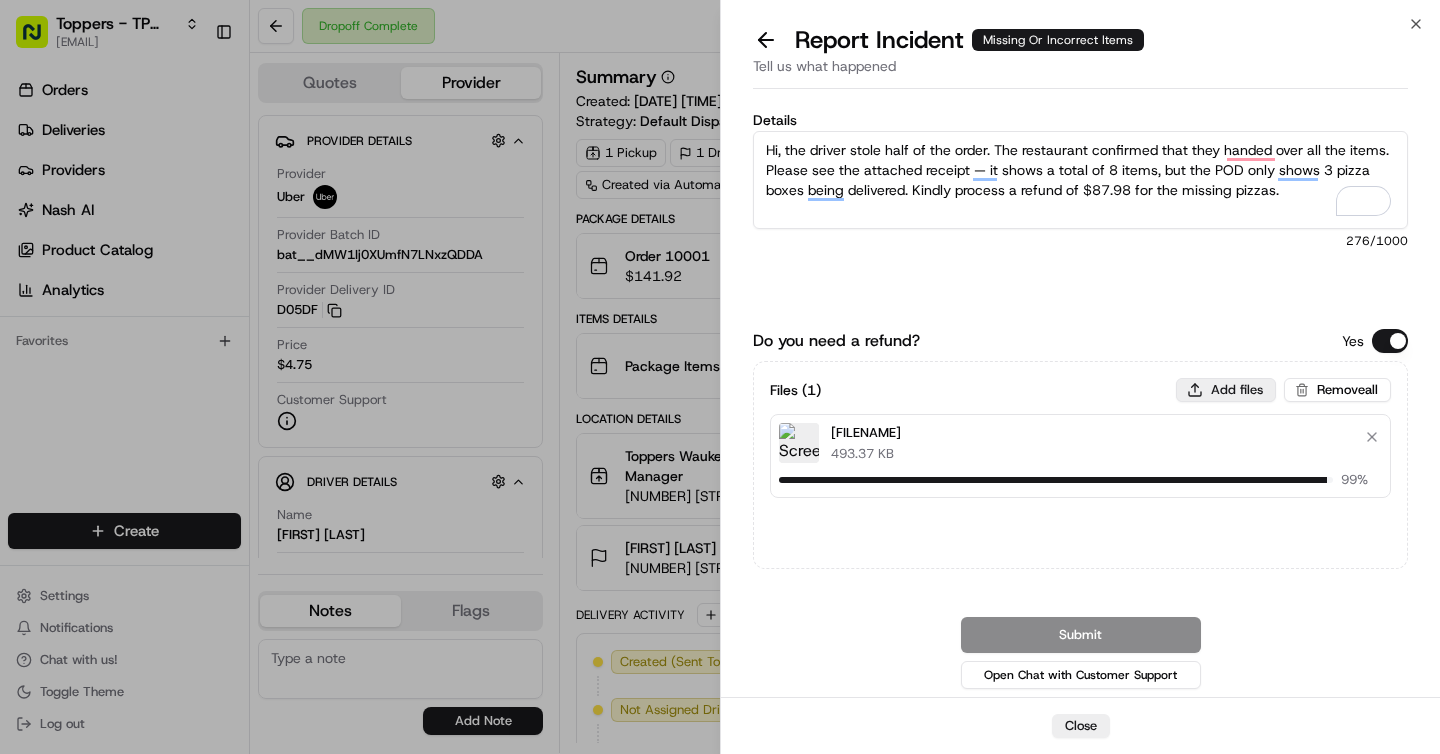 click on "Add files" at bounding box center (1226, 390) 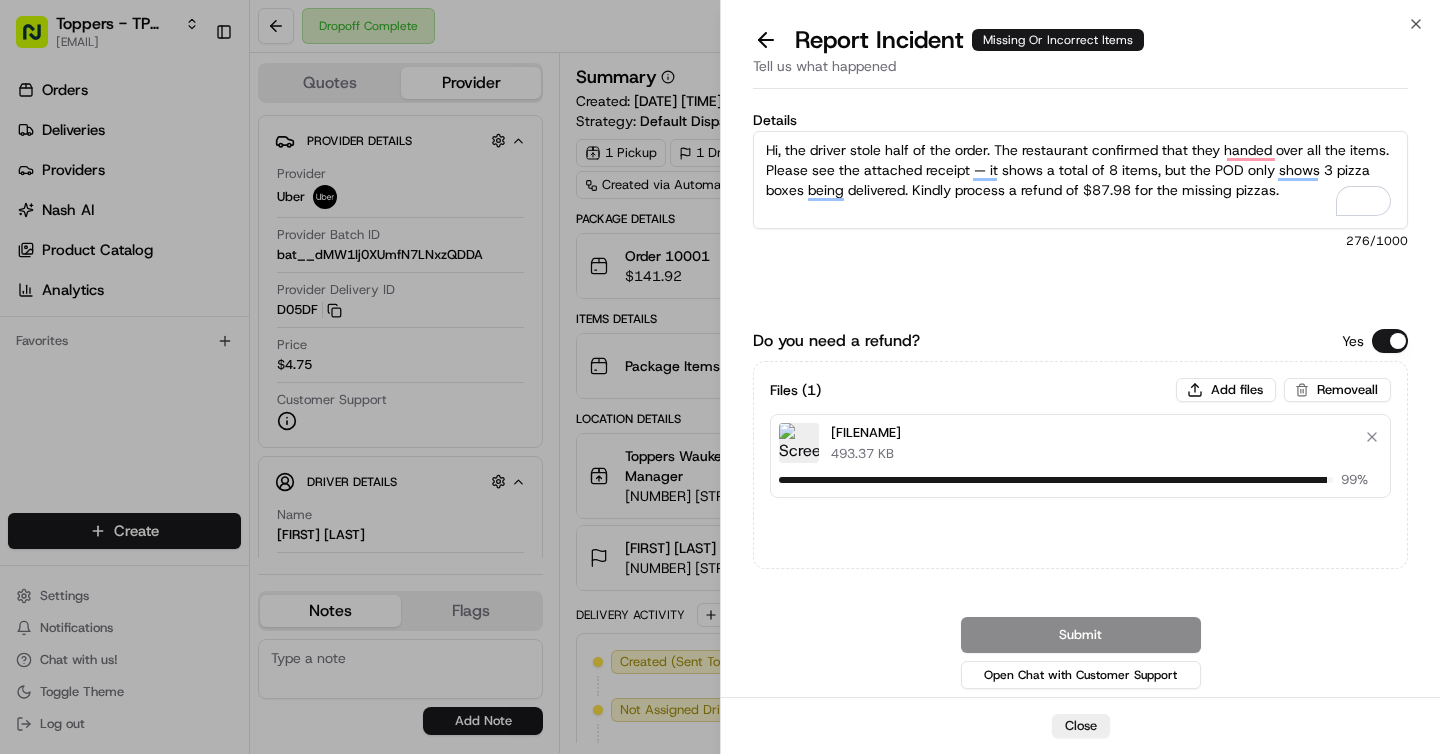 type on "C:\fakepath\Receipt.jpeg" 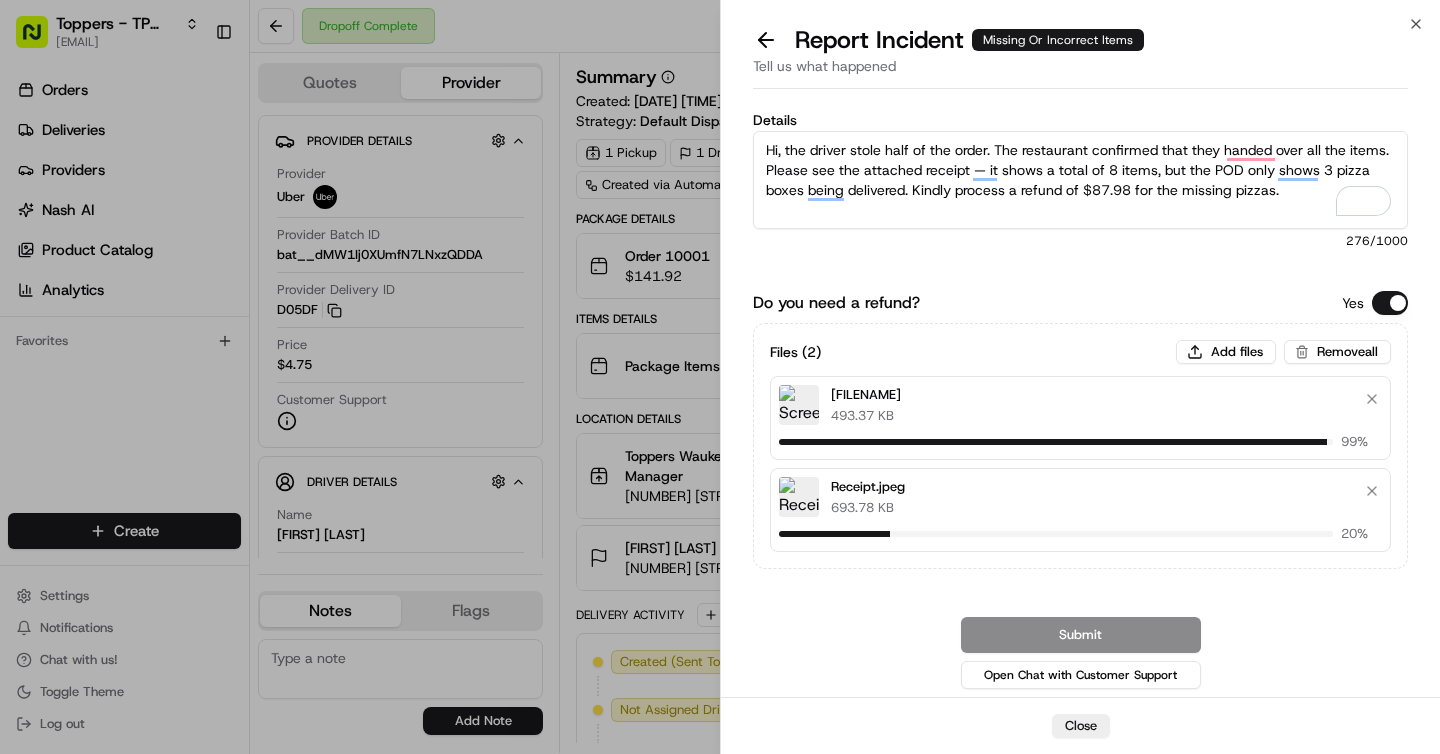 type 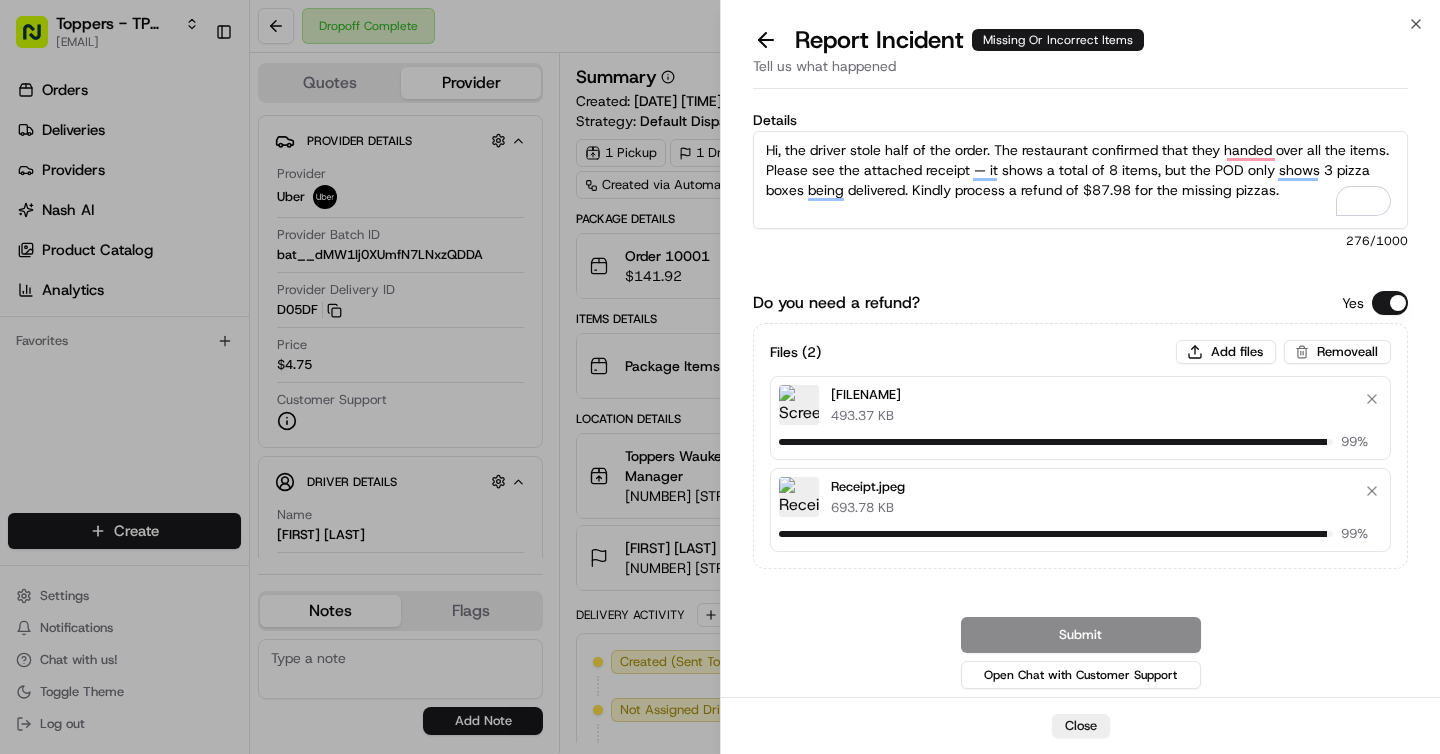 click on "Submit Open Chat with Customer Support" at bounding box center [1080, 655] 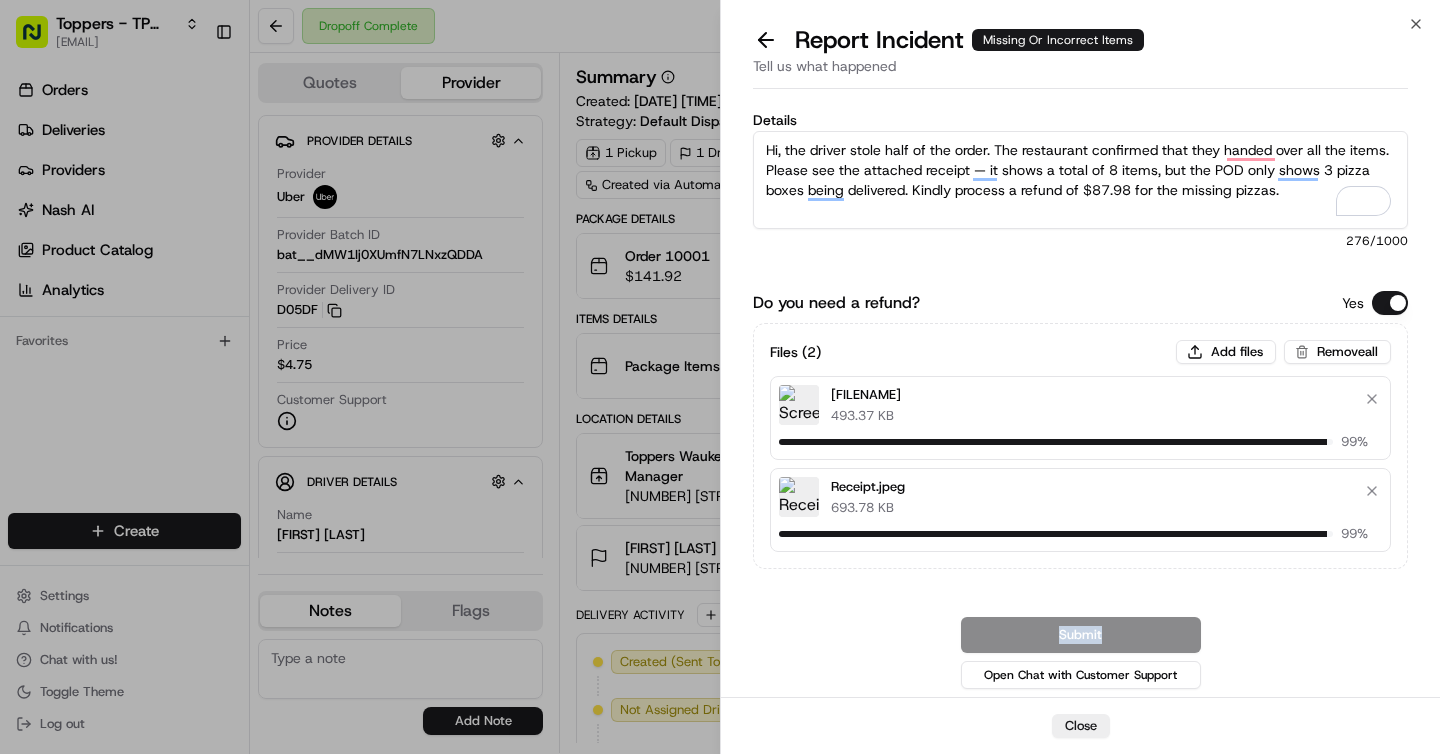 click on "Submit Open Chat with Customer Support" at bounding box center [1080, 655] 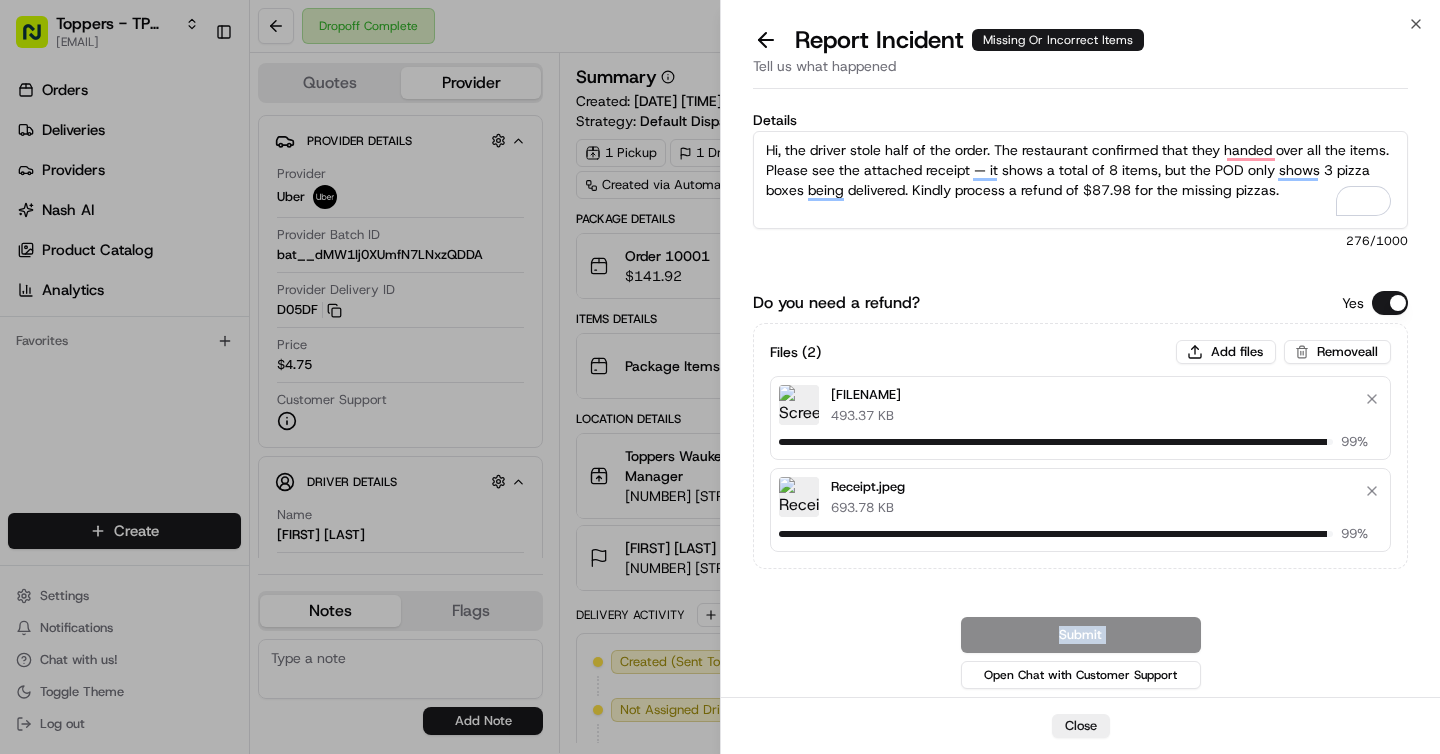 click on "Tell us what happened" at bounding box center [1080, 72] 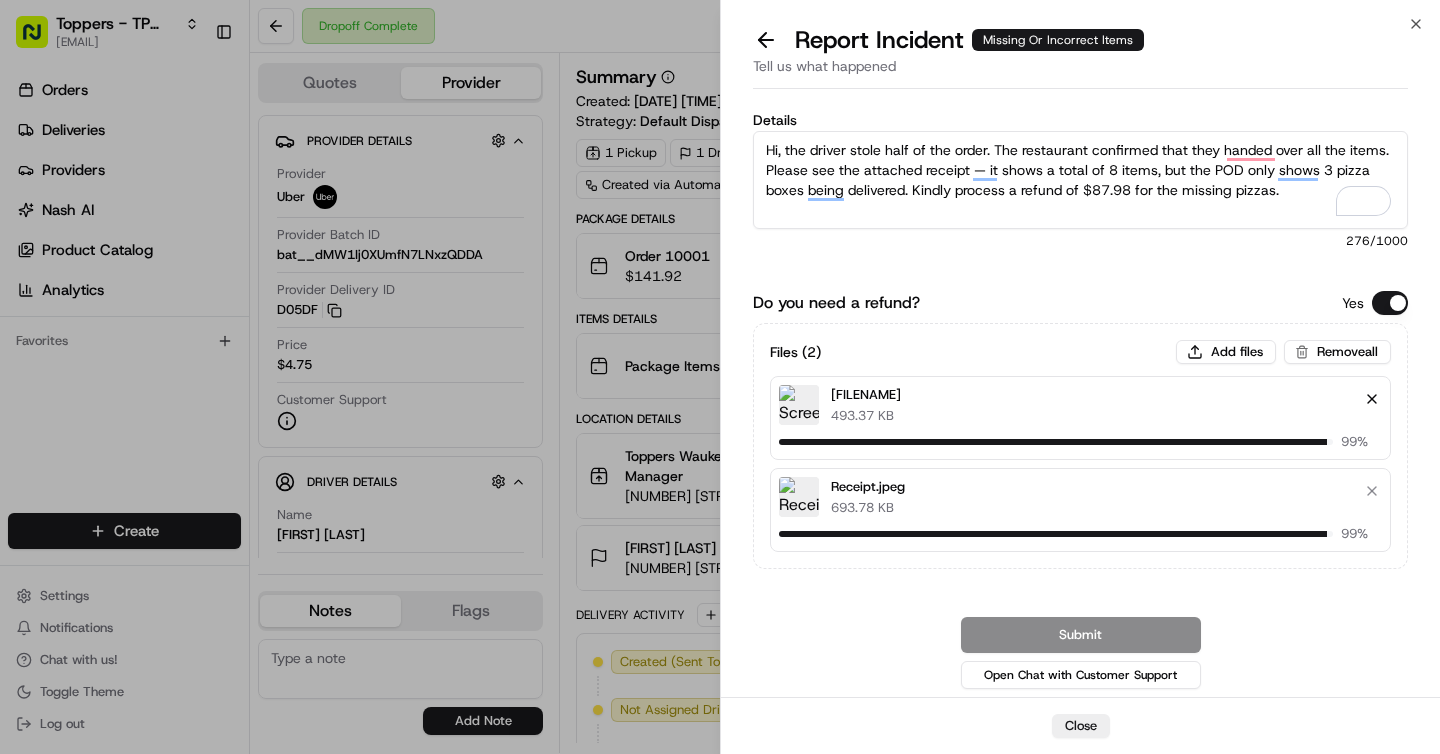 click at bounding box center [1372, 399] 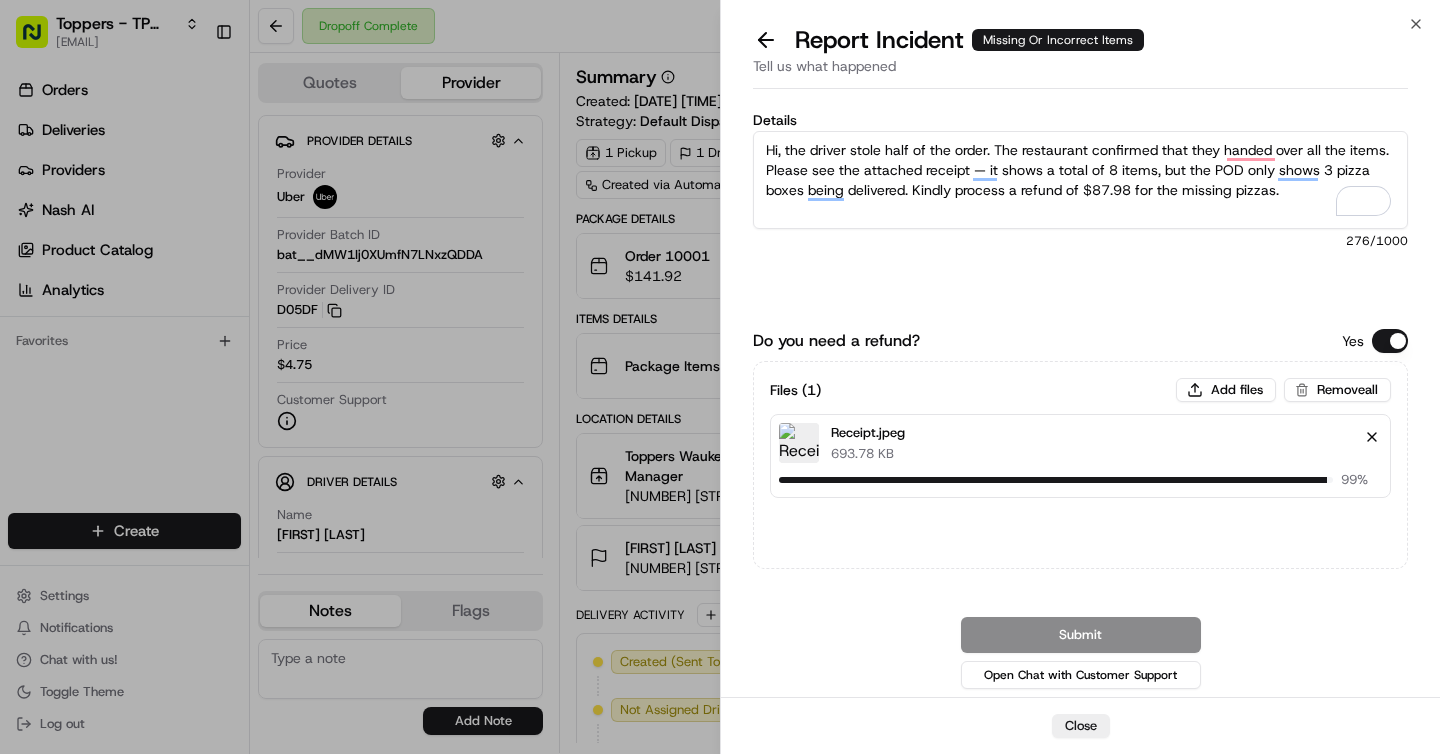 click at bounding box center (1372, 437) 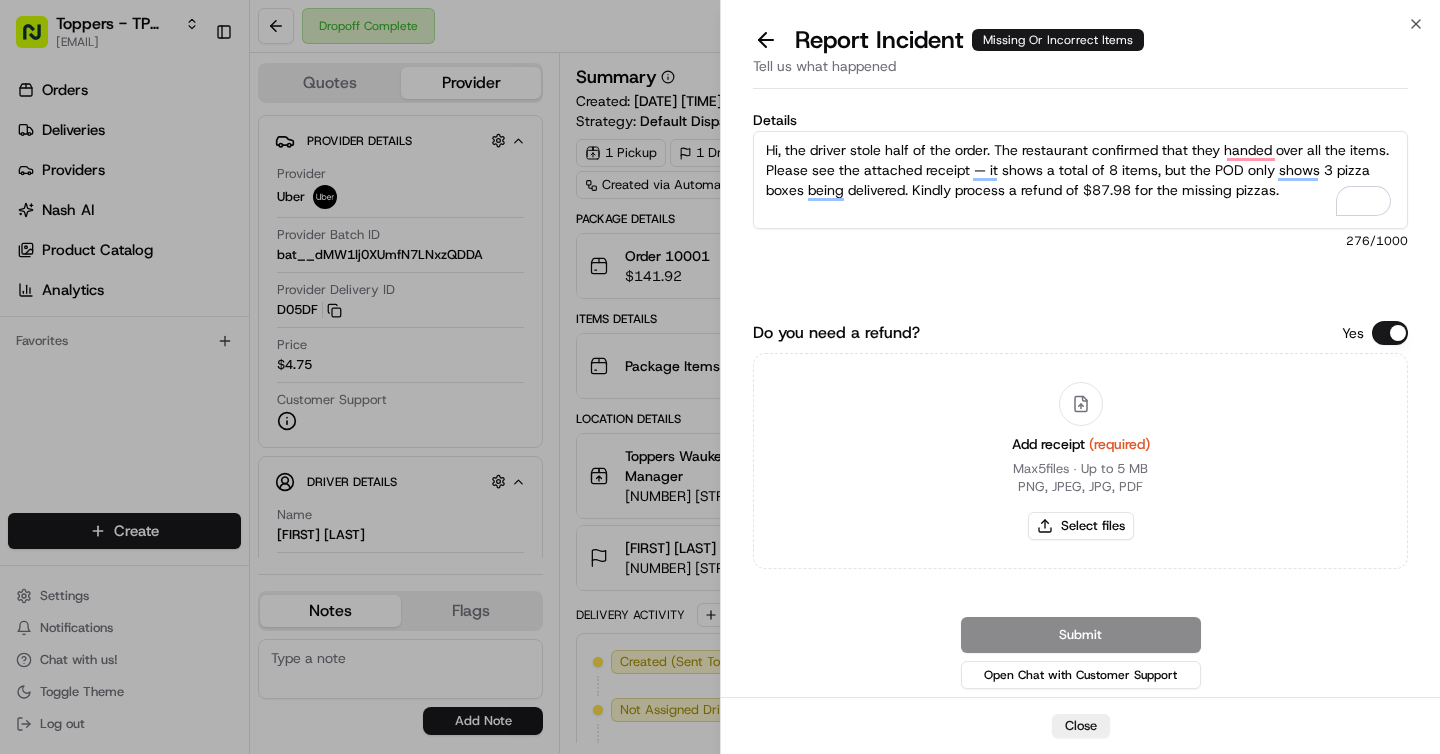 click on "Details Hi, the driver stole half of the order. The restaurant confirmed that they handed over all the items. Please see the attached receipt — it shows a total of 8 items, but the POD only shows 3 pizza boxes being delivered. Kindly process a refund of $87.98 for the missing pizzas. 276 /1000" at bounding box center [1080, 207] 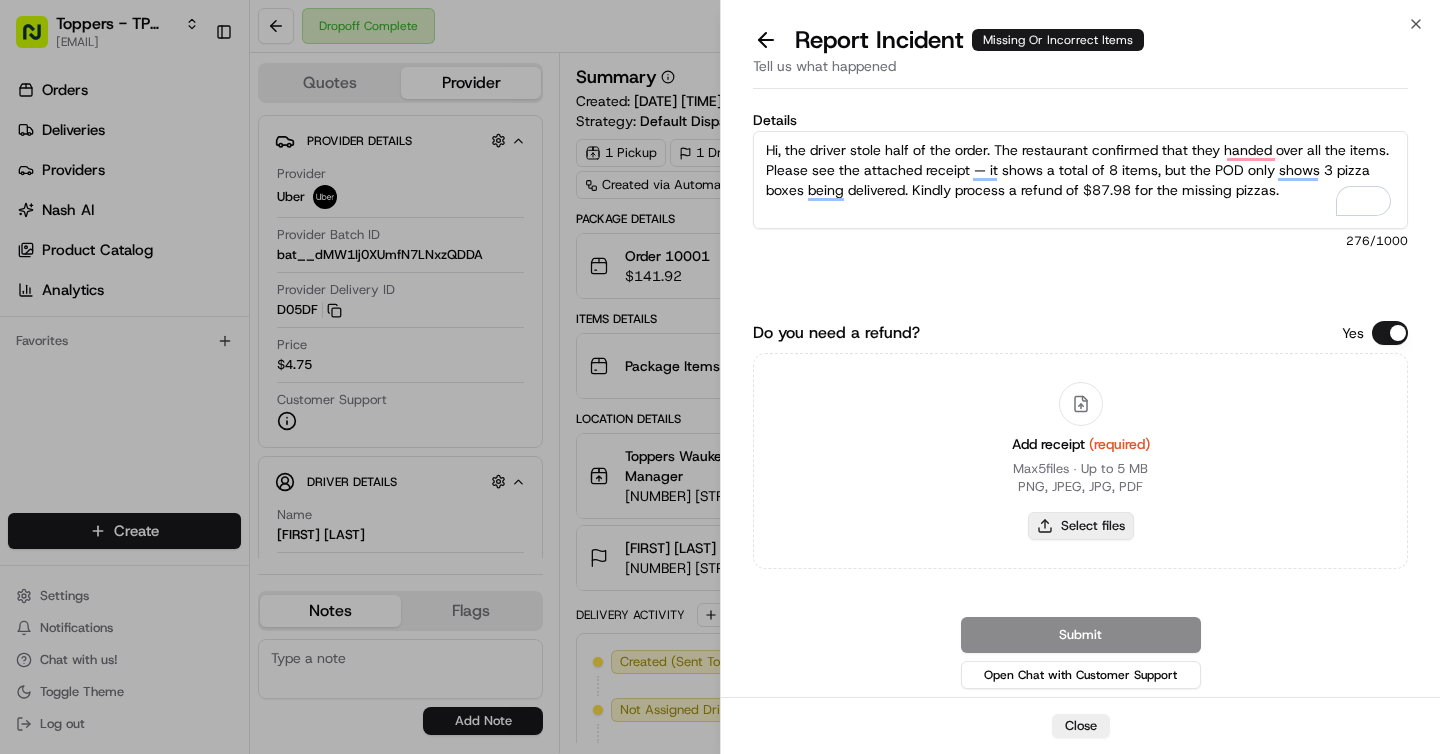 click on "Select files" at bounding box center (1081, 526) 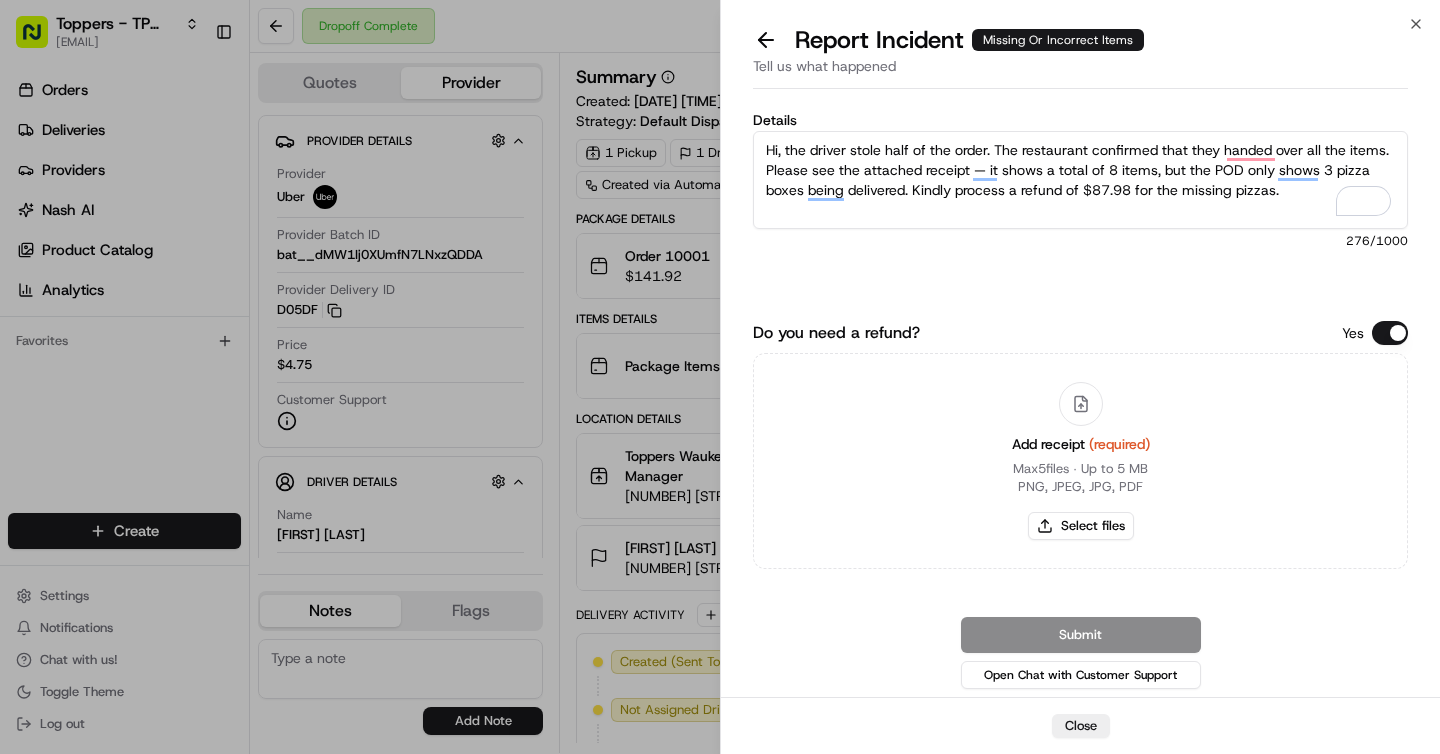 type on "C:\fakepath\Receipt.jpeg" 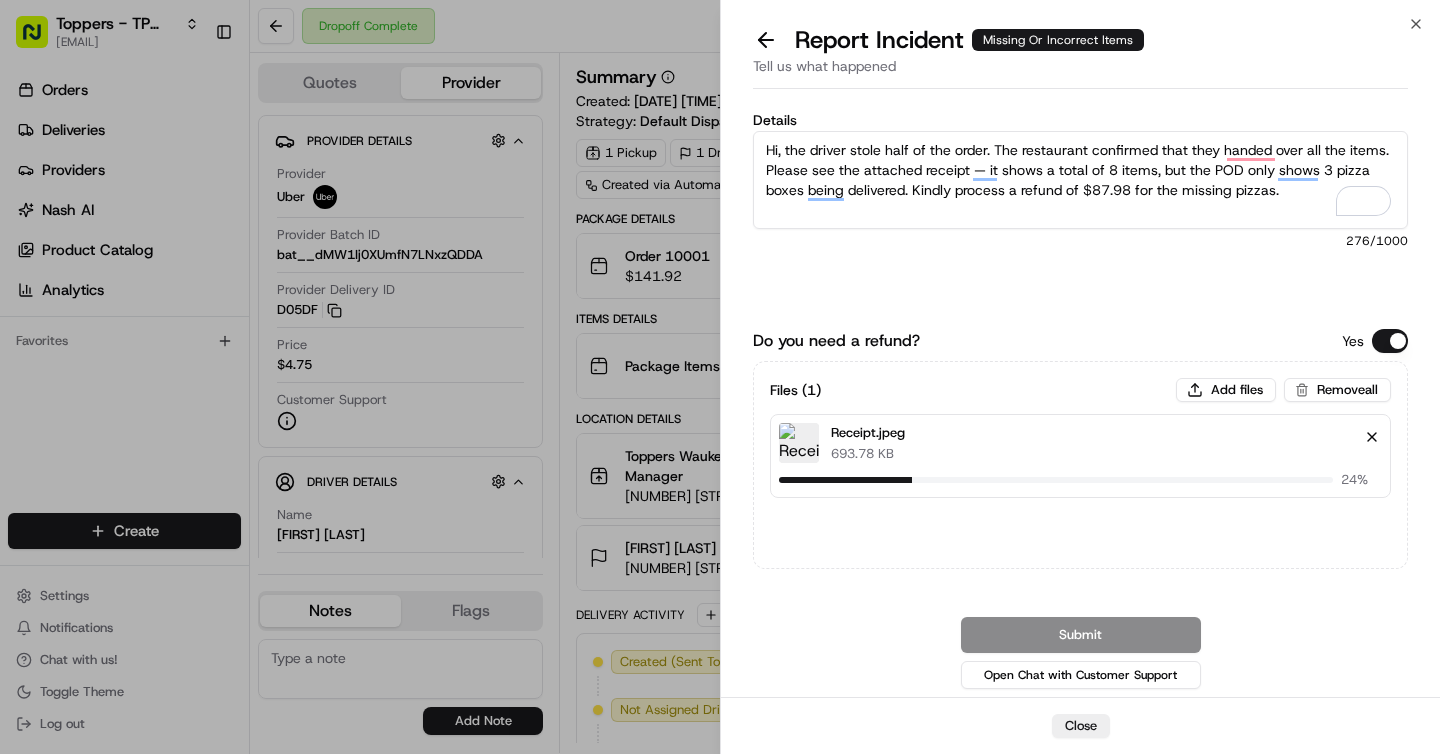 click at bounding box center (1372, 437) 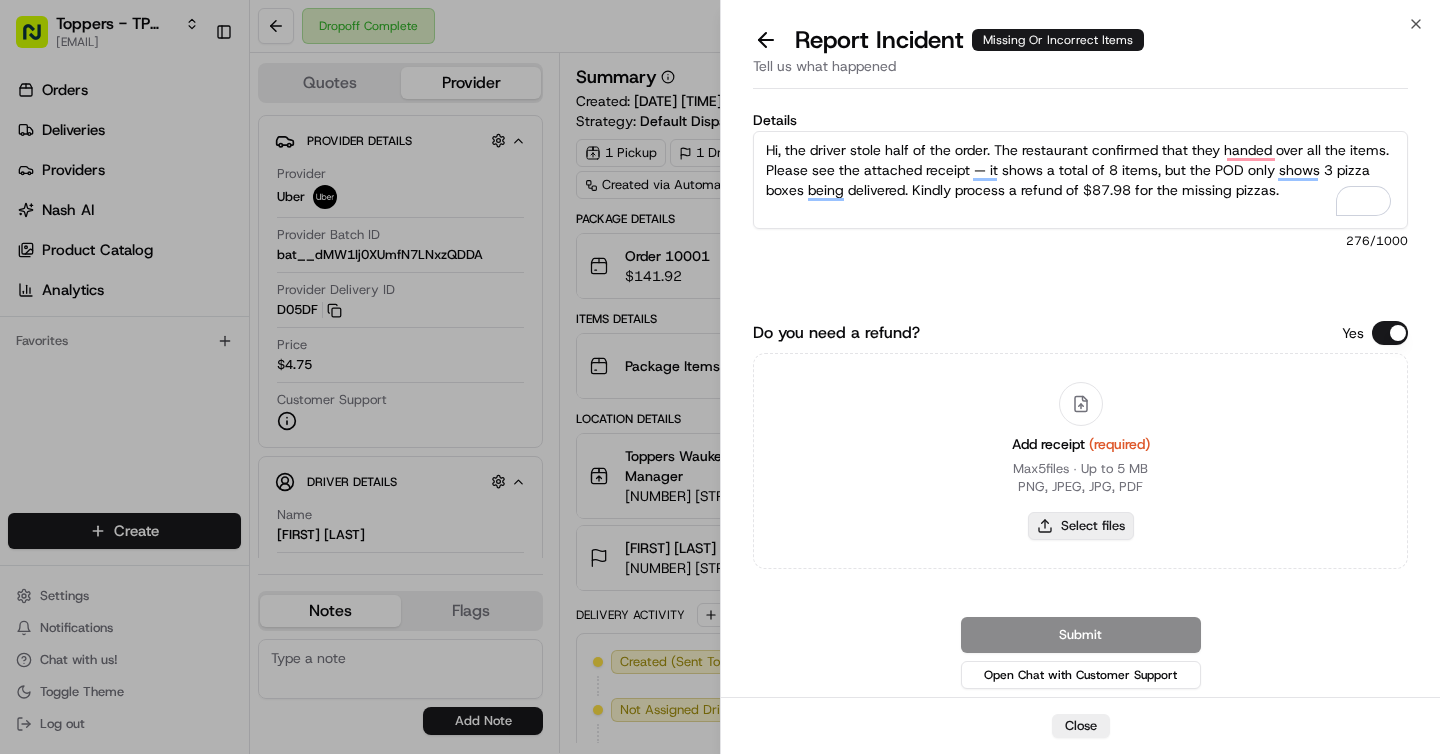 click on "Select files" at bounding box center [1081, 526] 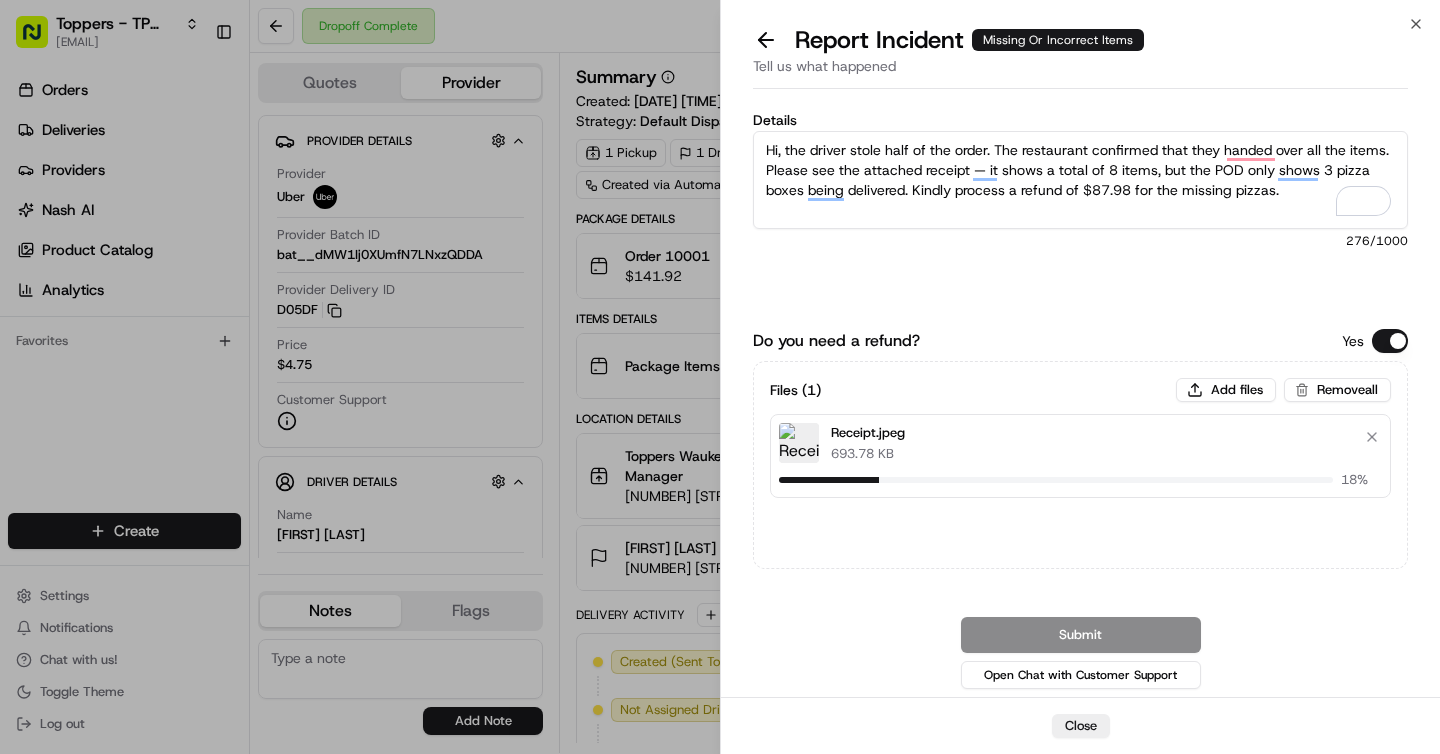 type 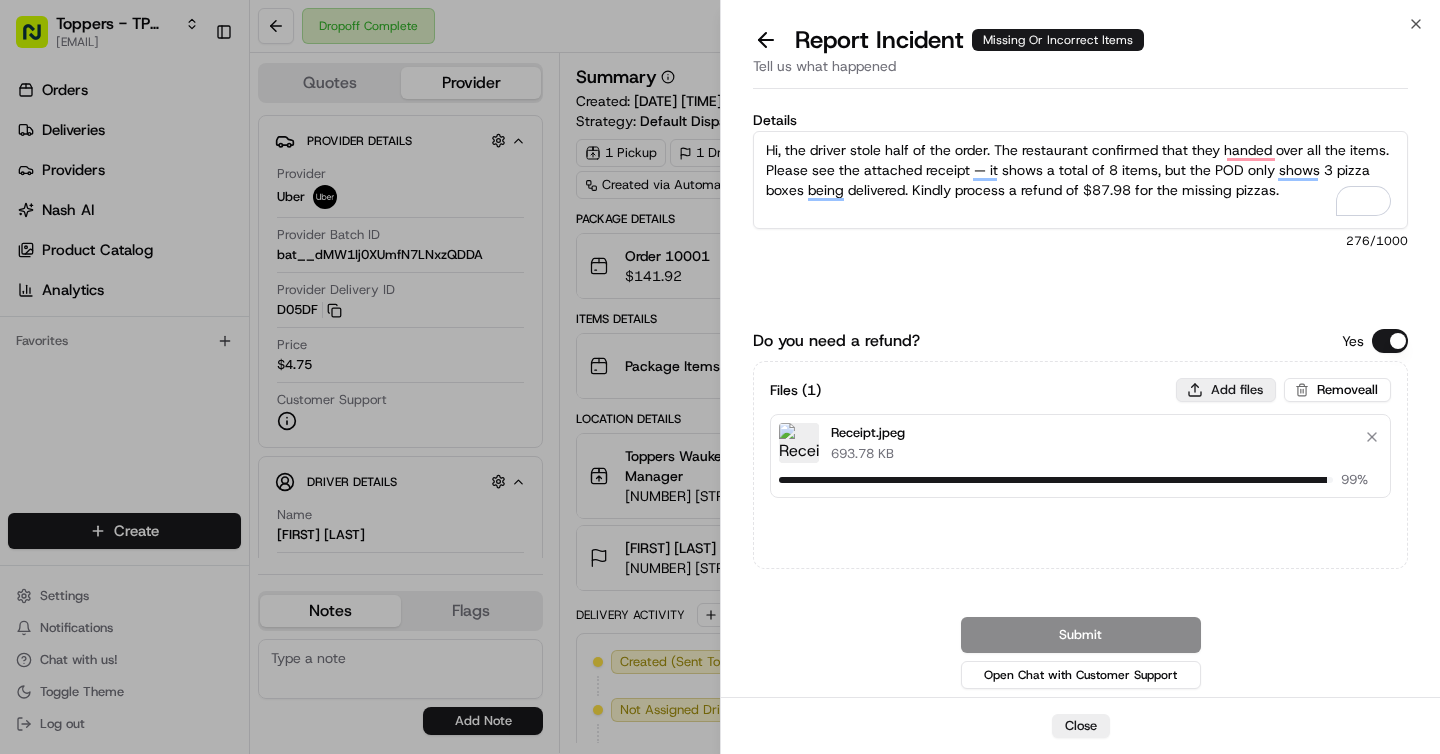 click on "Add files" at bounding box center [1226, 390] 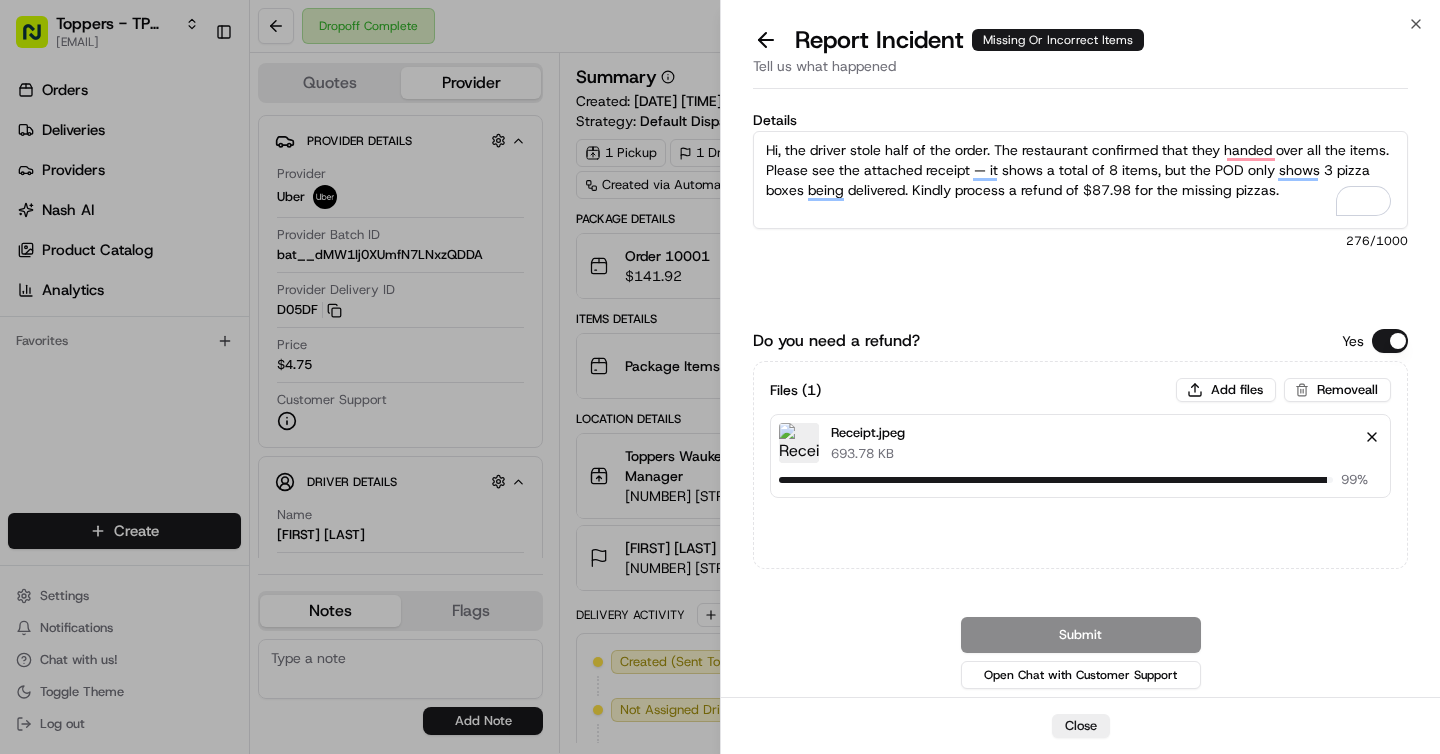 click at bounding box center [1372, 437] 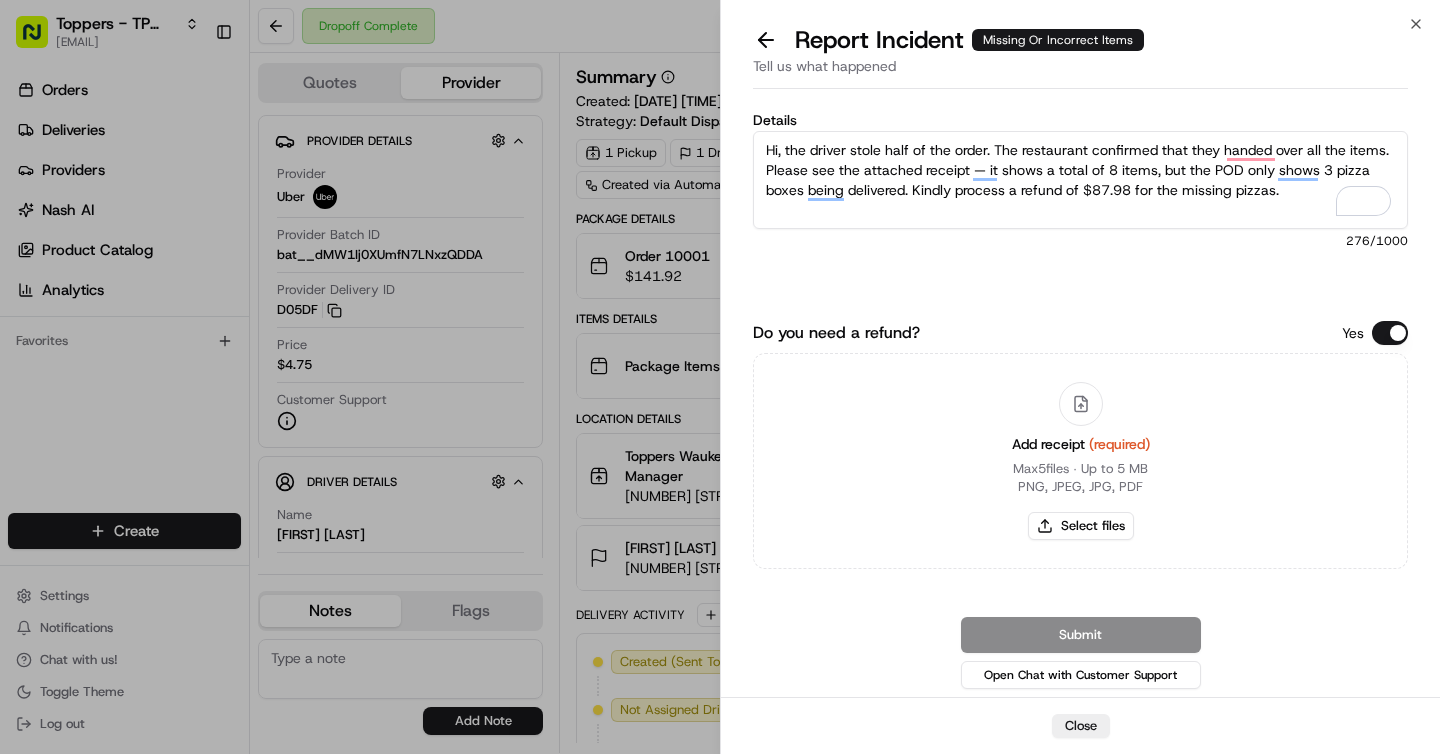 click on "Hi, the driver stole half of the order. The restaurant confirmed that they handed over all the items. Please see the attached receipt — it shows a total of 8 items, but the POD only shows 3 pizza boxes being delivered. Kindly process a refund of $87.98 for the missing pizzas." at bounding box center [1080, 180] 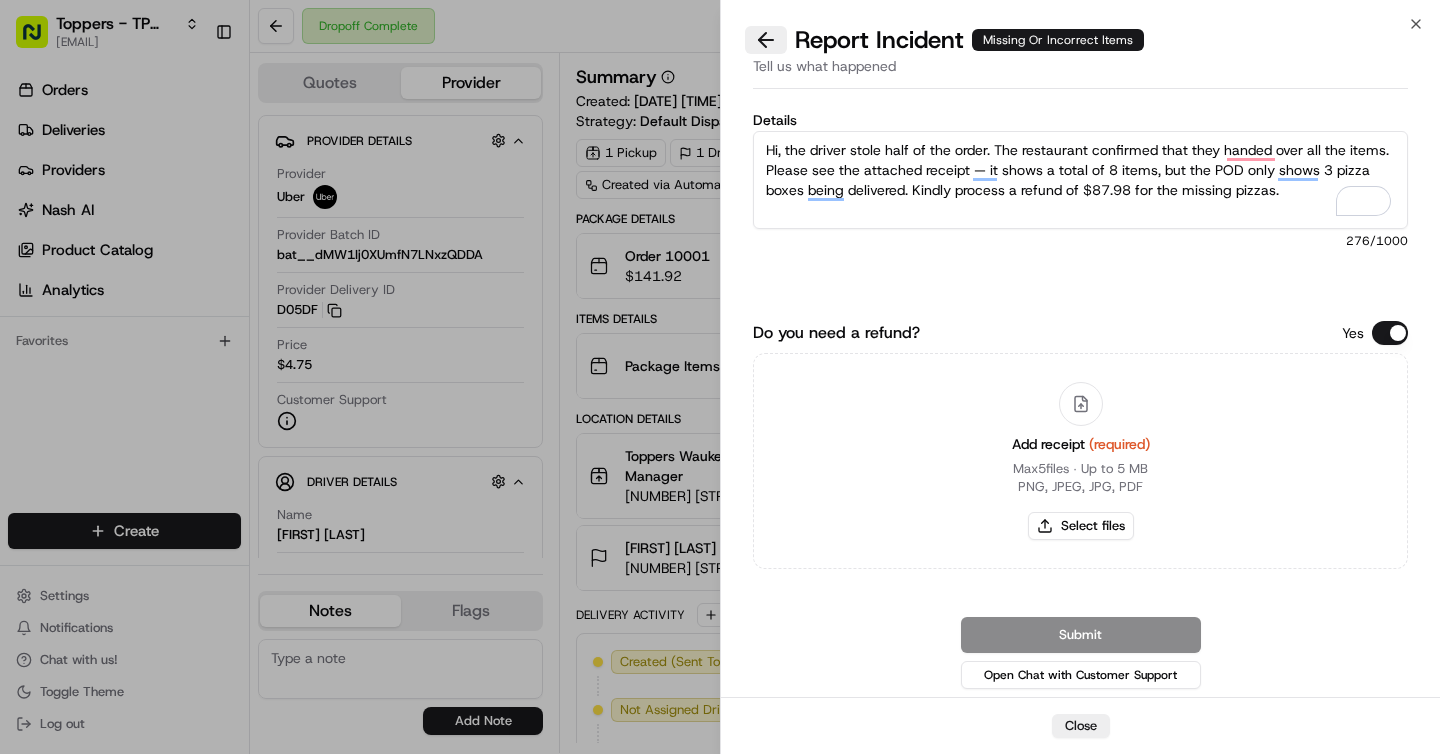 click at bounding box center [766, 40] 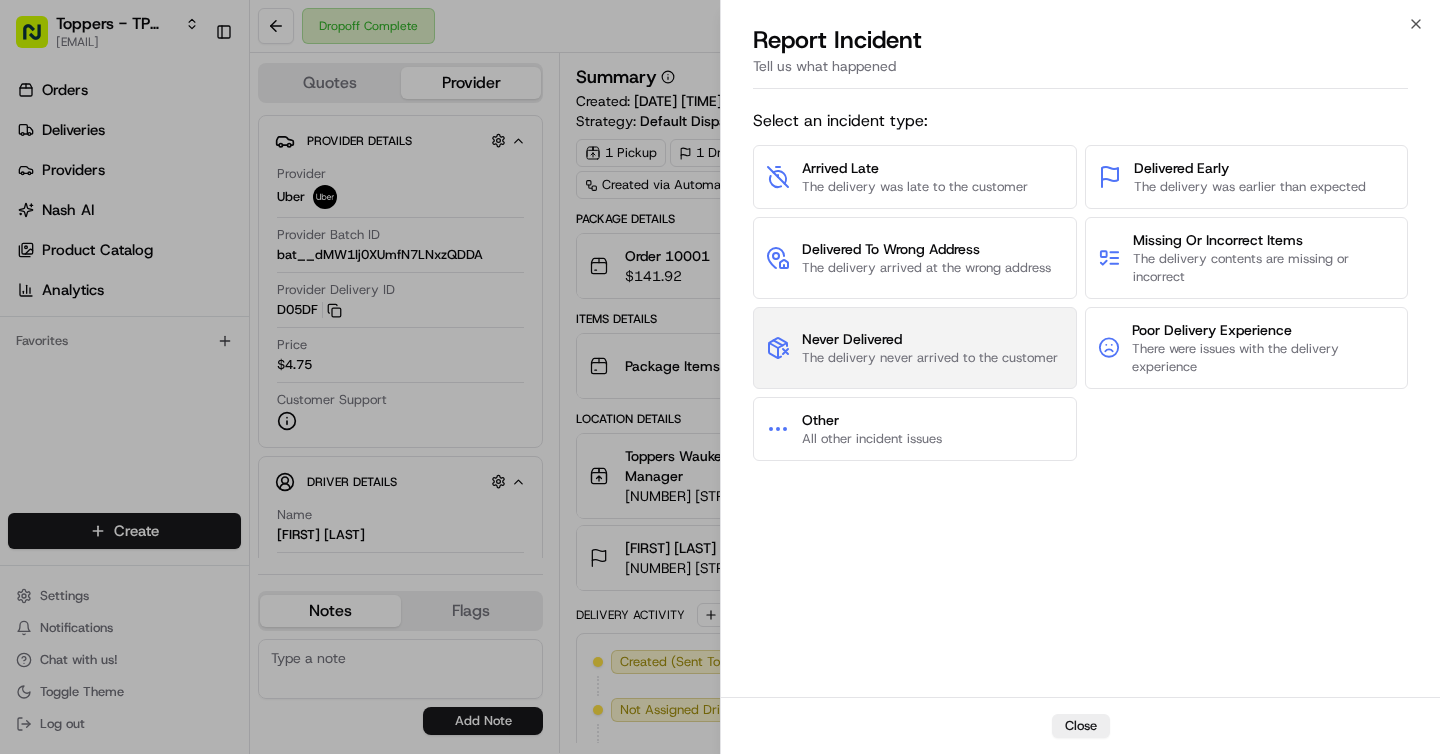 click on "The delivery never arrived to the customer" at bounding box center [930, 358] 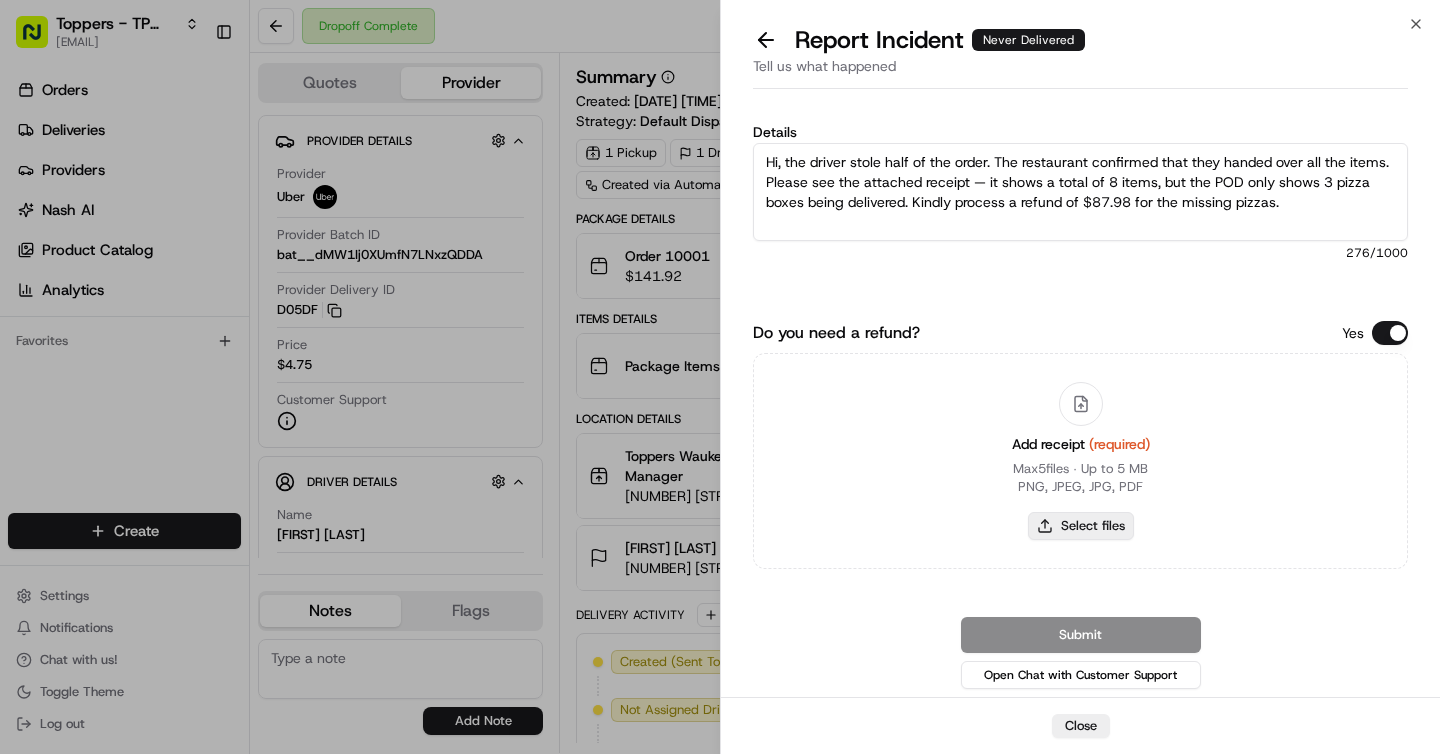 click on "Select files" at bounding box center [1081, 526] 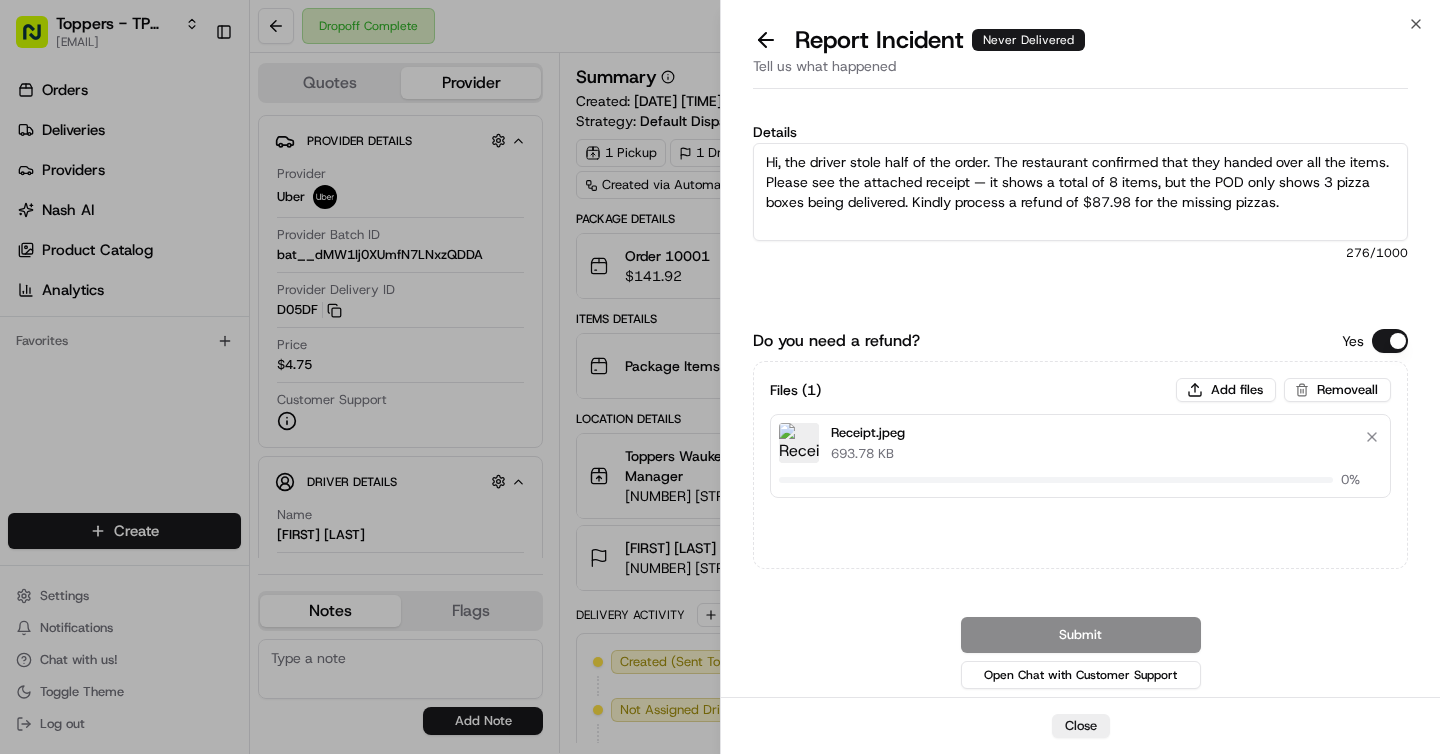 type 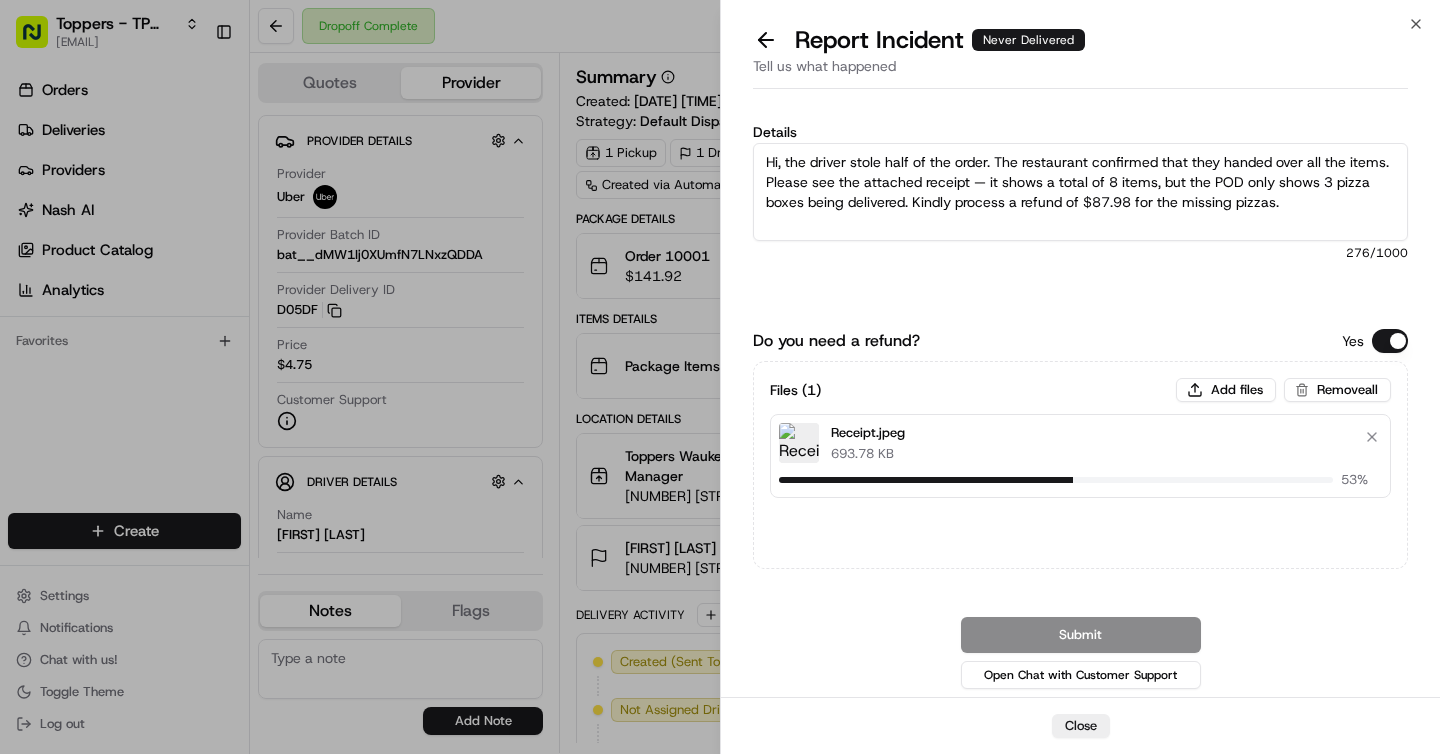 click on "Submit Open Chat with Customer Support" at bounding box center [1080, 655] 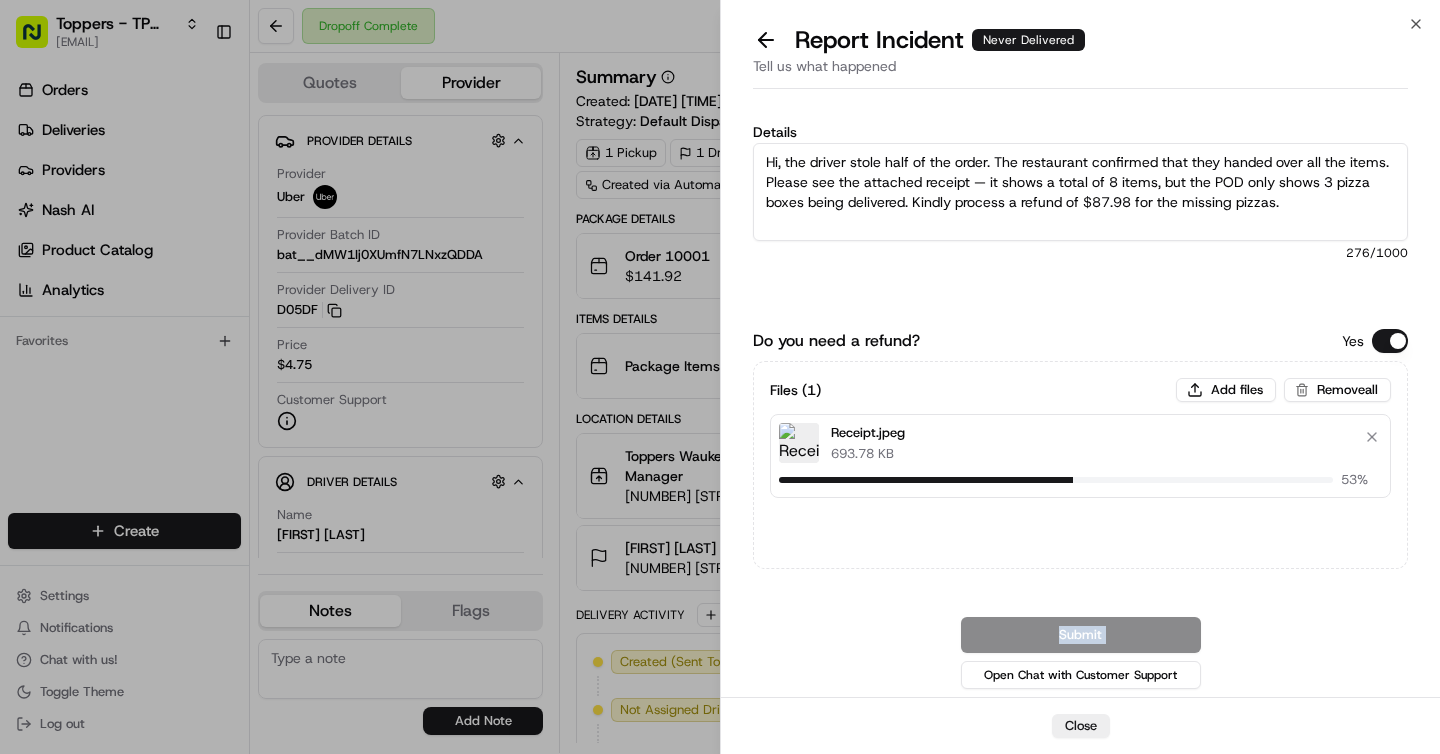 click on "Submit Open Chat with Customer Support" at bounding box center (1080, 655) 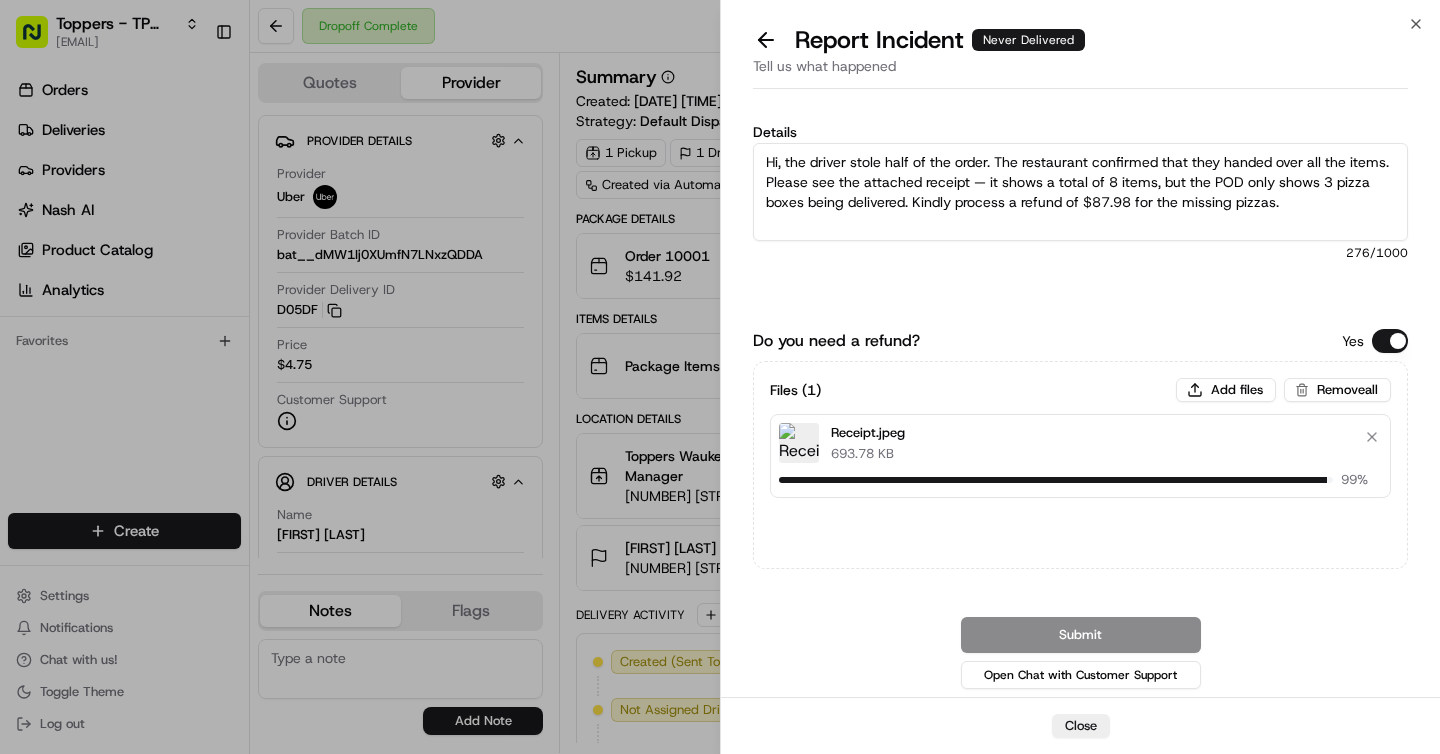 click on "Submit Open Chat with Customer Support" at bounding box center [1080, 655] 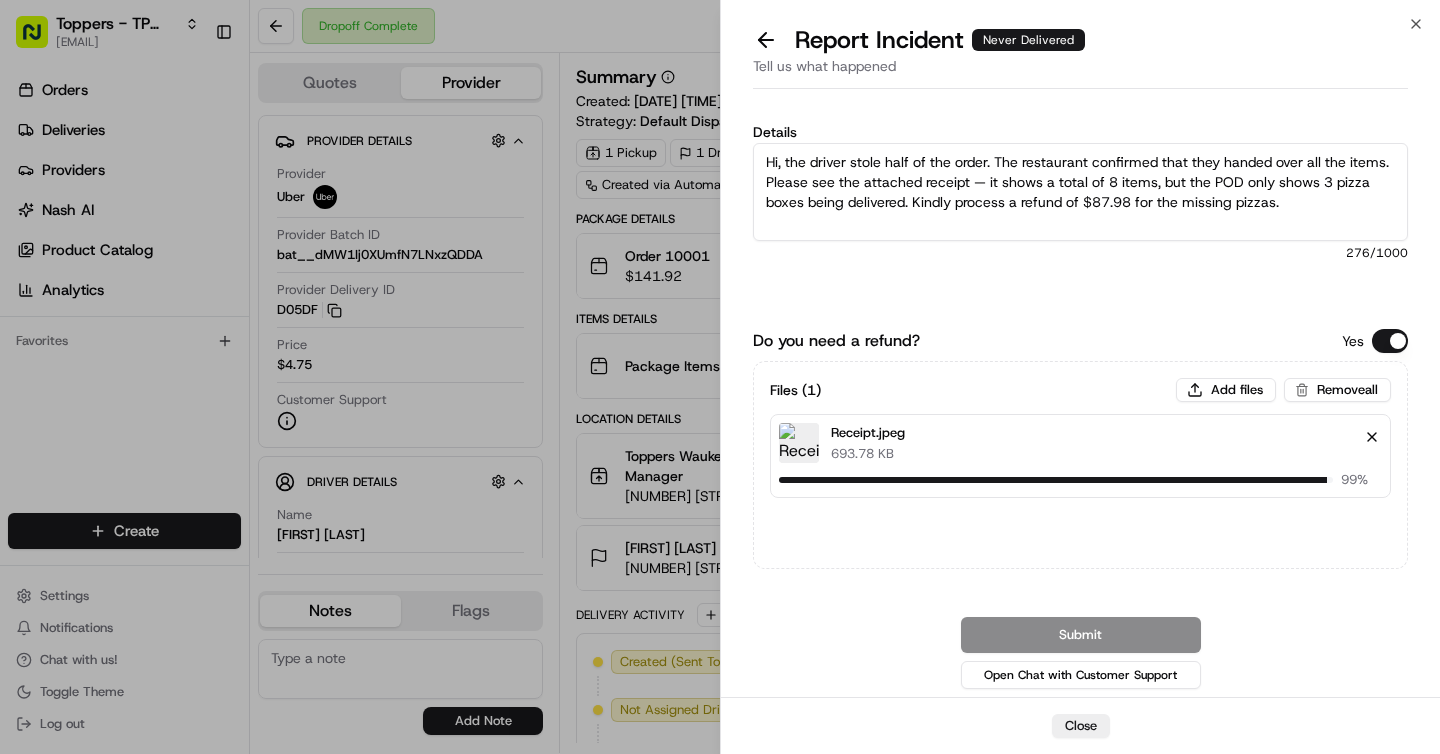 click at bounding box center (1372, 437) 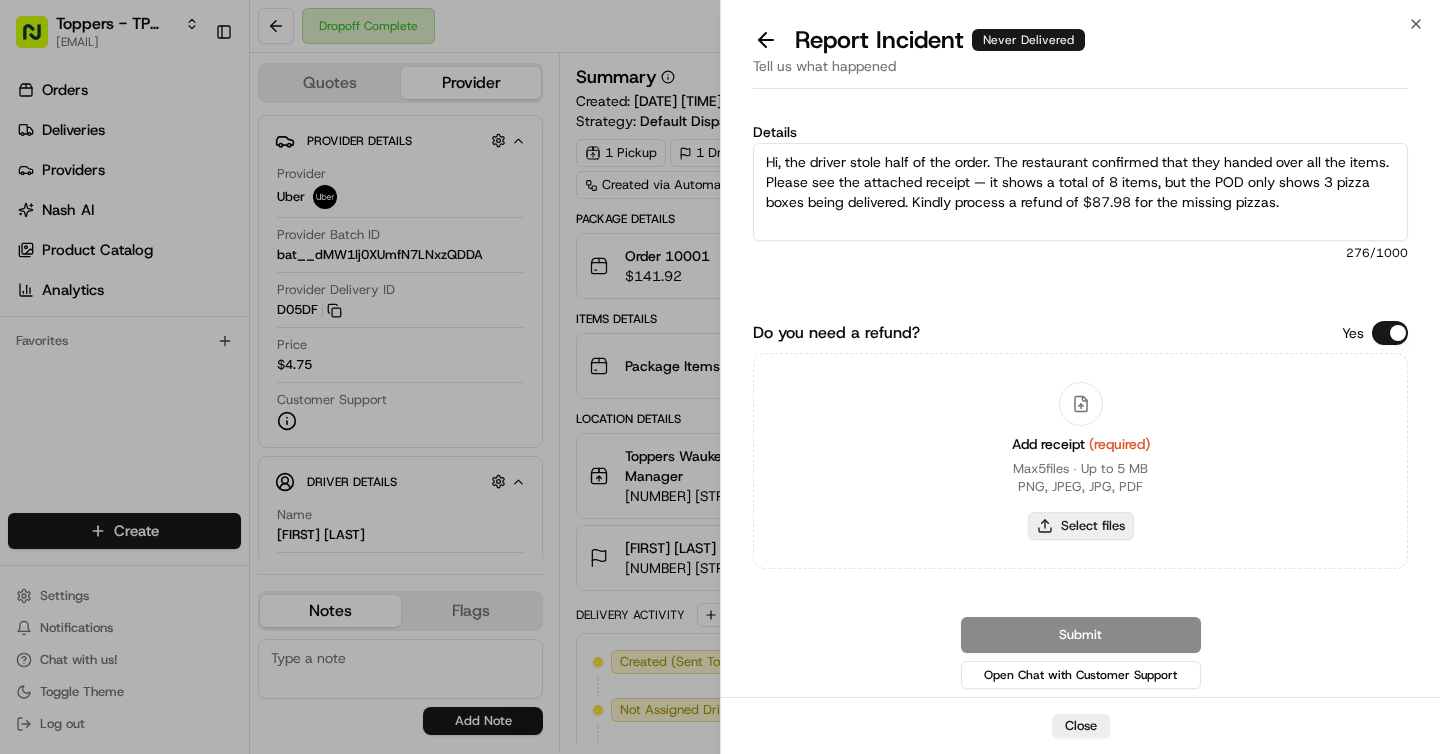 click on "Select files" at bounding box center (1081, 526) 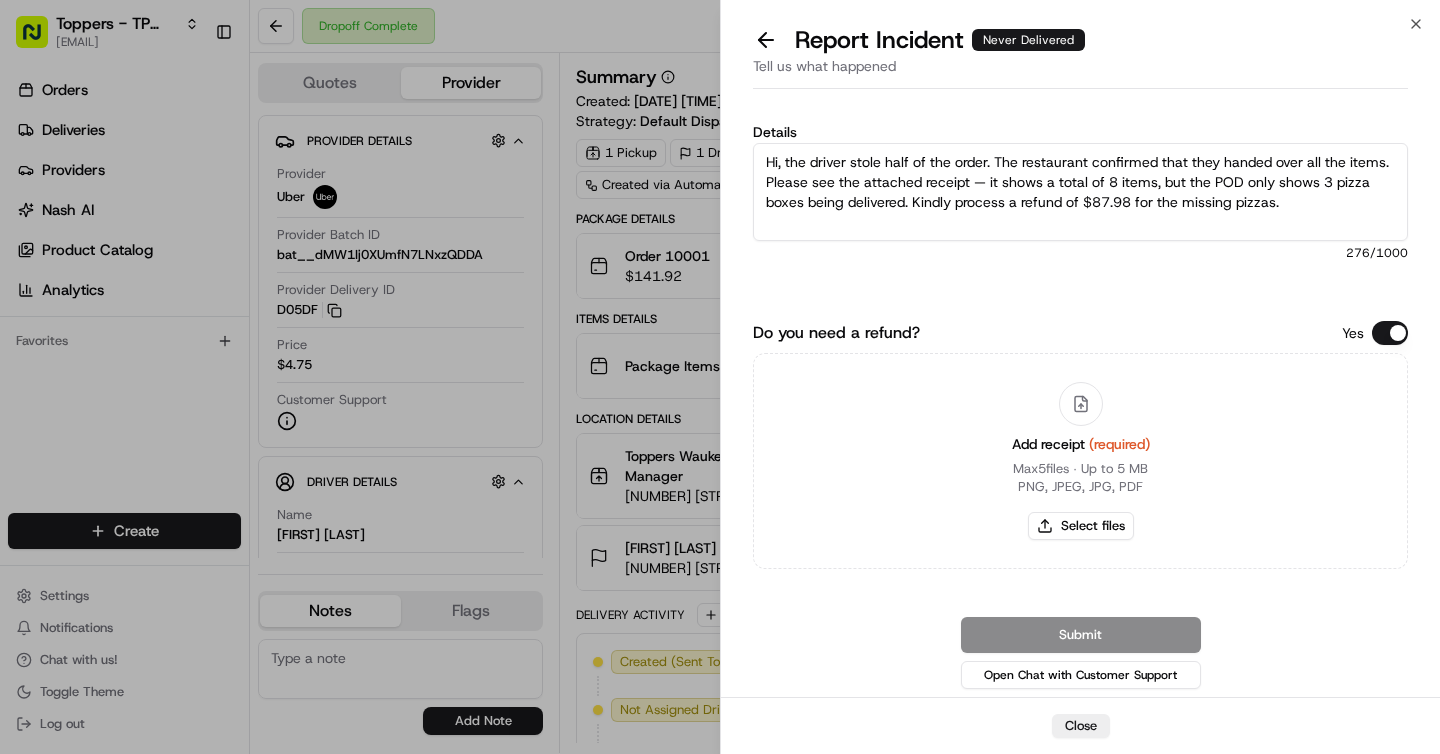 click on "Submit Open Chat with Customer Support" at bounding box center [1080, 655] 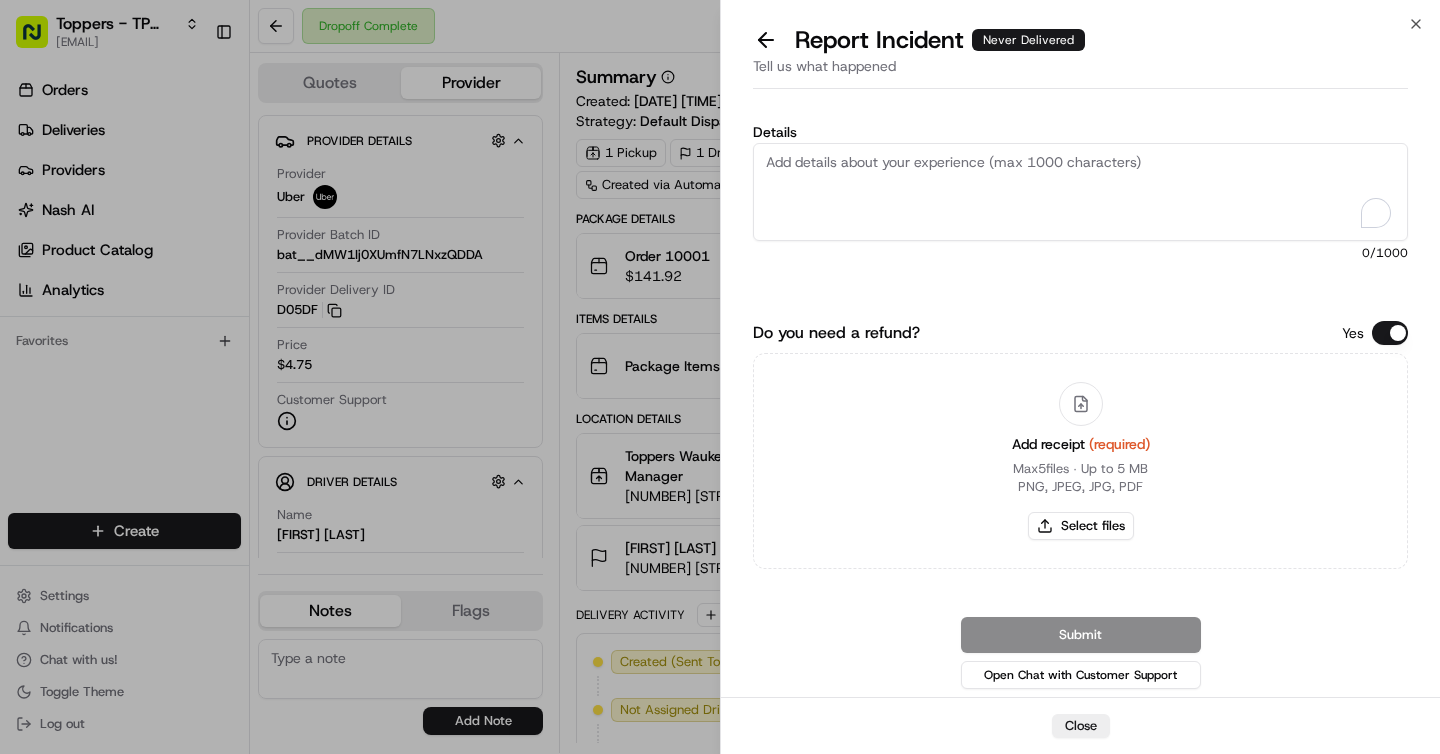 paste on "Hi, the driver stole half of the order. The restaurant confirmed that they handed over all the items. Please see the attached receipt — it shows a total of 8 items, but the POD only shows 3 pizza boxes being delivered. Kindly process a refund of $87.98 for the missing pizzas." 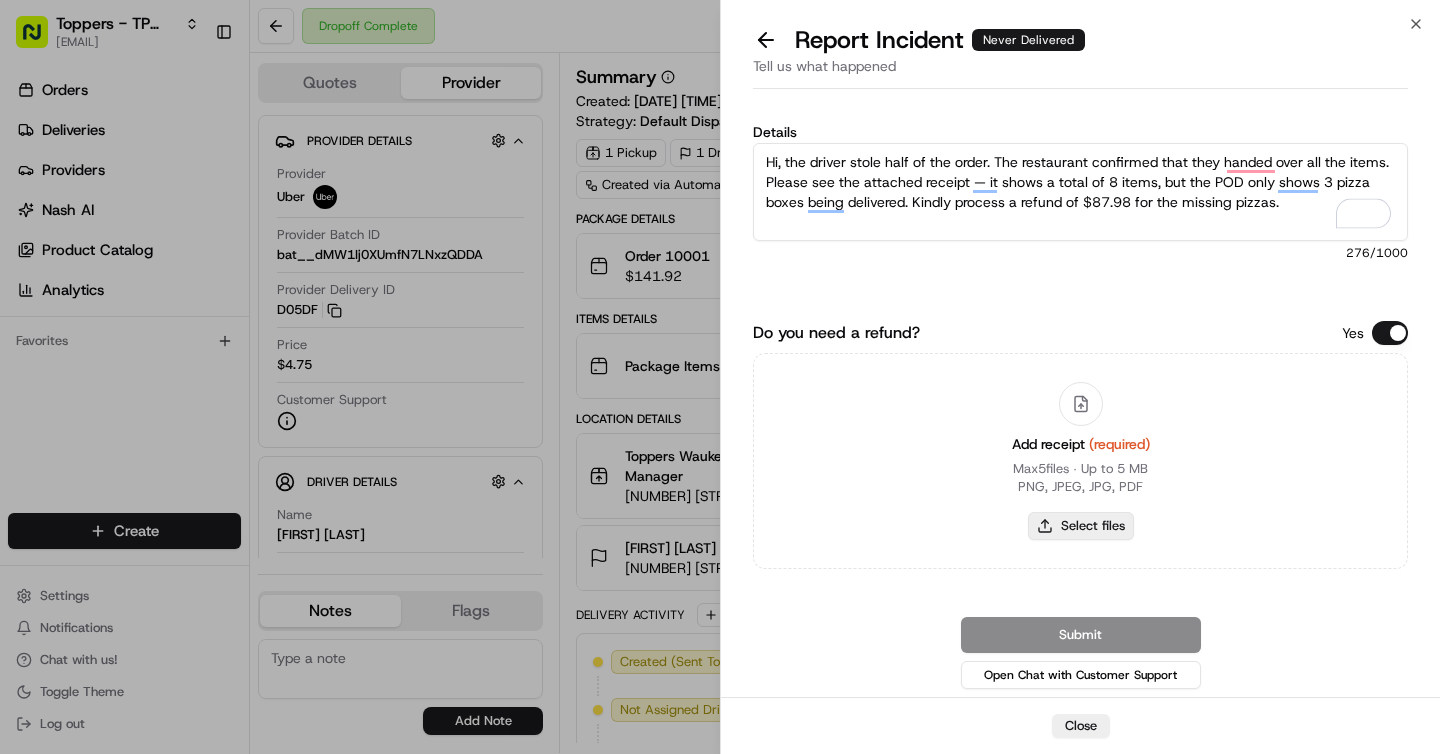 click on "Select files" at bounding box center [1081, 526] 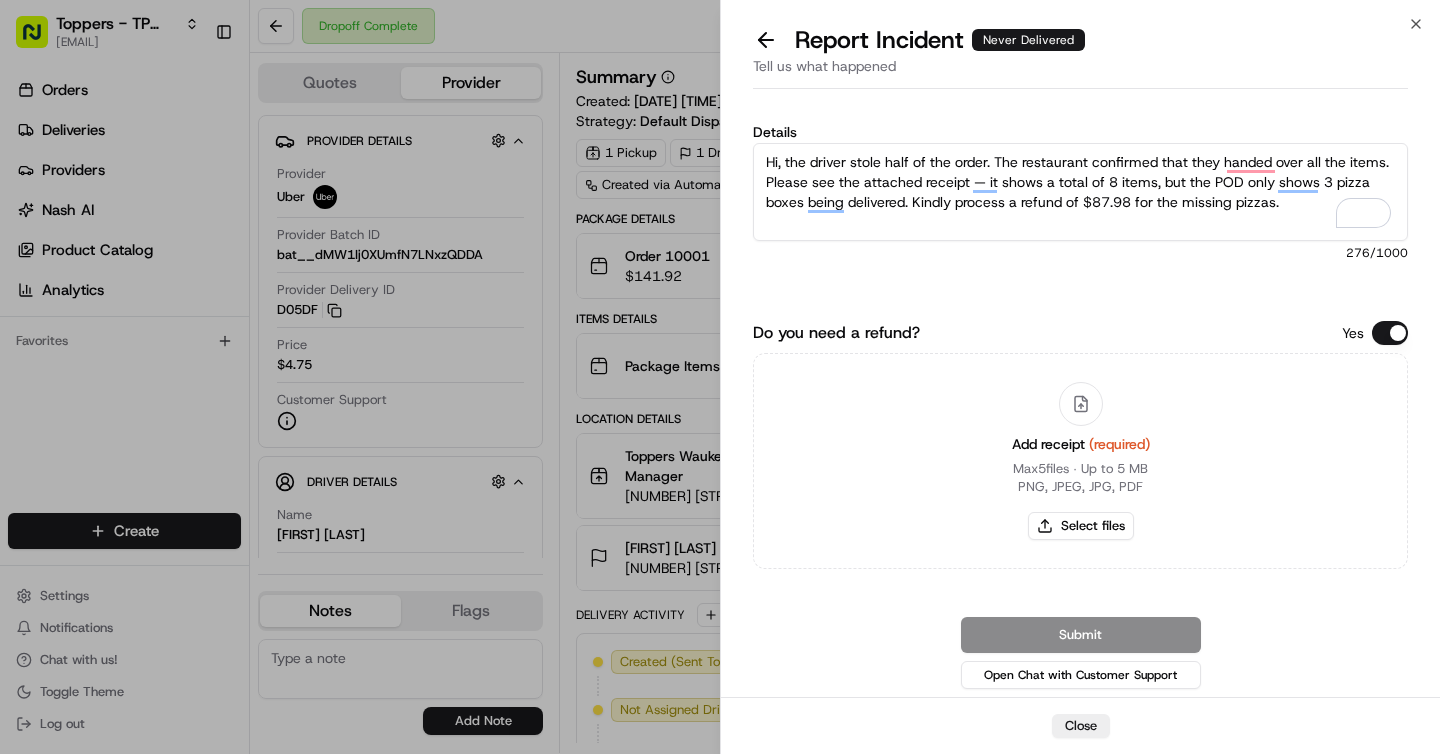 type on "C:\fakepath\Receipt.jpeg" 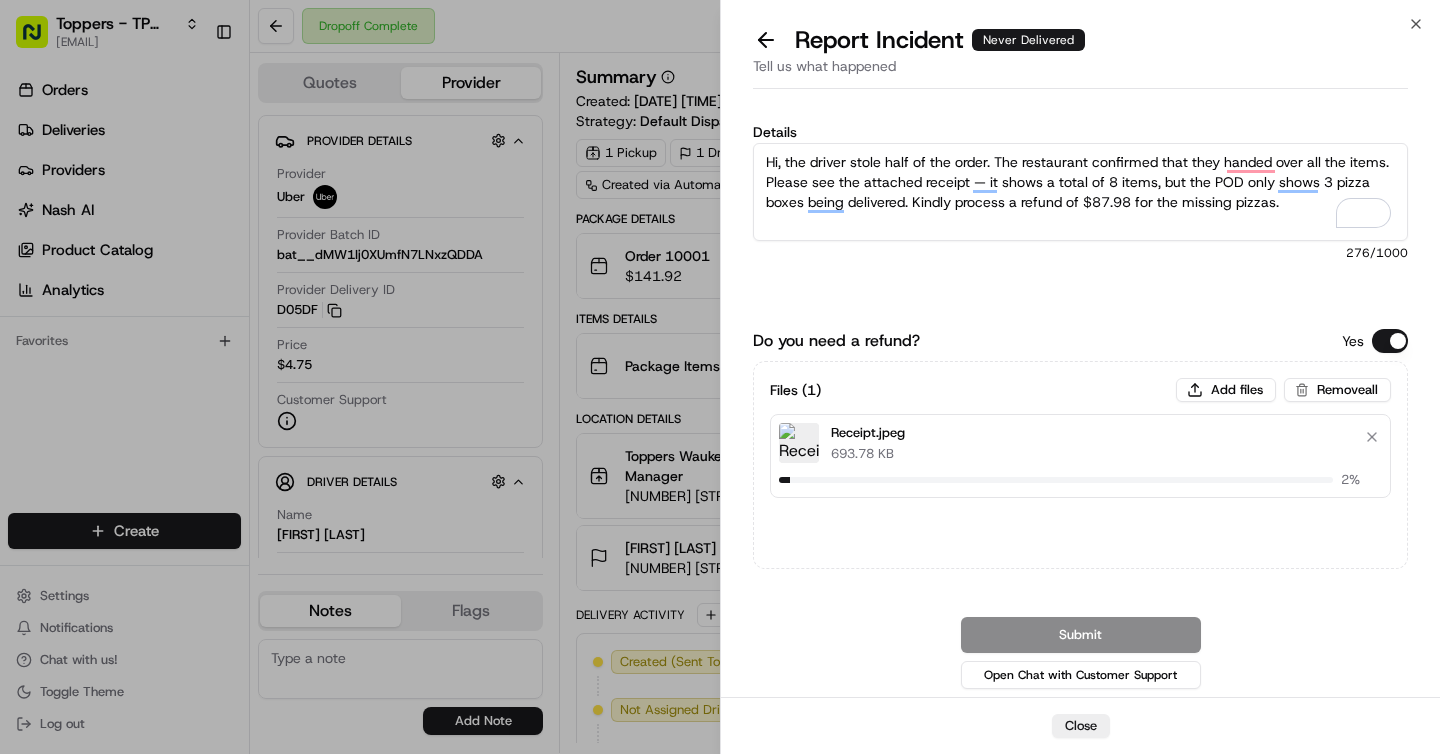 type 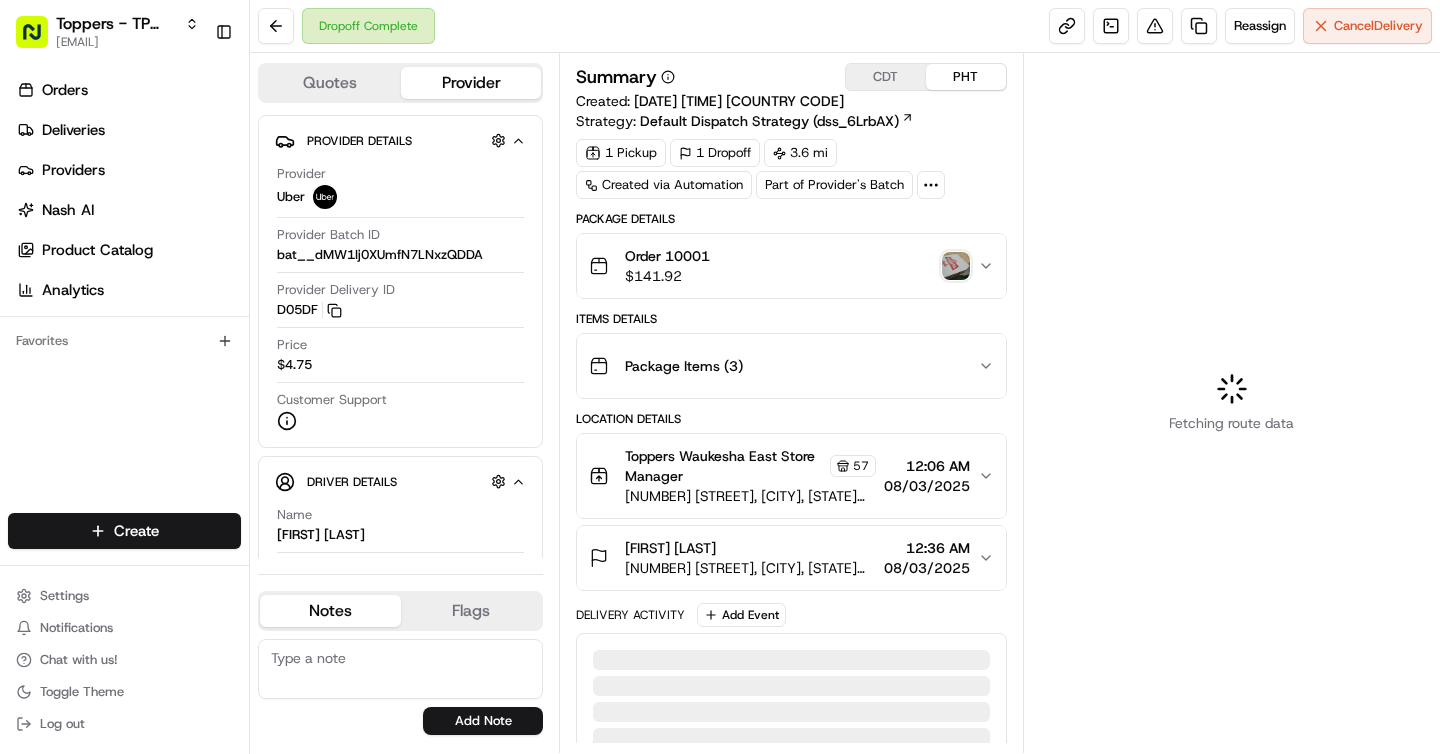 scroll, scrollTop: 0, scrollLeft: 0, axis: both 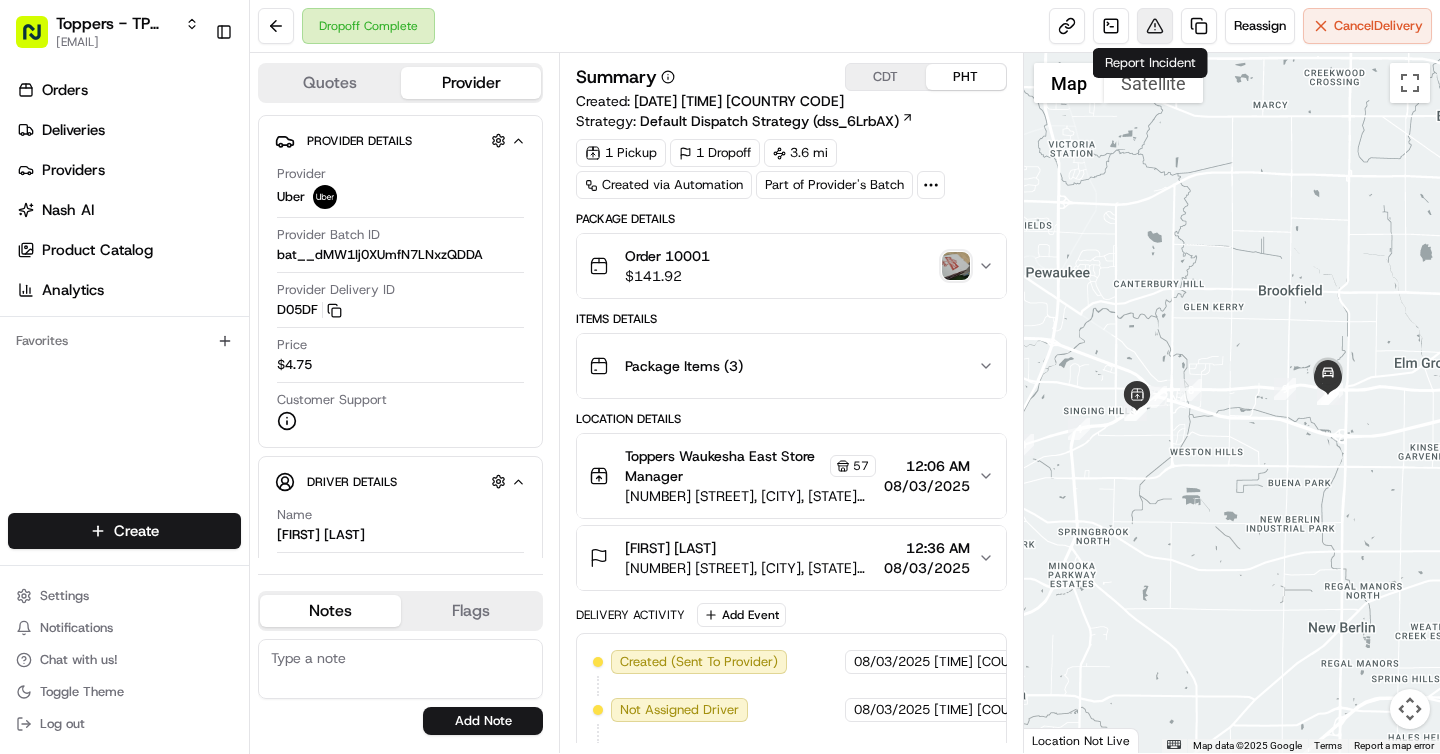 click at bounding box center (1155, 26) 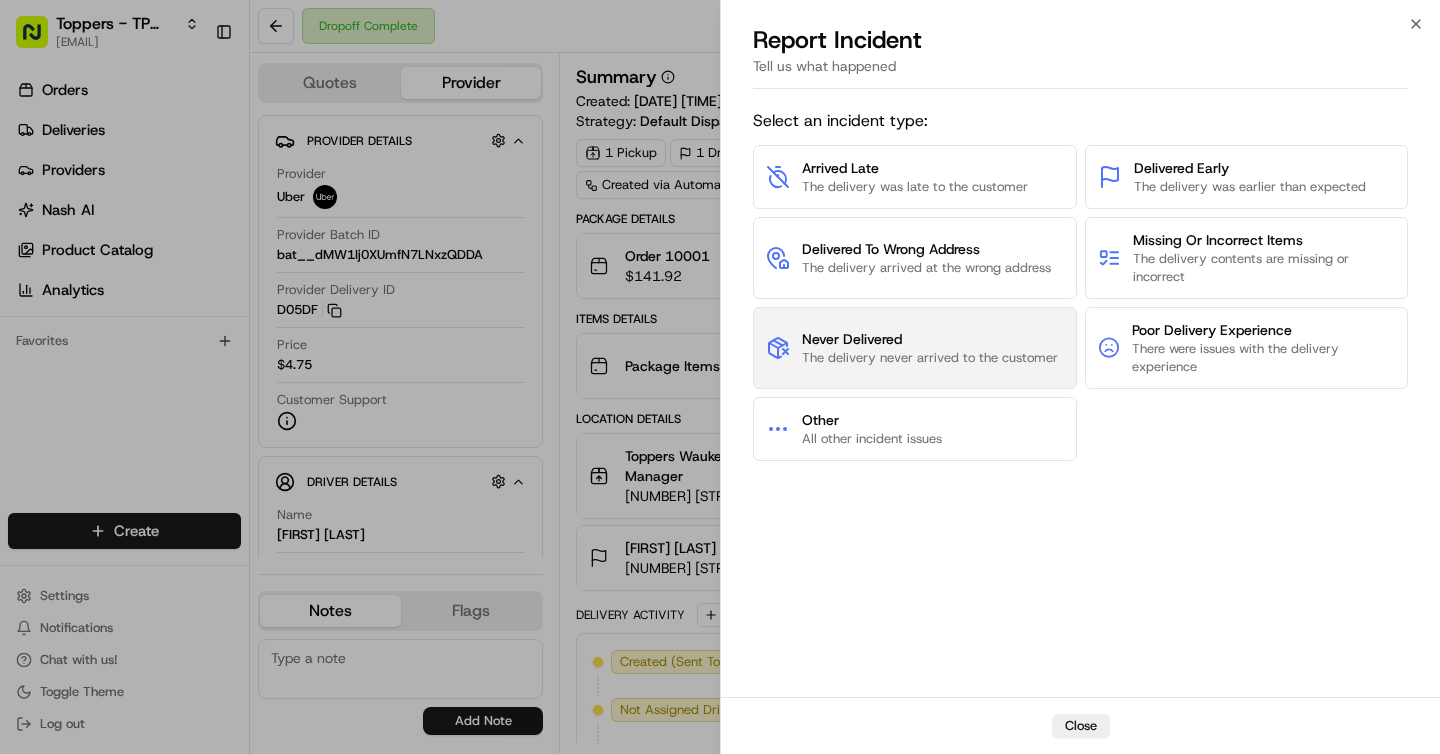 click on "Never Delivered" at bounding box center (930, 339) 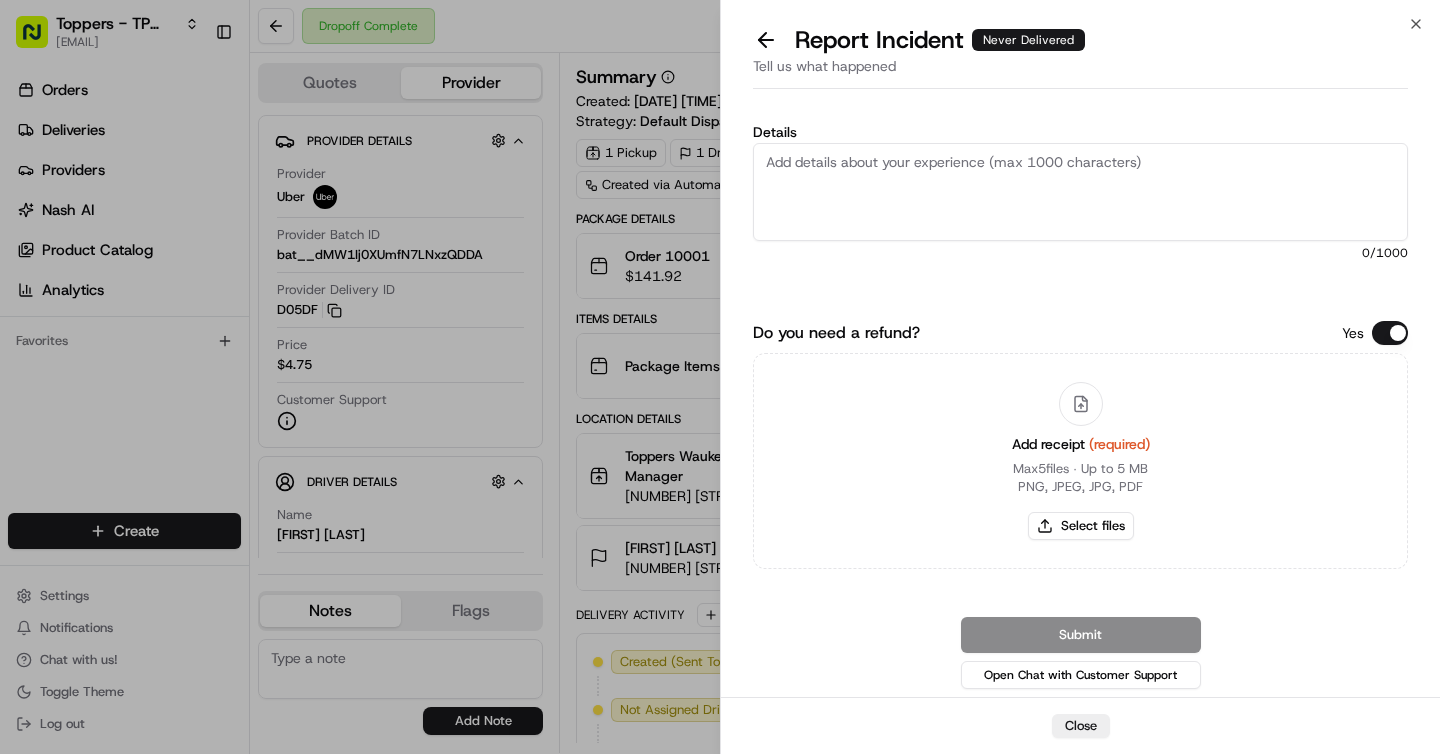 click on "Details" at bounding box center (1080, 192) 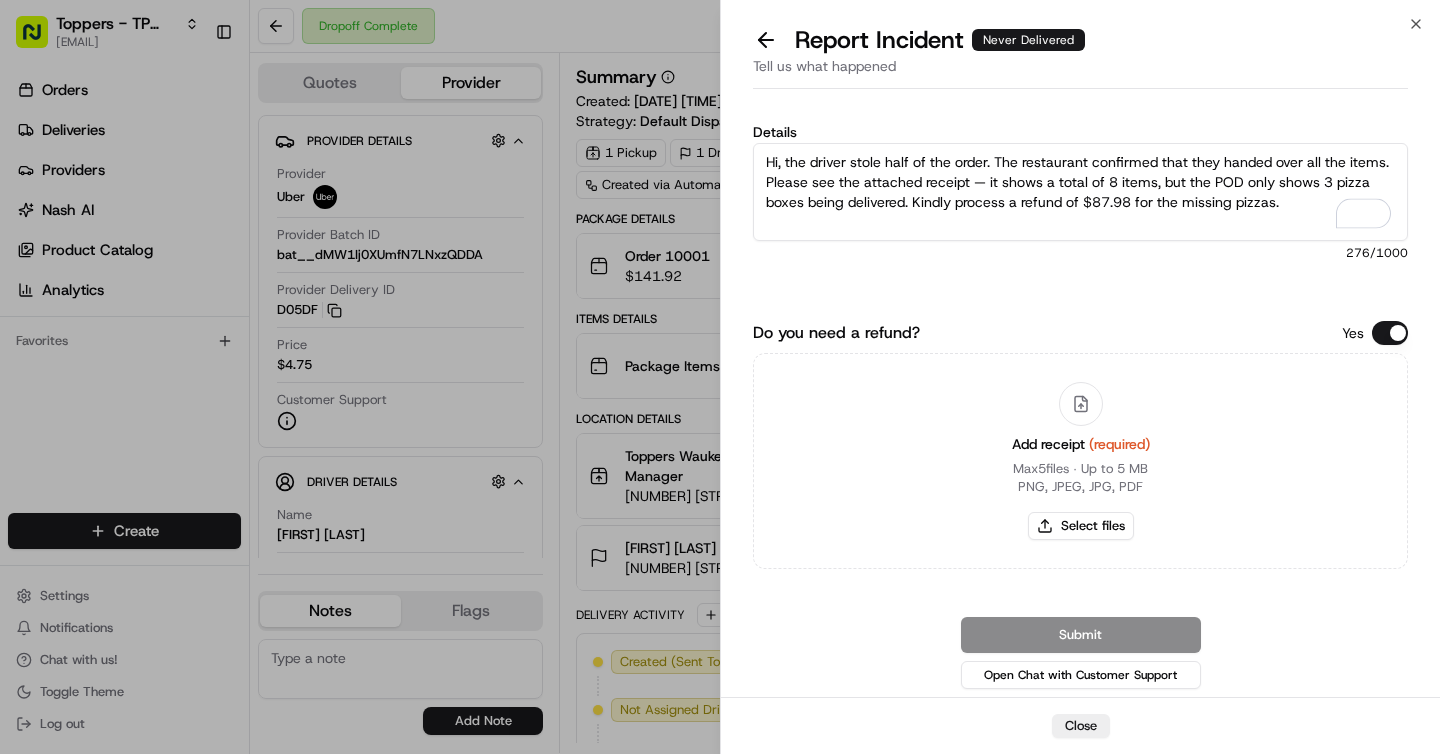 type on "Hi, the driver stole half of the order. The restaurant confirmed that they handed over all the items. Please see the attached receipt — it shows a total of 8 items, but the POD only shows 3 pizza boxes being delivered. Kindly process a refund of $87.98 for the missing pizzas." 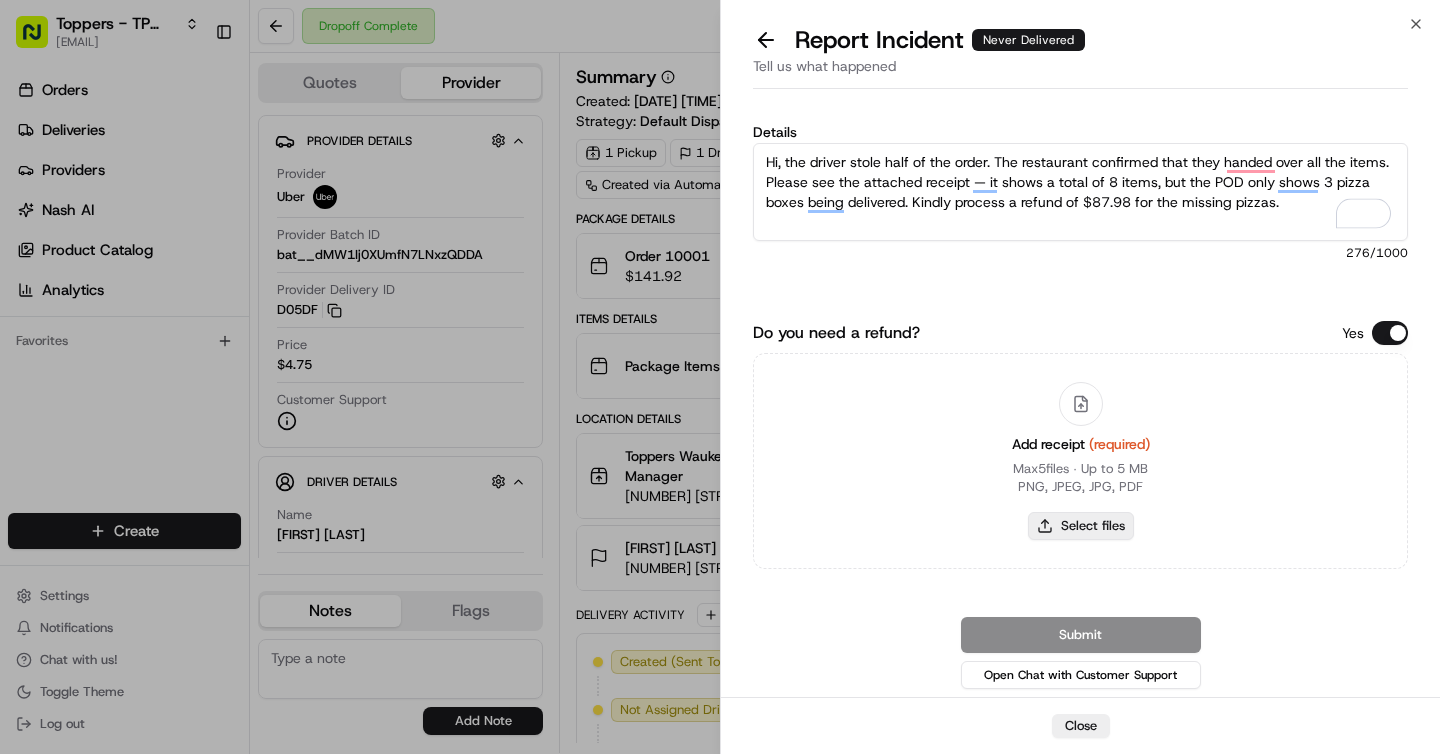 click on "Select files" at bounding box center (1081, 526) 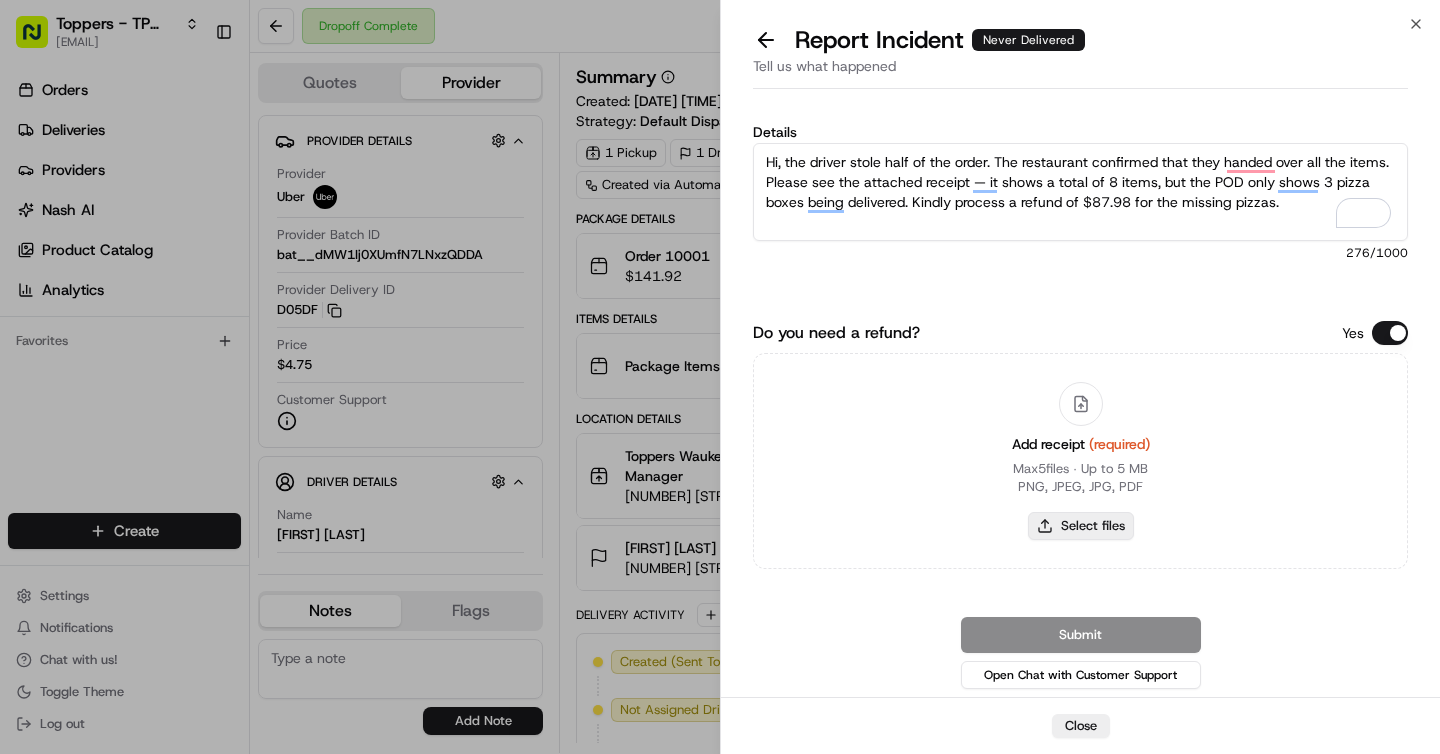 type on "C:\fakepath\Receipt.jpeg" 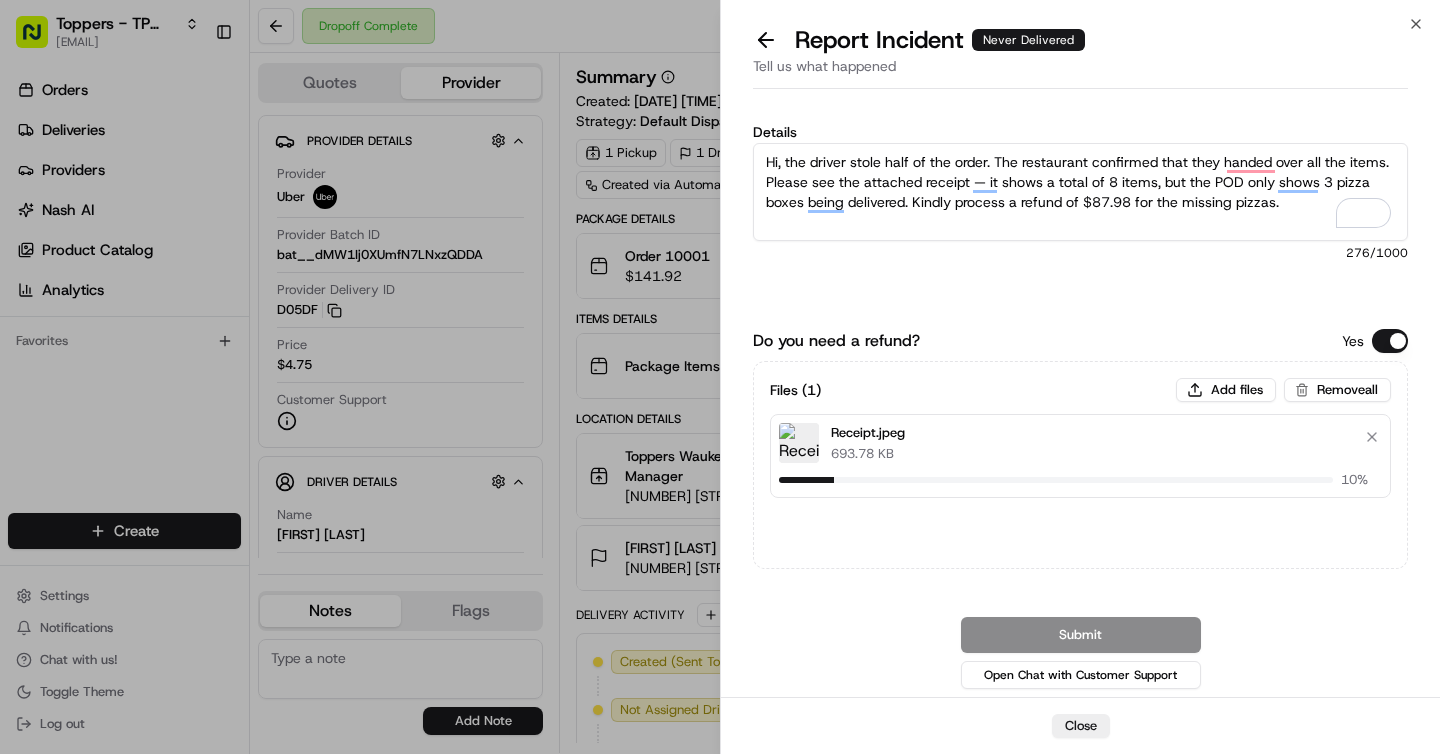 type 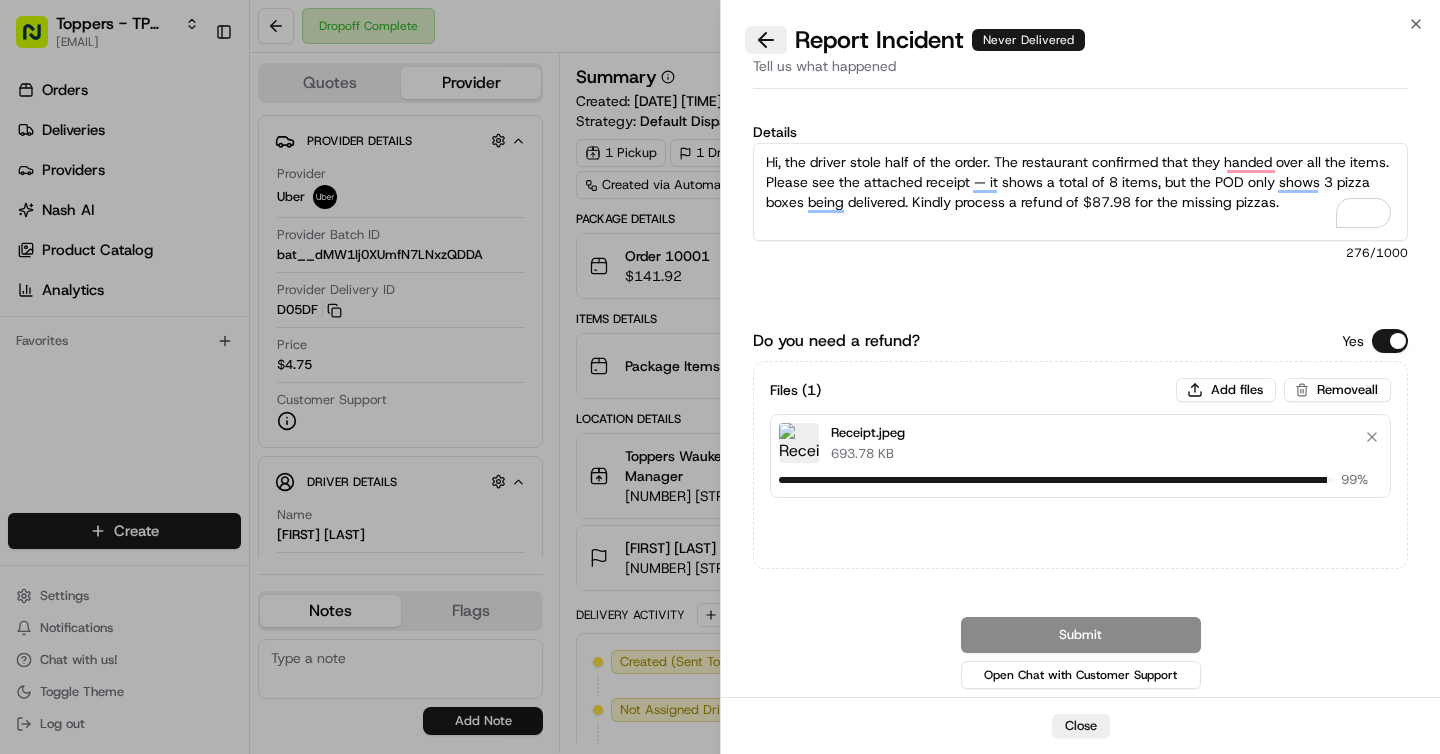 click at bounding box center [766, 40] 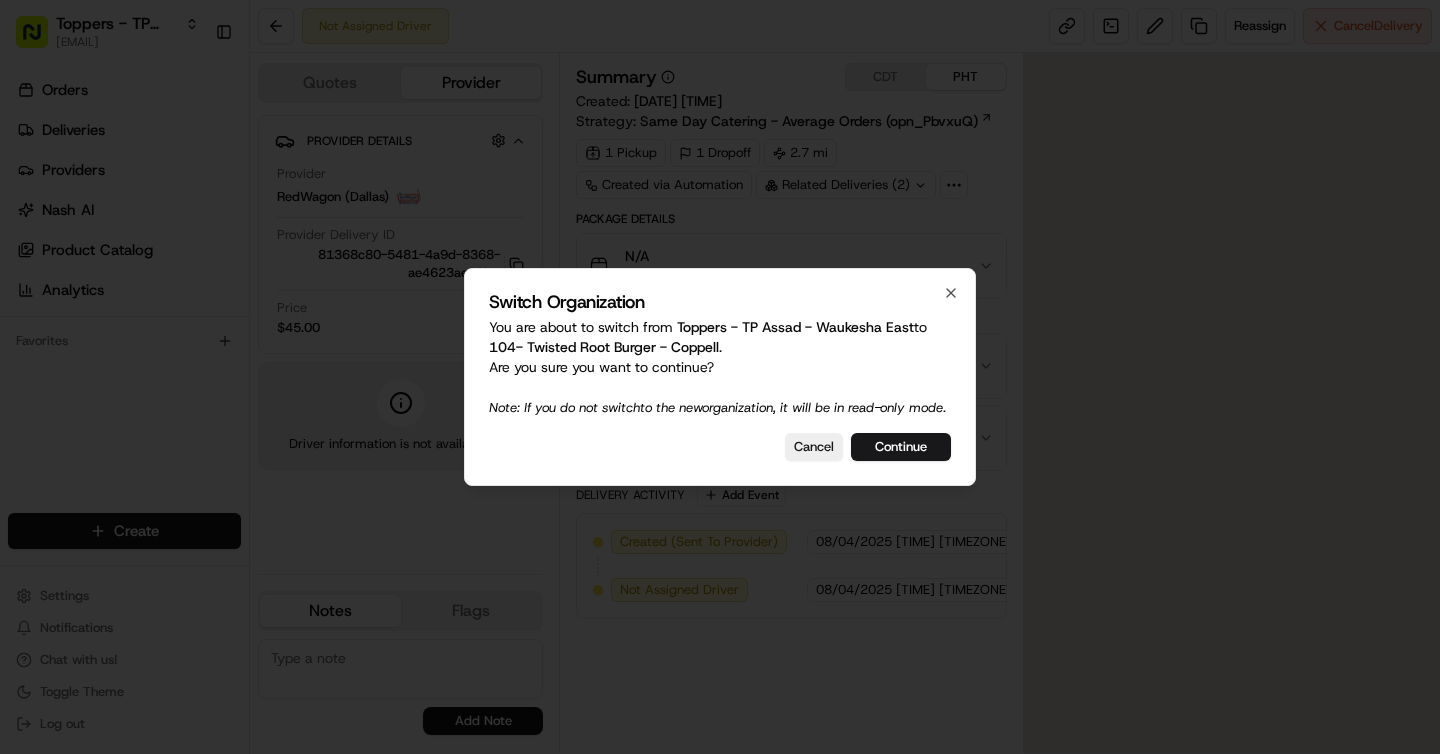 scroll, scrollTop: 0, scrollLeft: 0, axis: both 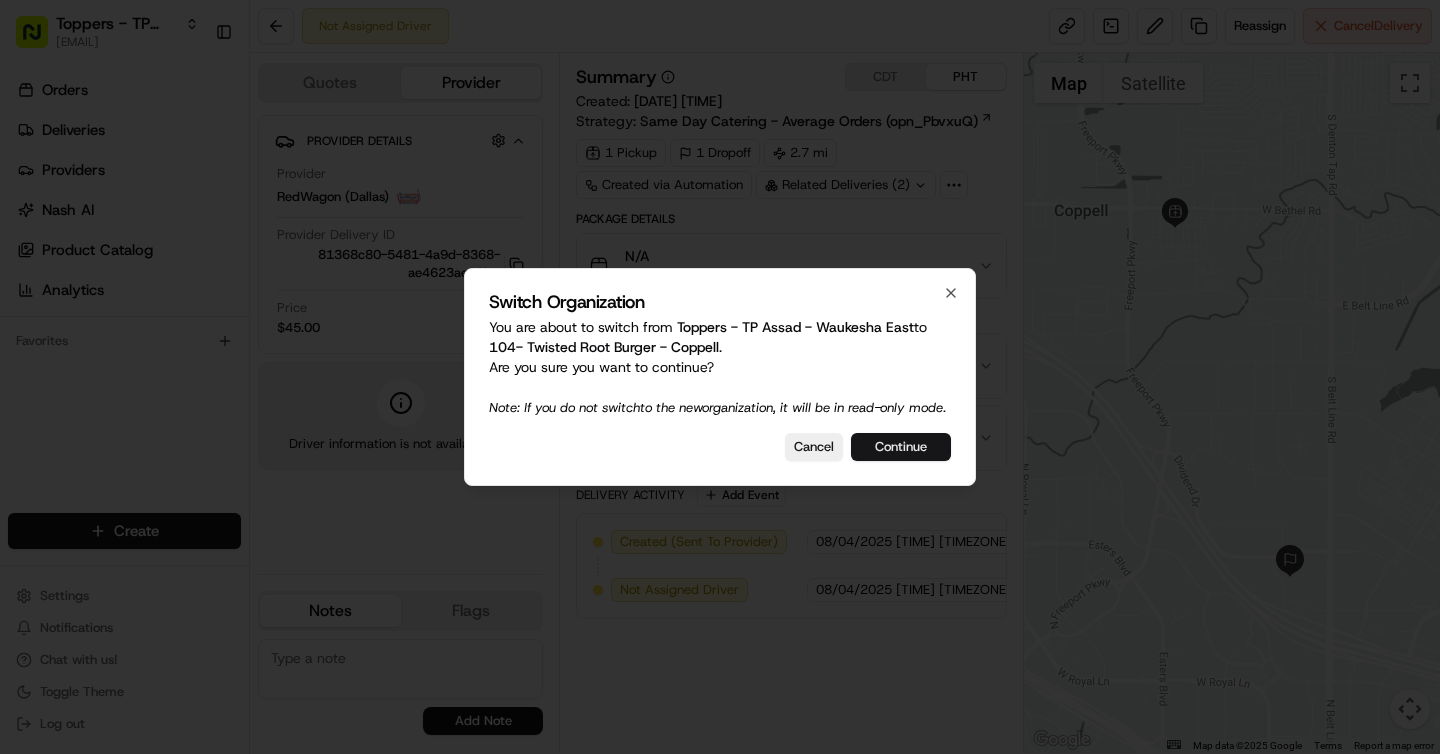 click on "Continue" at bounding box center (901, 447) 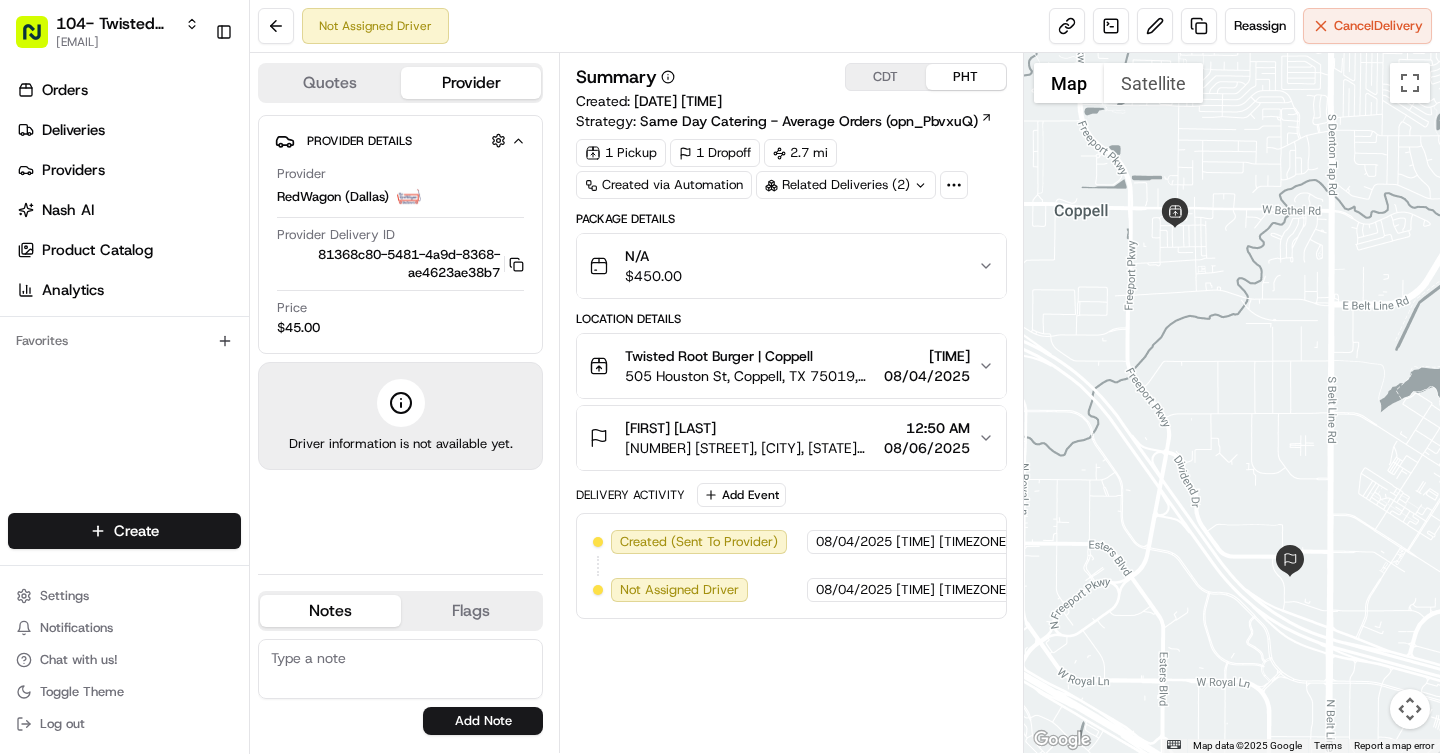 click on "[TIME]" at bounding box center (927, 356) 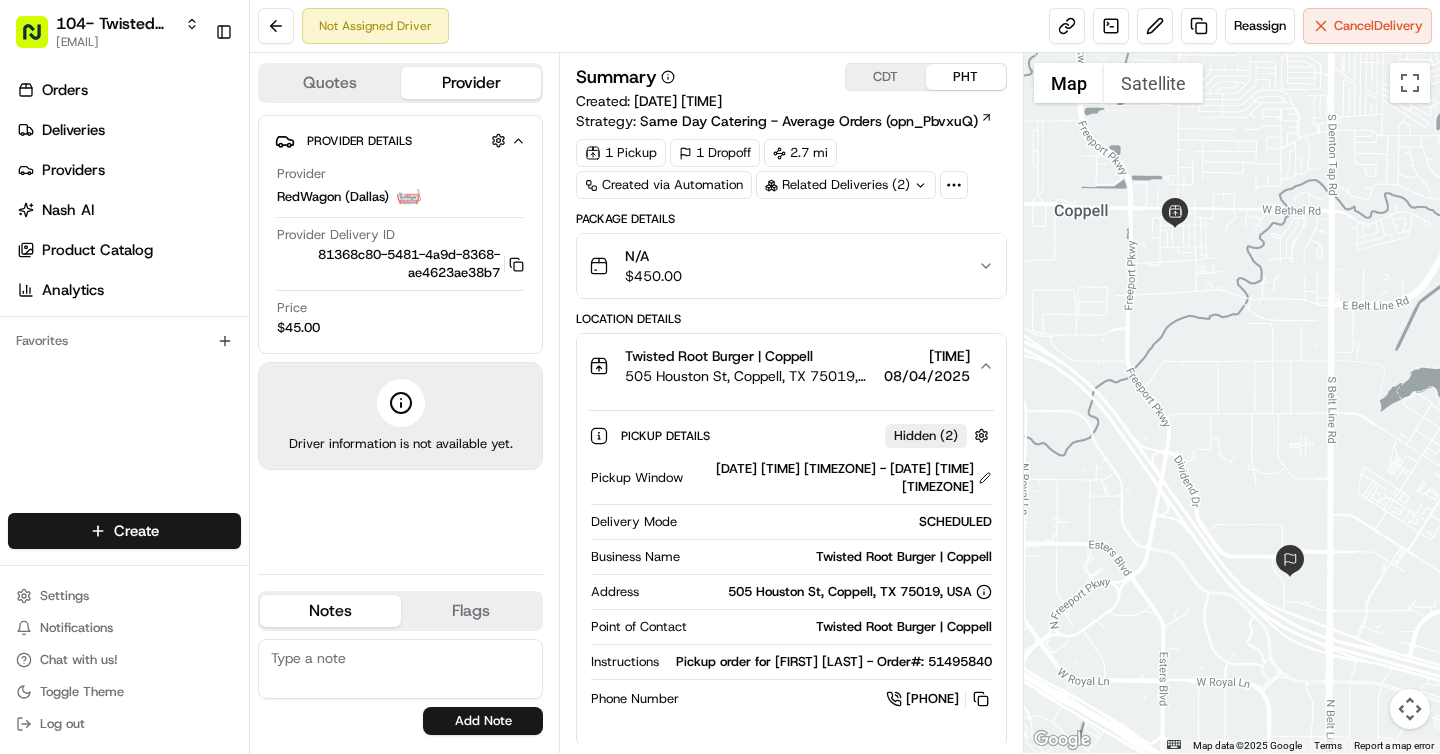 click on "Twisted Root Burger | Coppell" at bounding box center [750, 356] 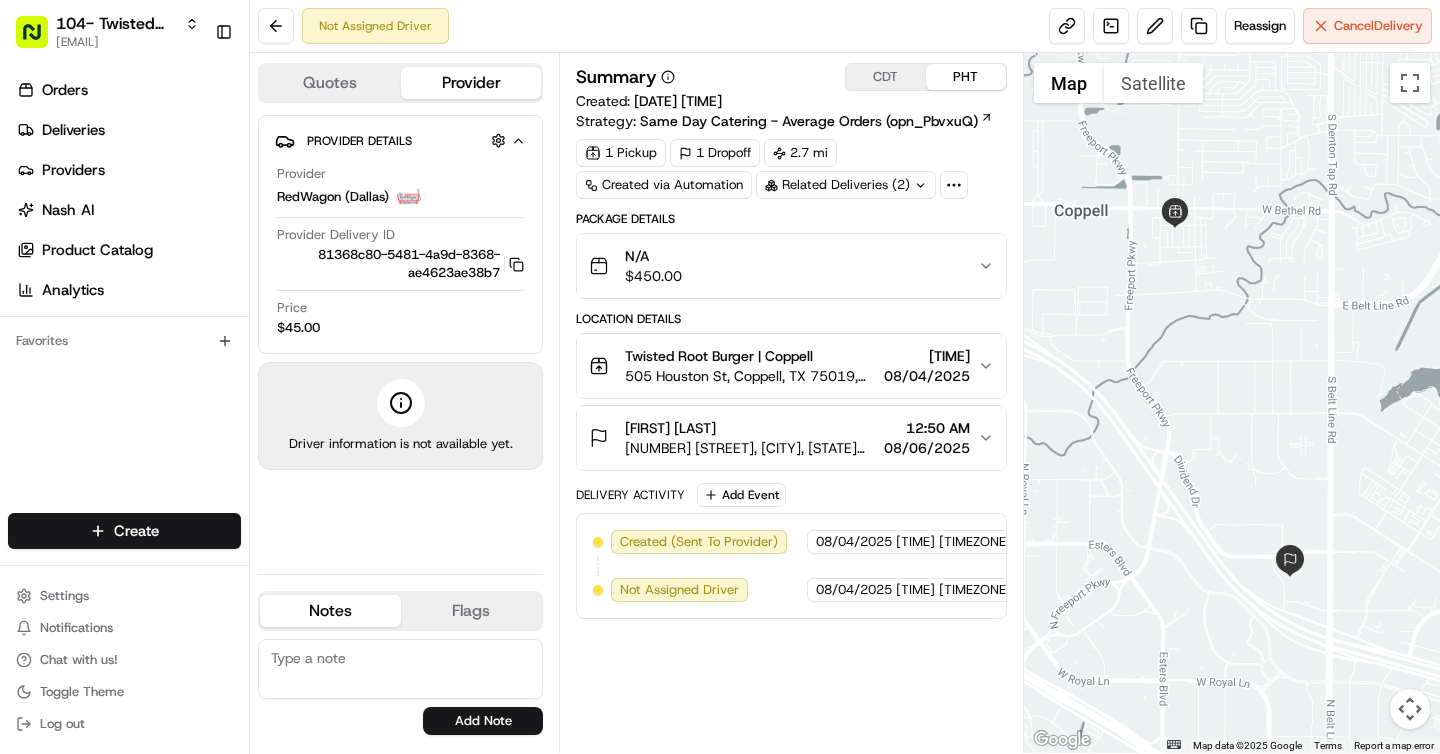 click on "CDT" at bounding box center [886, 77] 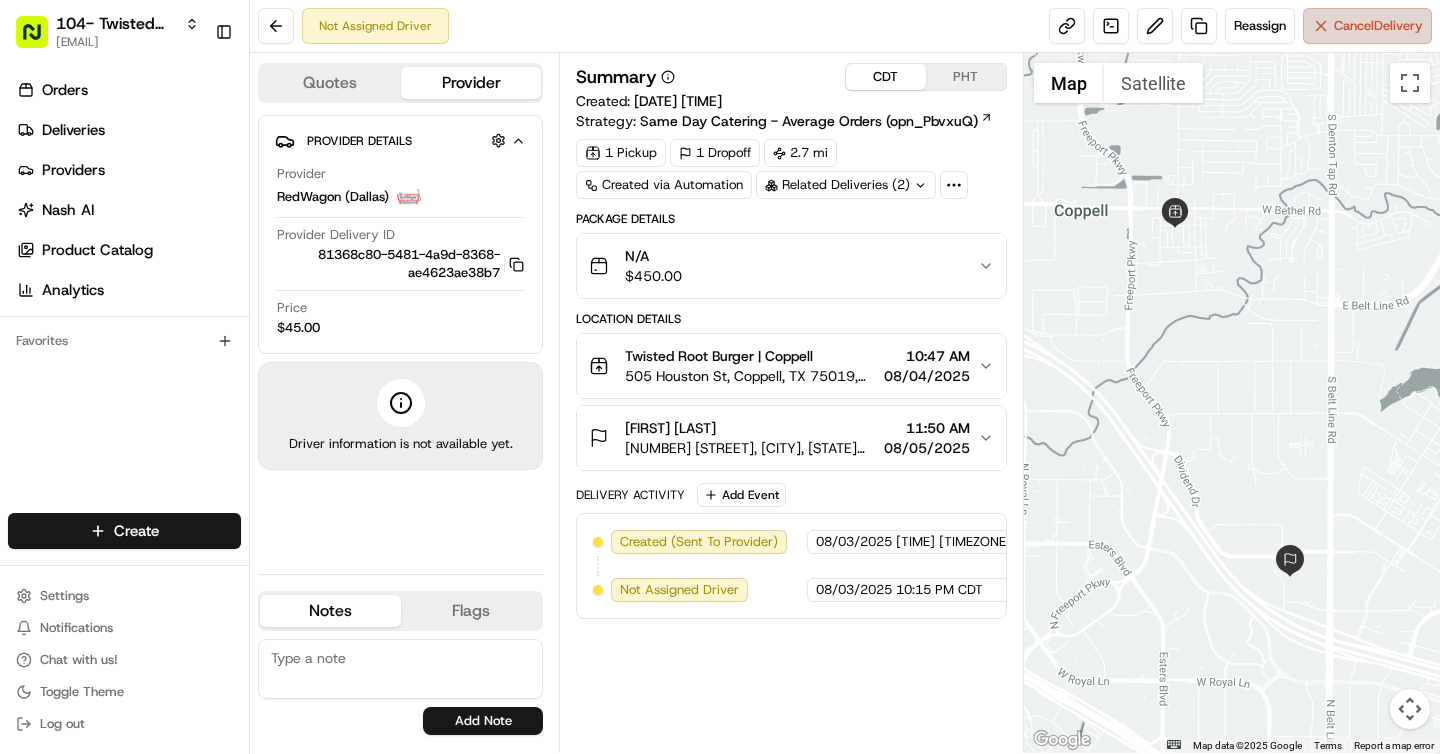 click on "Cancel  Delivery" at bounding box center [1378, 26] 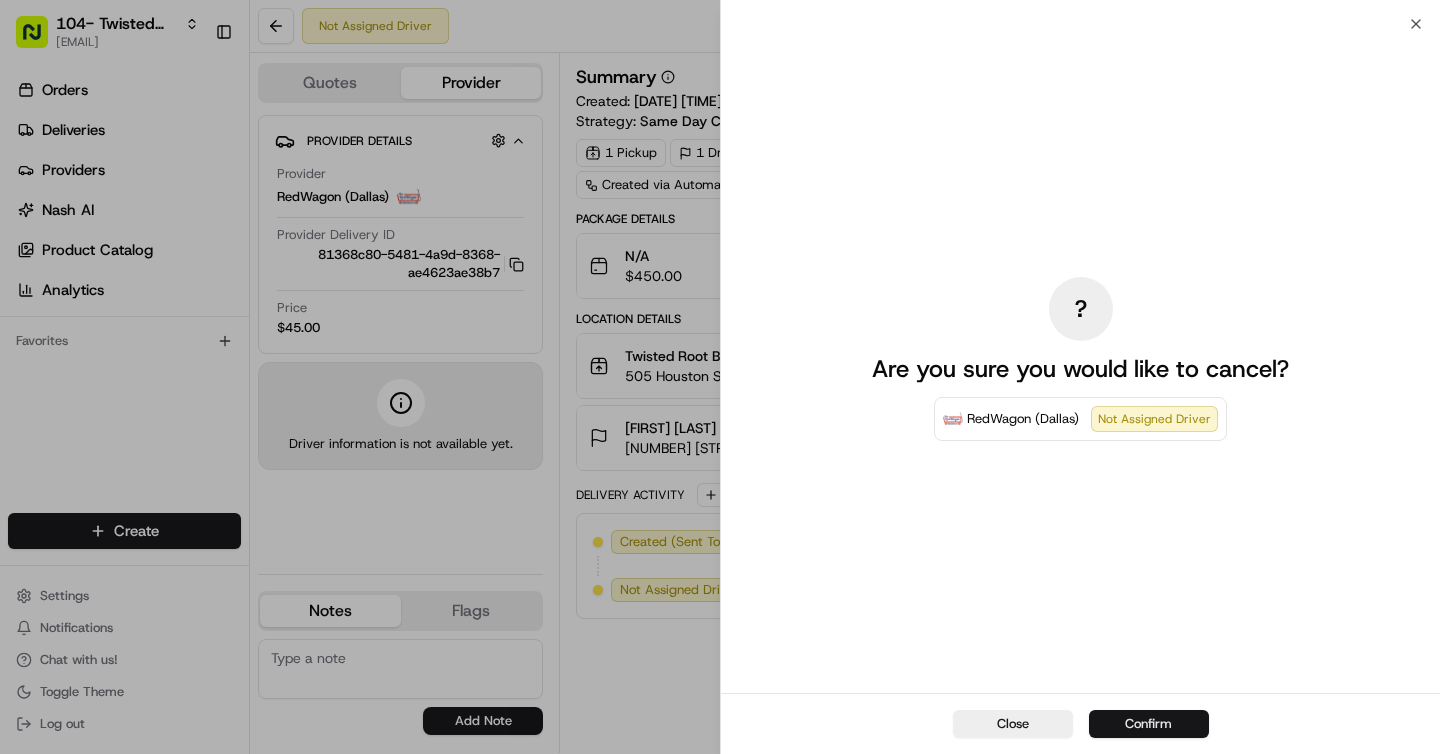 click on "Confirm" at bounding box center [1149, 724] 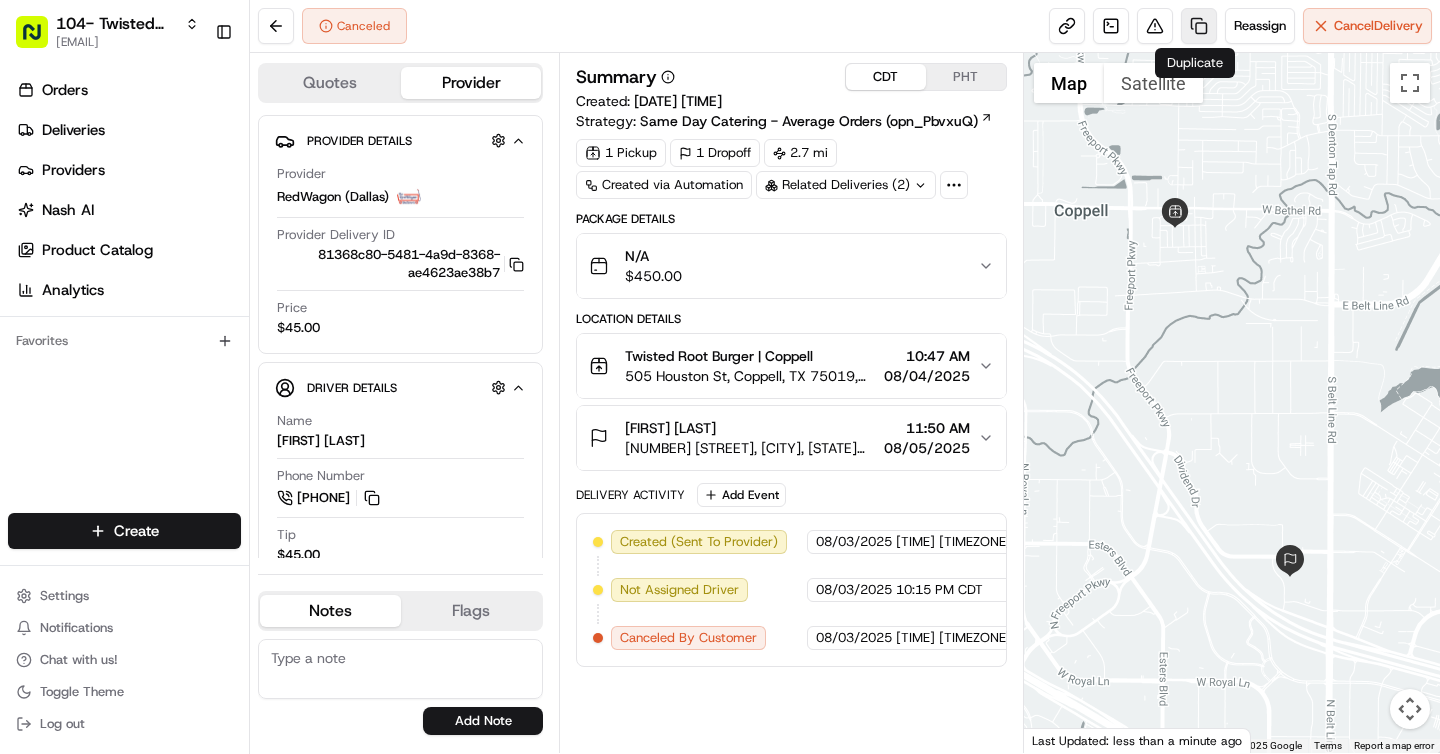 click at bounding box center (1199, 26) 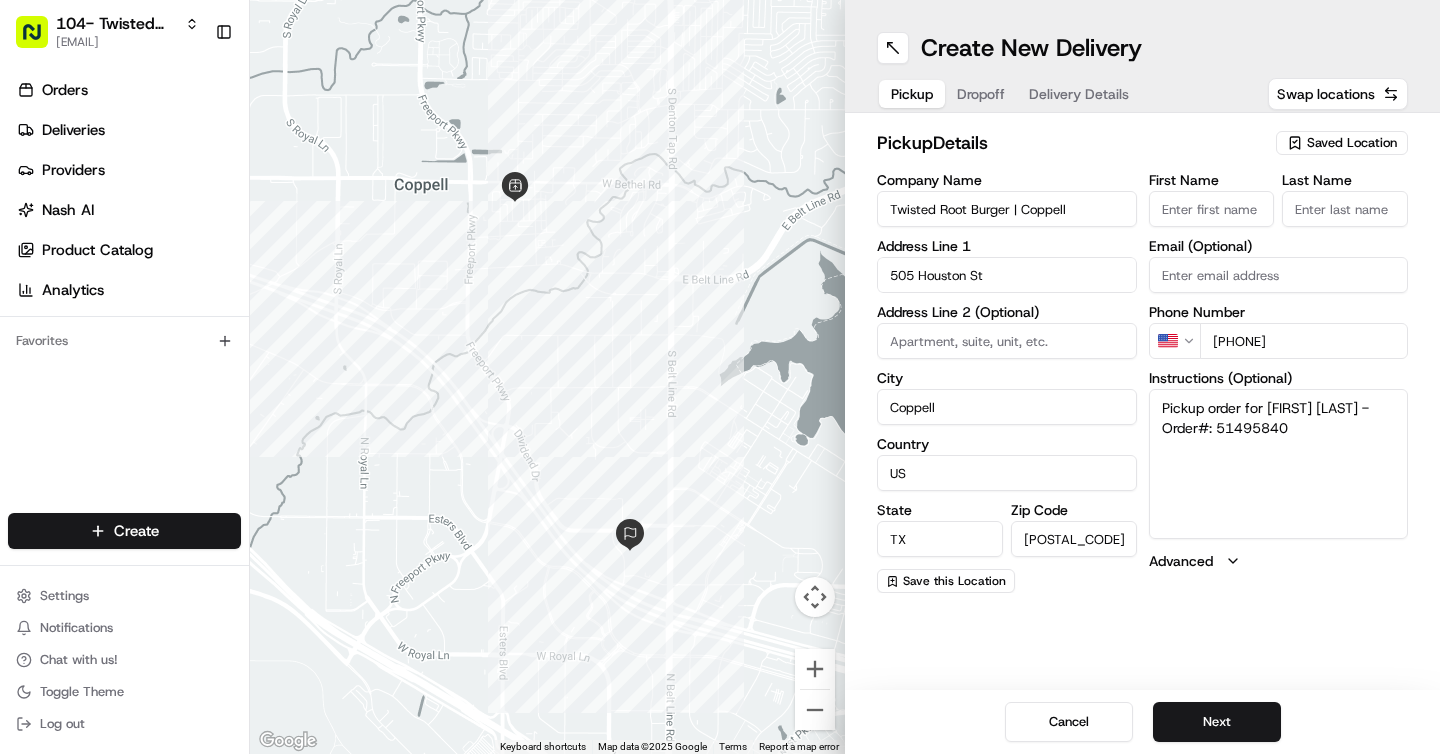 click on "Delivery Details" at bounding box center (1079, 94) 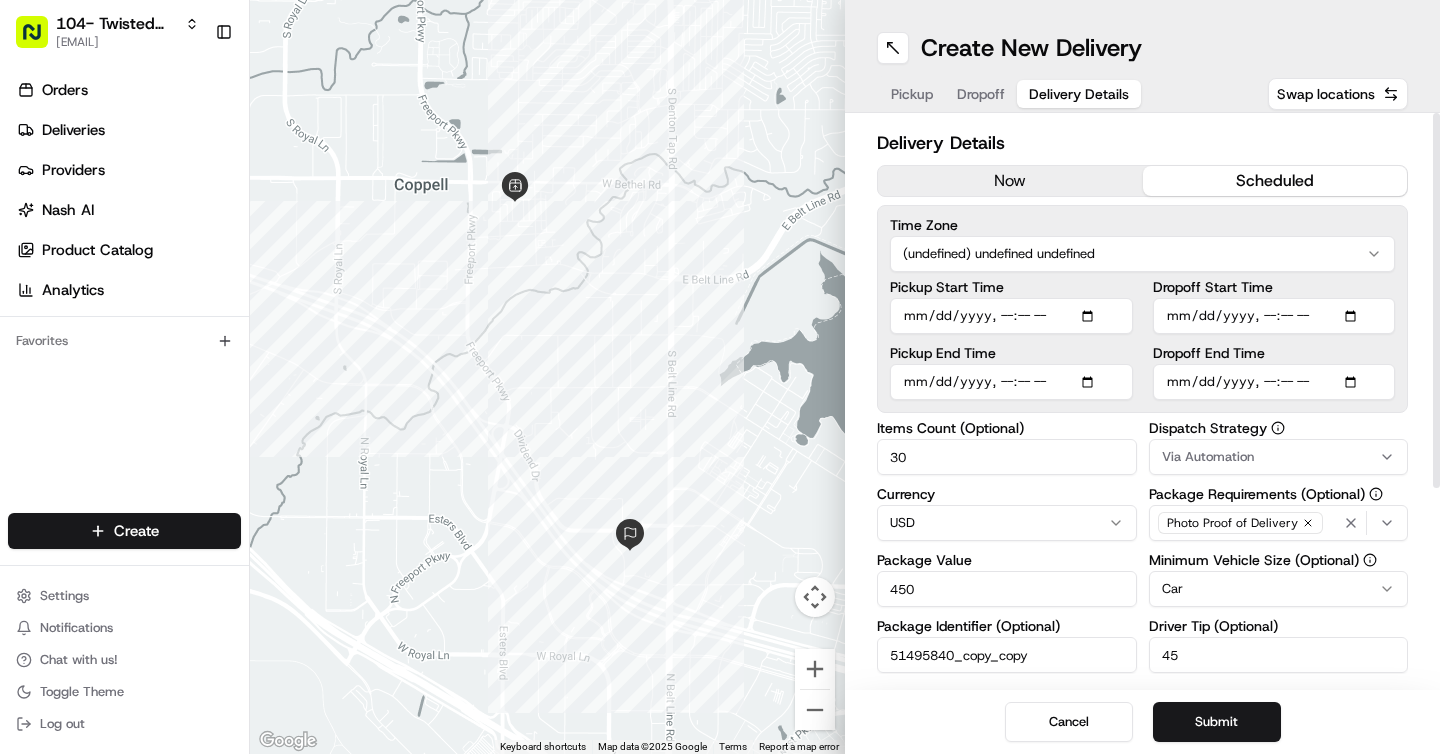 click on "104- Twisted Root Burger - Coppell brigitte@usenash.com Toggle Sidebar Orders Deliveries Providers Nash AI Product Catalog Analytics Favorites Main Menu Members & Organization Organization Users Roles Preferences Customization Portal Tracking Orchestration Automations Dispatch Strategy Optimization Strategy Shipping Labels Manifest Locations Pickup Locations Dropoff Locations Billing Billing Refund Requests Integrations Notification Triggers Webhooks API Keys Request Logs Other Feature Flags Create Settings Notifications Chat with us! Toggle Theme Log out ← Move left → Move right ↑ Move up ↓ Move down + Zoom in - Zoom out Home Jump left by 75% End Jump right by 75% Page Up Jump up by 75% Page Down Jump down by 75% Keyboard shortcuts Map Data Map data ©2025 Google Map data ©2025 Google 500 m  Click to toggle between metric and imperial units Terms Report a map error Create New Delivery Pickup Dropoff Delivery Details Swap locations Delivery Details now scheduled Time Zone 30 Currency" at bounding box center [720, 377] 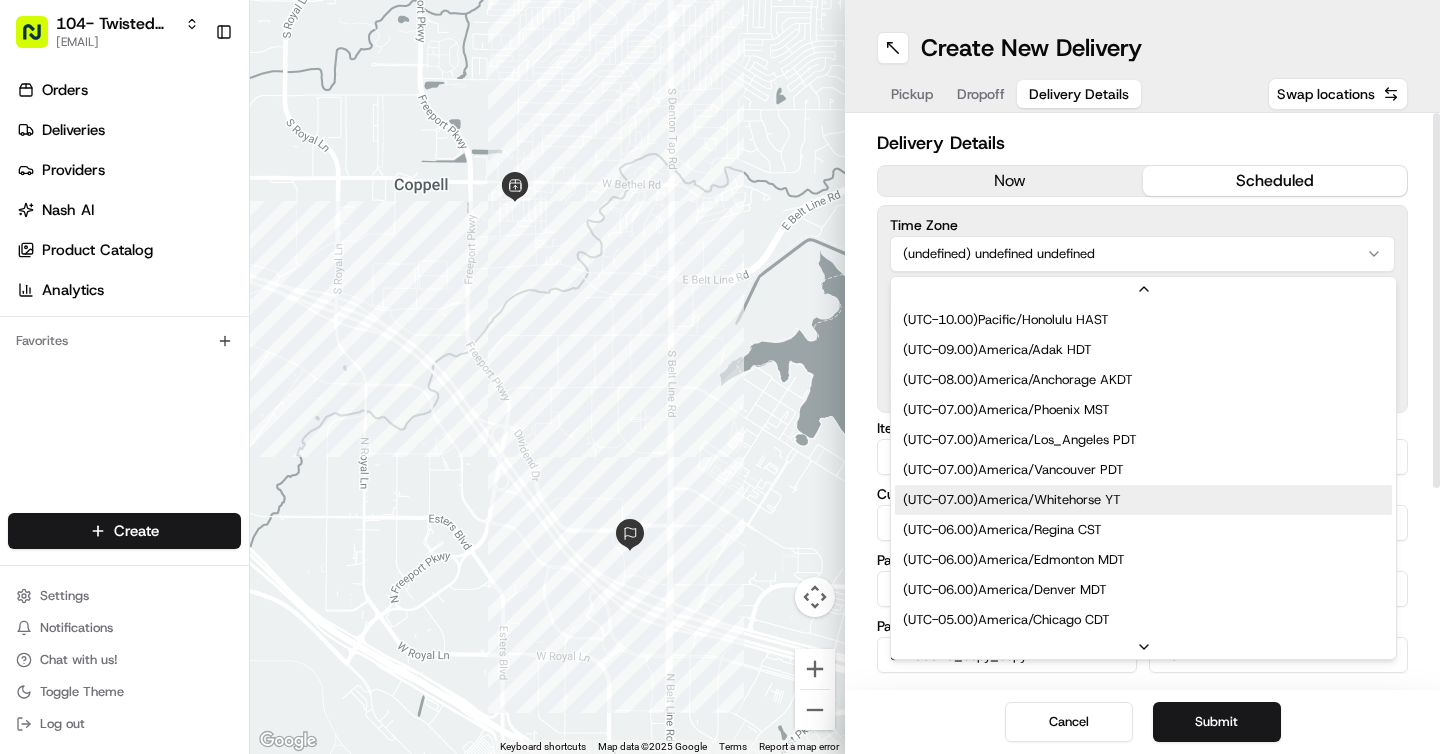 scroll, scrollTop: 191, scrollLeft: 0, axis: vertical 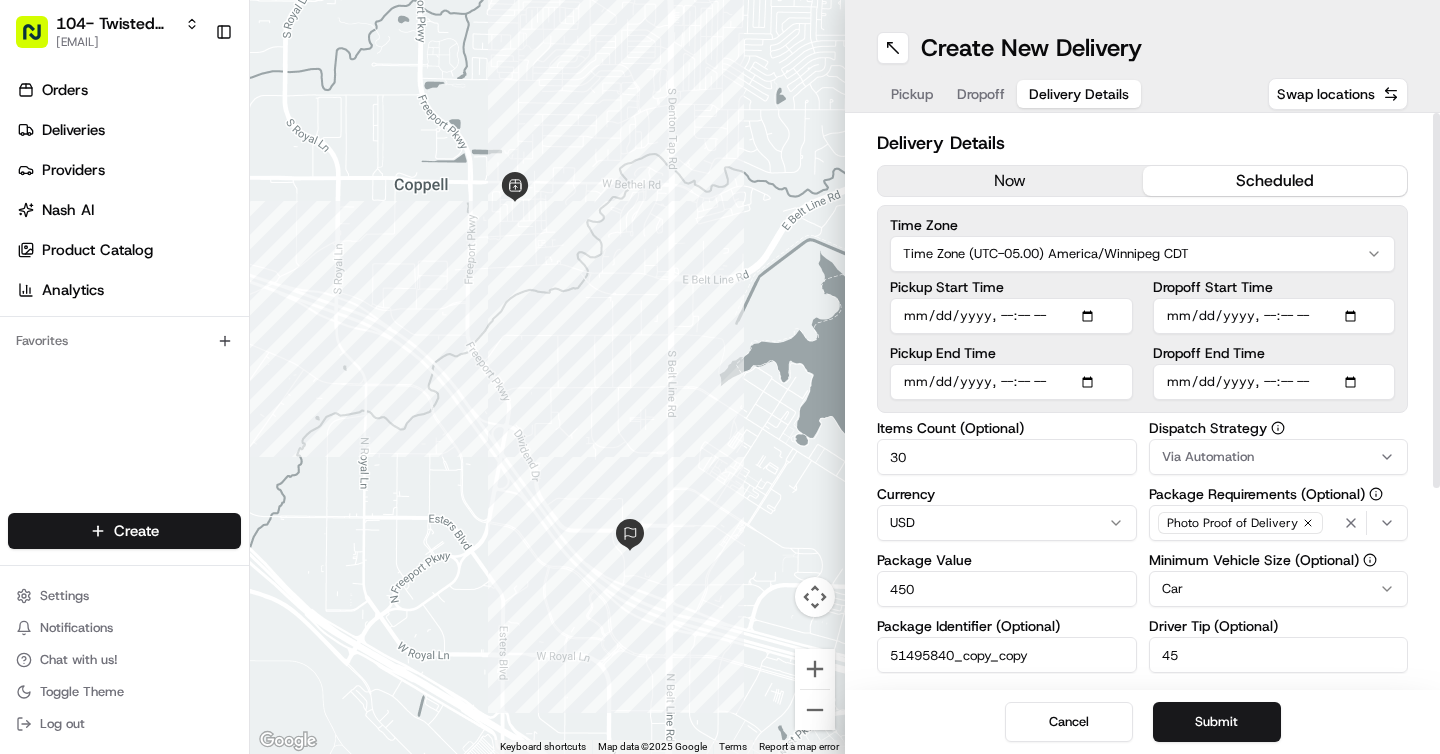 click on "Dropoff Start Time" at bounding box center [1274, 316] 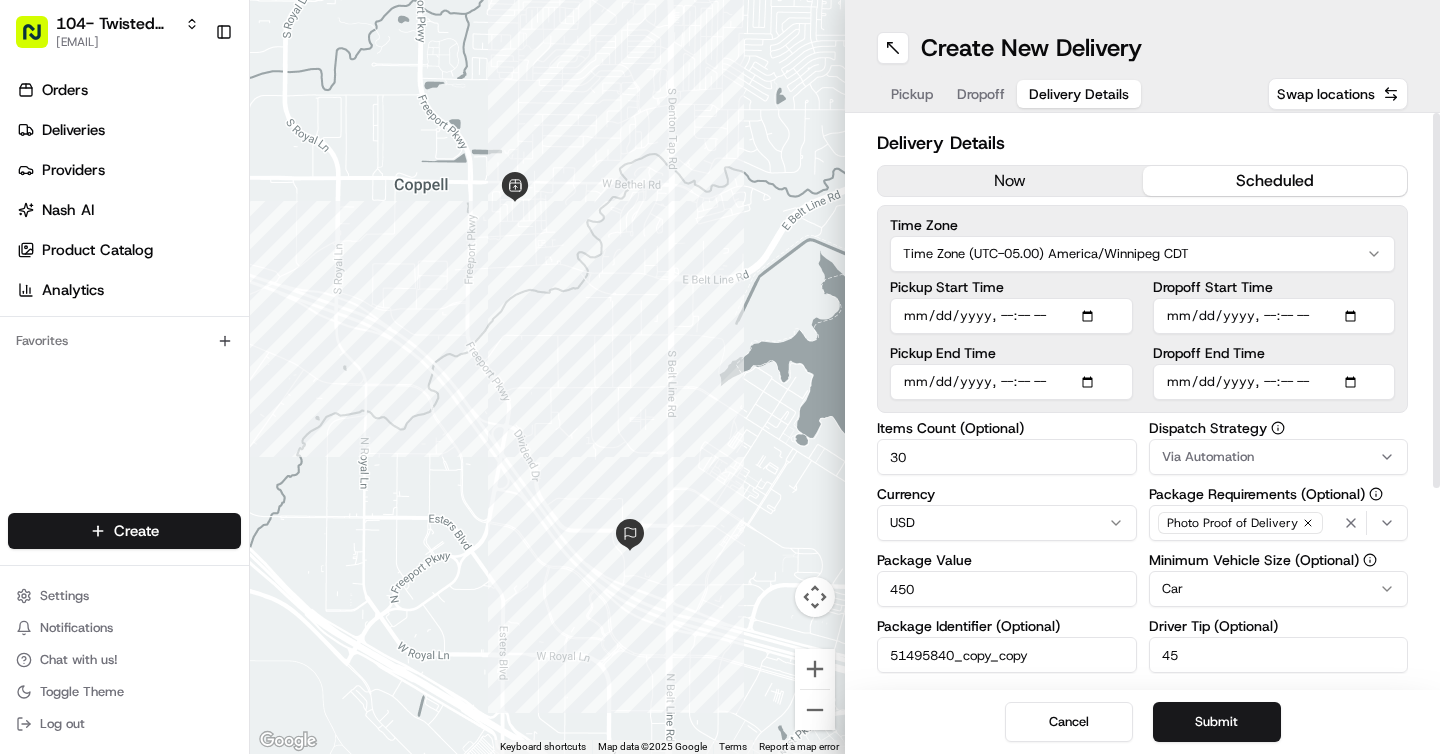 type on "2025-08-04T00:50" 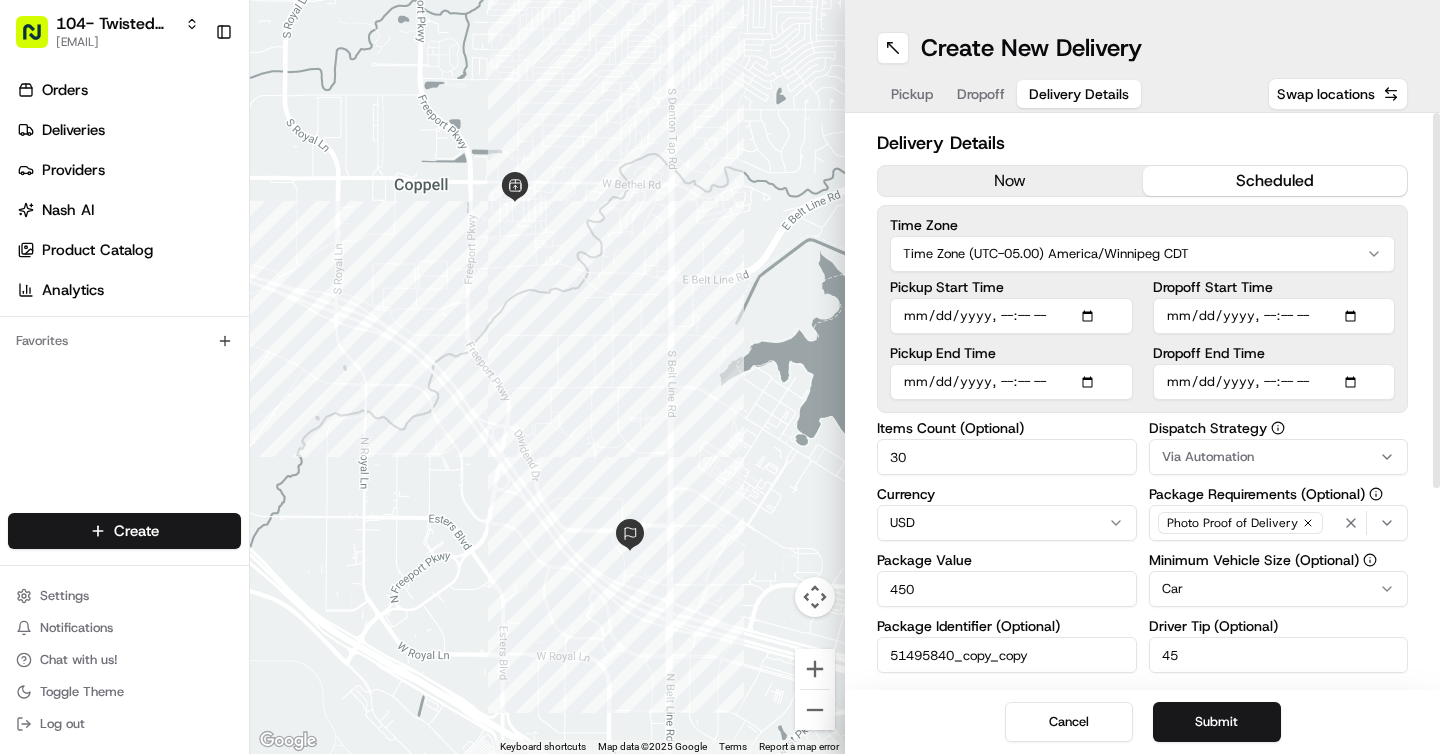 click on "Delivery Details" at bounding box center (1142, 143) 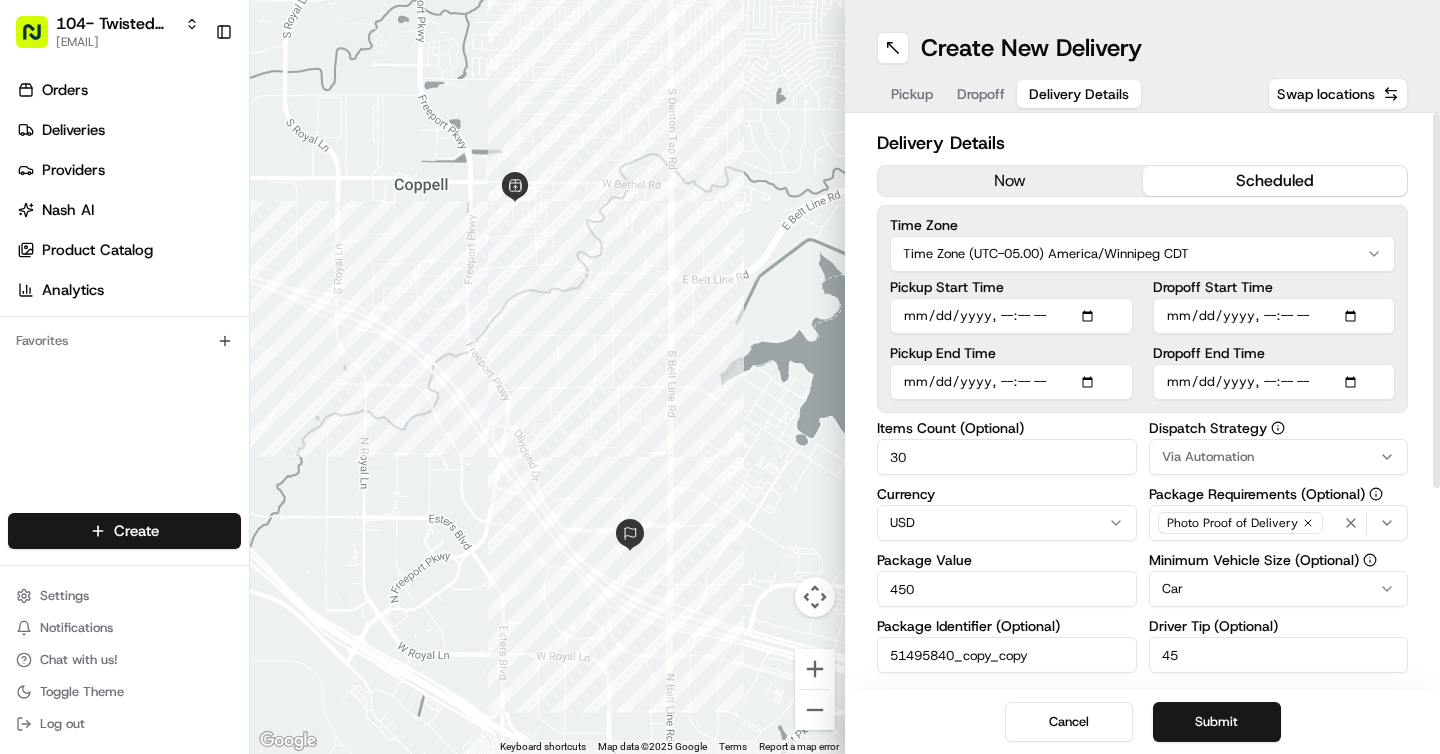 type on "2025-08-04T11:12" 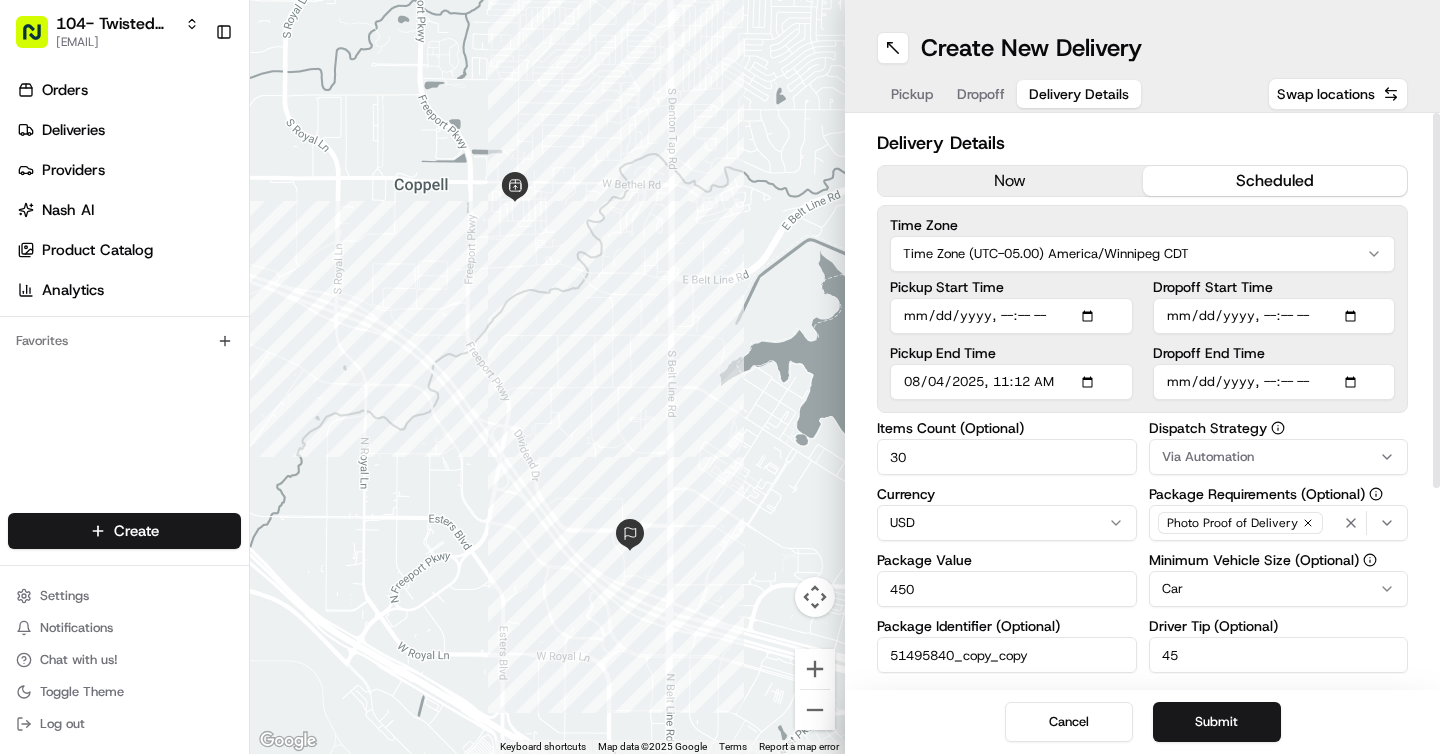 click on "Dropoff End Time" at bounding box center (1274, 382) 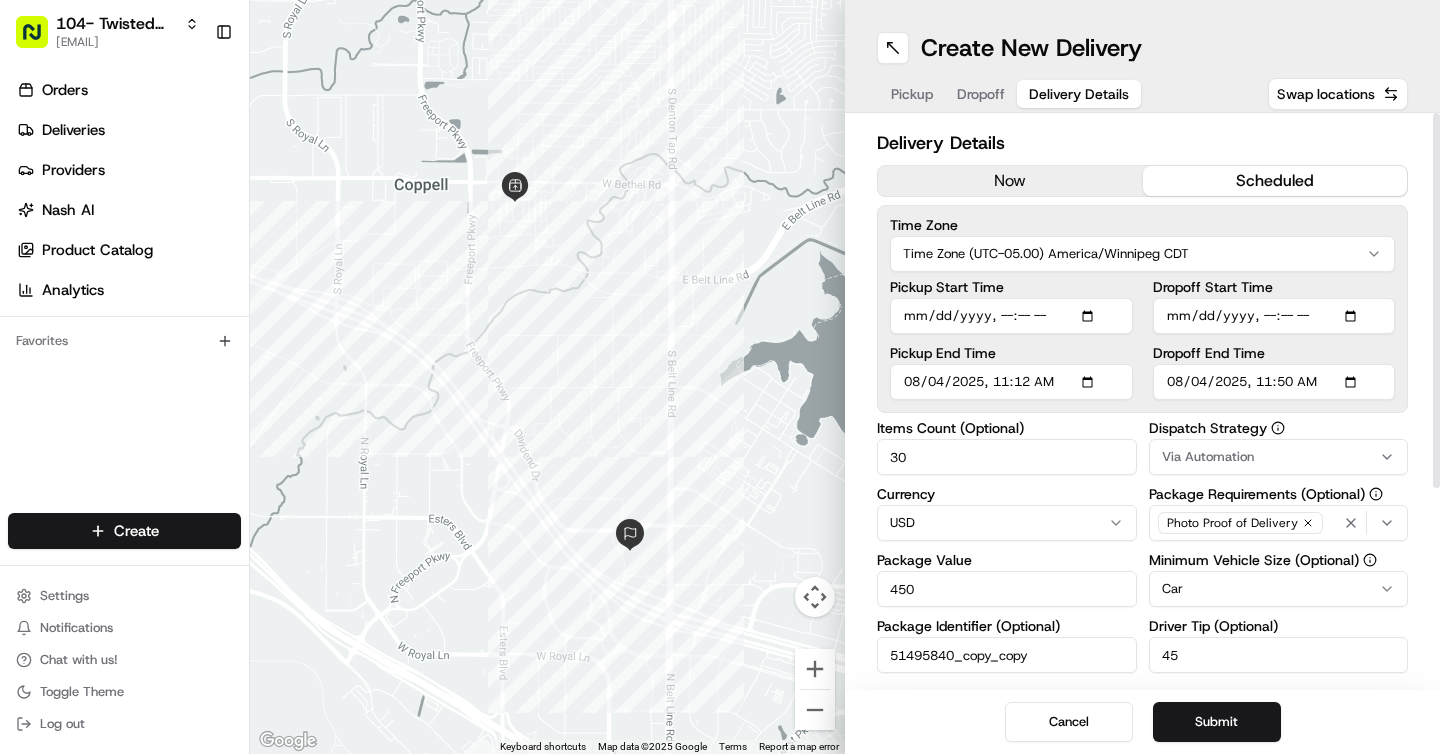 click on "Time Zone (UTC-05.00) America/Winnipeg CDT" at bounding box center (1142, 245) 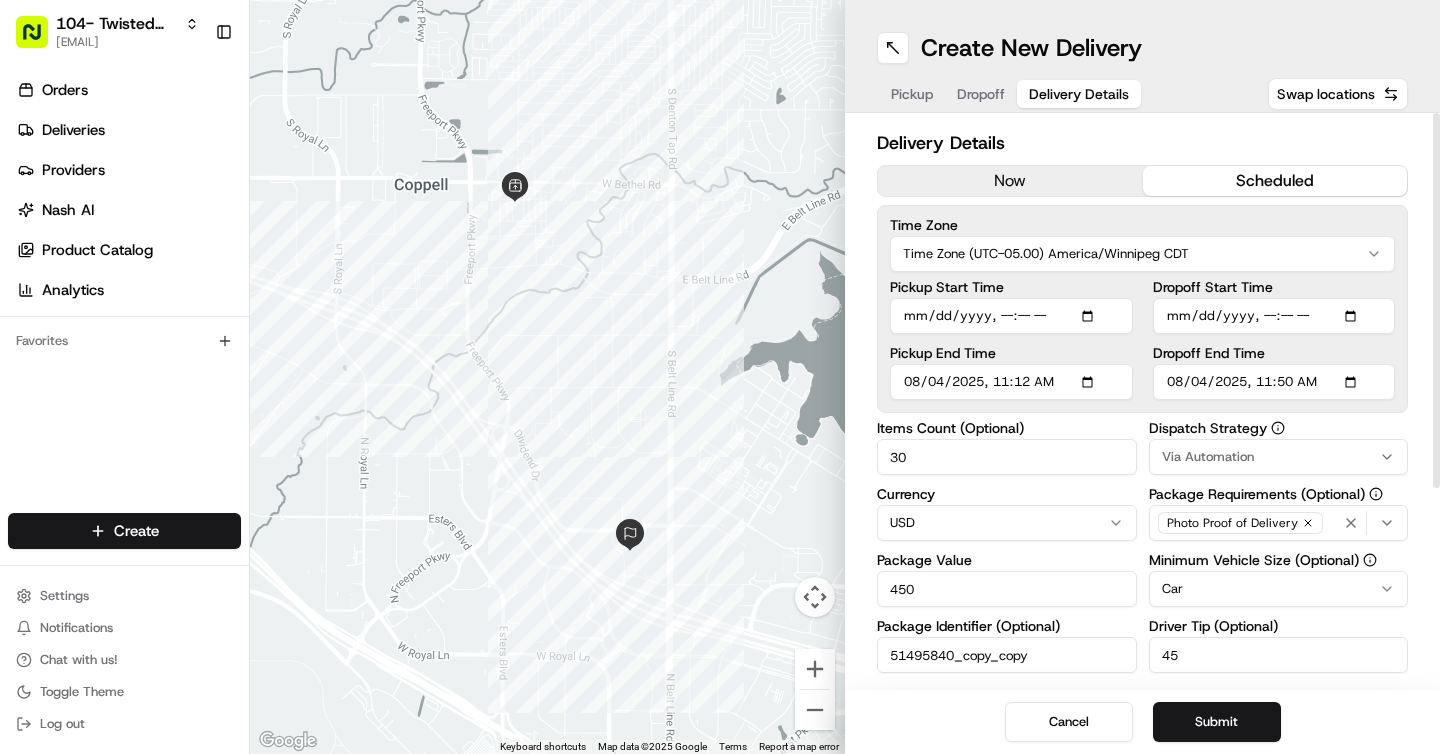 type on "2025-08-04T11:27" 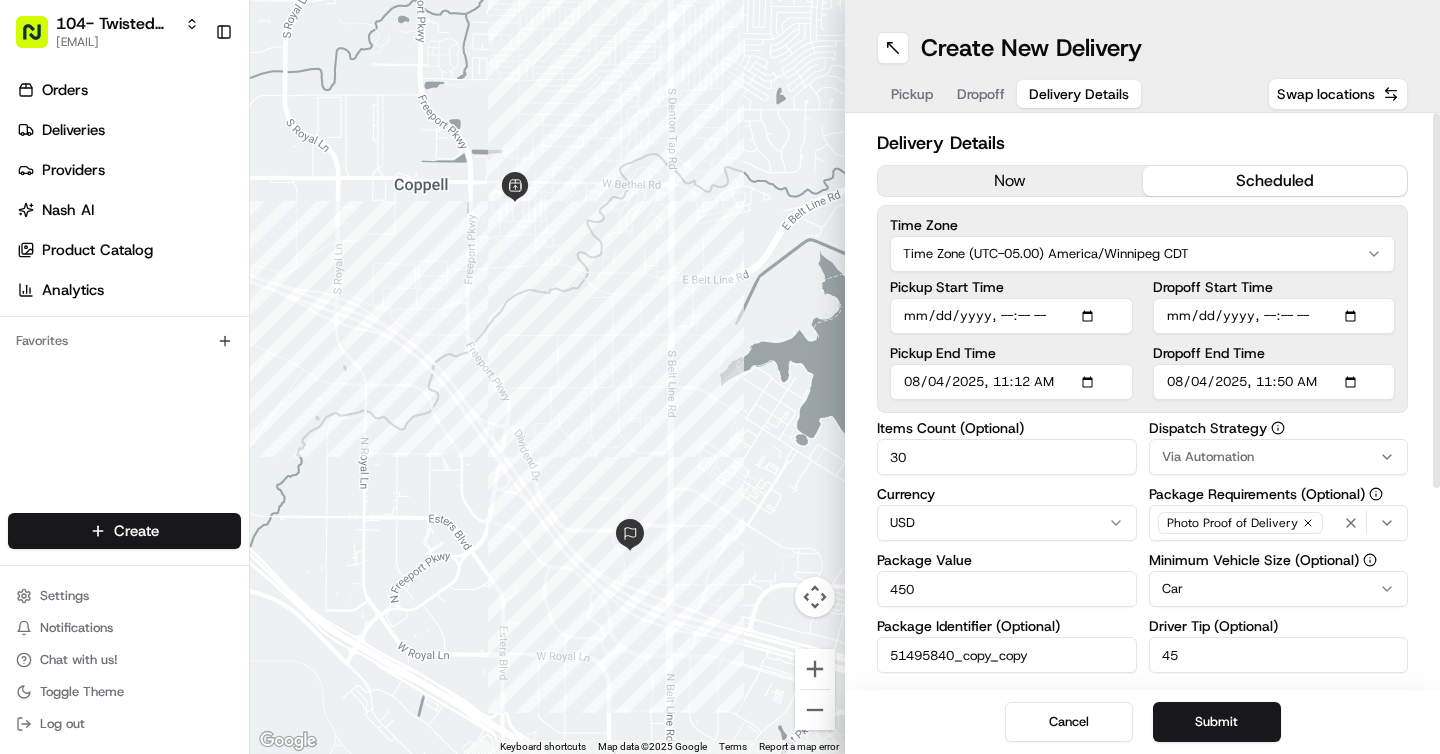 click on "Dropoff Start Time" at bounding box center (1274, 316) 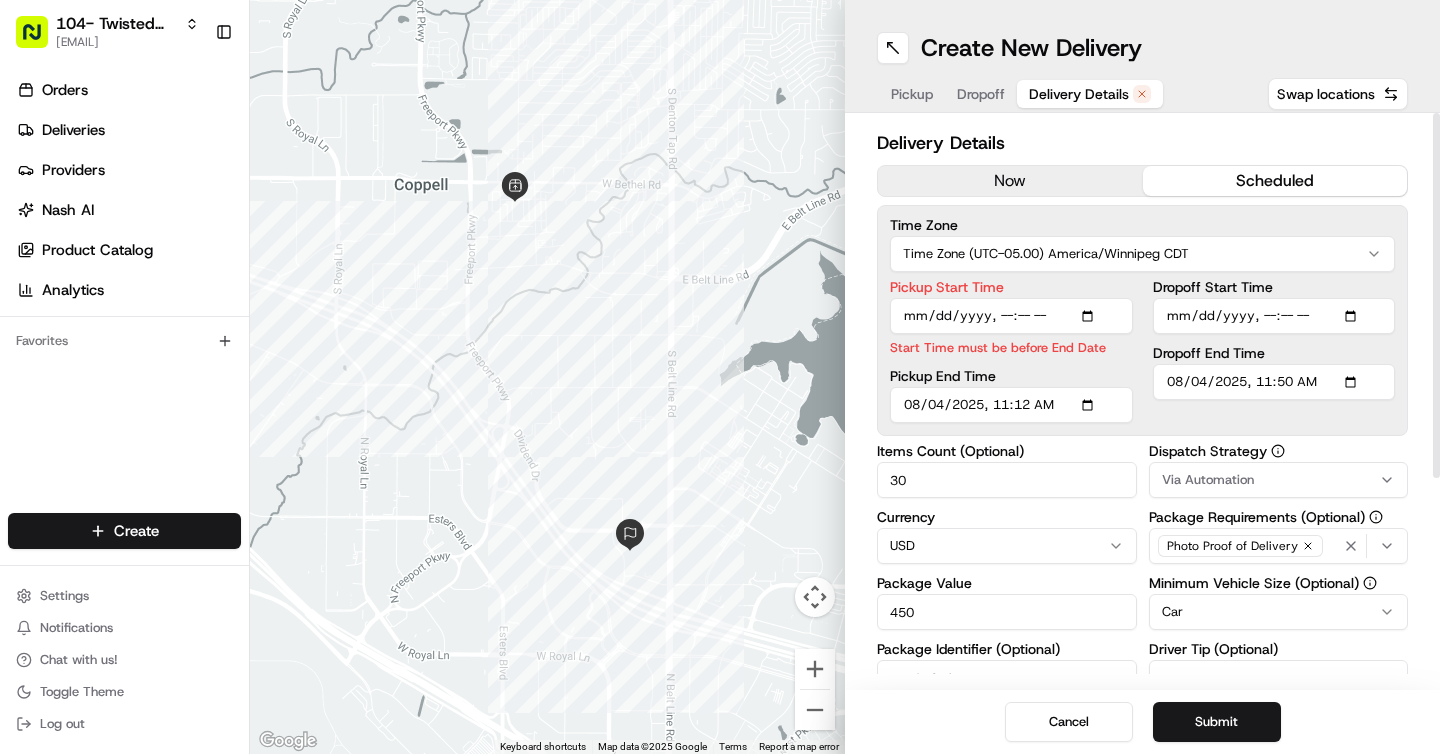click on "Dropoff Start Time" at bounding box center [1274, 316] 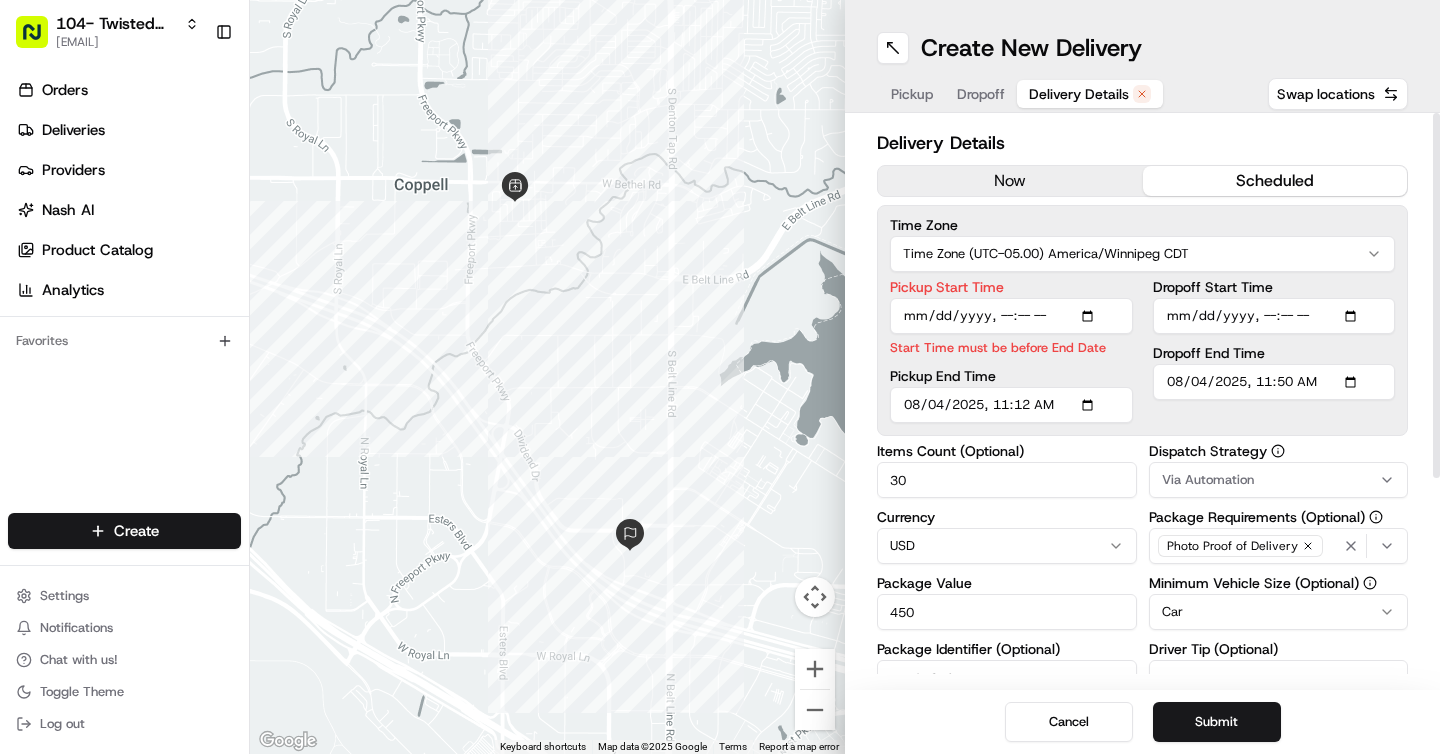 type on "2025-08-04T11:27" 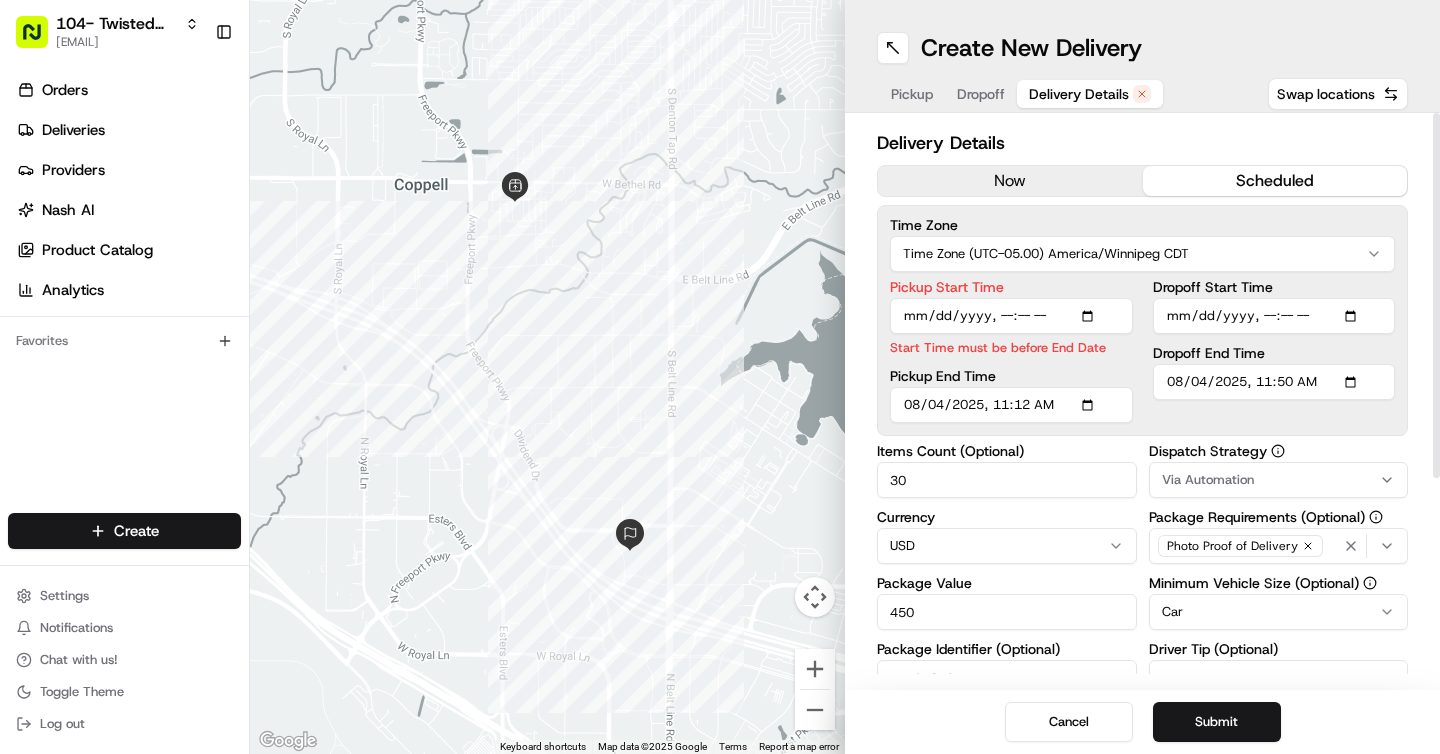 click on "Pickup Start Time" at bounding box center (1011, 316) 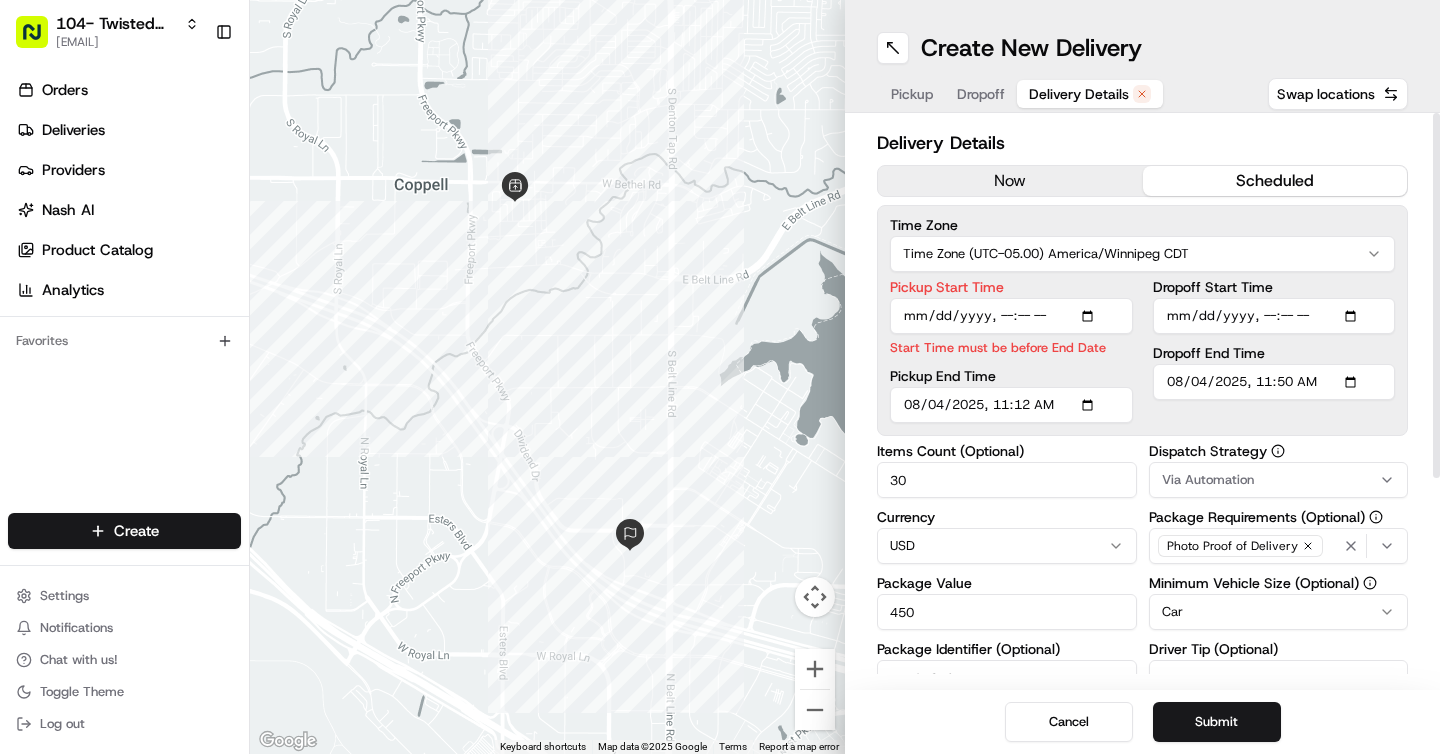 type on "2025-08-04T11:00" 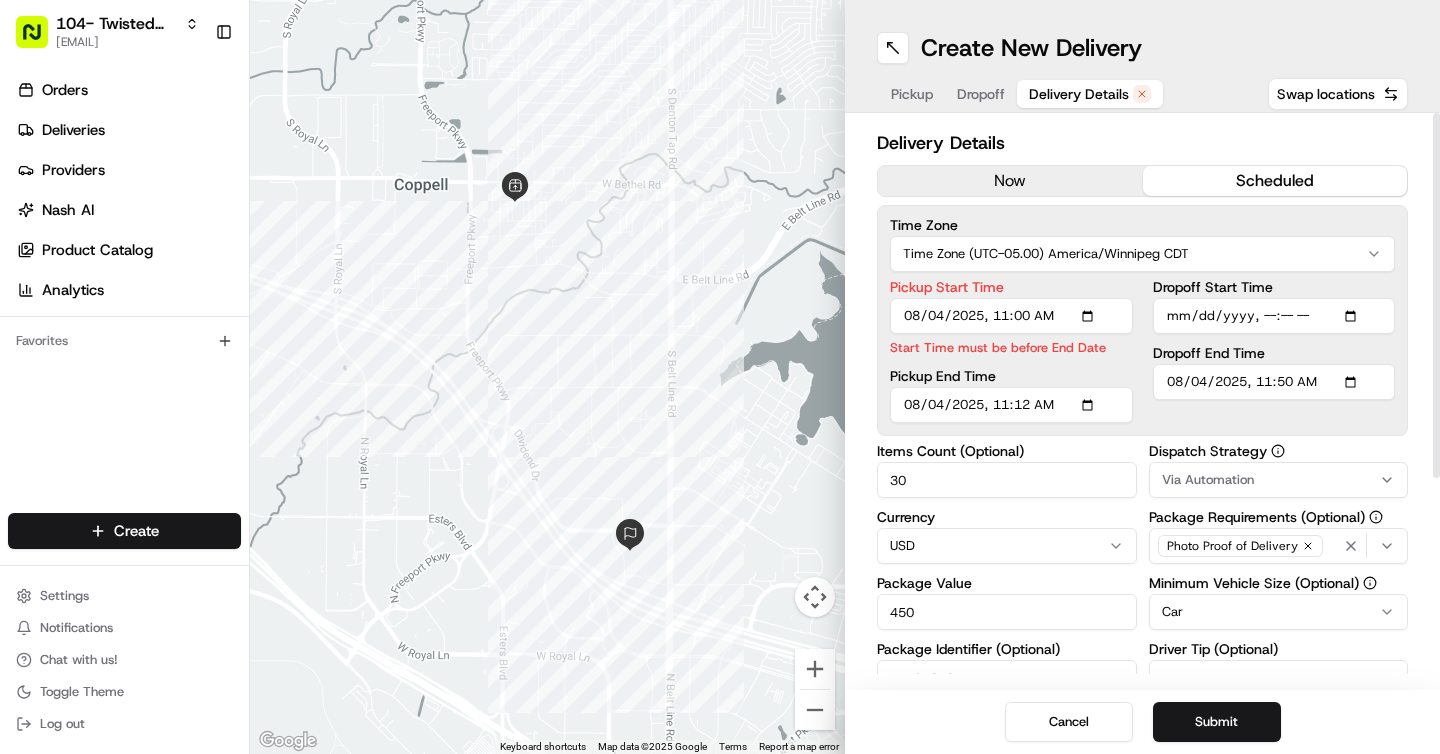 click on "Delivery Details" at bounding box center (1142, 143) 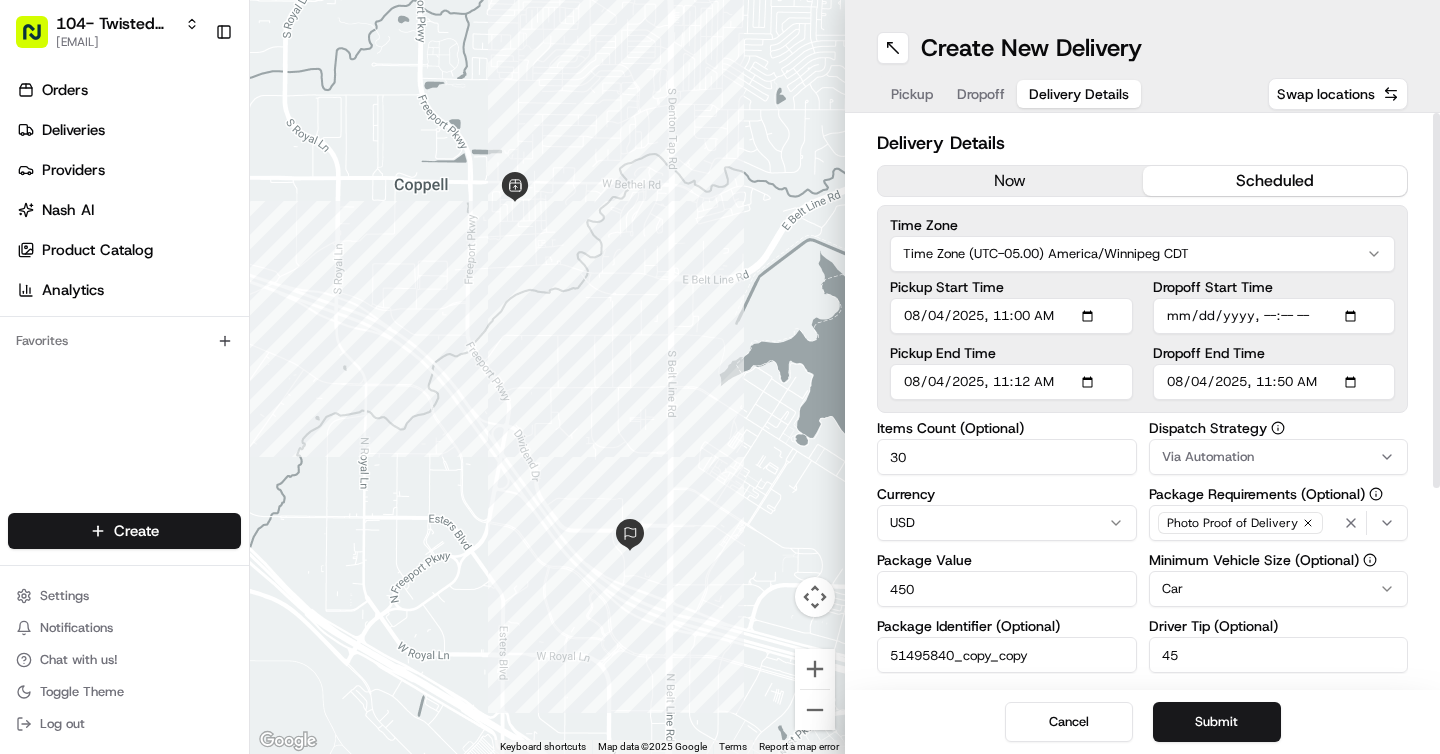 click on "Pickup End Time" at bounding box center [1011, 382] 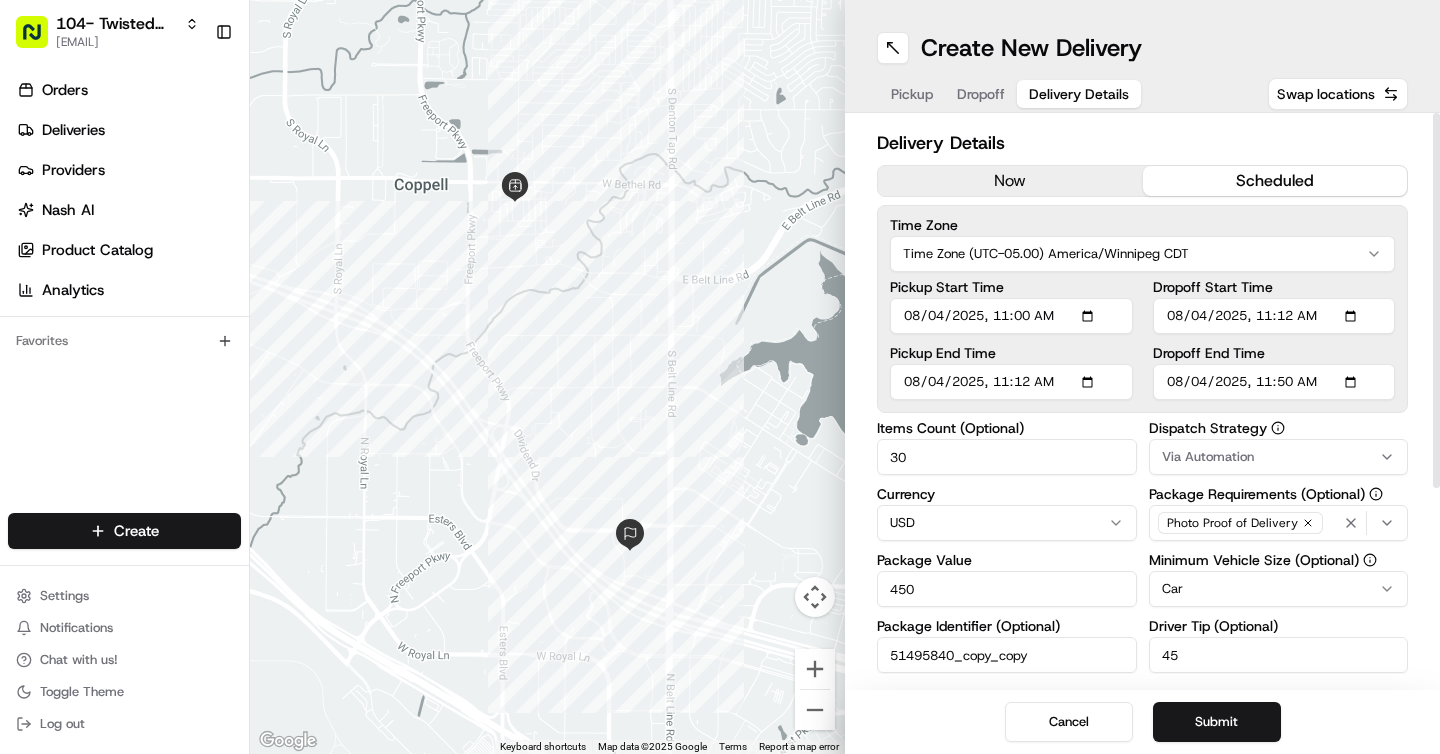 click on "Delivery Details" at bounding box center (1142, 143) 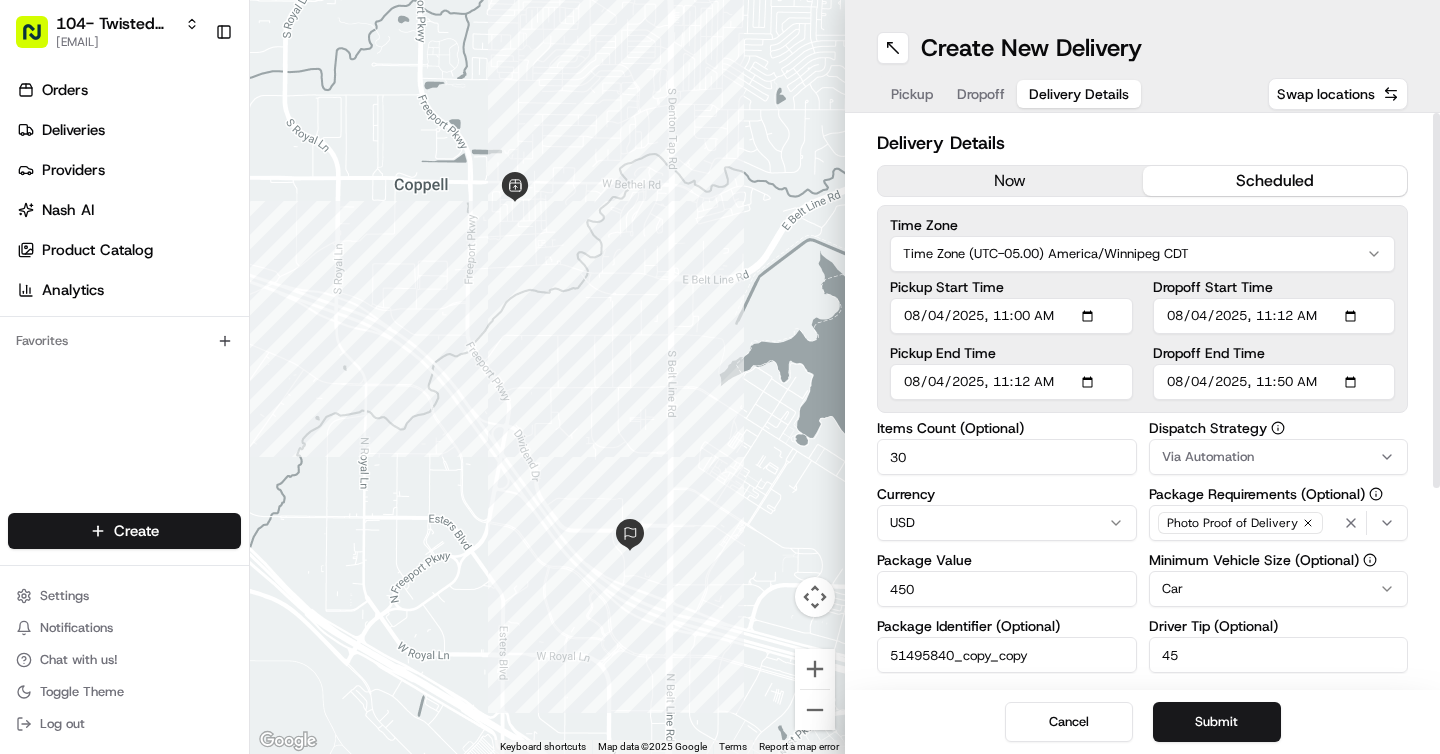 type on "2025-08-04T11:27" 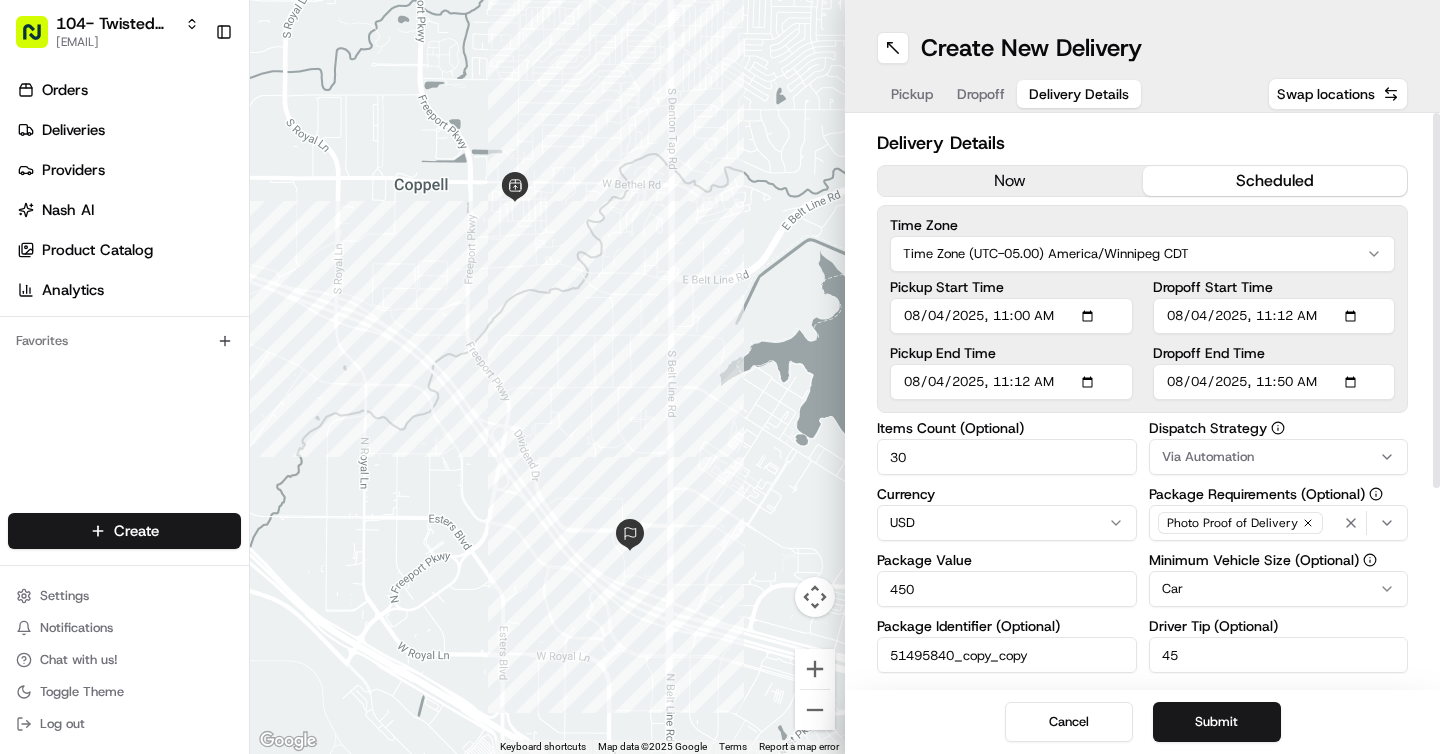 click on "Pickup End Time" at bounding box center [1011, 382] 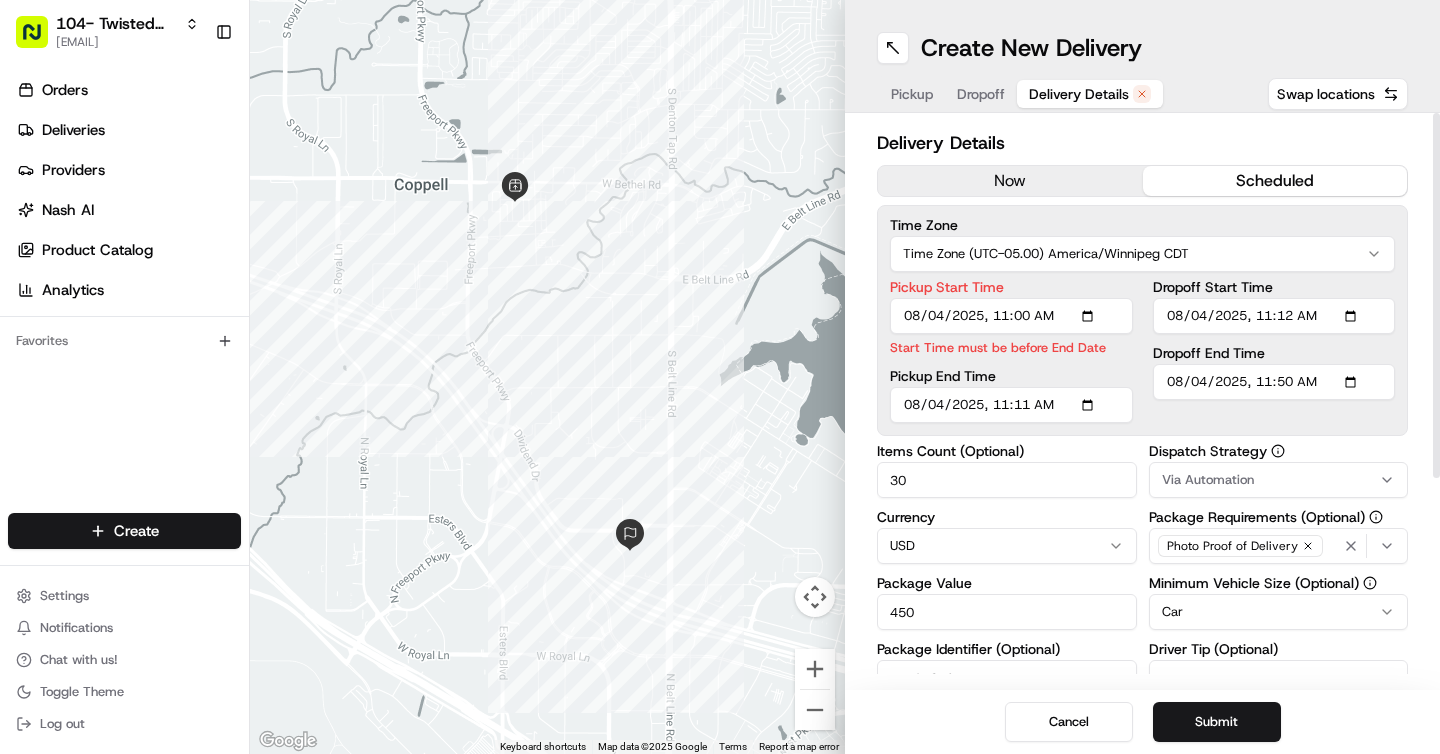 click on "Time Zone (UTC-05.00) America/Winnipeg CDT Pickup Start Time Start Time must be before End Date Pickup End Time Dropoff Start Time Dropoff End Time" at bounding box center (1142, 320) 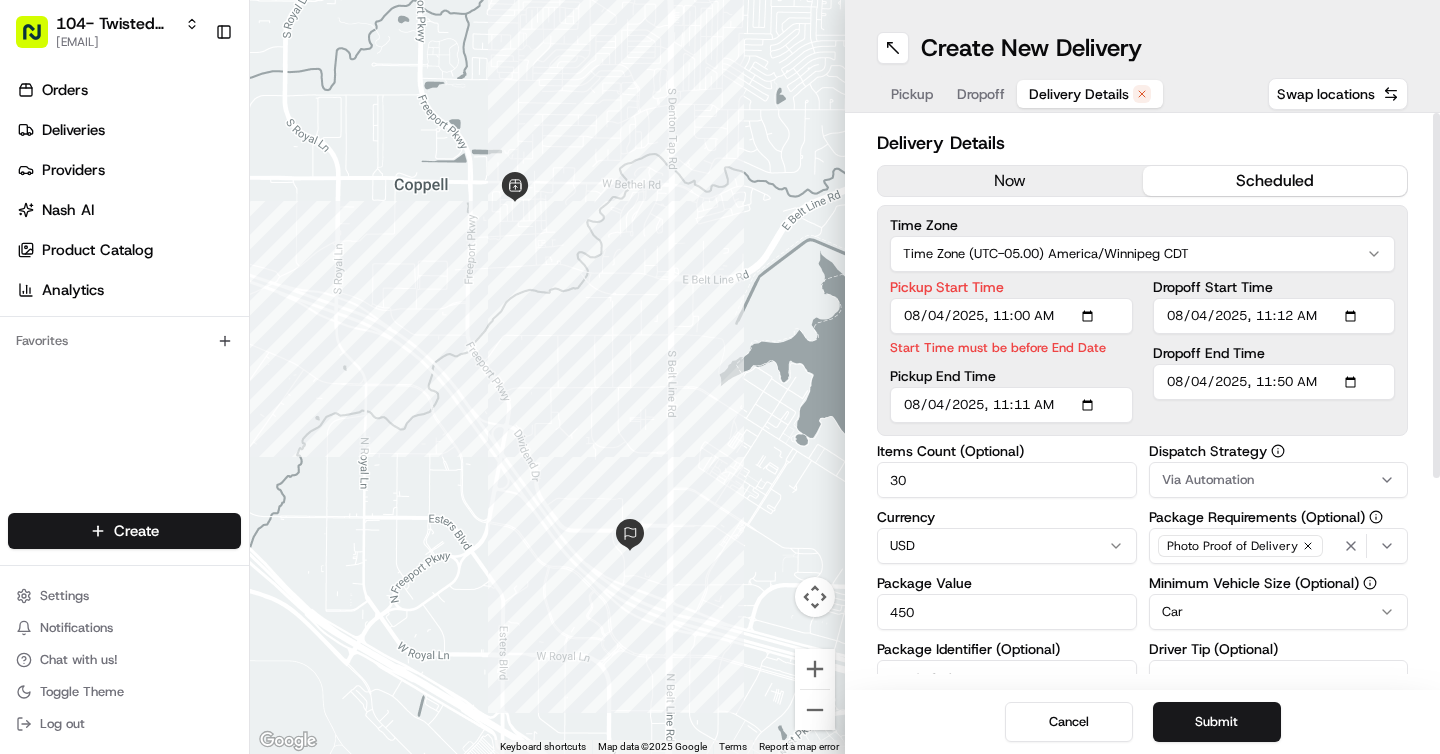 type on "2025-08-04T11:50" 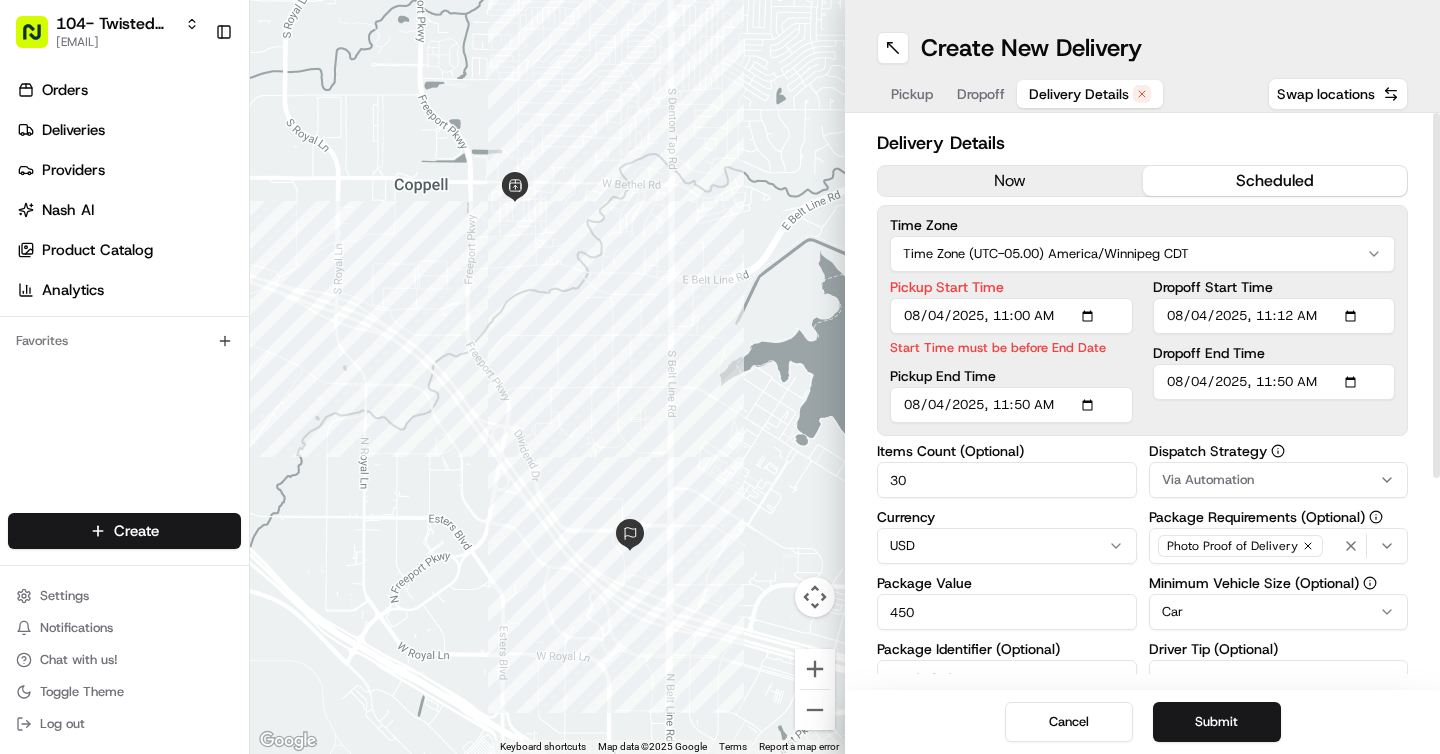 click on "Dropoff Start Time Dropoff End Time" at bounding box center (1274, 351) 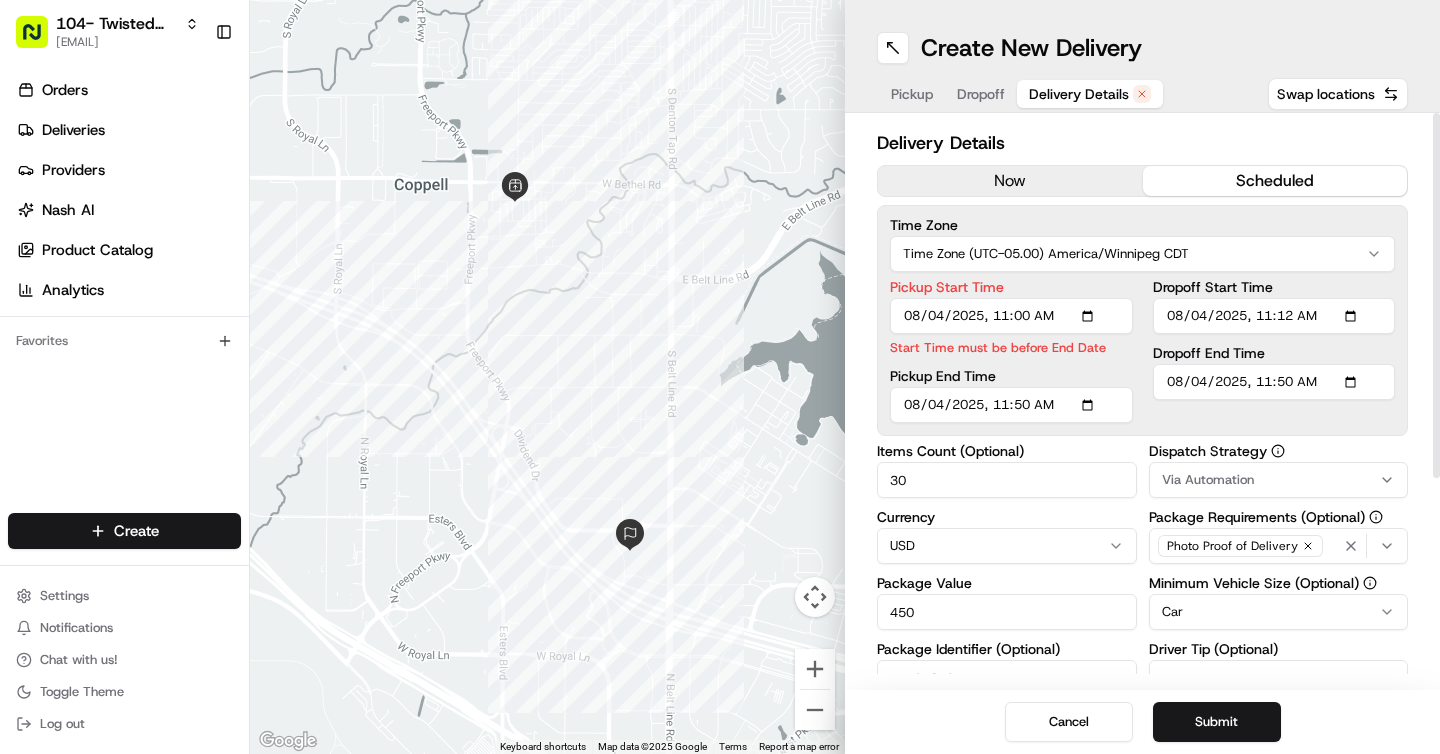 type on "2025-08-04T11:27" 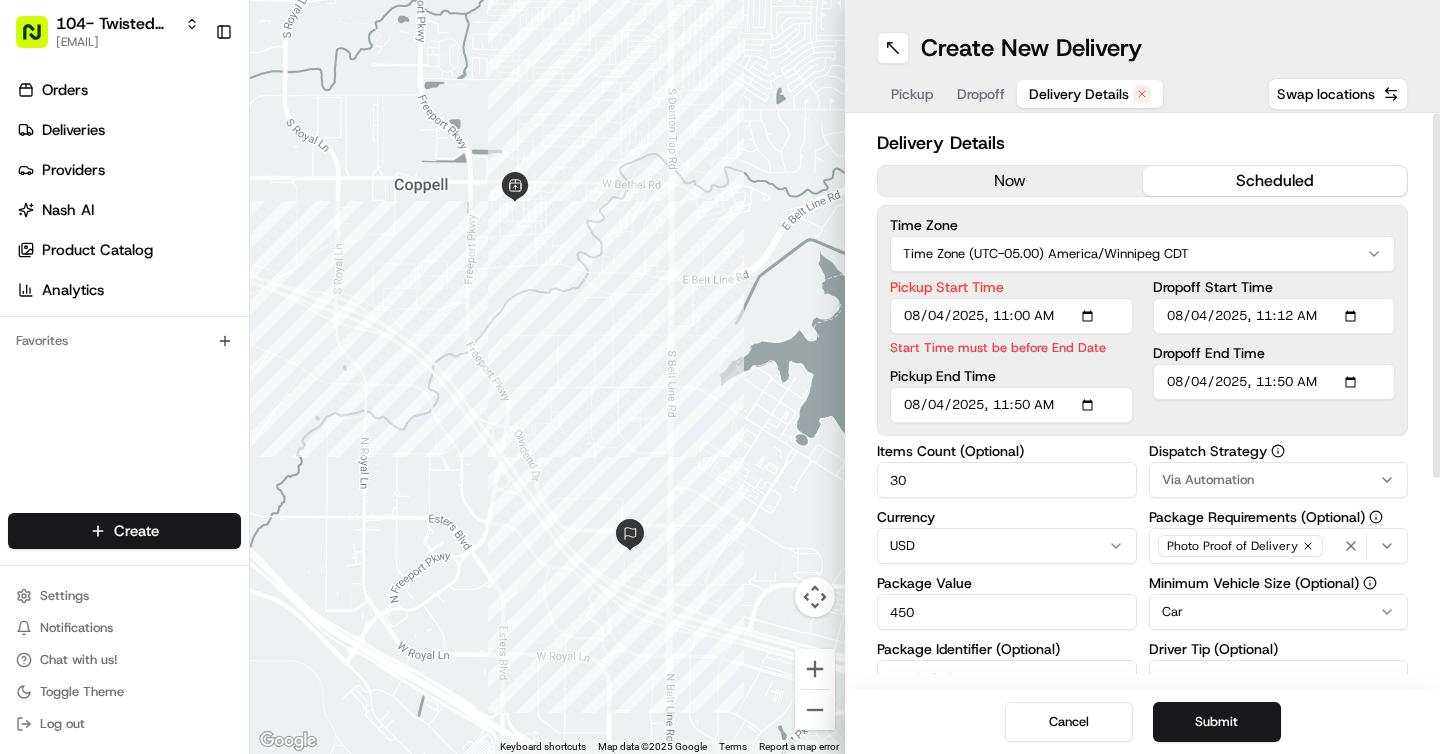 click on "Delivery Details now scheduled Time Zone (UTC-05.00) America/Winnipeg CDT Pickup Start Time Start Time must be before End Date Pickup End Time Dropoff Start Time Dropoff End Time Items Count (Optional) 30 Currency USD Package Value 450 Package Identifier (Optional) 51495840_copy_copy Description (Optional) N/A Dispatch Strategy Via Automation Package Requirements (Optional) Photo Proof of Delivery Minimum Vehicle Size (Optional) Car Driver Tip (Optional) 45 $ 5 $ 10 $ 15 $ 30 $ 50 Package Items ( 0 ) Total Package Dimensions (Optional) Advanced (Optional)" at bounding box center (1142, 559) 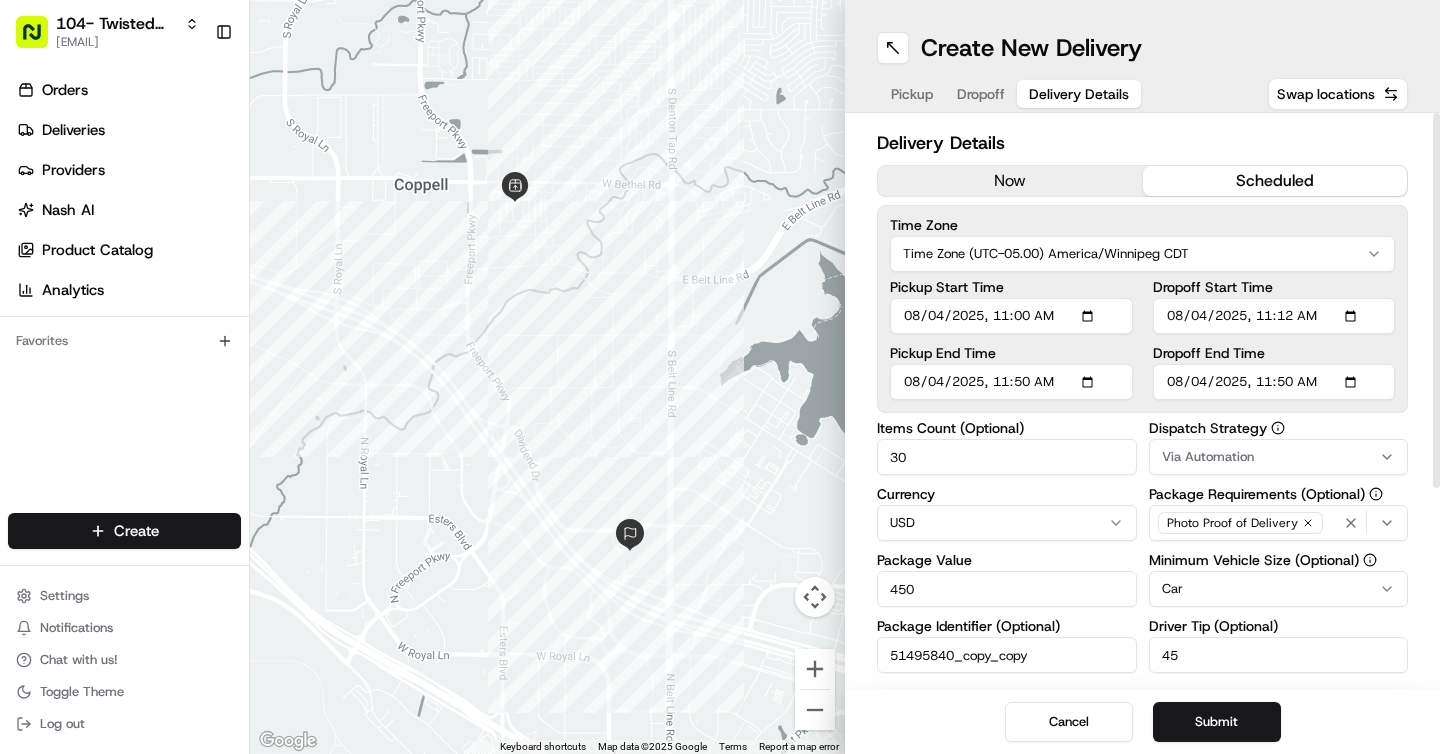 click on "Delivery Details now scheduled Time Zone (UTC-05.00) America/Winnipeg CDT Pickup Start Time Pickup End Time Dropoff Start Time Dropoff End Time Items Count (Optional) 30 Currency USD Package Value 450 Package Identifier (Optional) 51495840_copy_copy Description (Optional) N/A Dispatch Strategy Via Automation Package Requirements (Optional) Photo Proof of Delivery Minimum Vehicle Size (Optional) Car Driver Tip (Optional) 45 $ 5 $ 10 $ 15 $ 30 $ 50 Package Items ( 0 ) Total Package Dimensions (Optional) Advanced (Optional)" at bounding box center (1142, 401) 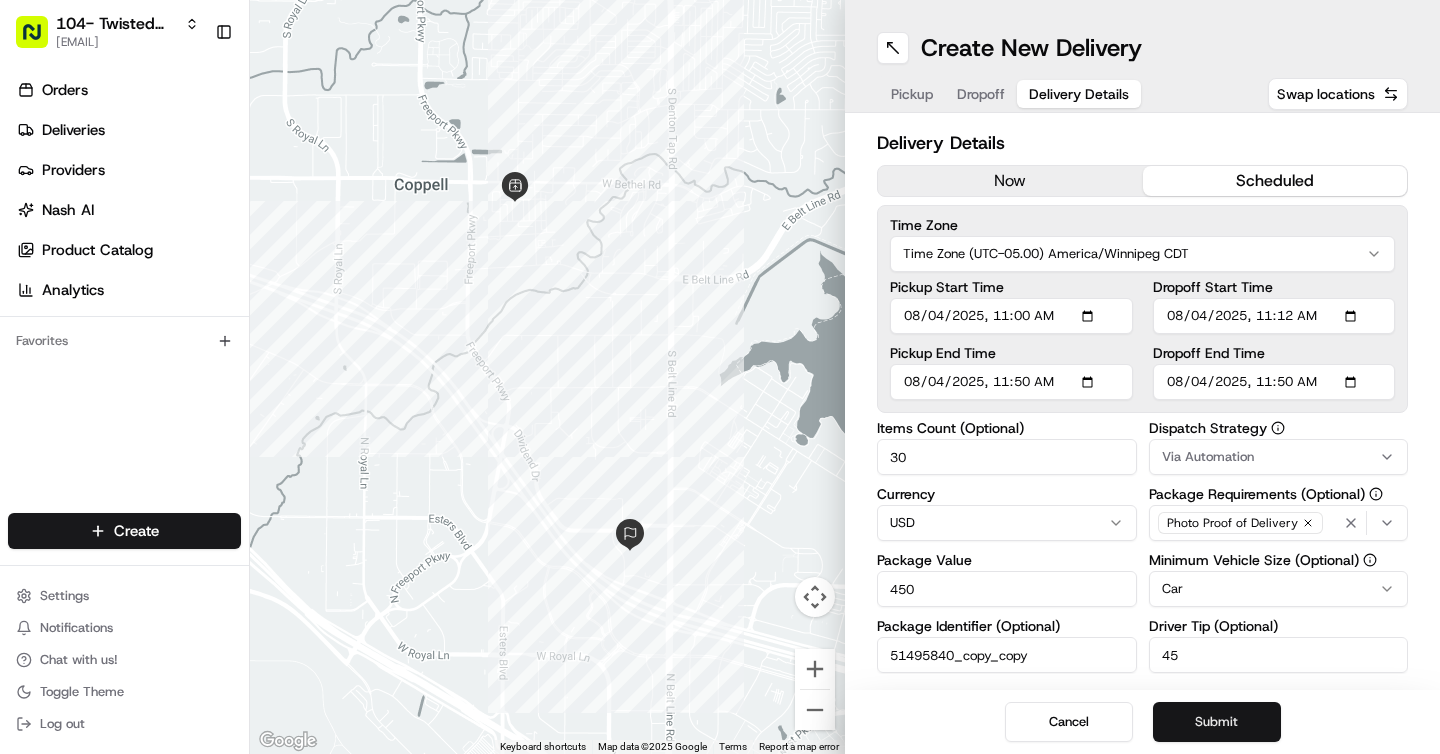 click on "Submit" at bounding box center [1217, 722] 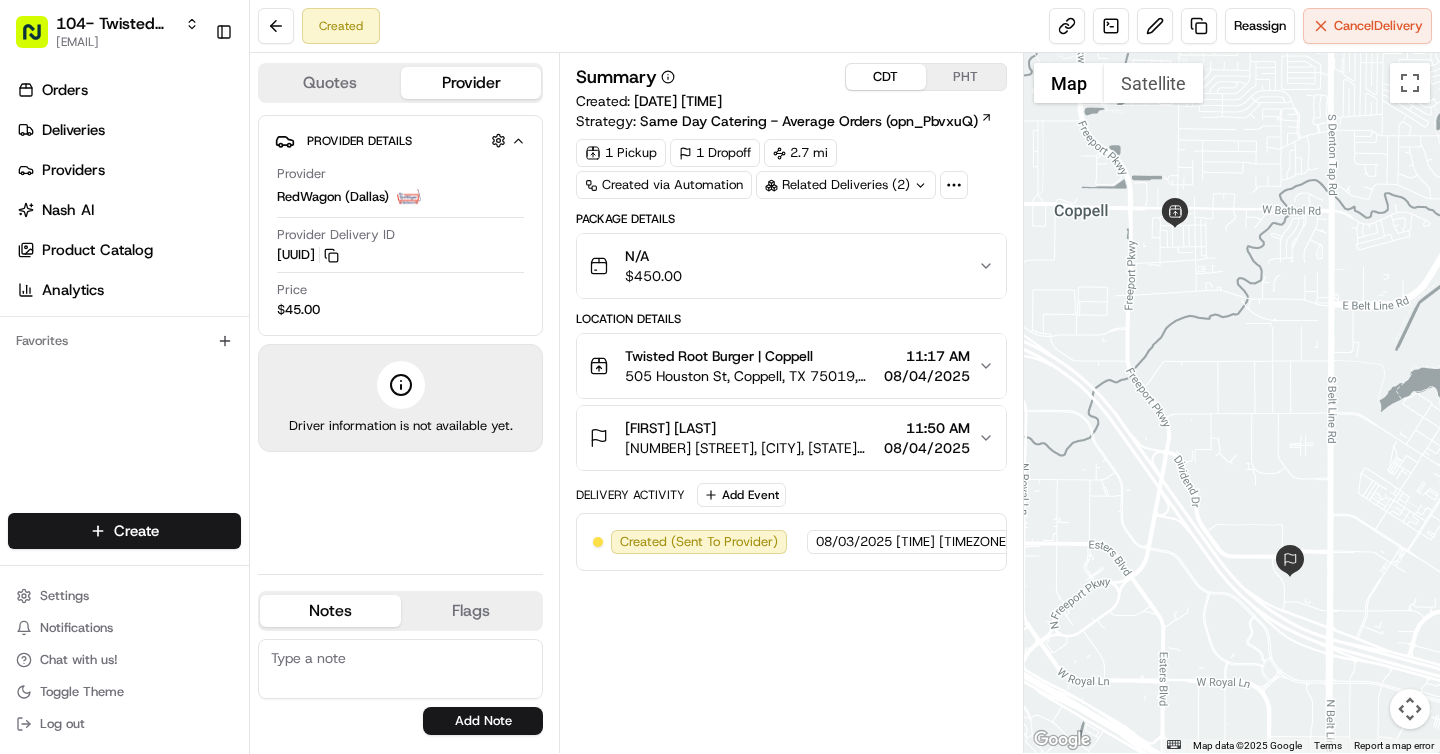 click on "PHT" at bounding box center (966, 77) 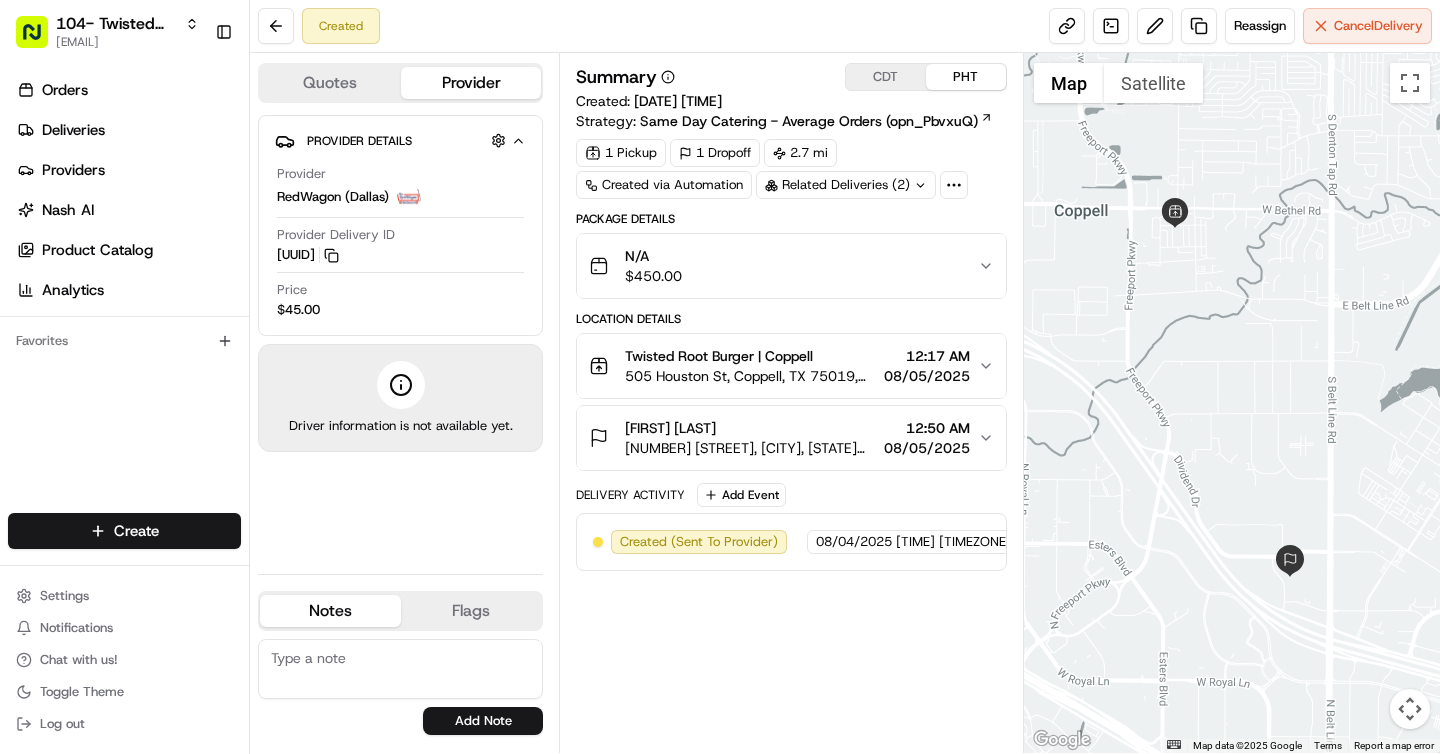 click on "CDT" at bounding box center (886, 77) 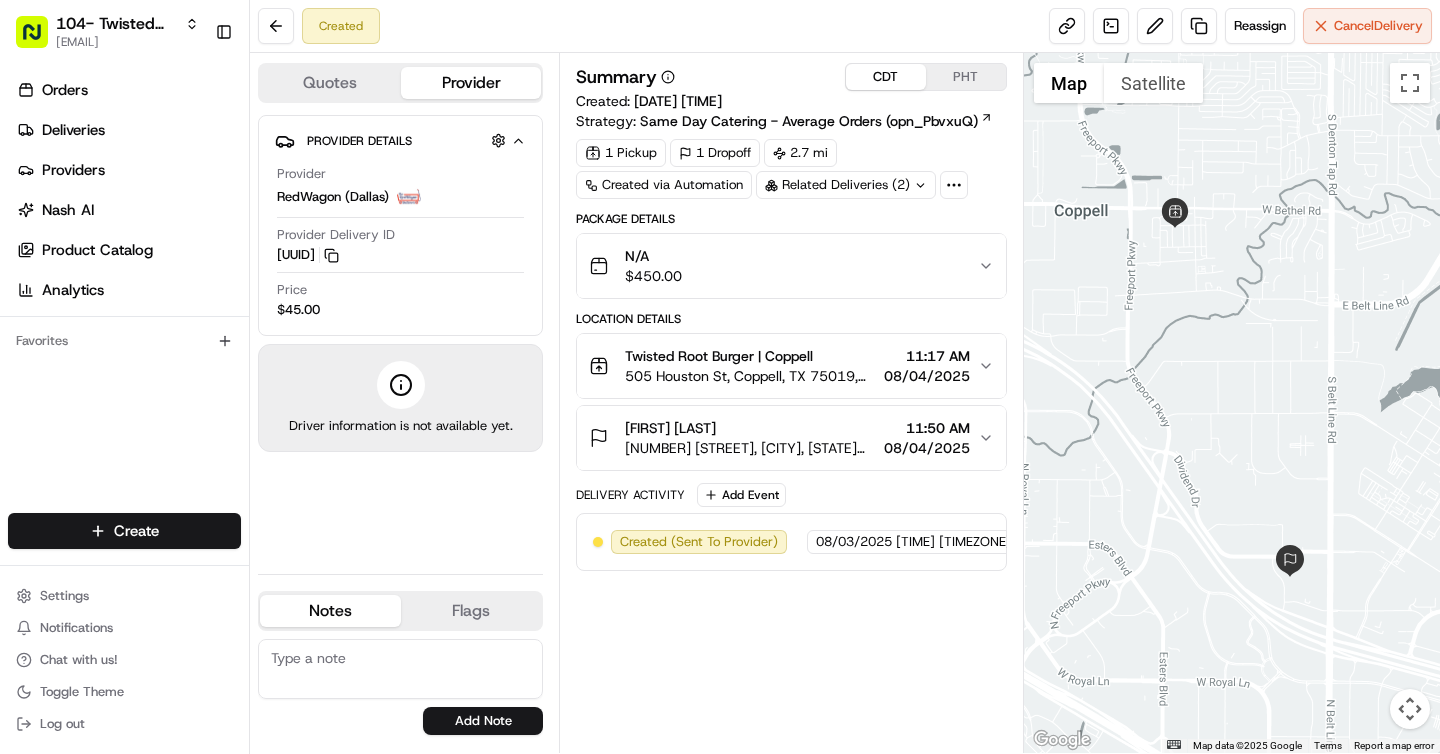 click on "Twisted Root Burger | Coppell" at bounding box center [750, 356] 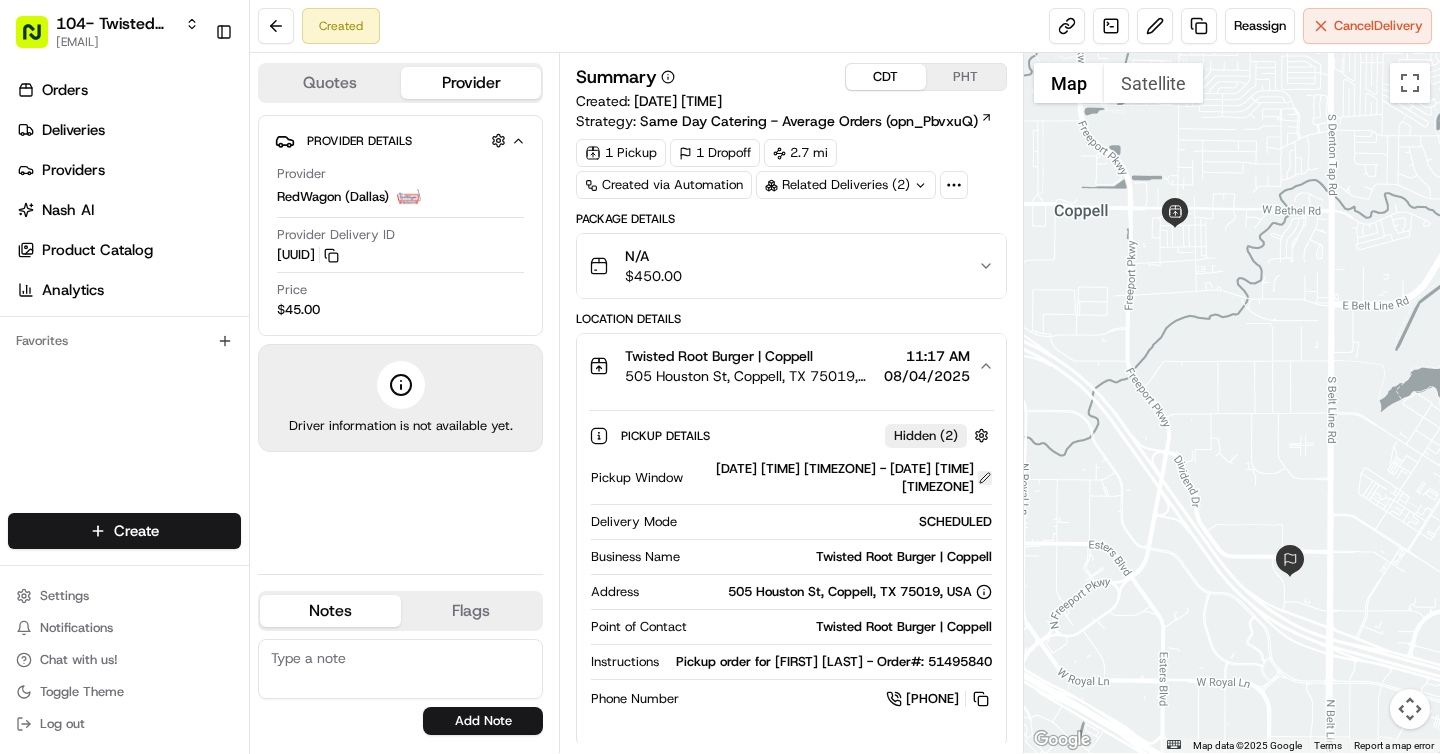 click at bounding box center [985, 478] 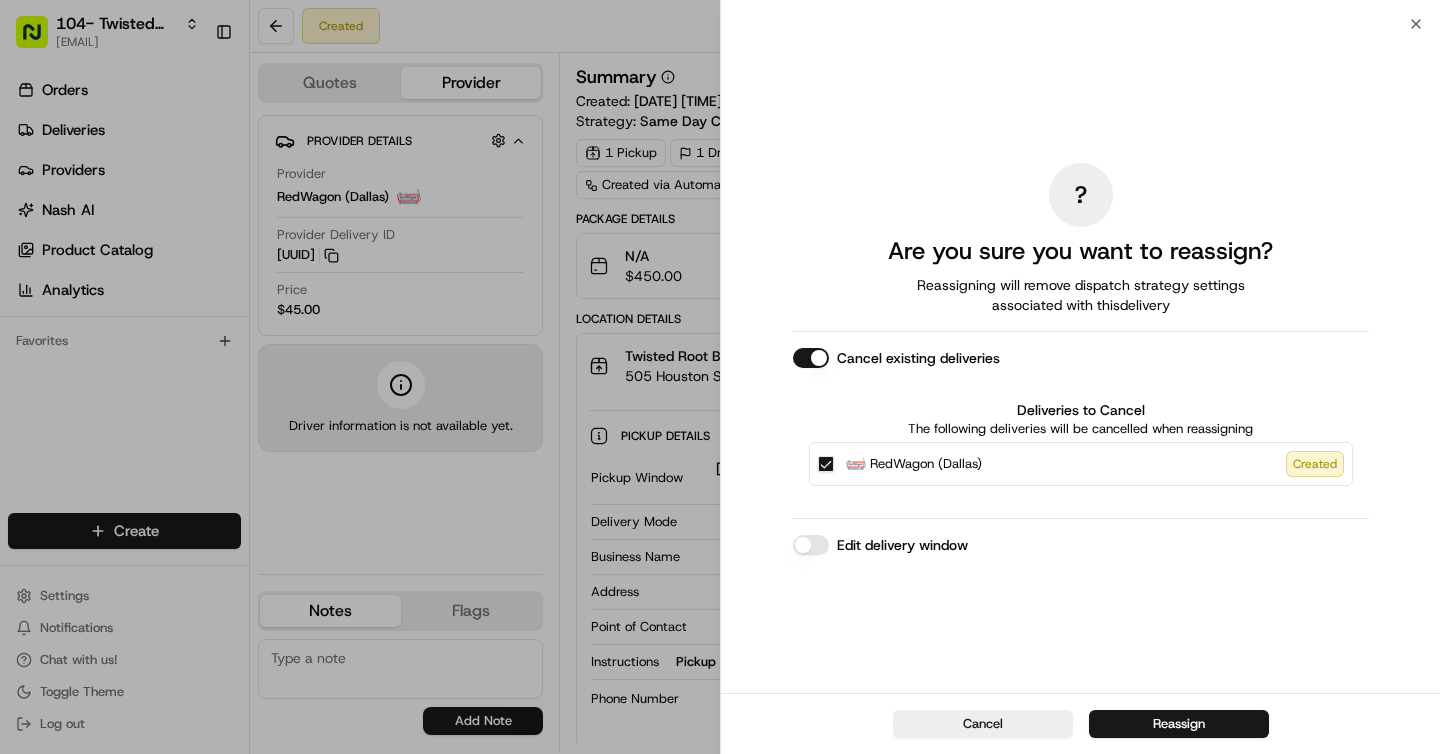 click on "Edit delivery window" at bounding box center [811, 545] 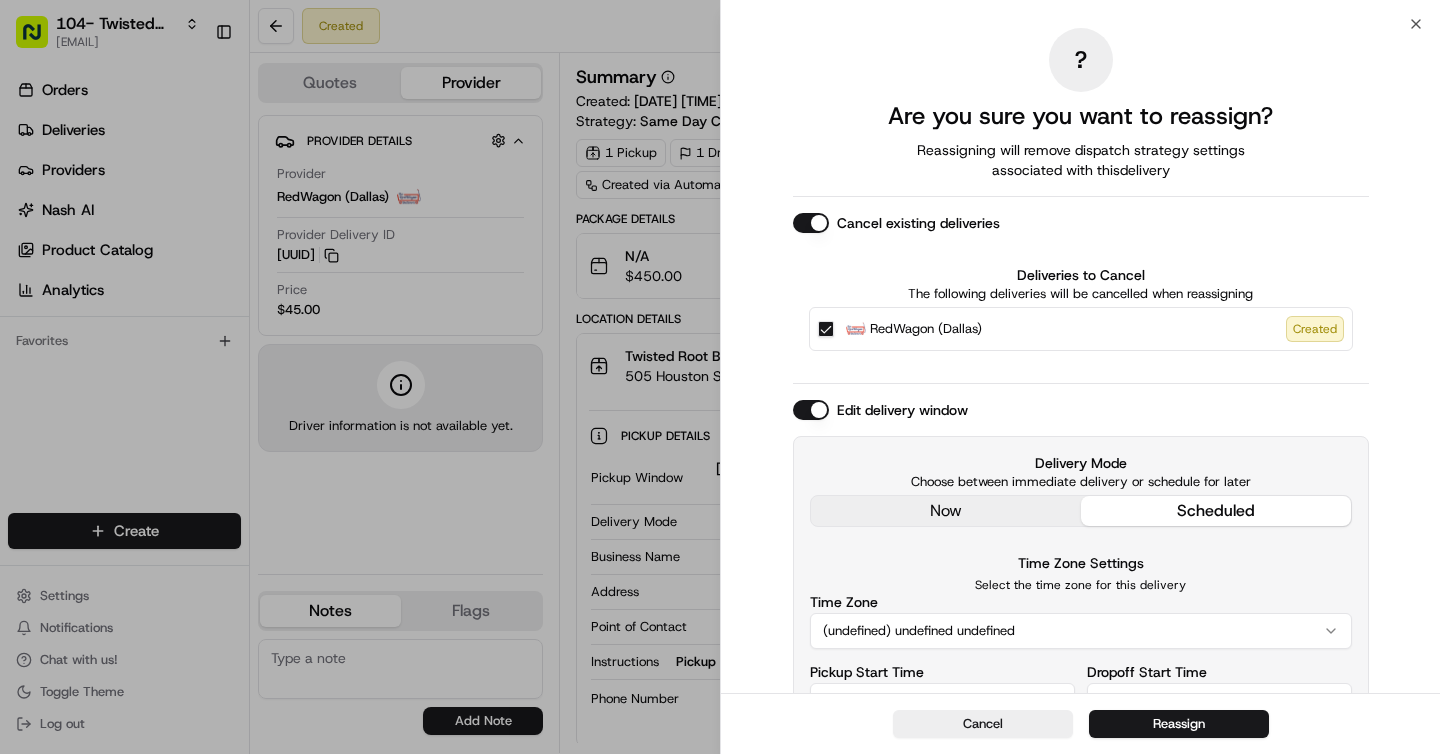 scroll, scrollTop: 109, scrollLeft: 0, axis: vertical 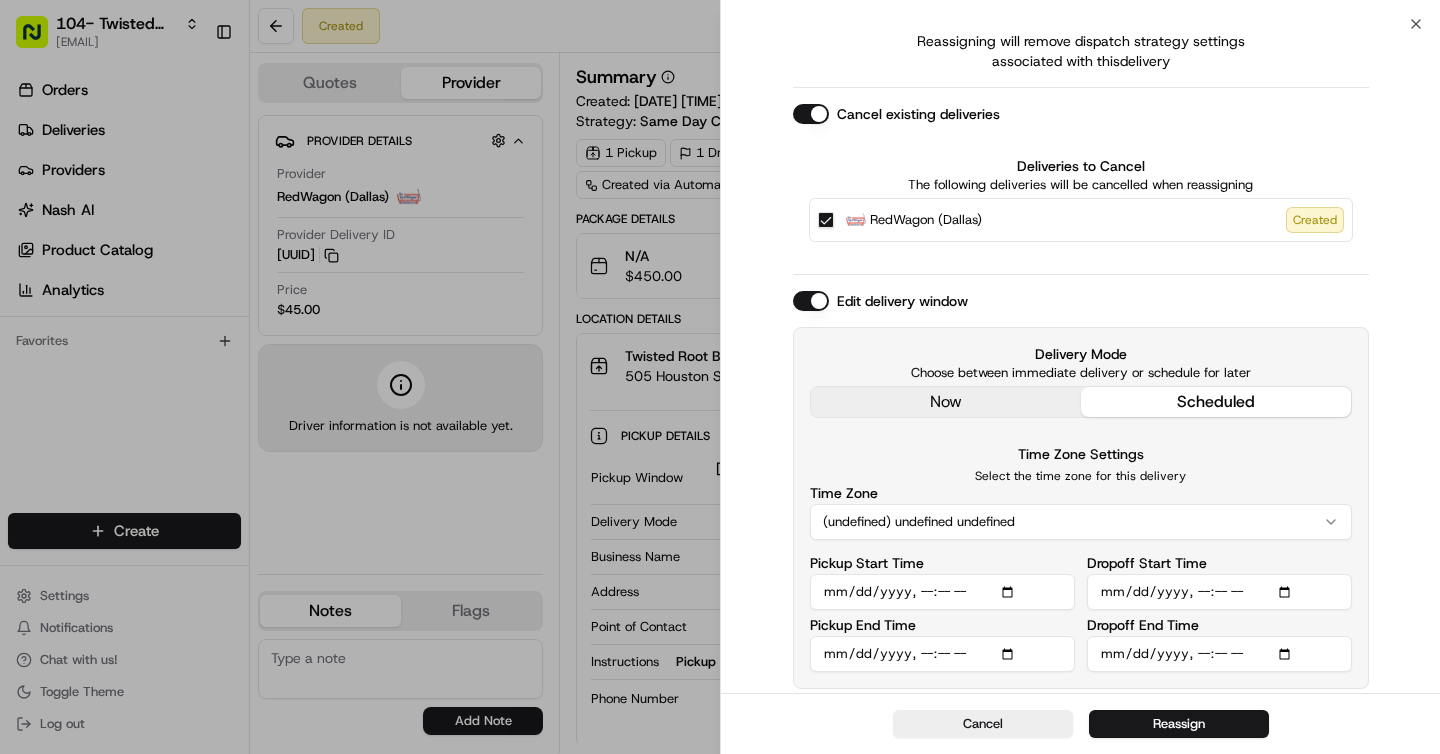 click on "(undefined) undefined undefined" at bounding box center (1081, 522) 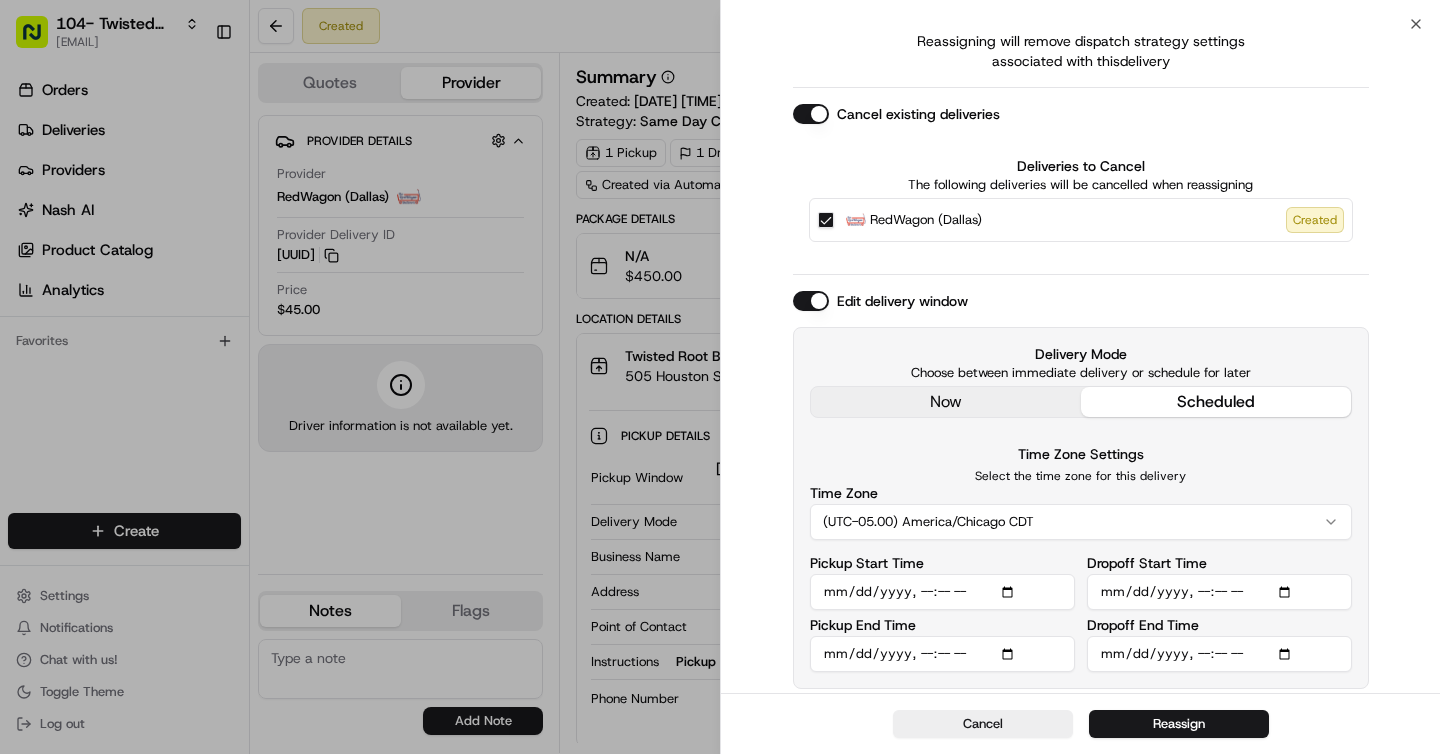 click on "Pickup Start Time" at bounding box center [942, 592] 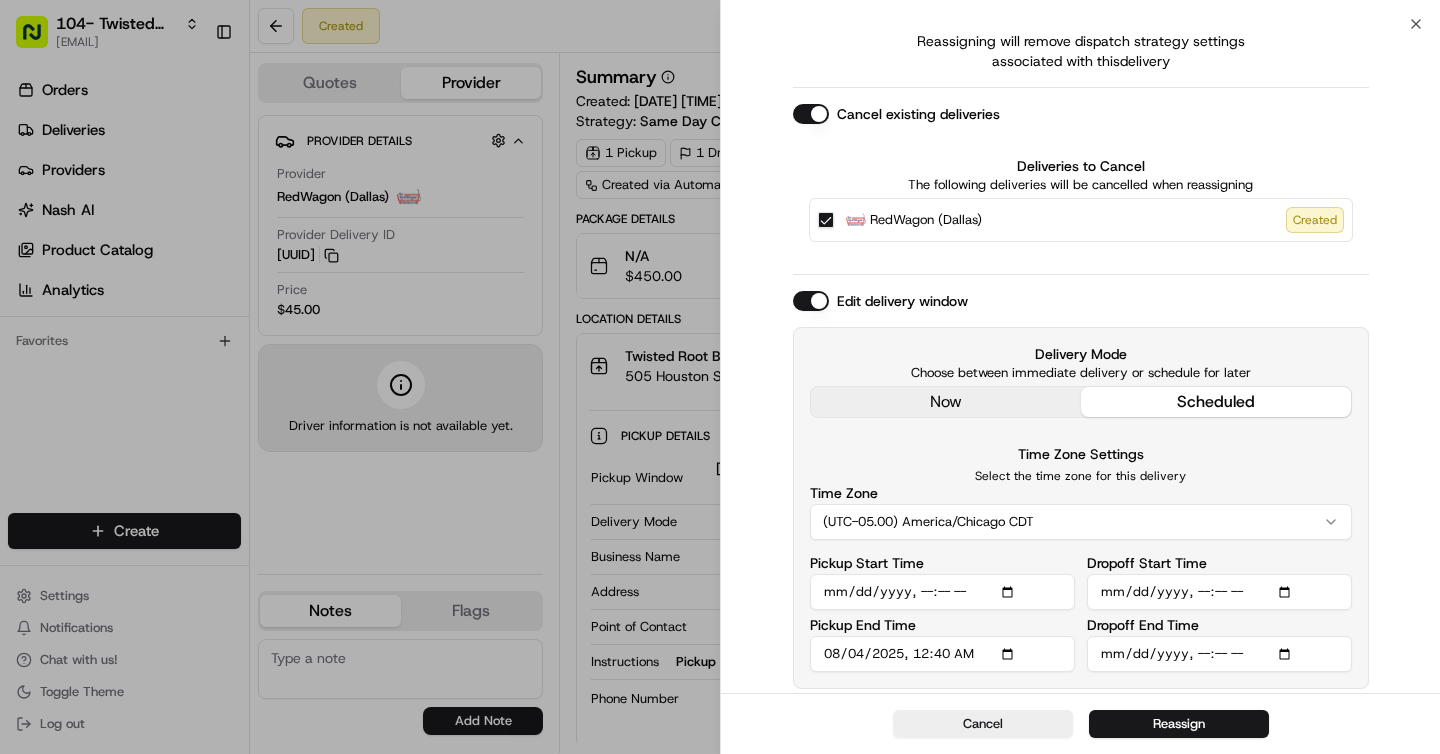 click on "Dropoff End Time" at bounding box center (1219, 654) 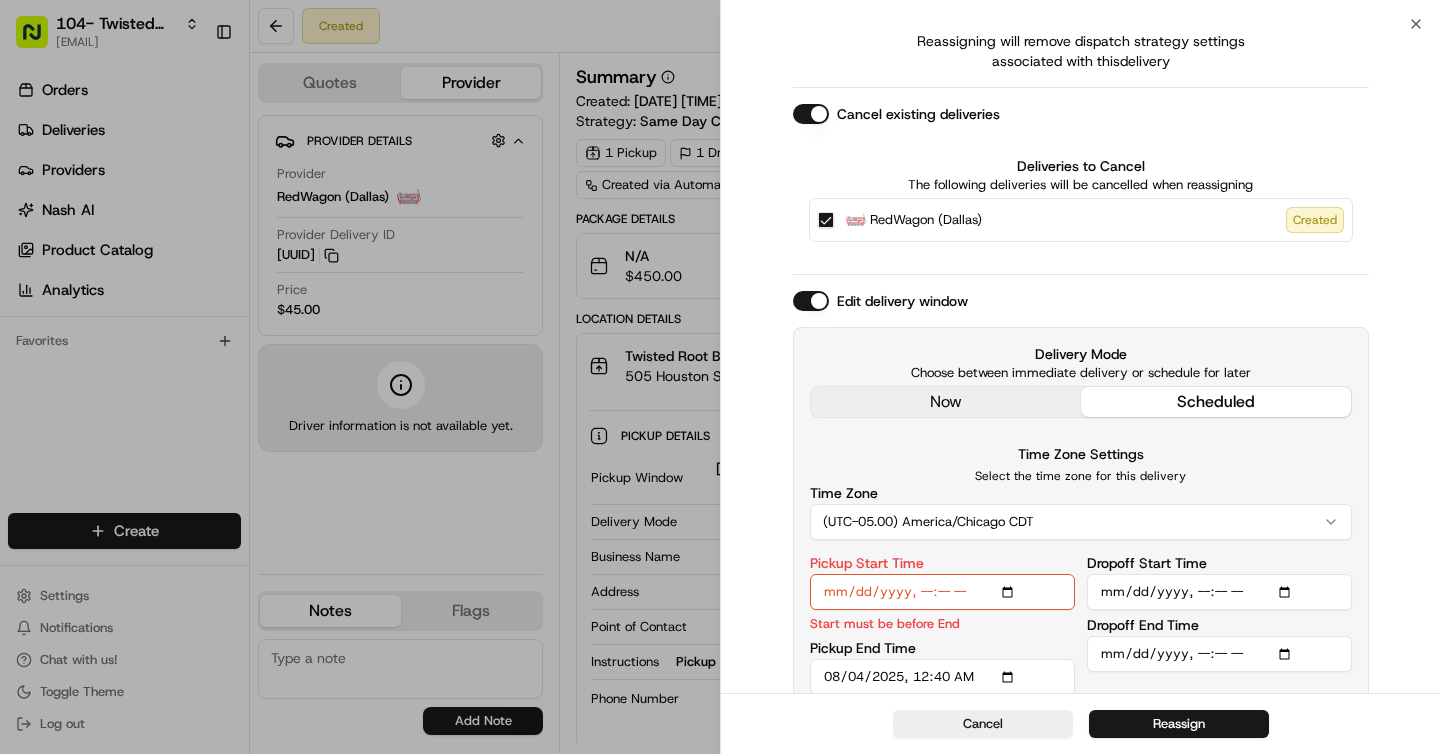 type on "2025-08-04T11:27" 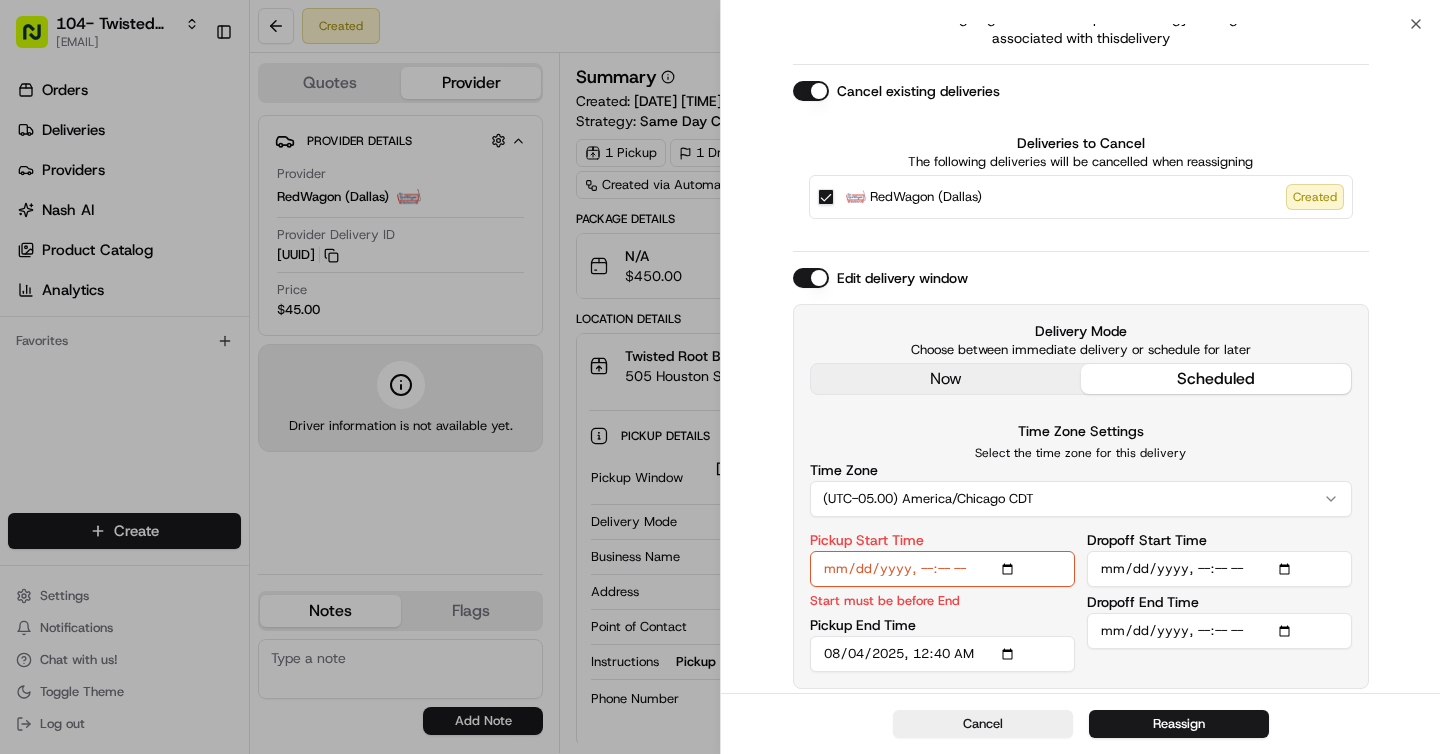 click on "Pickup End Time" at bounding box center (942, 654) 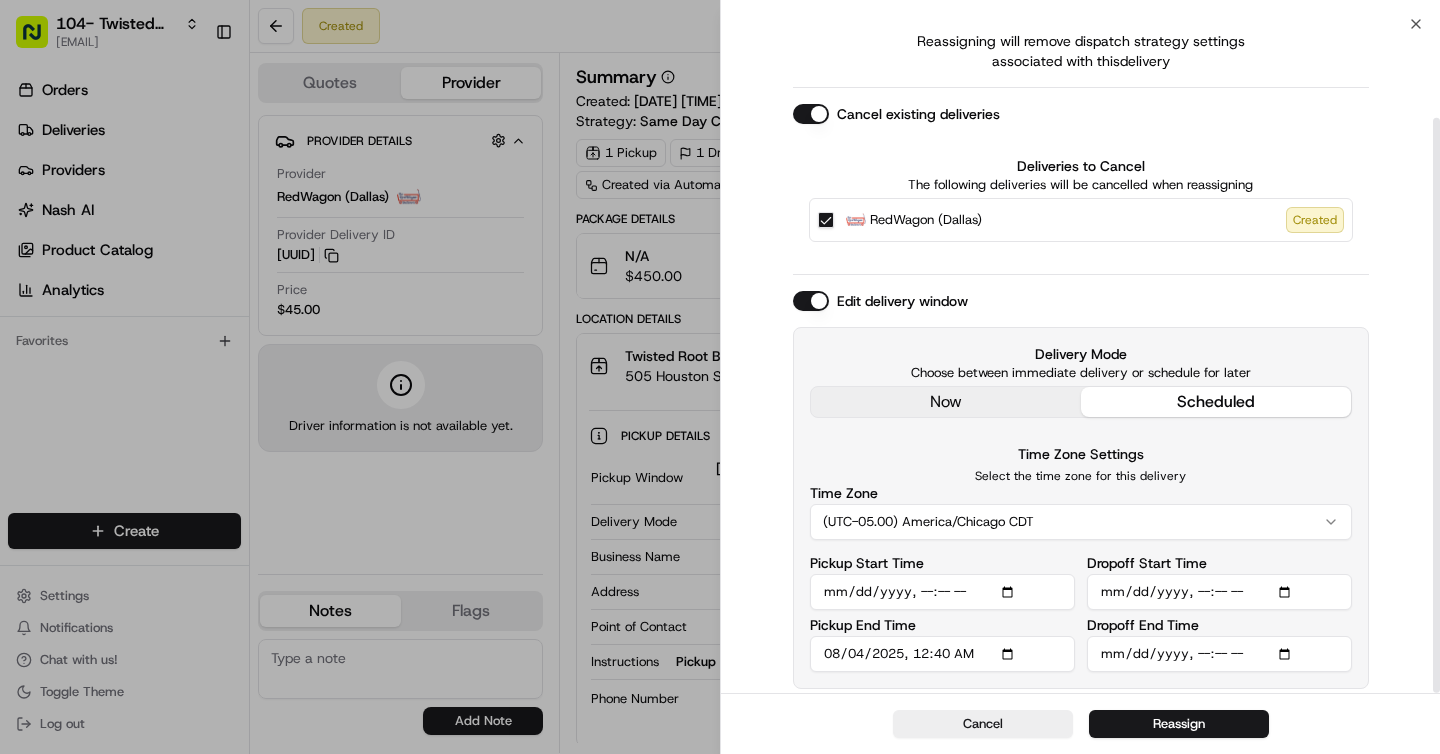 scroll, scrollTop: 109, scrollLeft: 0, axis: vertical 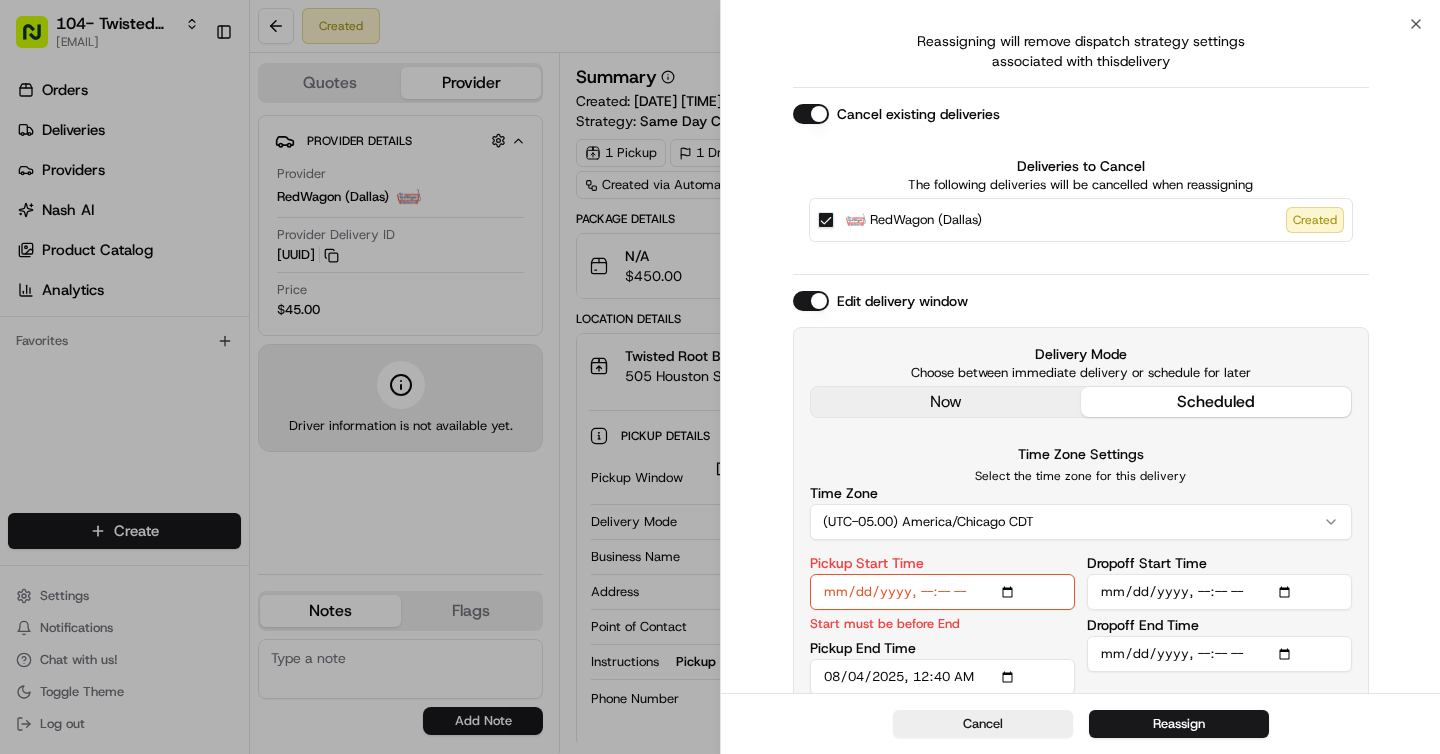 type on "2025-08-04T11:50" 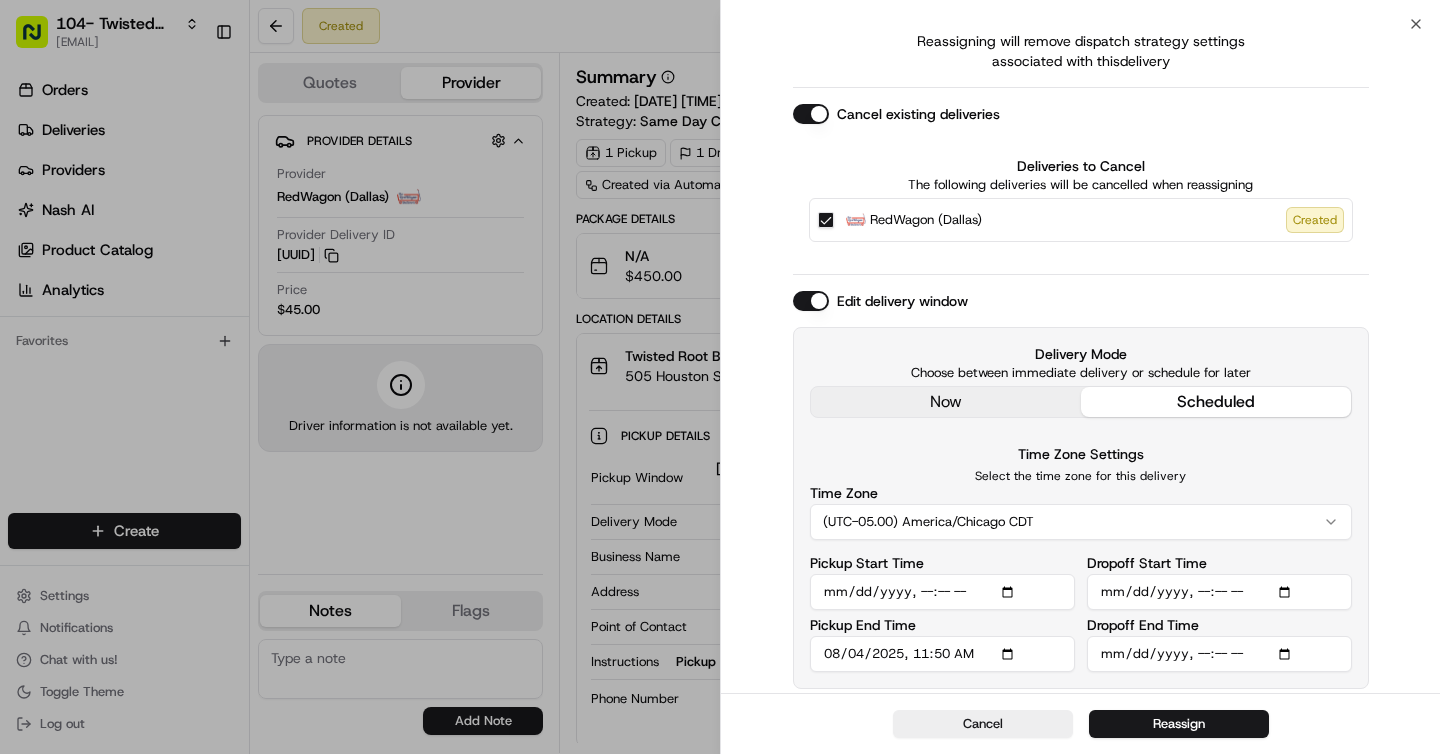 click on "Dropoff Start Time" at bounding box center [1219, 592] 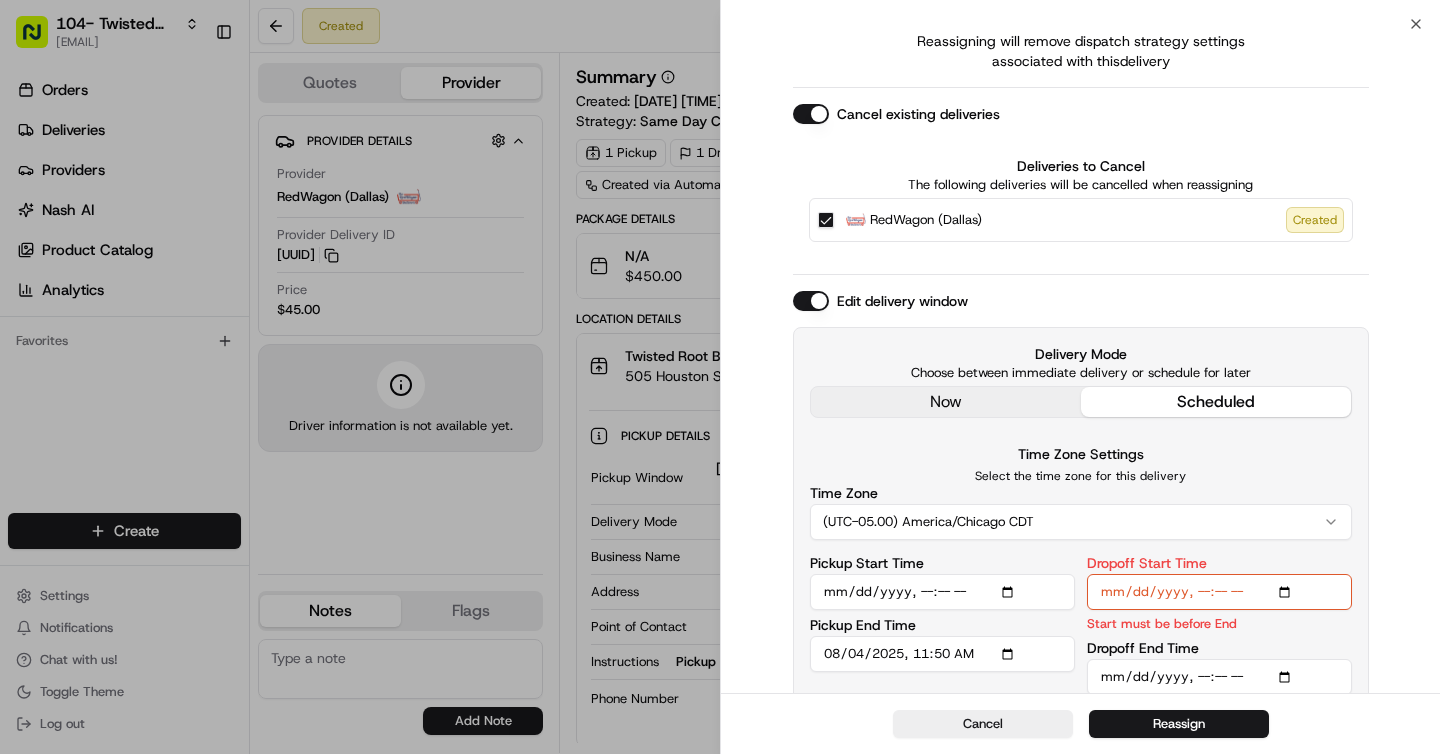 type on "2025-08-04T11:12" 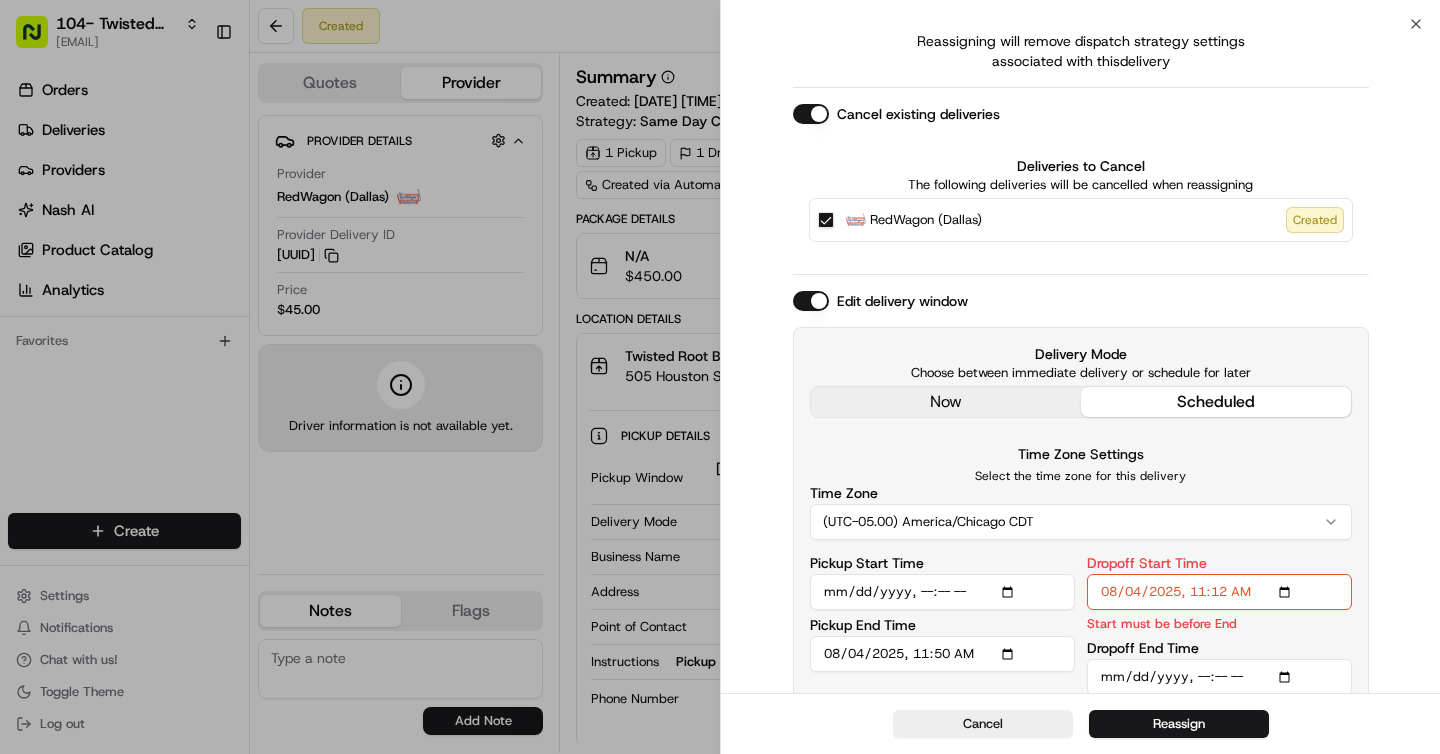 click on "Dropoff End Time" at bounding box center [1219, 677] 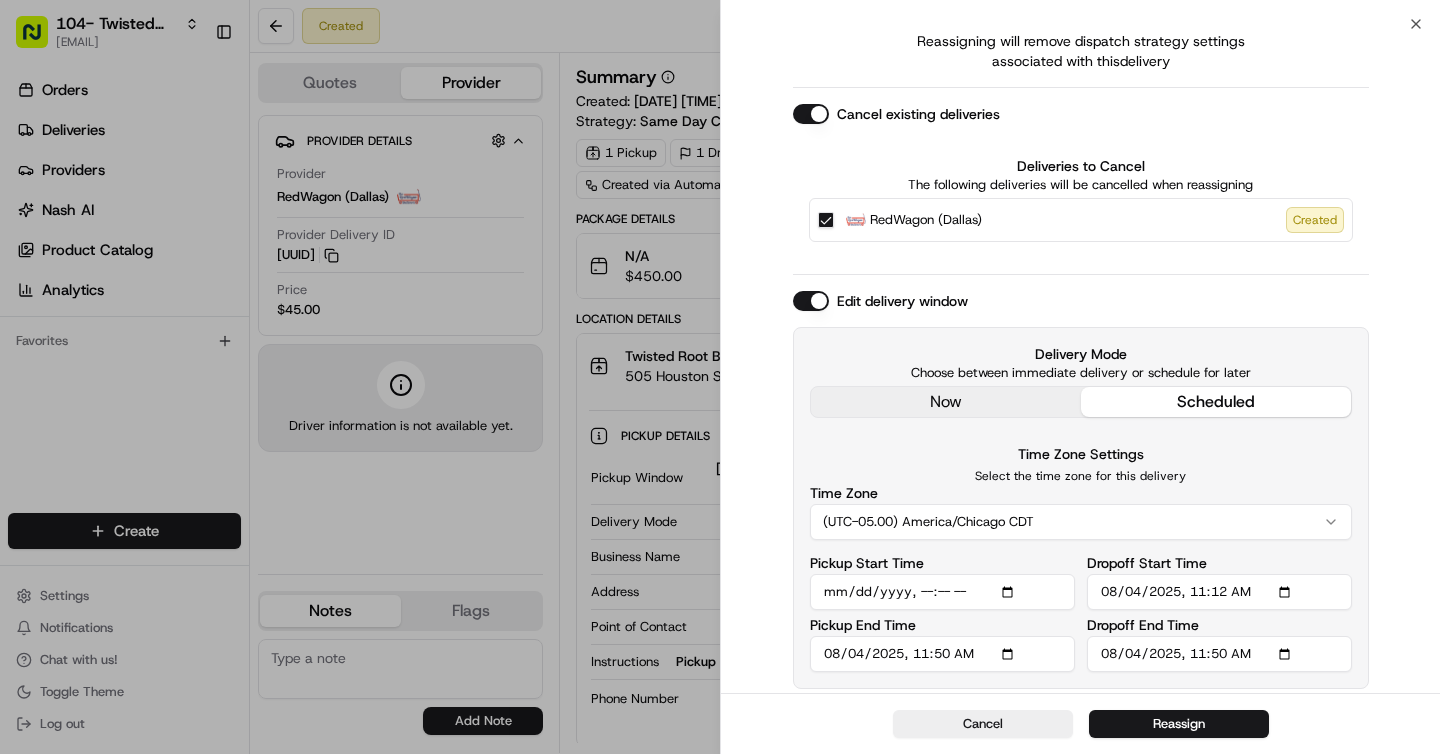 click on "Time Zone Settings Select the time zone for this delivery Time Zone (UTC-05.00) America/Chicago CDT" at bounding box center [1081, 491] 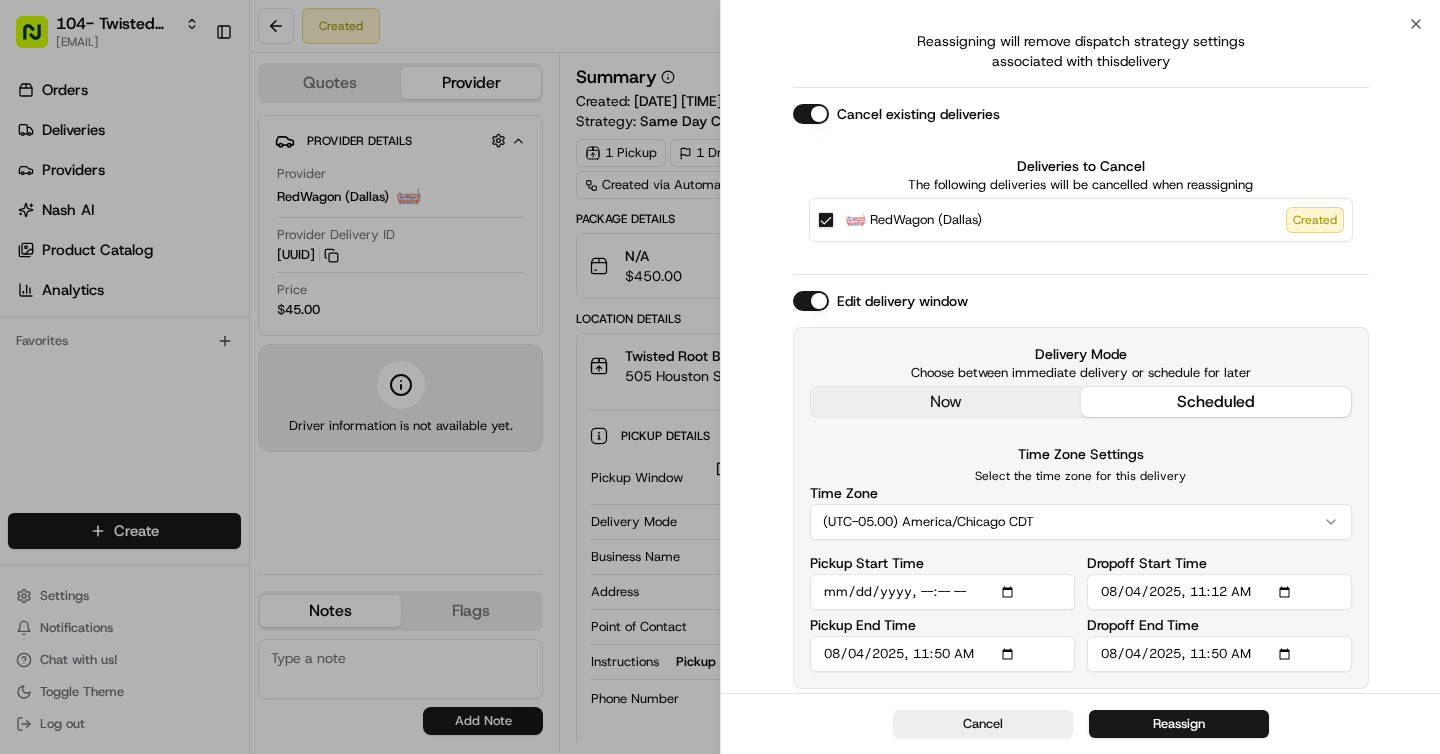 click on "? Are you sure you want to reassign? Reassigning will remove dispatch strategy settings associated with this  delivery Cancel existing deliveries Deliveries to Cancel The following deliveries will be cancelled when reassigning RedWagon (Dallas) Created Edit delivery window Delivery Mode Choose between immediate delivery or schedule for later now scheduled Time Zone Settings Select the time zone for this delivery Time Zone (UTC-05.00) America/Chicago CDT Pickup Start Time Pickup End Time Dropoff Start Time Dropoff End Time" at bounding box center [1080, 304] 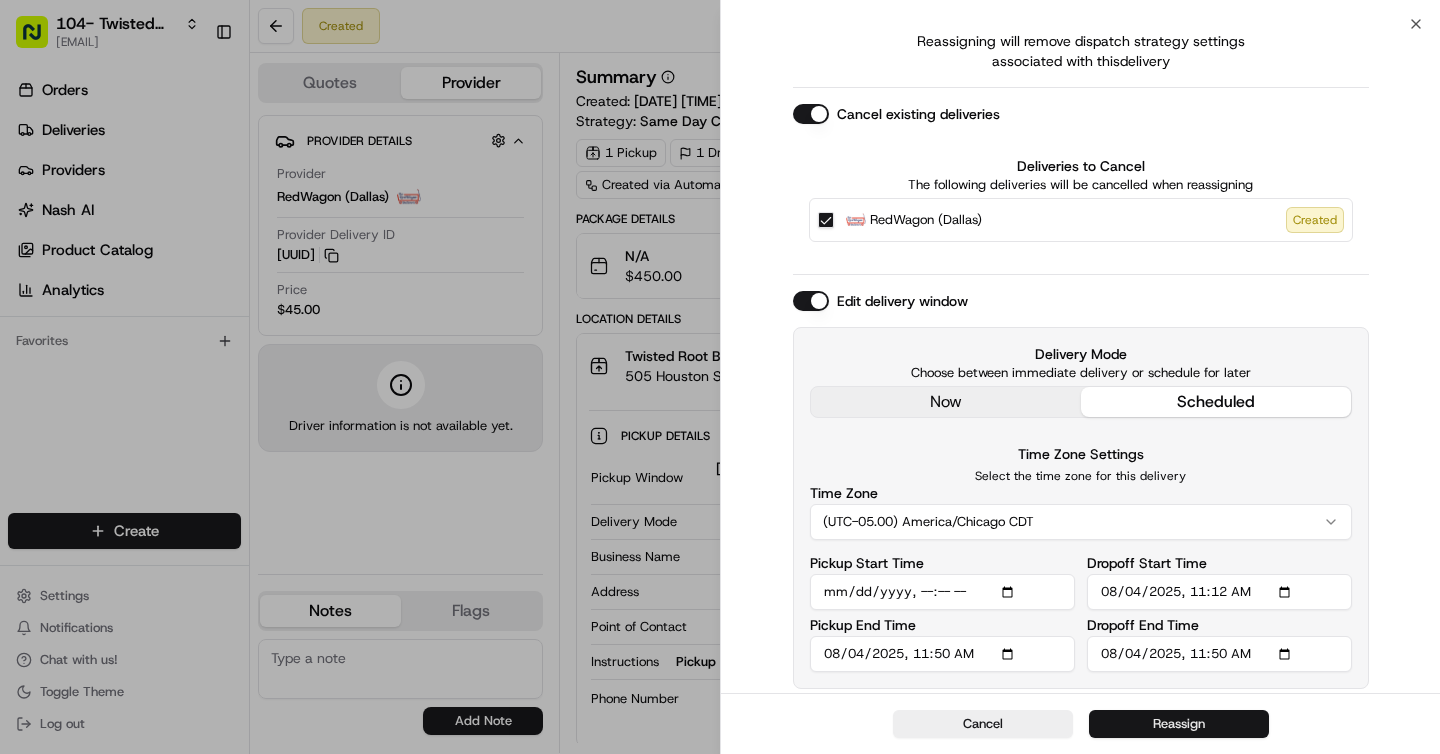 click on "Reassign" at bounding box center (1179, 724) 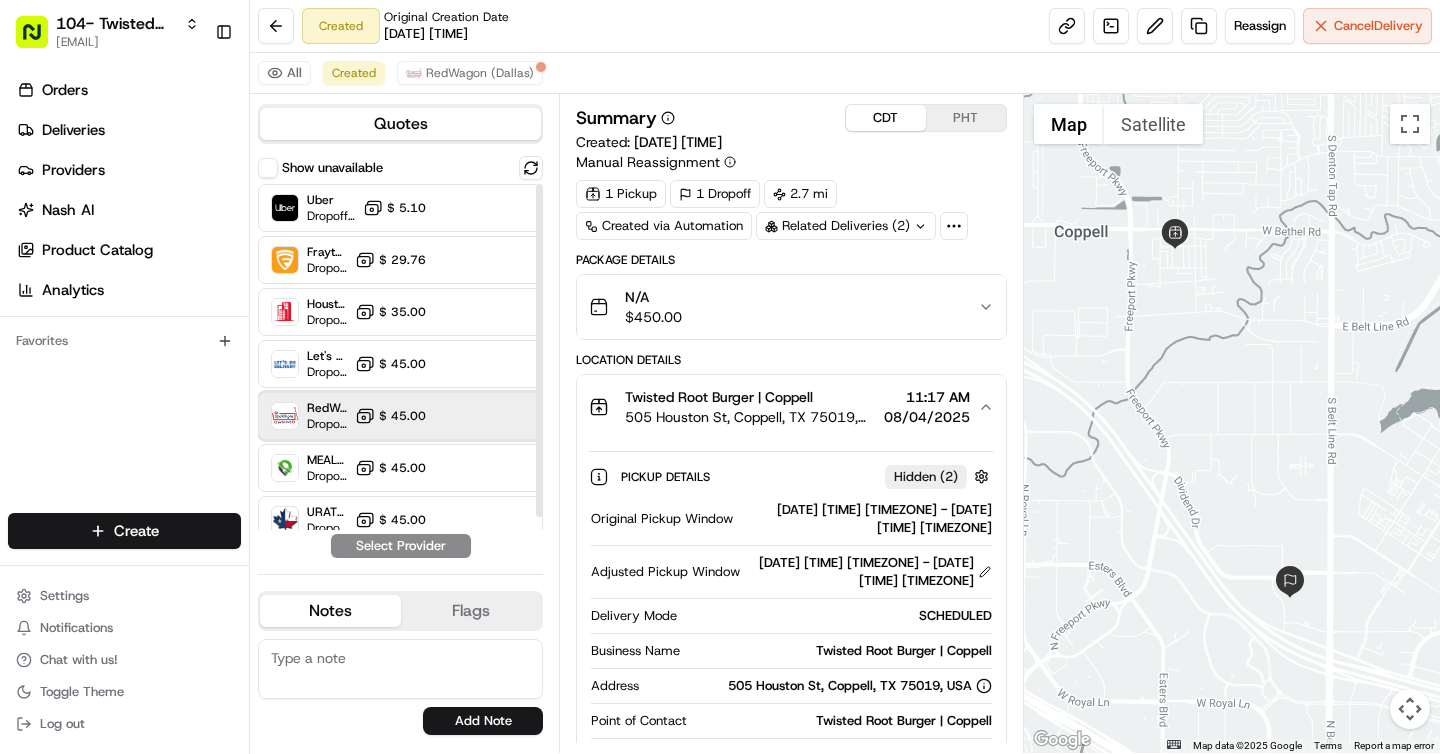 click on "RedWagon (Dallas) Dropoff ETA   - $   45.00" at bounding box center (400, 416) 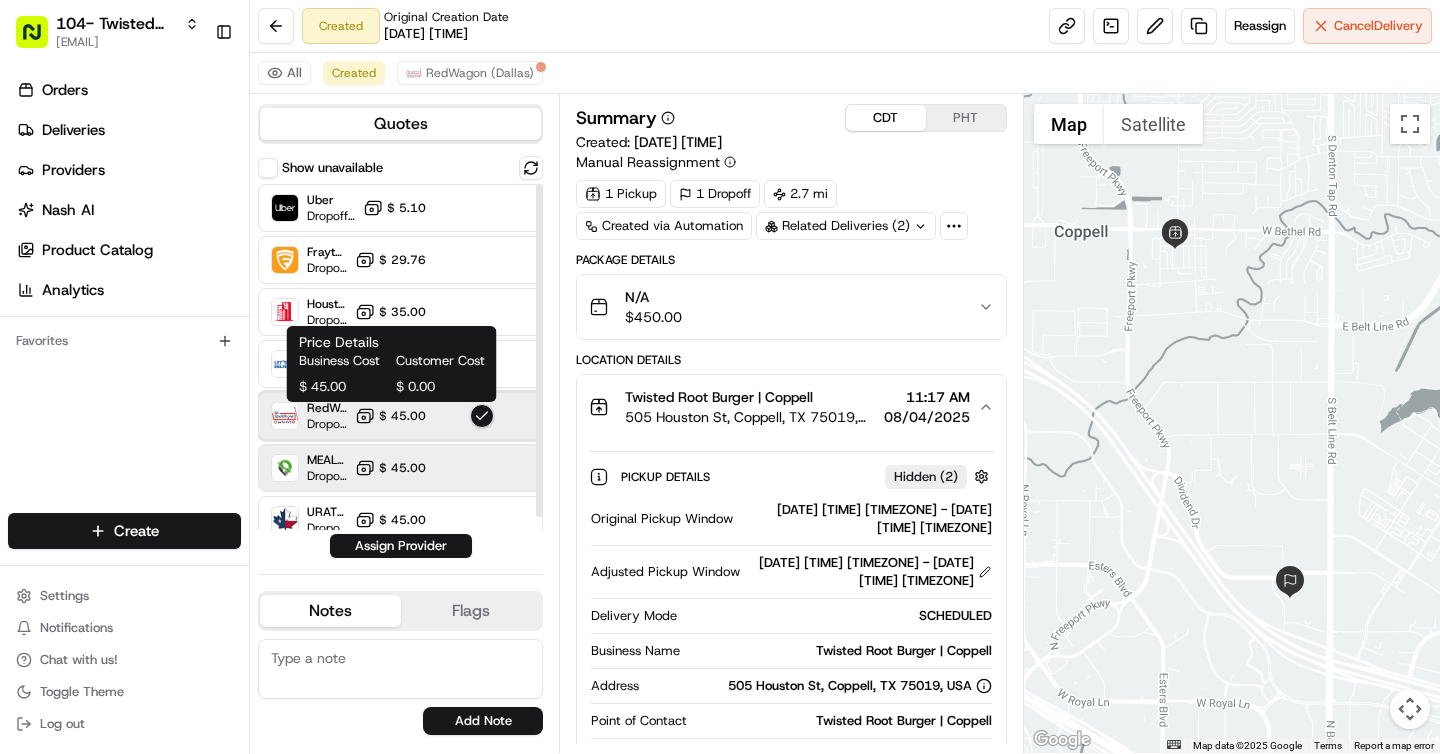 scroll, scrollTop: 14, scrollLeft: 0, axis: vertical 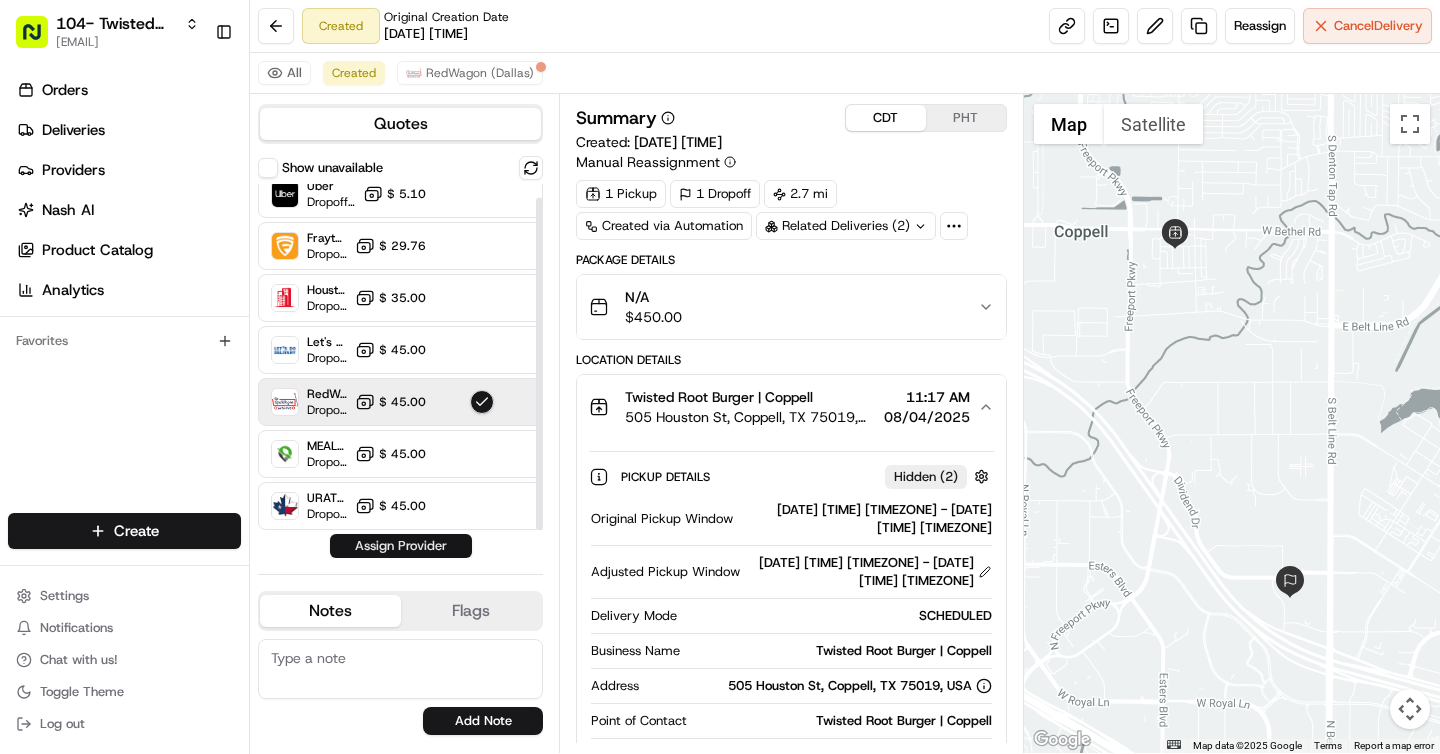 click on "Assign Provider" at bounding box center [401, 546] 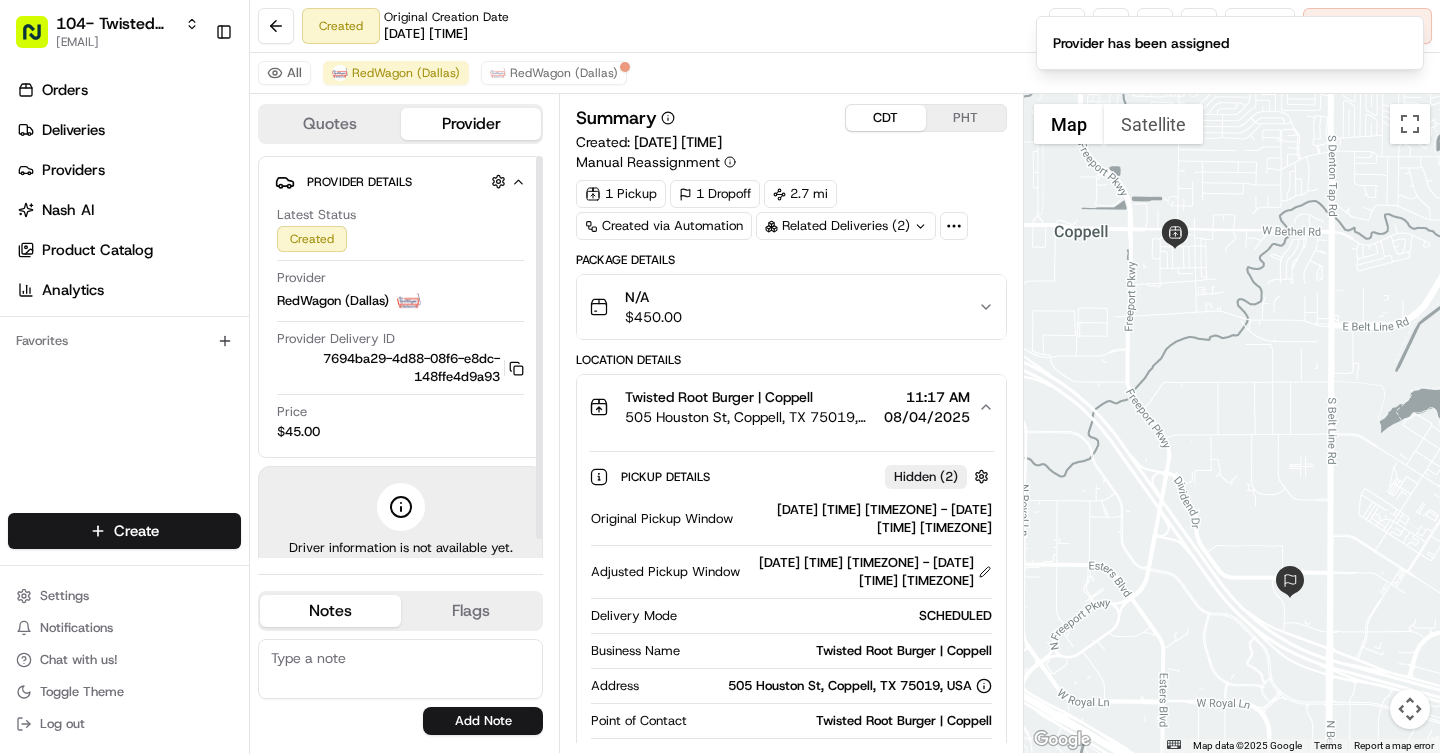 click on "Quotes" at bounding box center (330, 124) 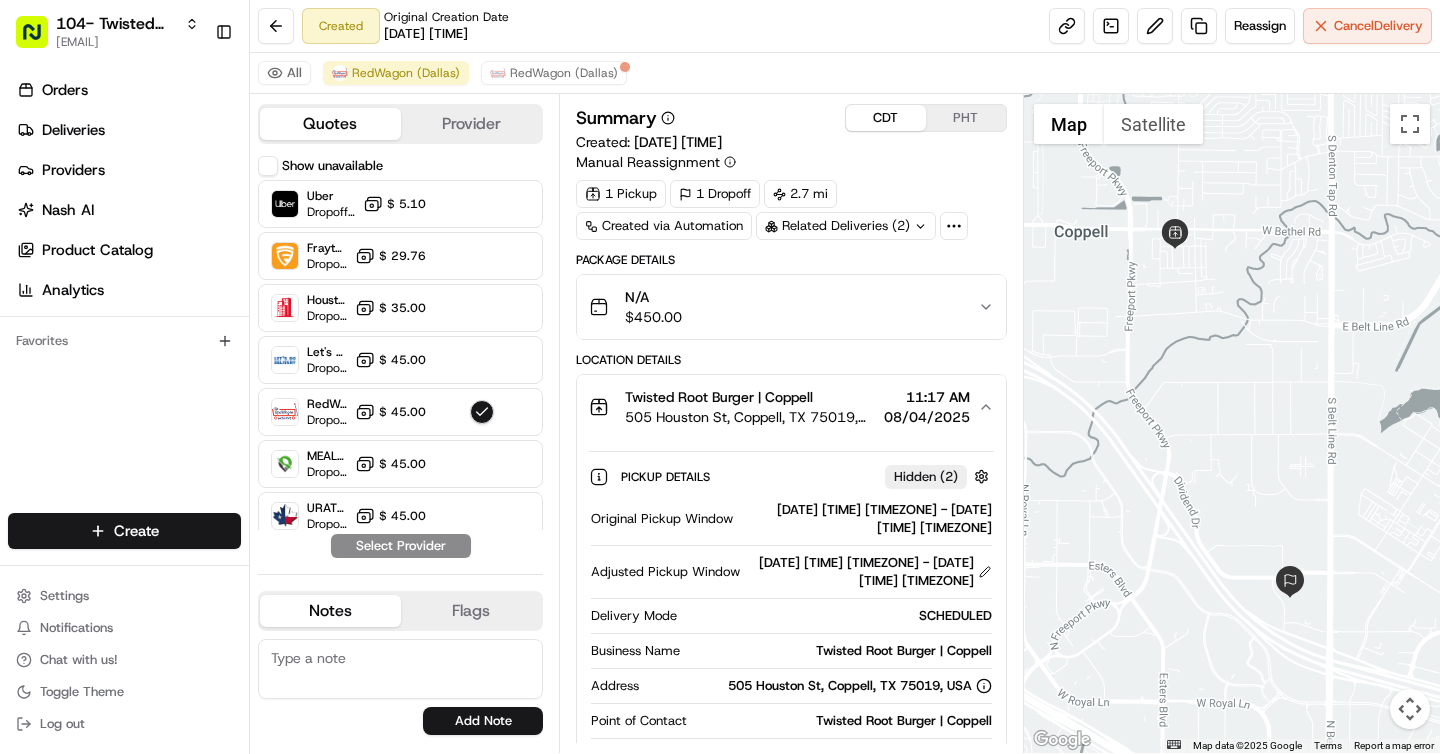 click on "Provider" at bounding box center [471, 124] 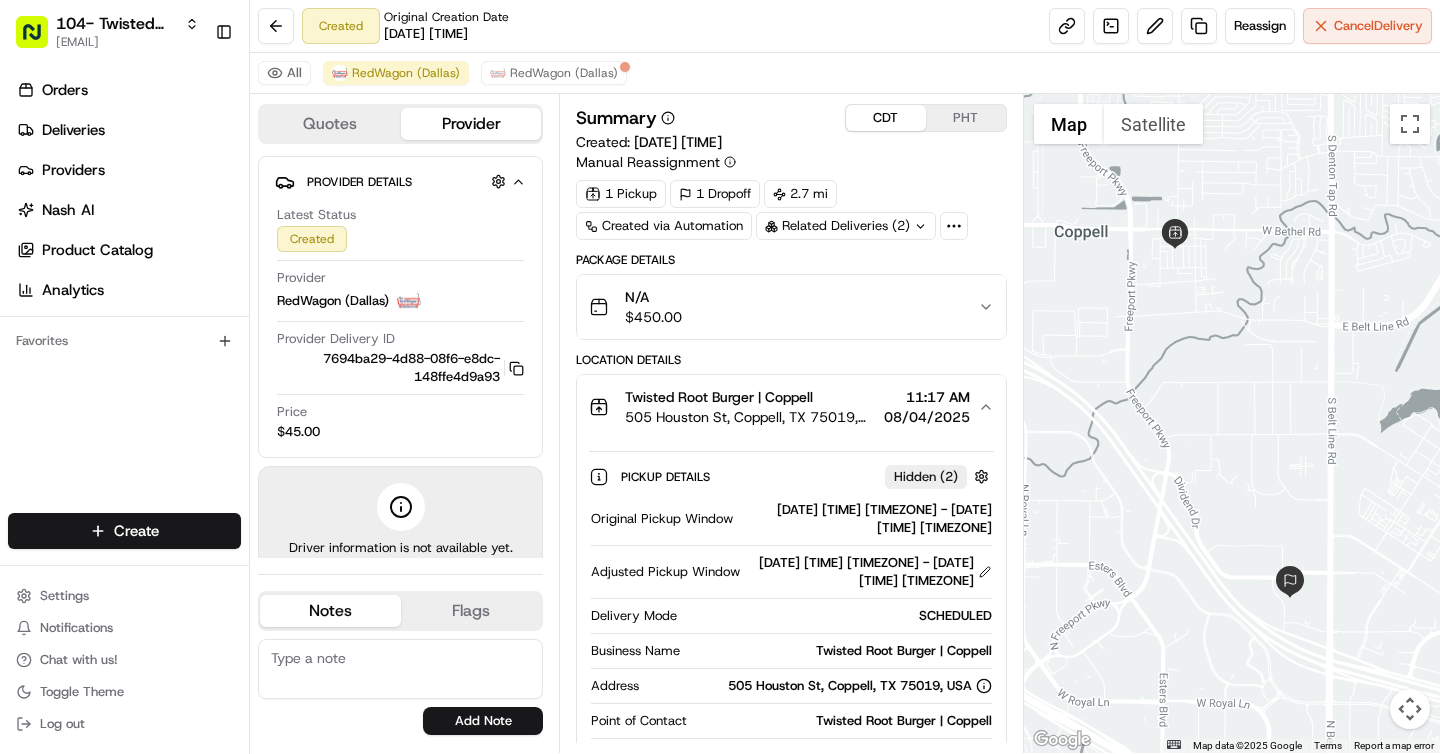 click on "Twisted Root Burger | Coppell [NUMBER] [STREET], [CITY], [STATE] [POSTAL CODE], USA [TIME] [DATE]" at bounding box center [791, 407] 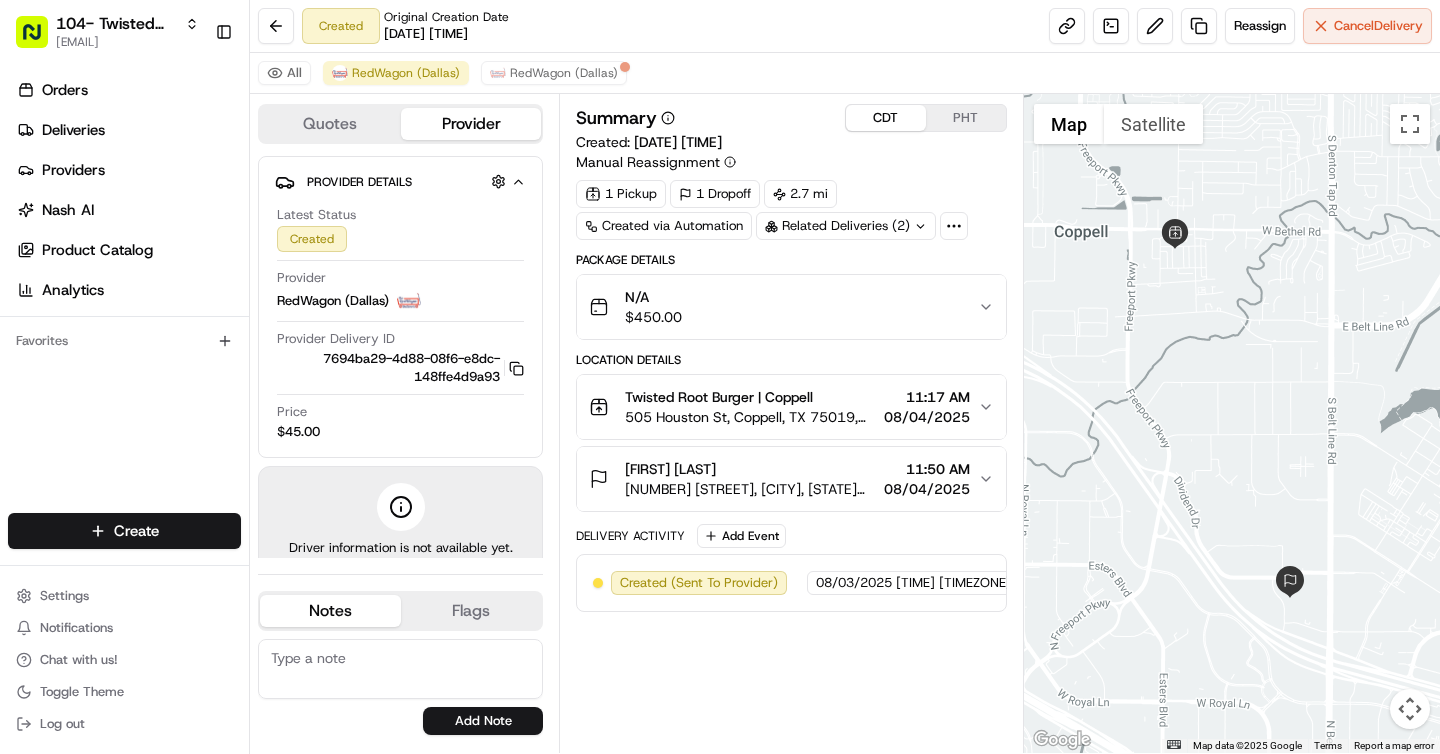 click on "PHT" at bounding box center [966, 118] 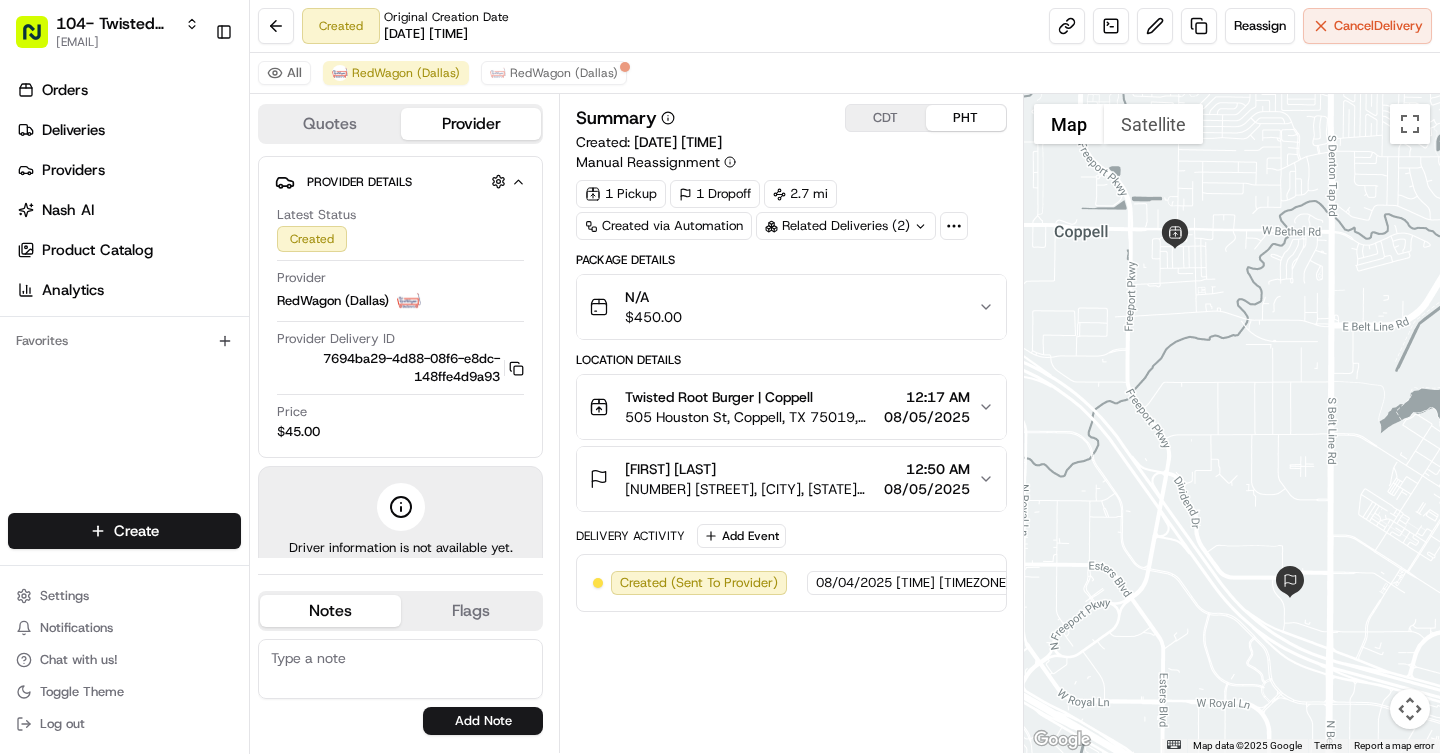 click on "CDT" at bounding box center (886, 118) 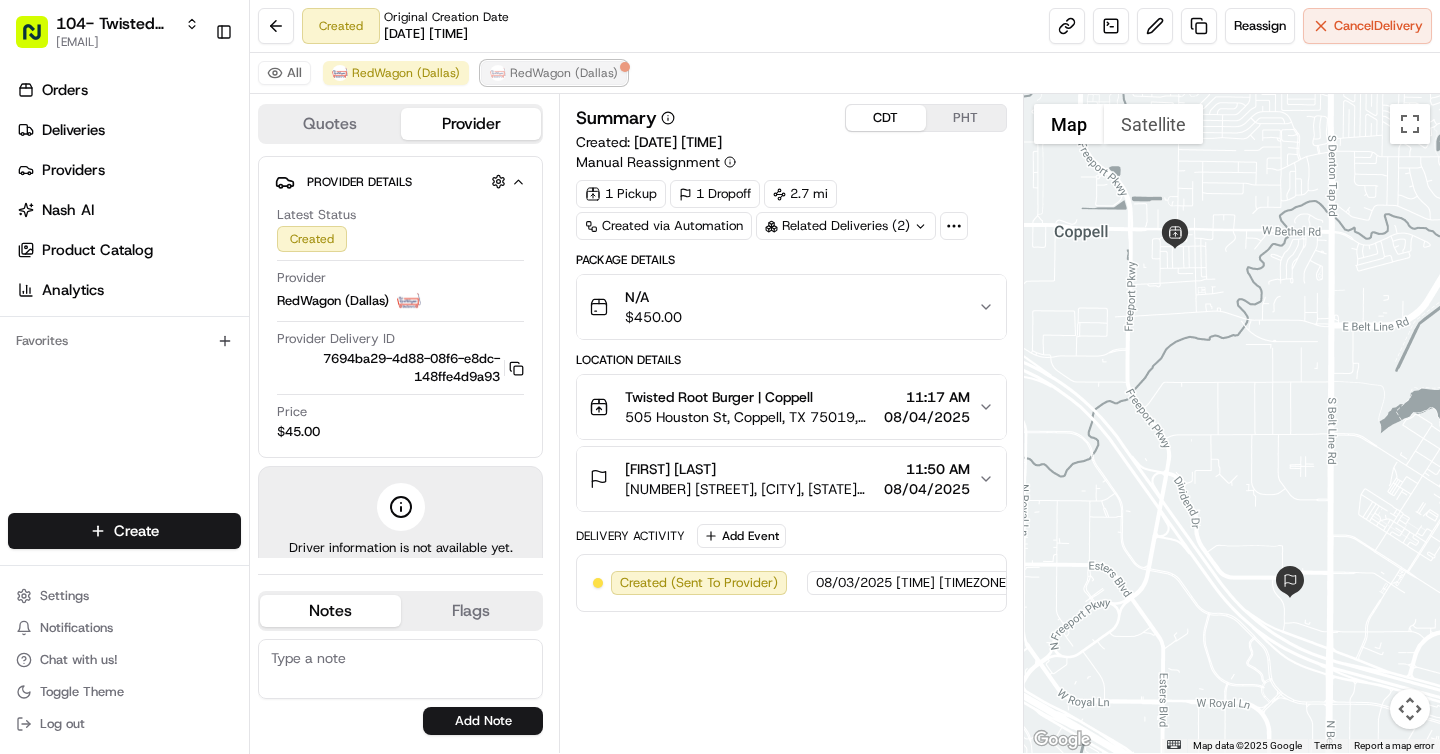 click on "RedWagon (Dallas)" at bounding box center [564, 73] 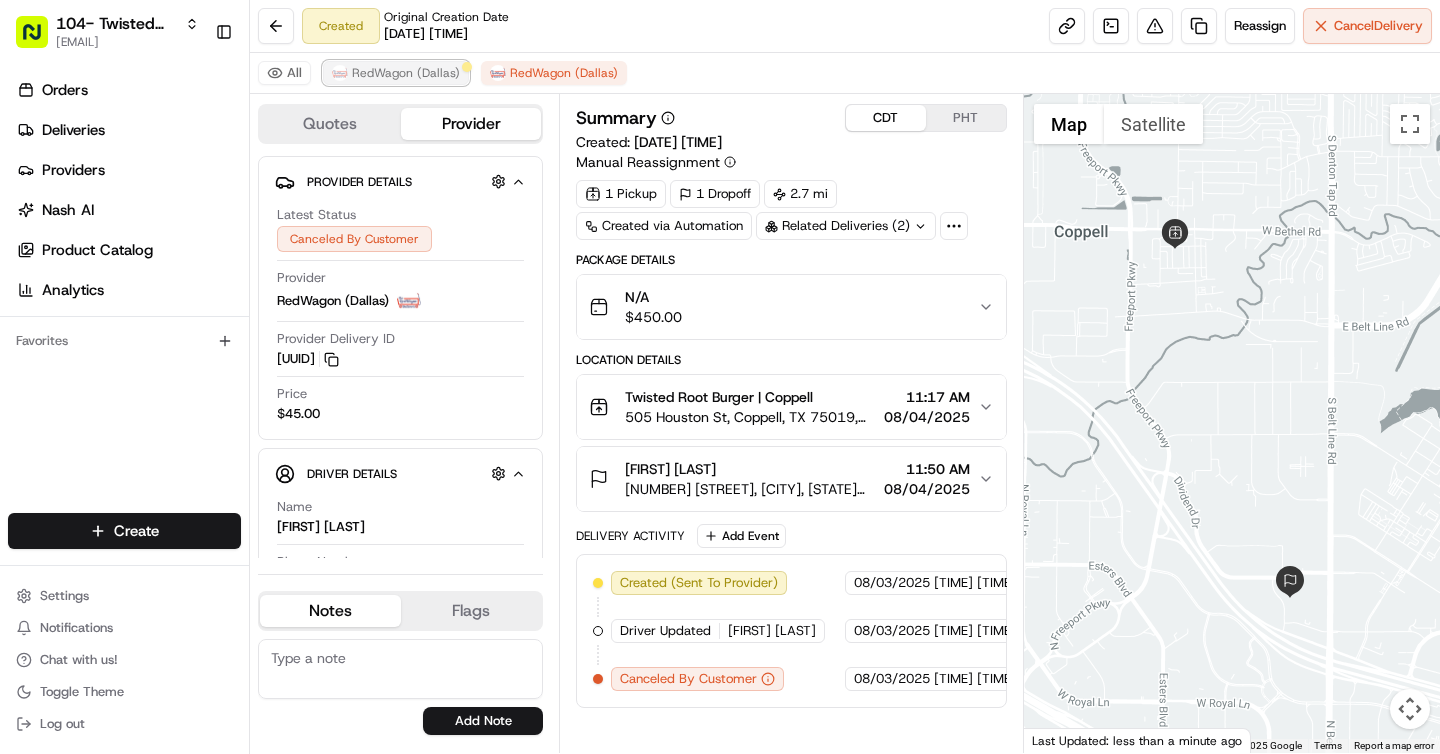click on "RedWagon (Dallas)" at bounding box center [406, 73] 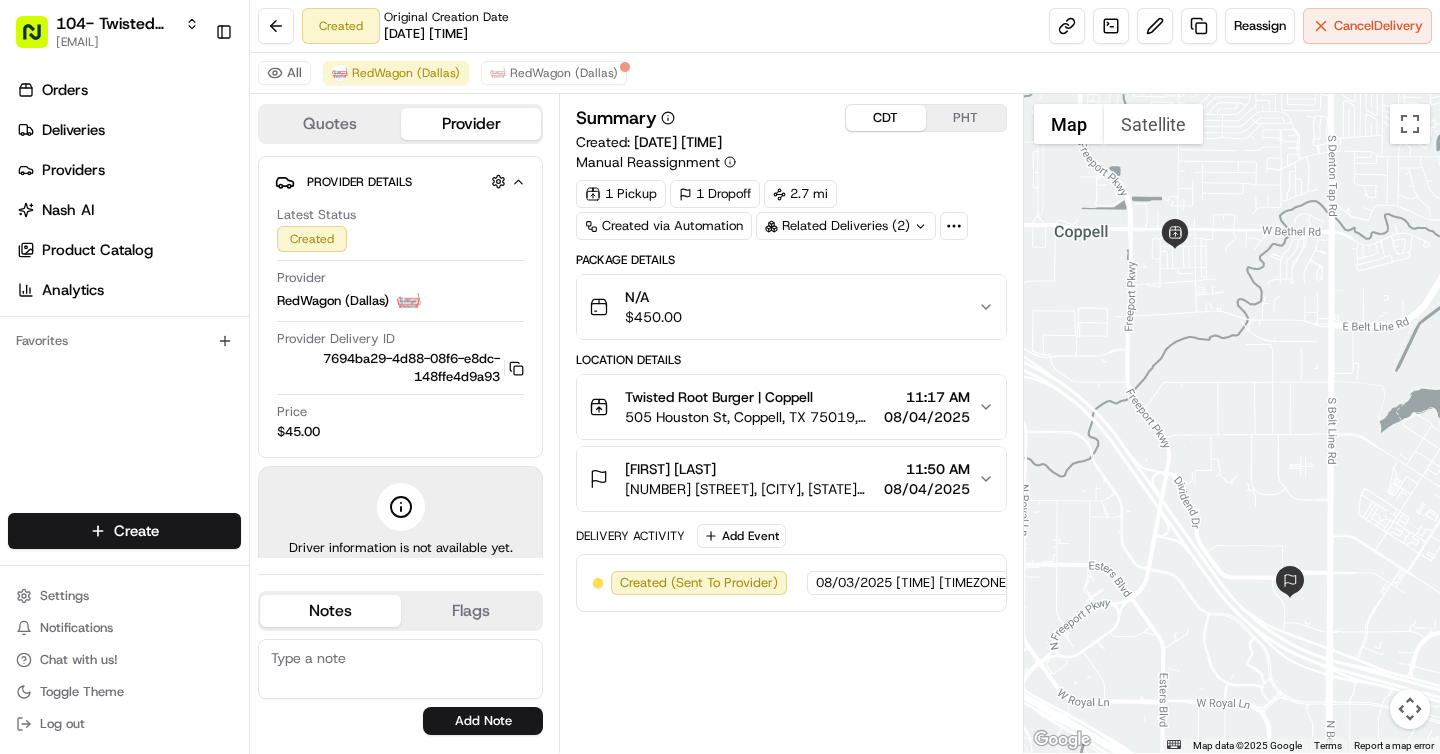 click on "Twisted Root Burger | Coppell [NUMBER] [STREET], [CITY], [STATE] [POSTAL CODE], USA [TIME] [DATE]" at bounding box center [791, 407] 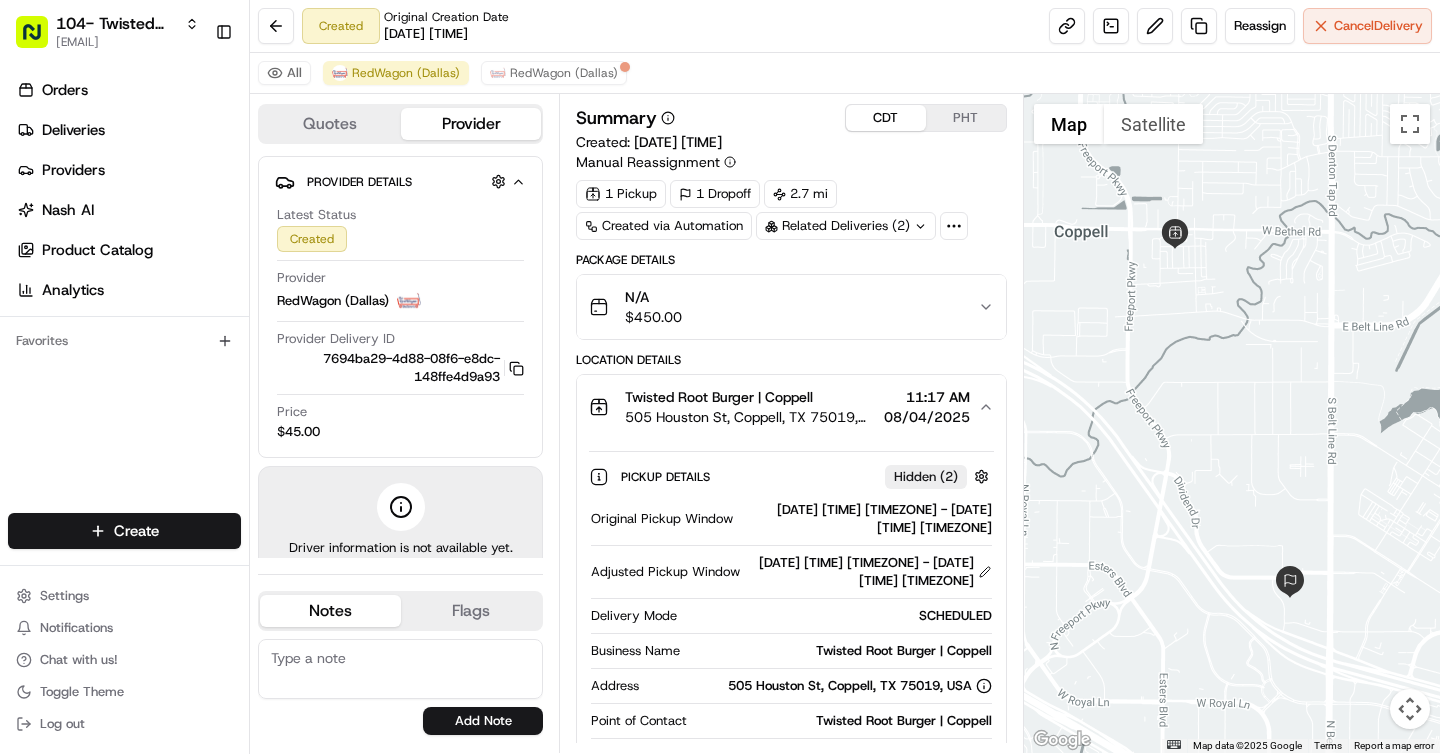 click on "PHT" at bounding box center [966, 118] 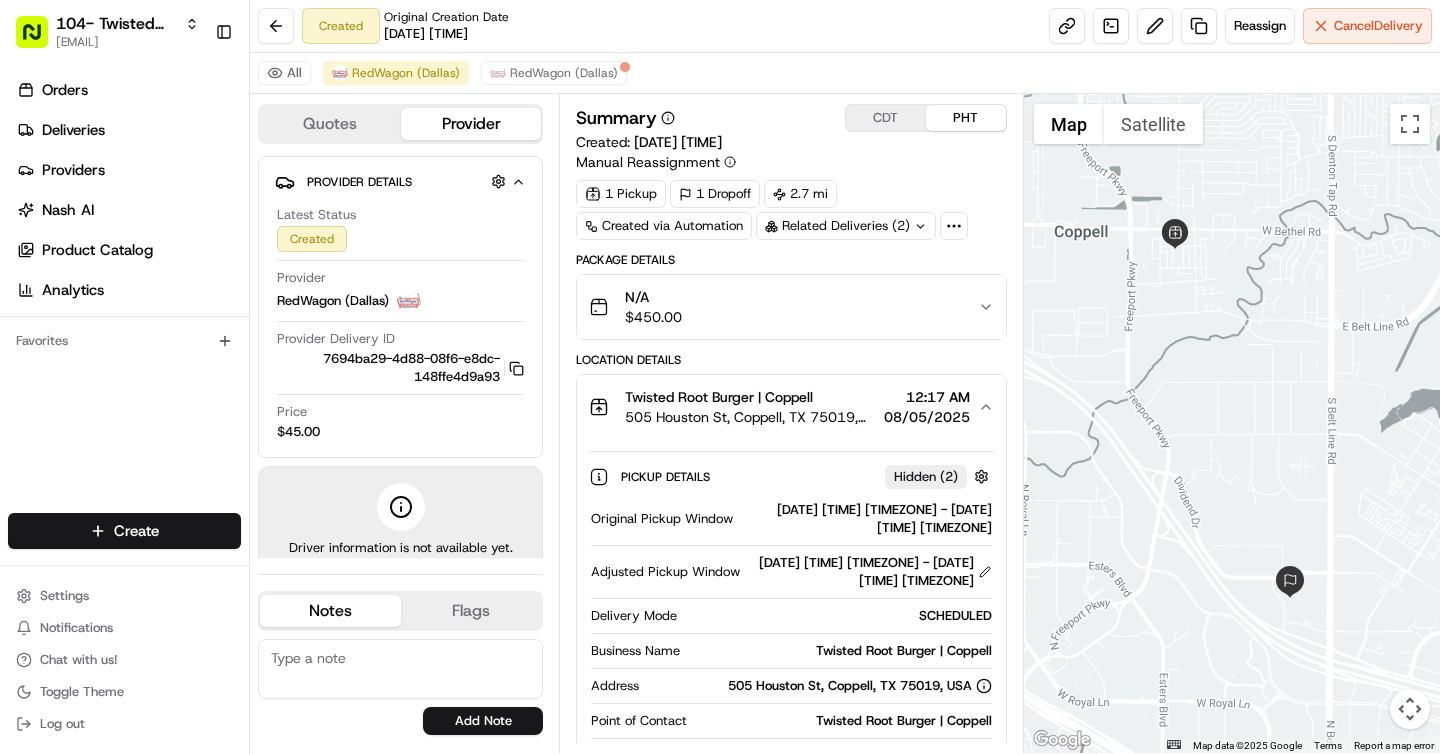 click on "CDT" at bounding box center (886, 118) 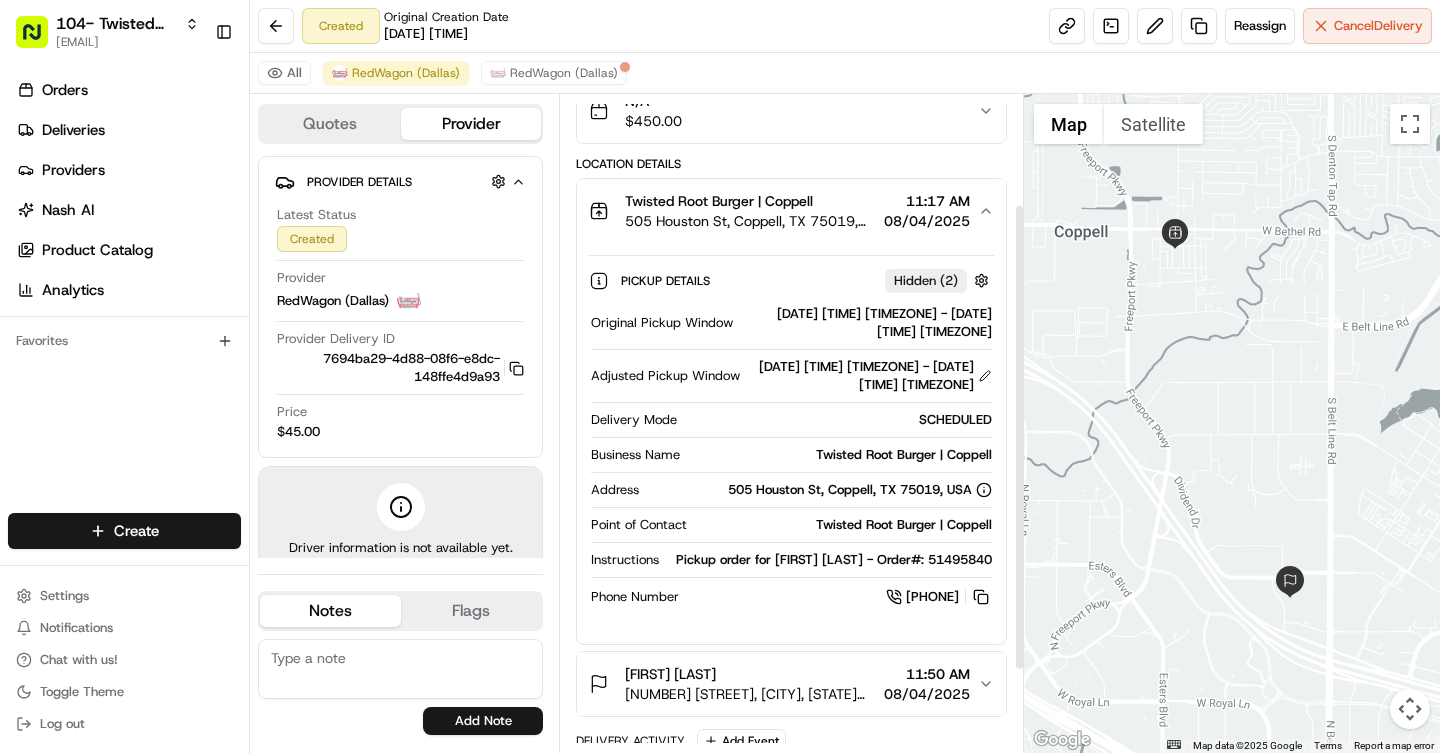 scroll, scrollTop: 0, scrollLeft: 0, axis: both 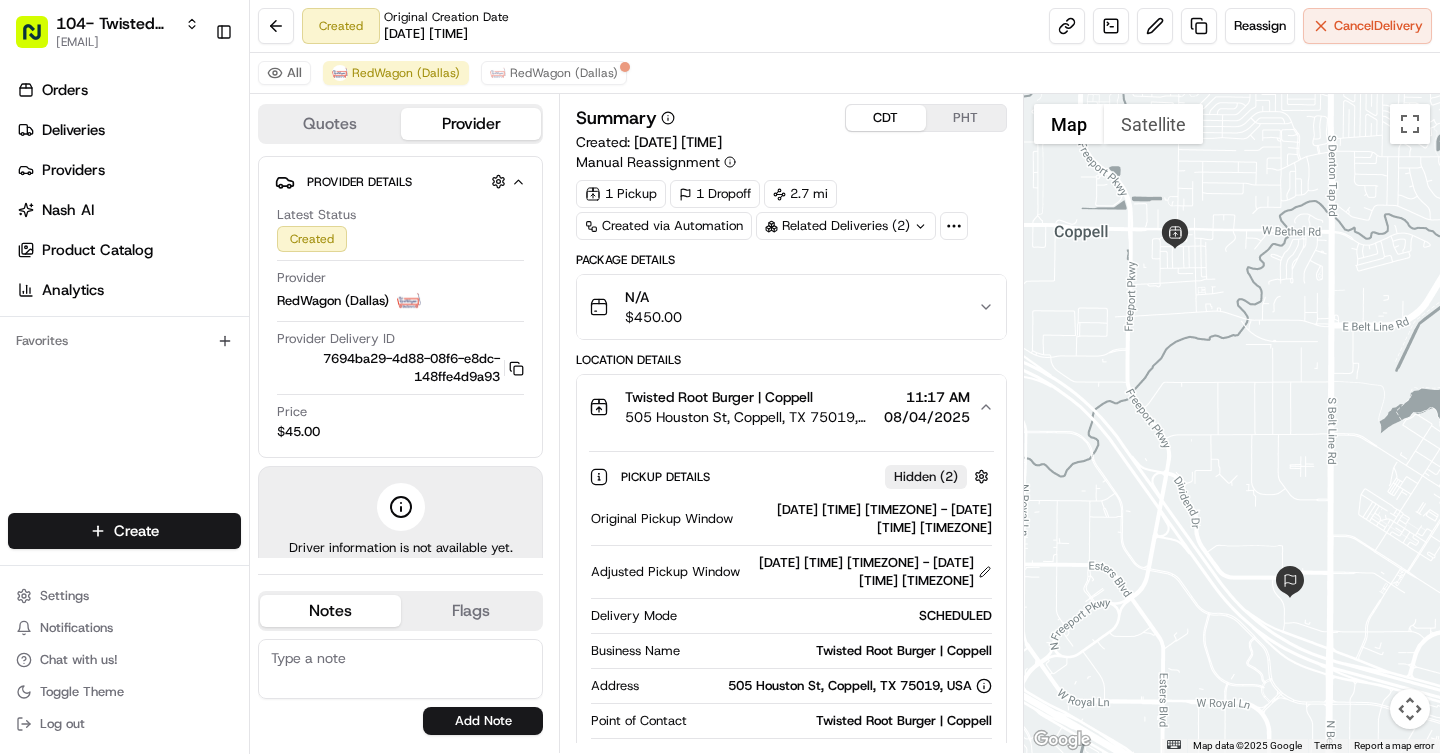 click on "Twisted Root Burger | Coppell [NUMBER] [STREET], [CITY], [STATE] [POSTAL CODE], USA [TIME] [DATE]" at bounding box center (791, 407) 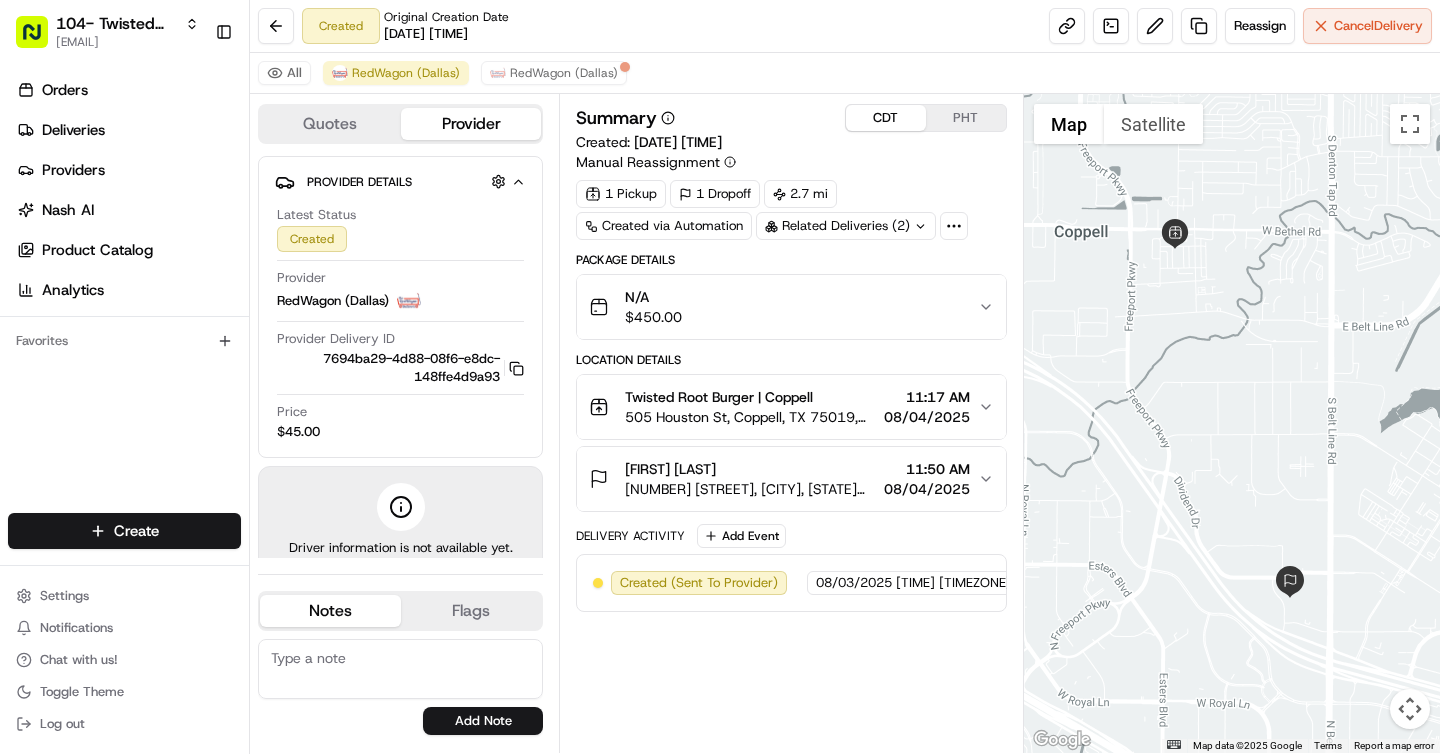 click on "[FIRST] [LAST] [NUMBER] [STREET], [CITY], [STATE] [POSTAL CODE], USA [TIME] [DATE]" at bounding box center [791, 479] 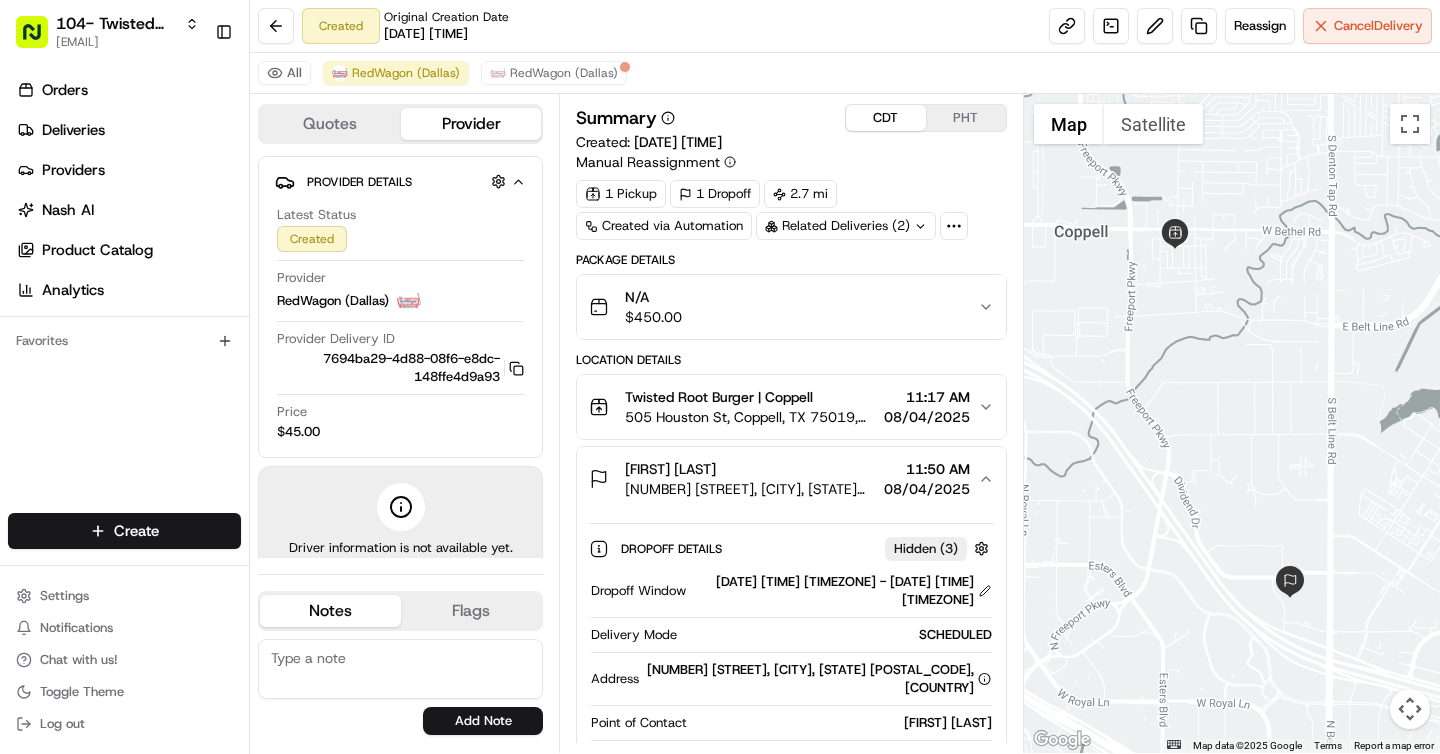 click on "PHT" at bounding box center (966, 118) 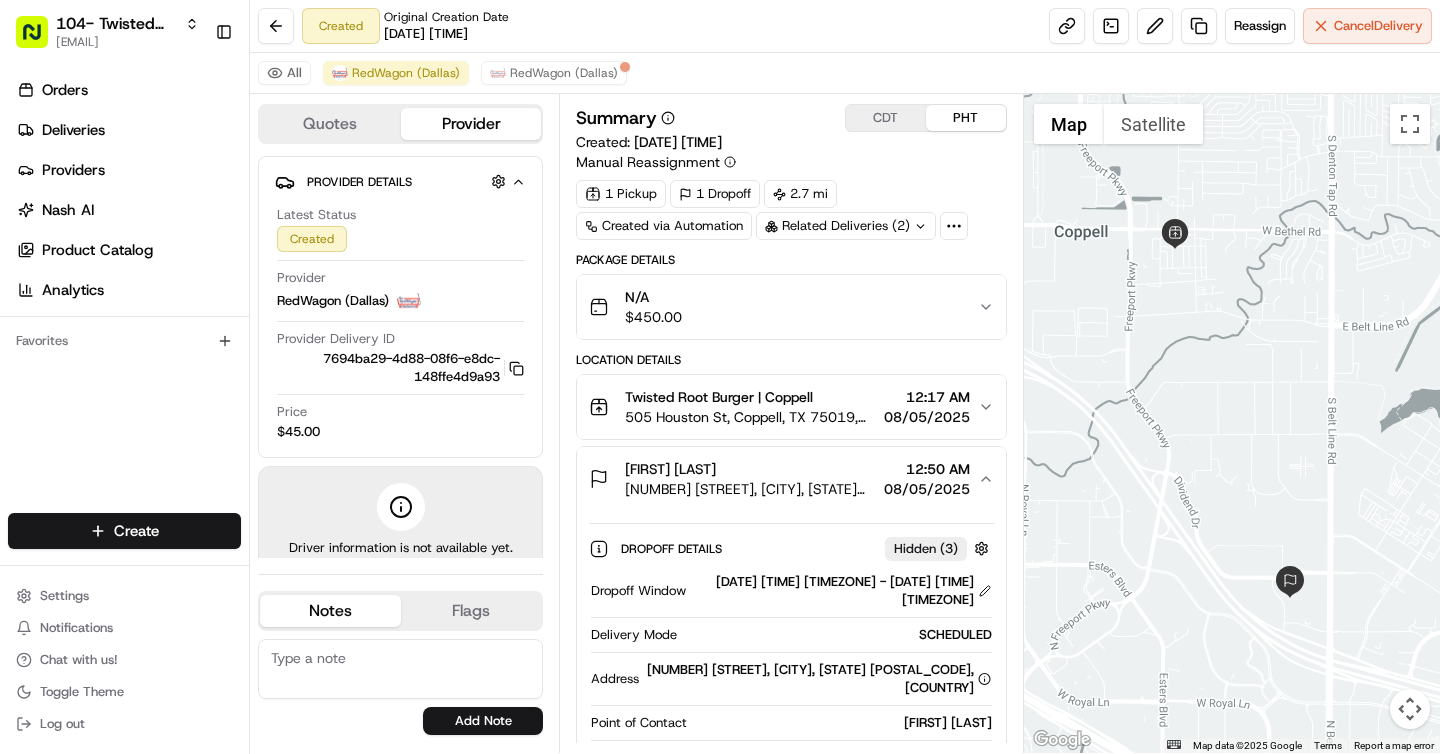 click on "Twisted Root Burger | Coppell" at bounding box center (750, 397) 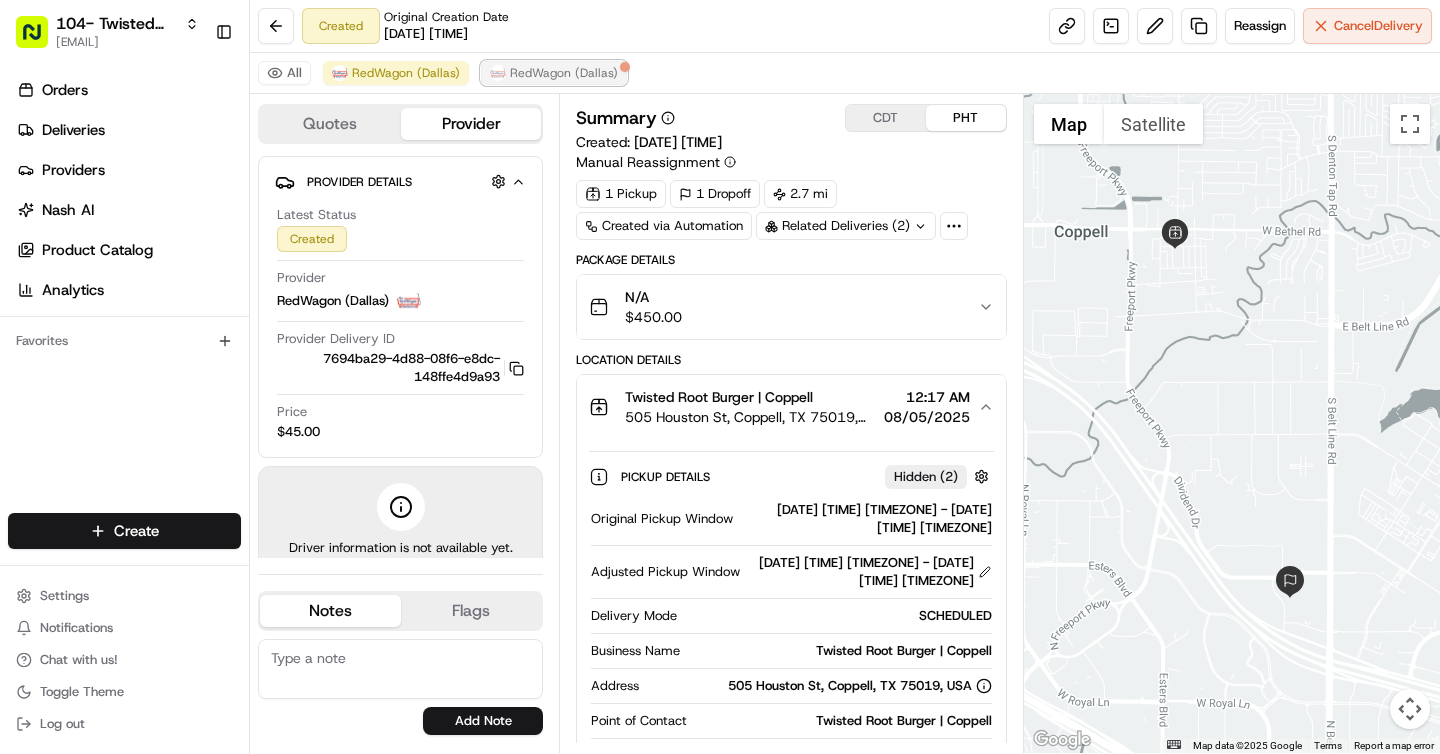 click on "RedWagon (Dallas)" at bounding box center [564, 73] 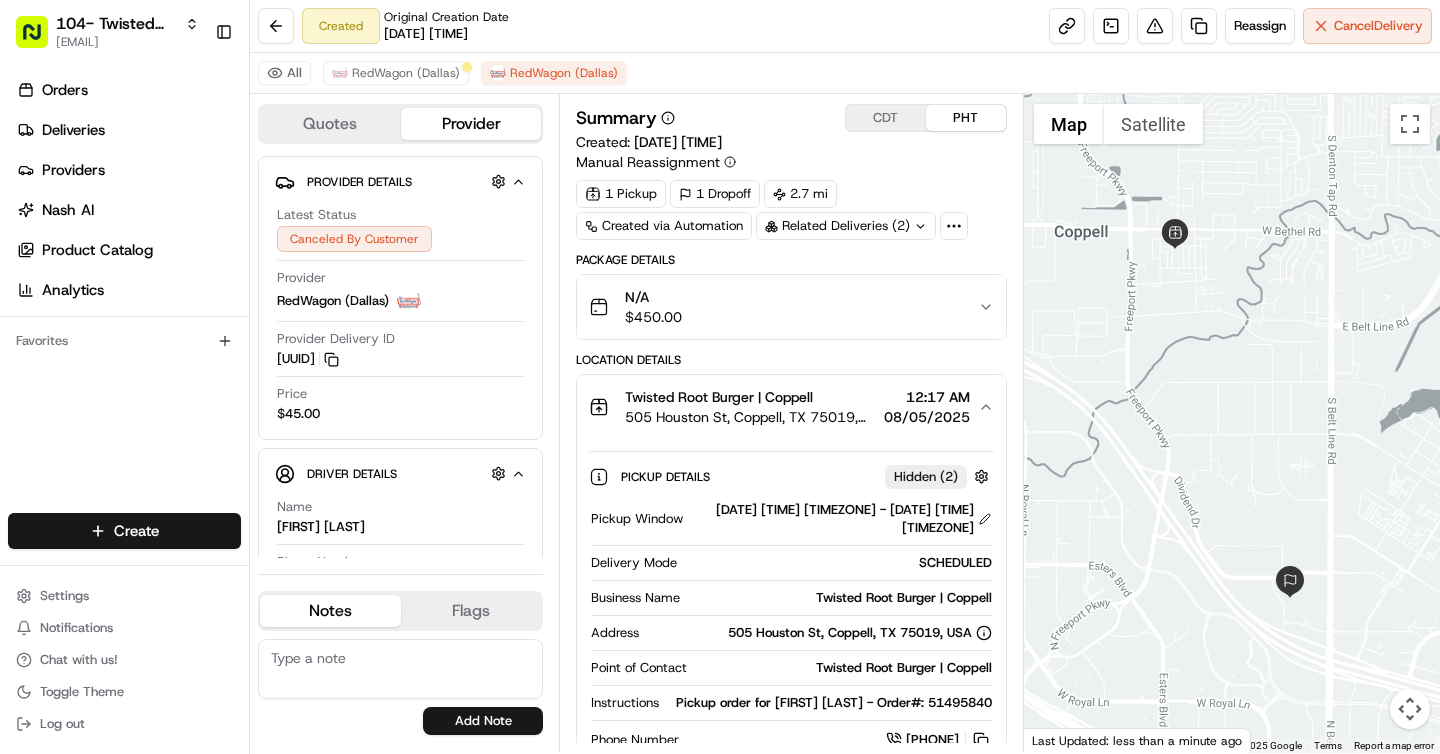 click on "CDT" at bounding box center (886, 118) 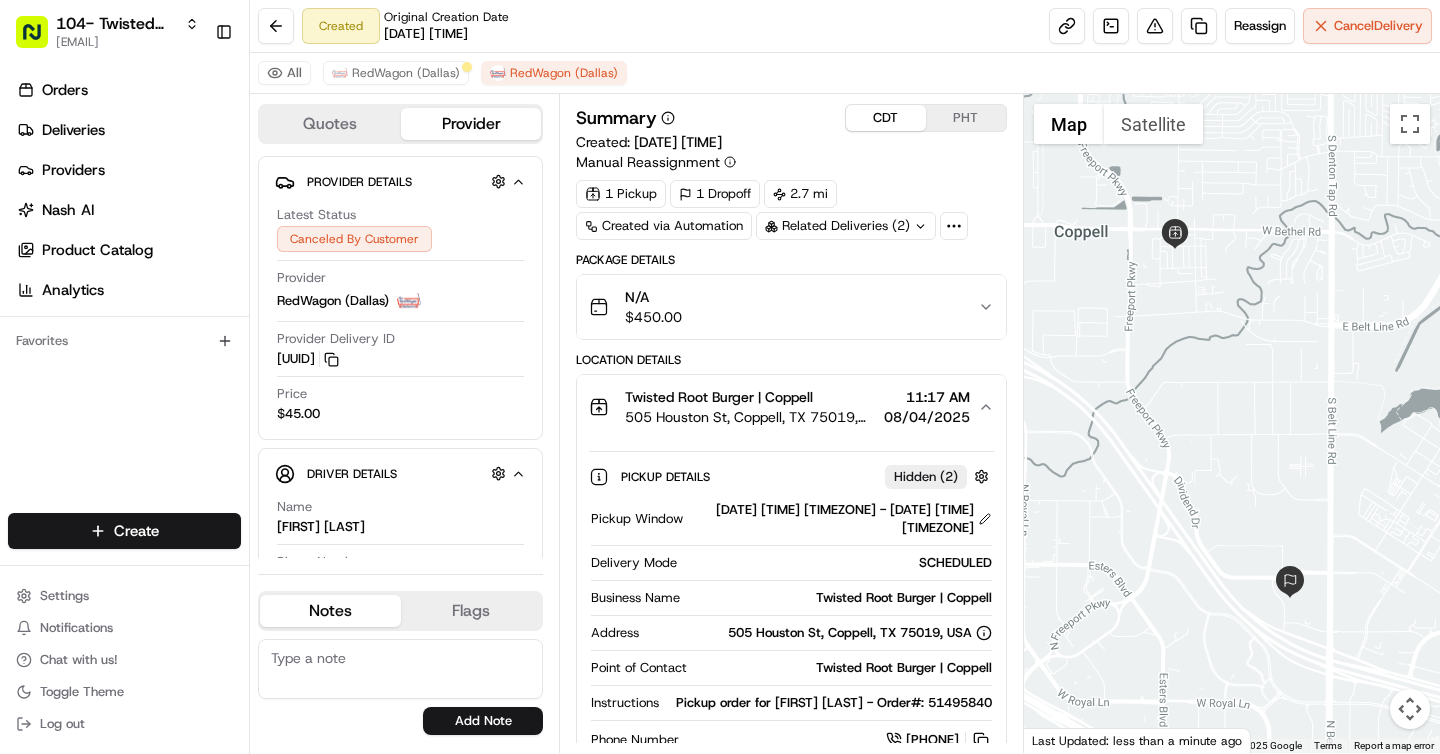scroll, scrollTop: 48, scrollLeft: 0, axis: vertical 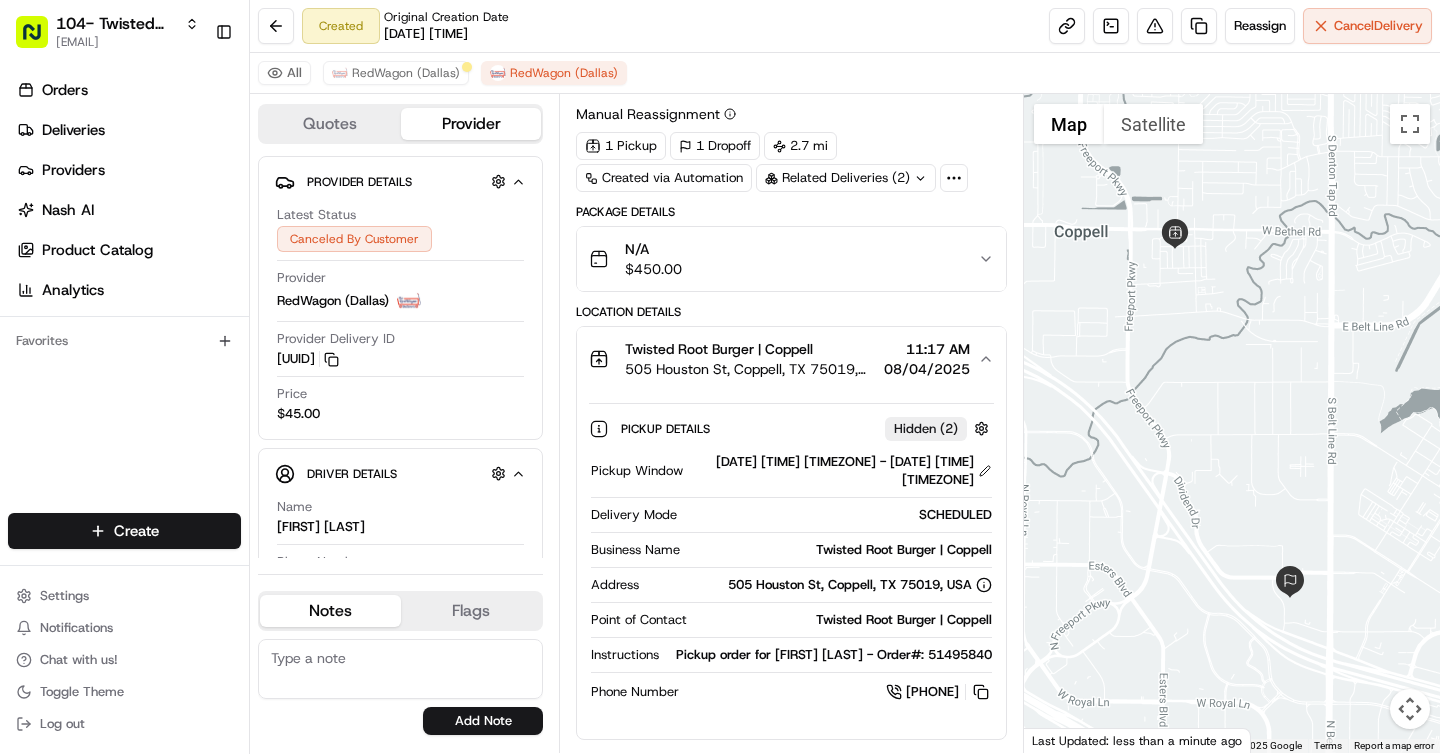 click on "Twisted Root Burger | Coppell [NUMBER] [STREET], [CITY], [STATE] [POSTAL CODE], USA [TIME] [DATE]" at bounding box center (783, 359) 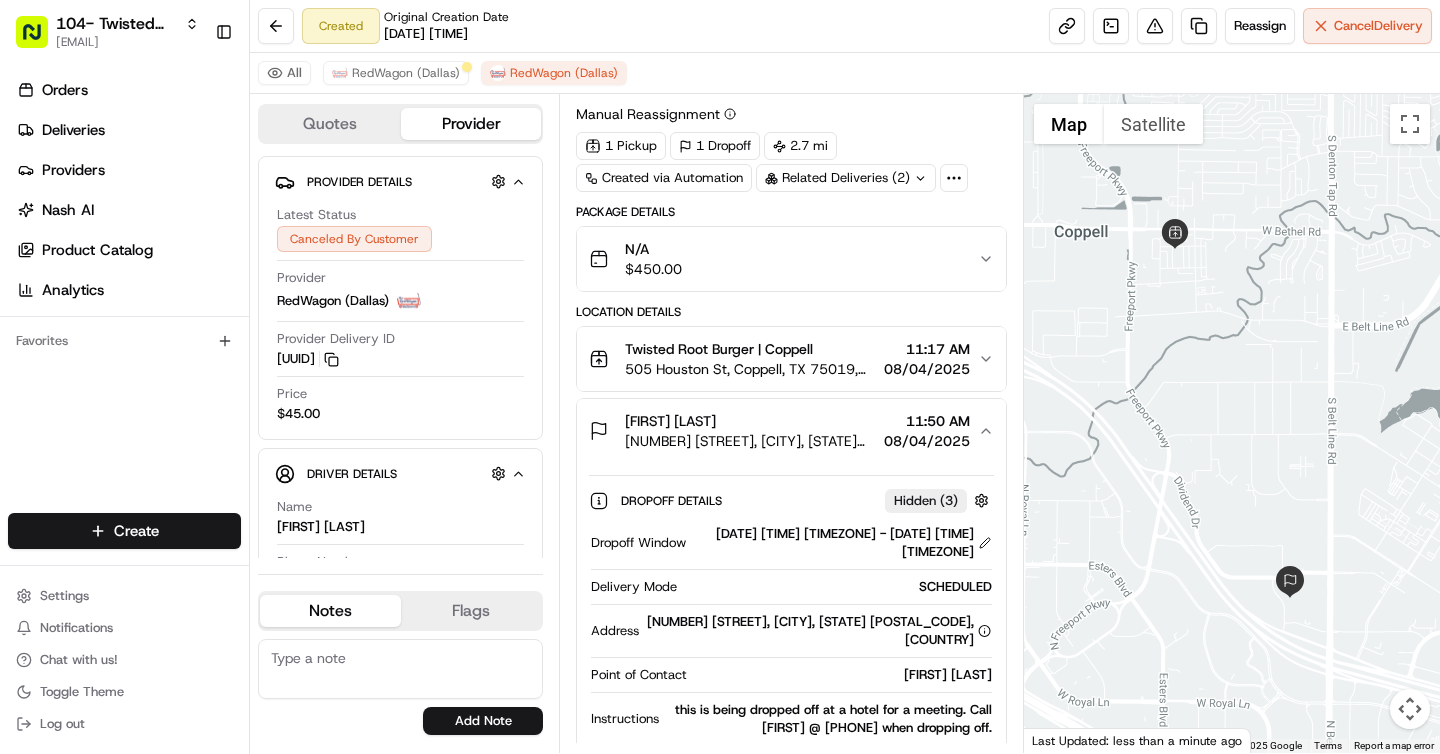 click on "Twisted Root Burger | Coppell [NUMBER] [STREET], [CITY], [STATE] [POSTAL CODE], USA [TIME] [DATE]" at bounding box center [783, 359] 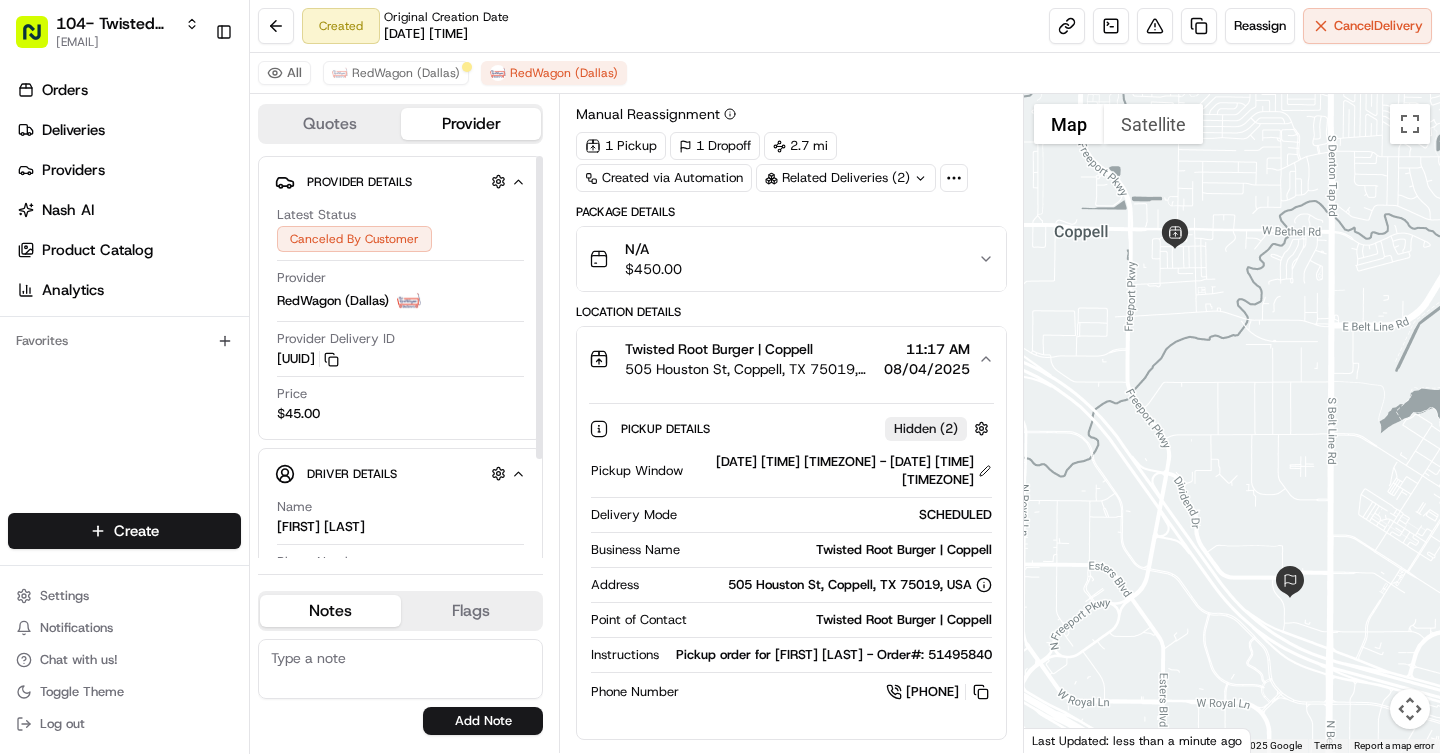 click on "All RedWagon (Dallas) RedWagon (Dallas)" at bounding box center [845, 73] 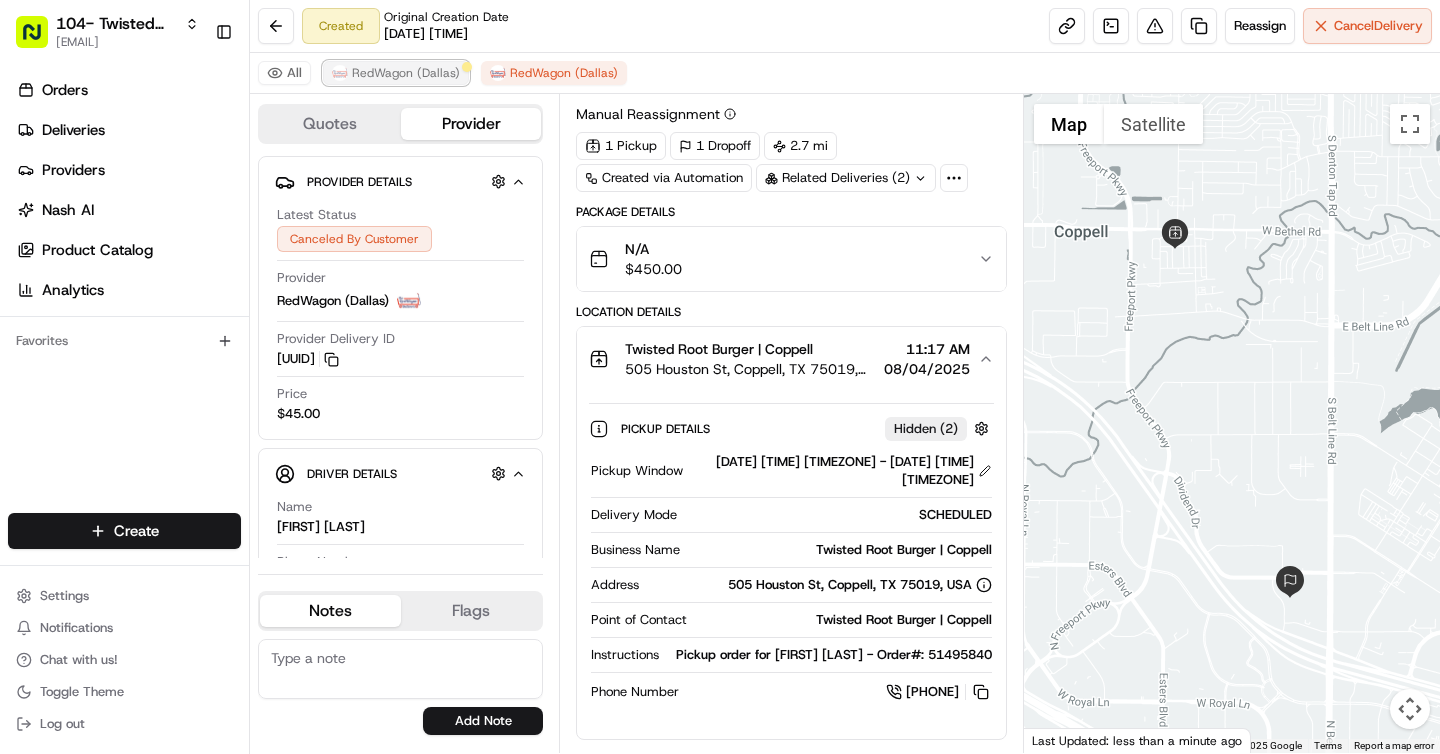 click on "RedWagon (Dallas)" at bounding box center (406, 73) 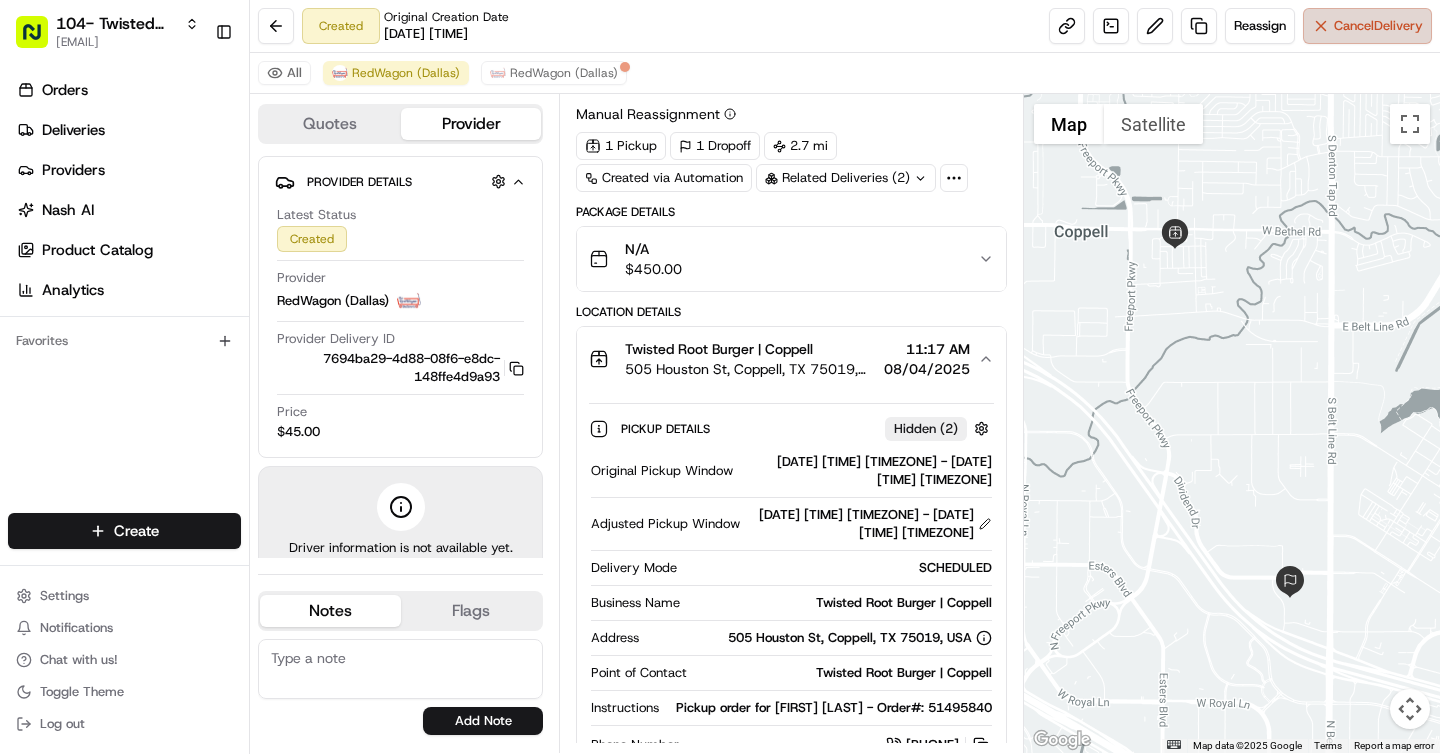 click on "Cancel  Delivery" at bounding box center [1378, 26] 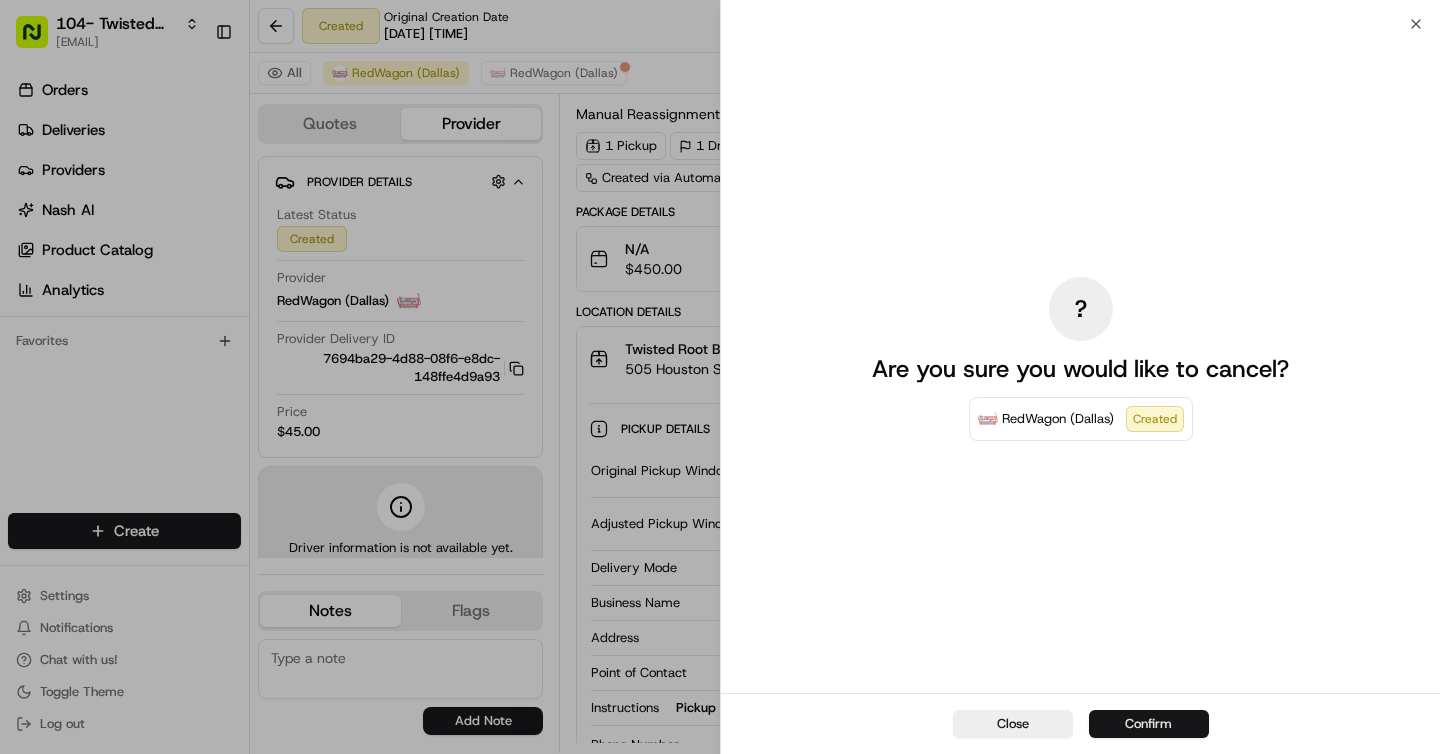 click on "Confirm" at bounding box center [1149, 724] 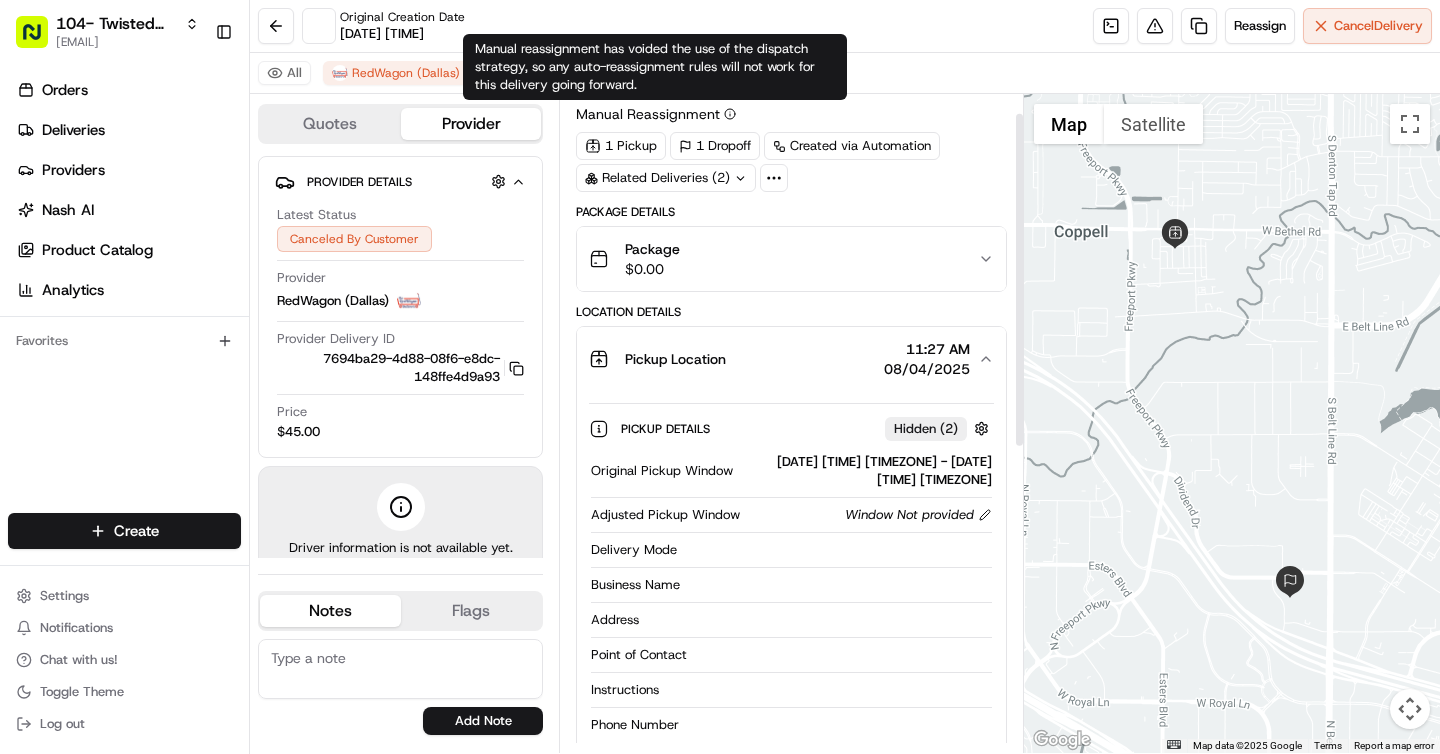 scroll, scrollTop: 48, scrollLeft: 0, axis: vertical 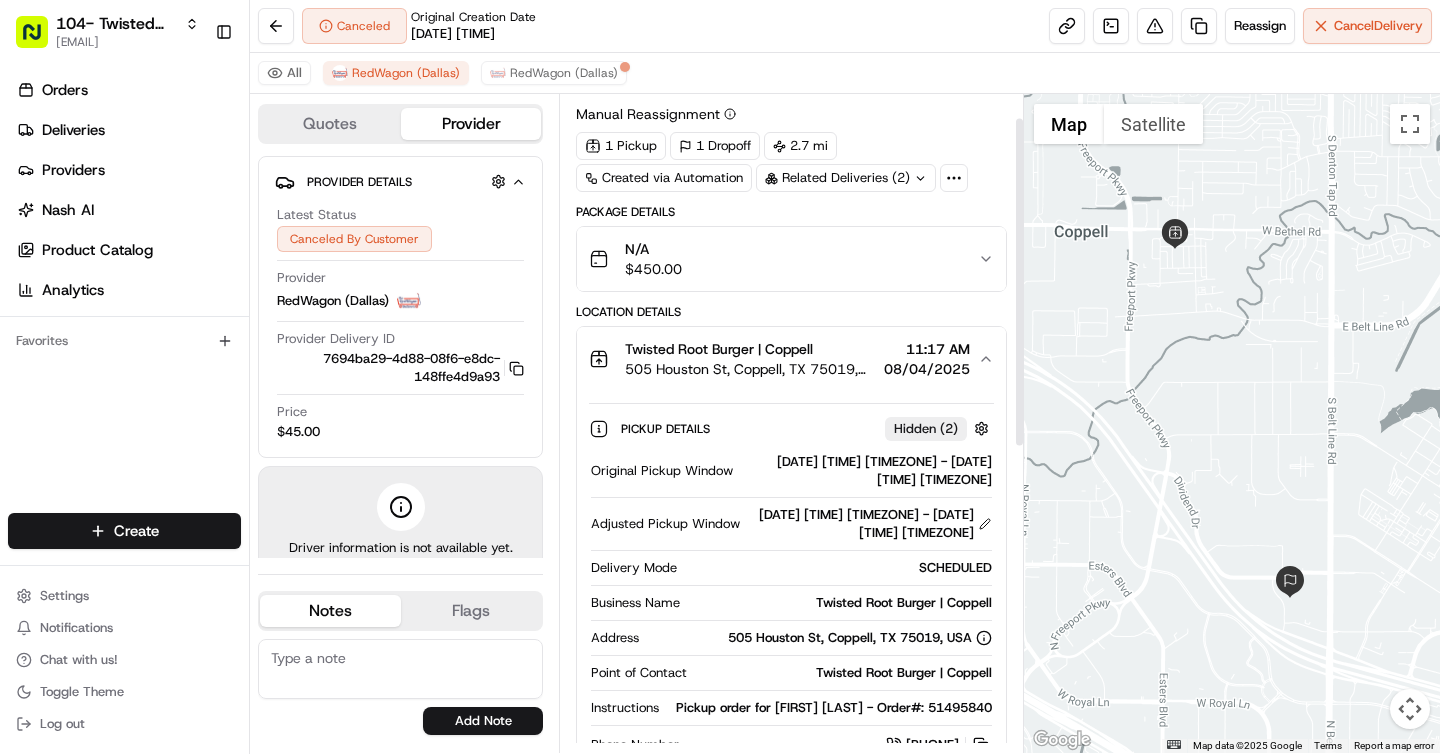 click on "All RedWagon (Dallas) RedWagon (Dallas)" at bounding box center [845, 73] 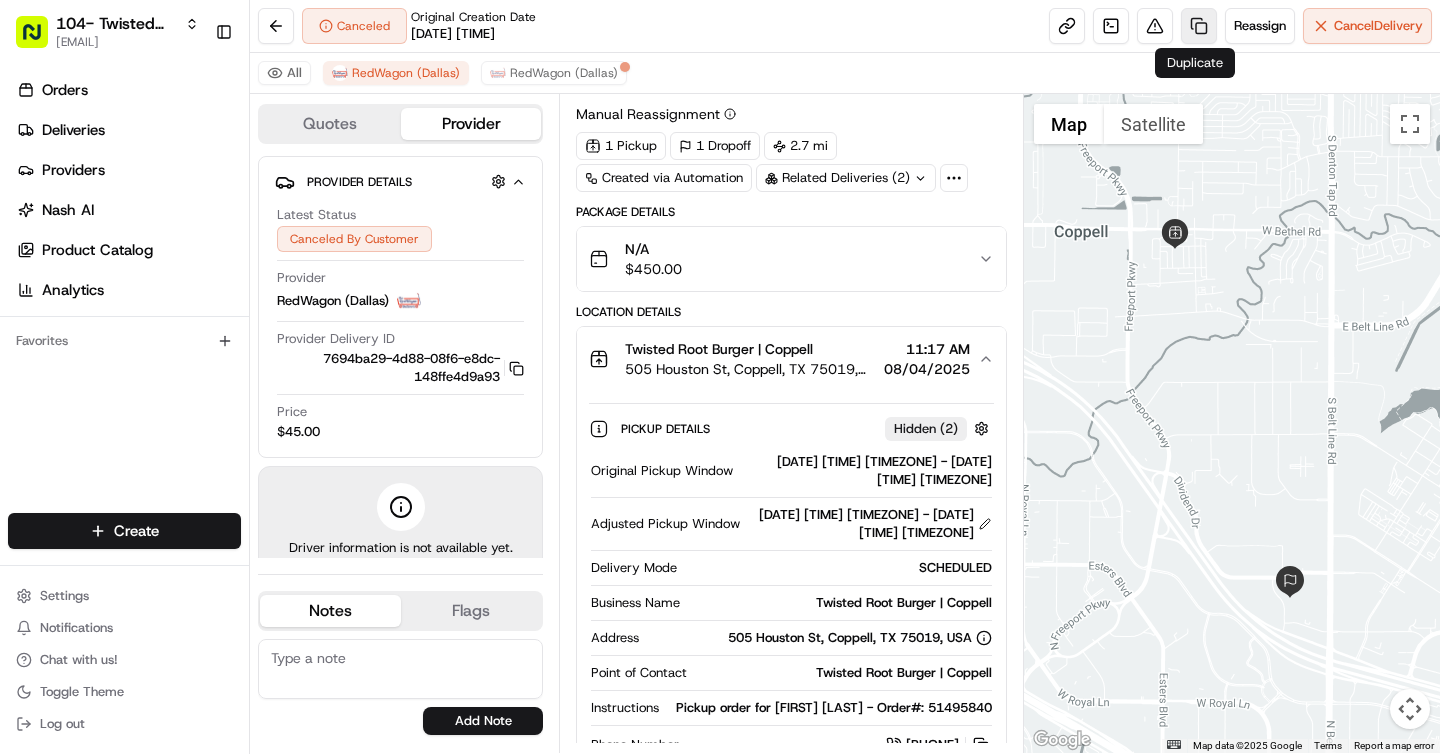 click at bounding box center (1199, 26) 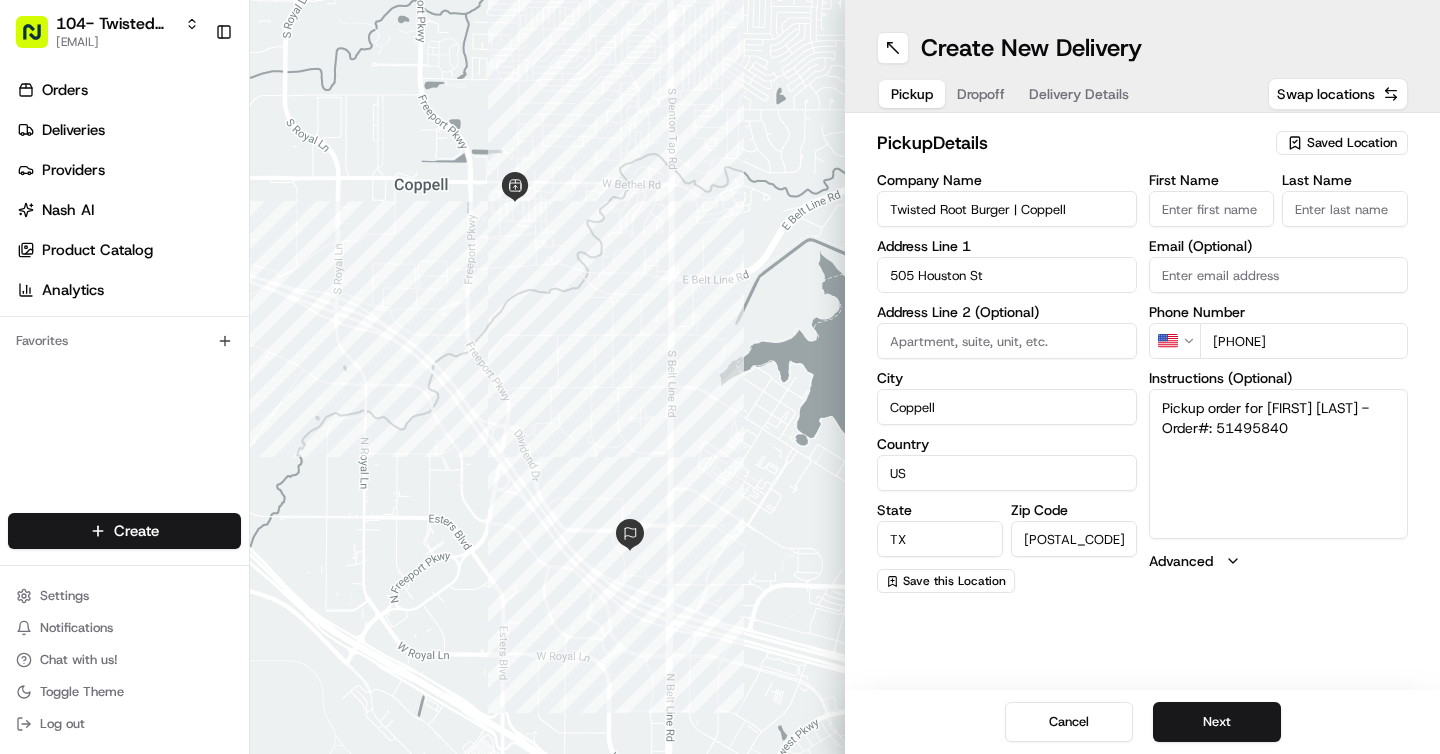 click on "Delivery Details" at bounding box center (1079, 94) 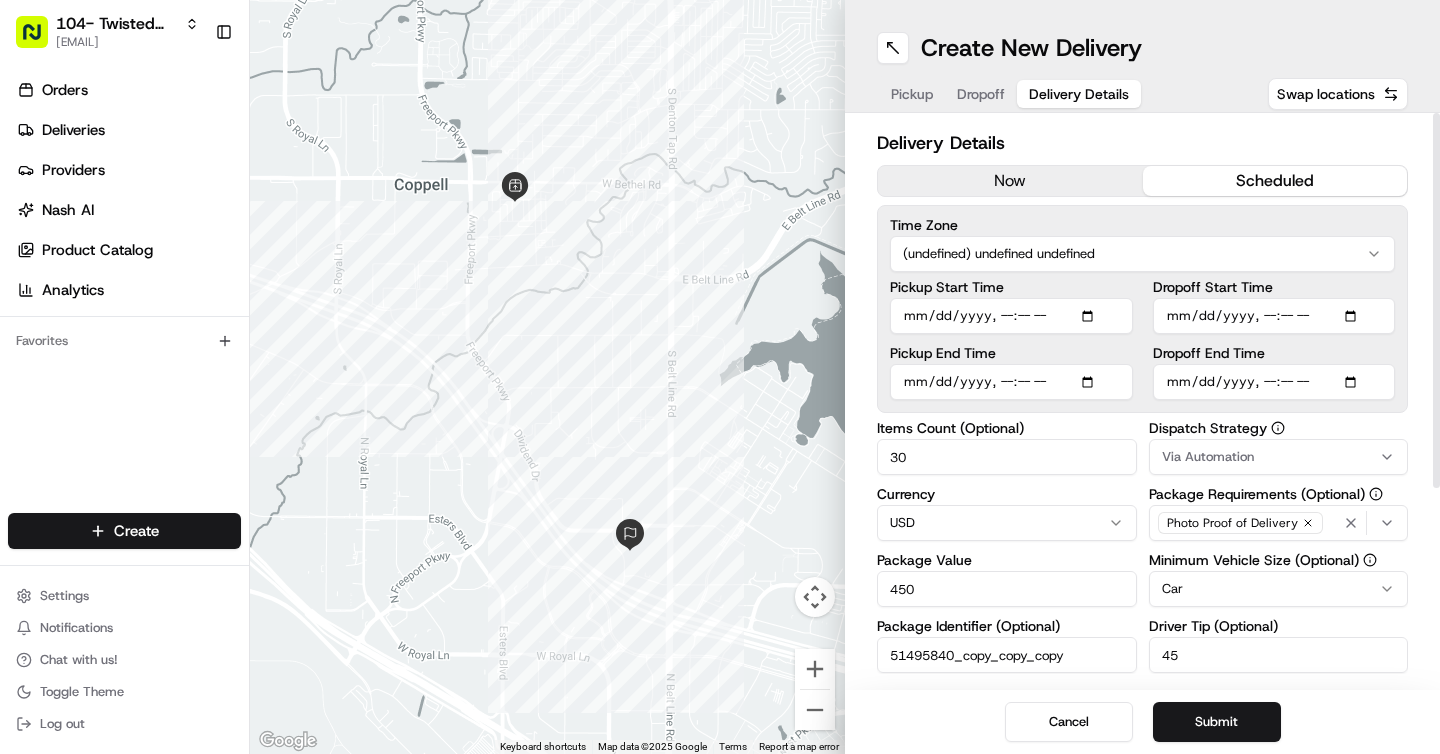 click on "104- Twisted Root Burger - Coppell brigitte@usenash.com Toggle Sidebar Orders Deliveries Providers Nash AI Product Catalog Analytics Favorites Main Menu Members & Organization Organization Users Roles Preferences Customization Portal Tracking Orchestration Automations Dispatch Strategy Optimization Strategy Shipping Labels Manifest Locations Pickup Locations Dropoff Locations Billing Billing Refund Requests Integrations Notification Triggers Webhooks API Keys Request Logs Other Feature Flags Create Settings Notifications Chat with us! Toggle Theme Log out ← Move left → Move right ↑ Move up ↓ Move down + Zoom in - Zoom out Home Jump left by 75% End Jump right by 75% Page Up Jump up by 75% Page Down Jump down by 75% Keyboard shortcuts Map Data Map data ©2025 Google Map data ©2025 Google 500 m  Click to toggle between metric and imperial units Terms Report a map error Create New Delivery Pickup Dropoff Delivery Details Swap locations Delivery Details now scheduled Time Zone 30 Currency" at bounding box center [720, 377] 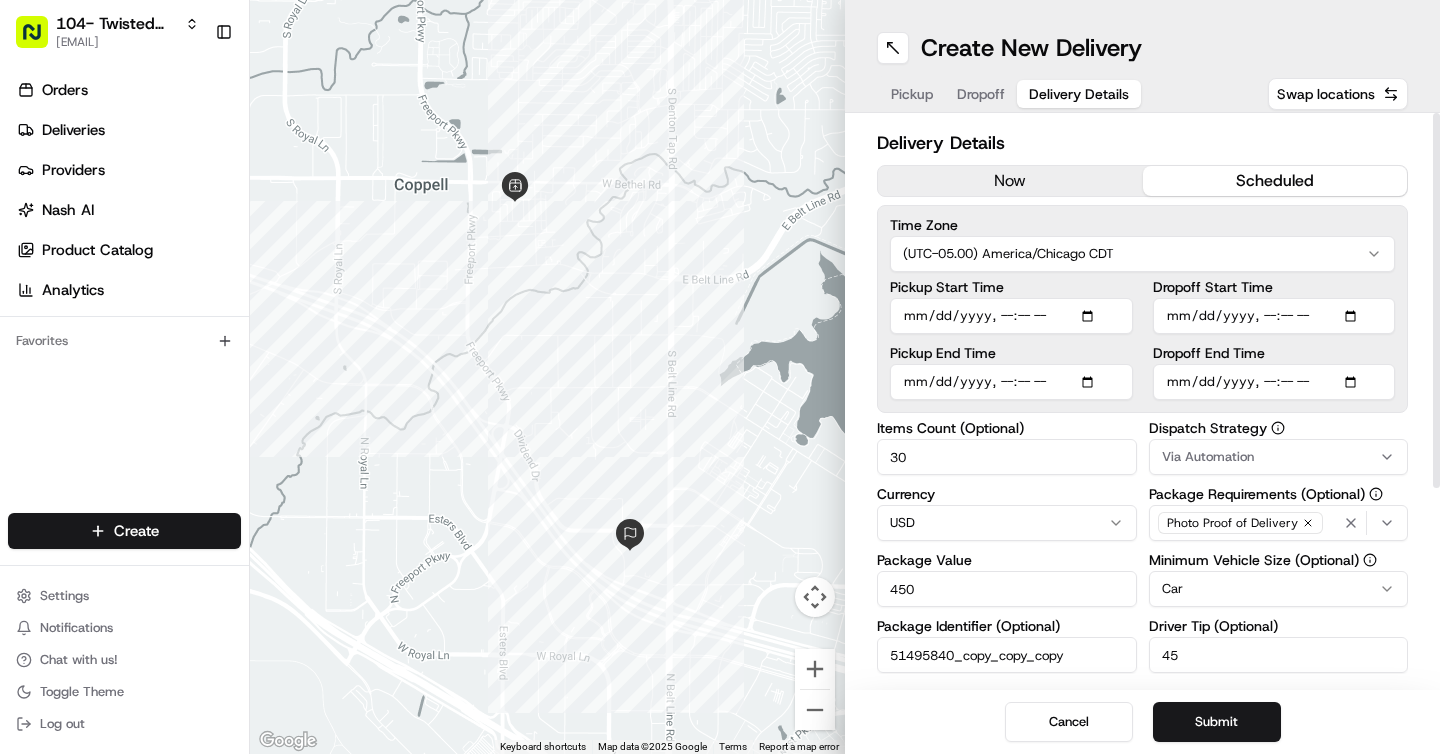 click on "Pickup Start Time" at bounding box center (1011, 316) 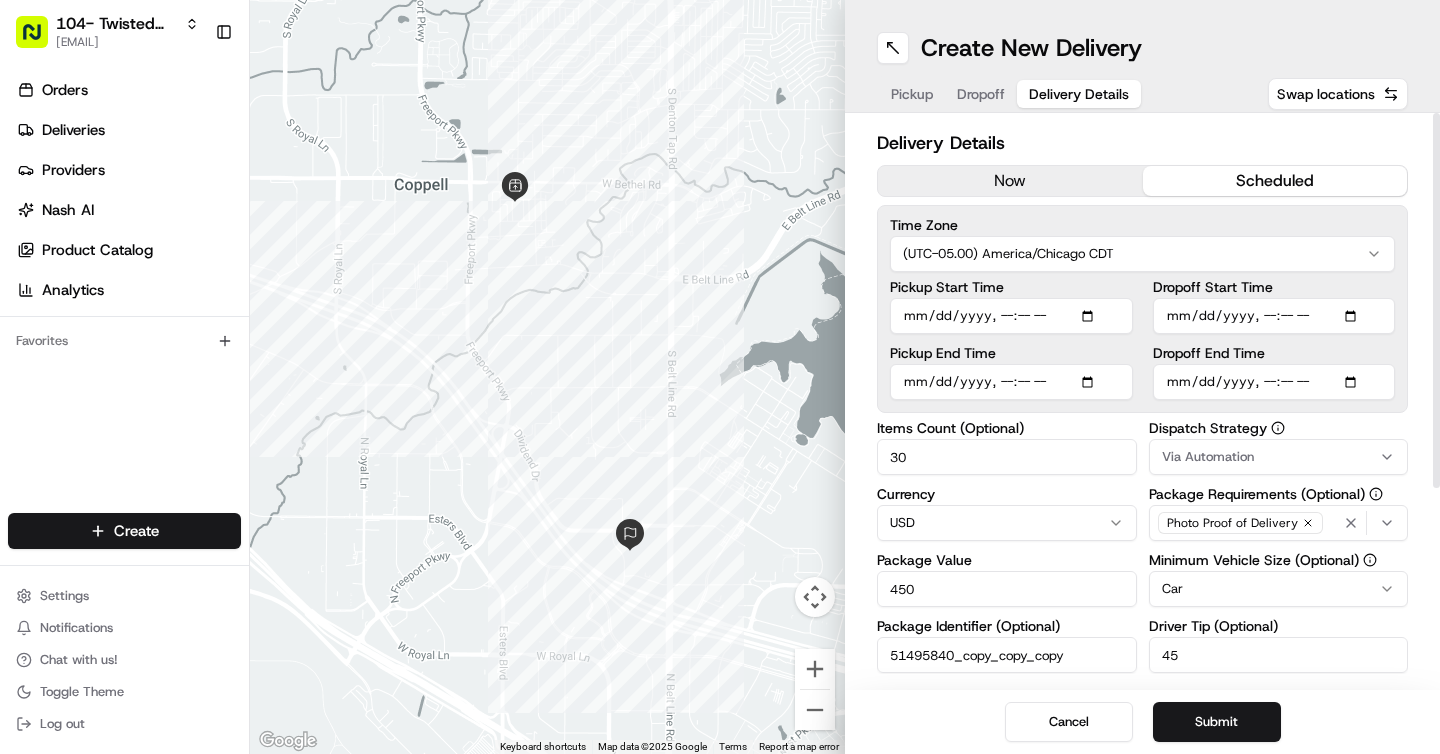 click on "Pickup End Time" at bounding box center (1011, 382) 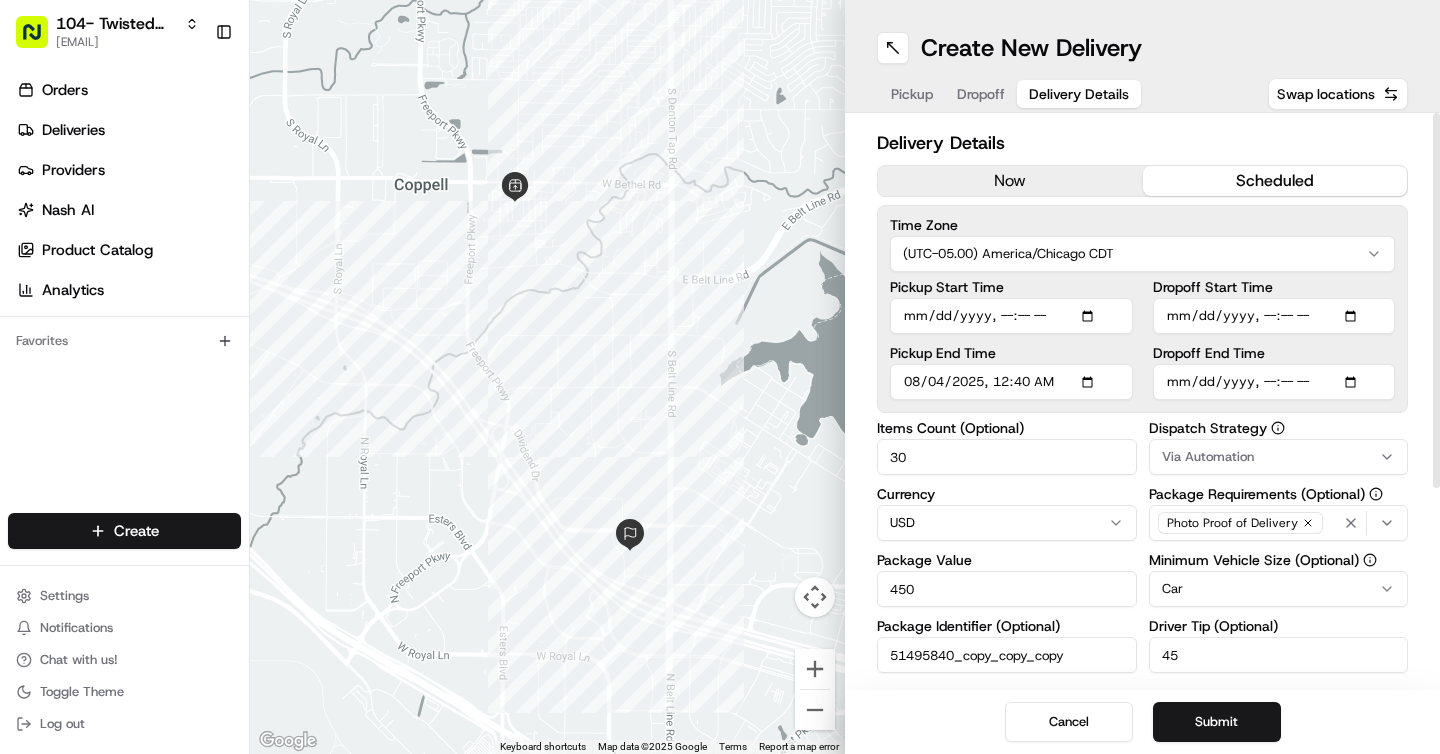 click on "Dropoff Start Time" at bounding box center (1274, 316) 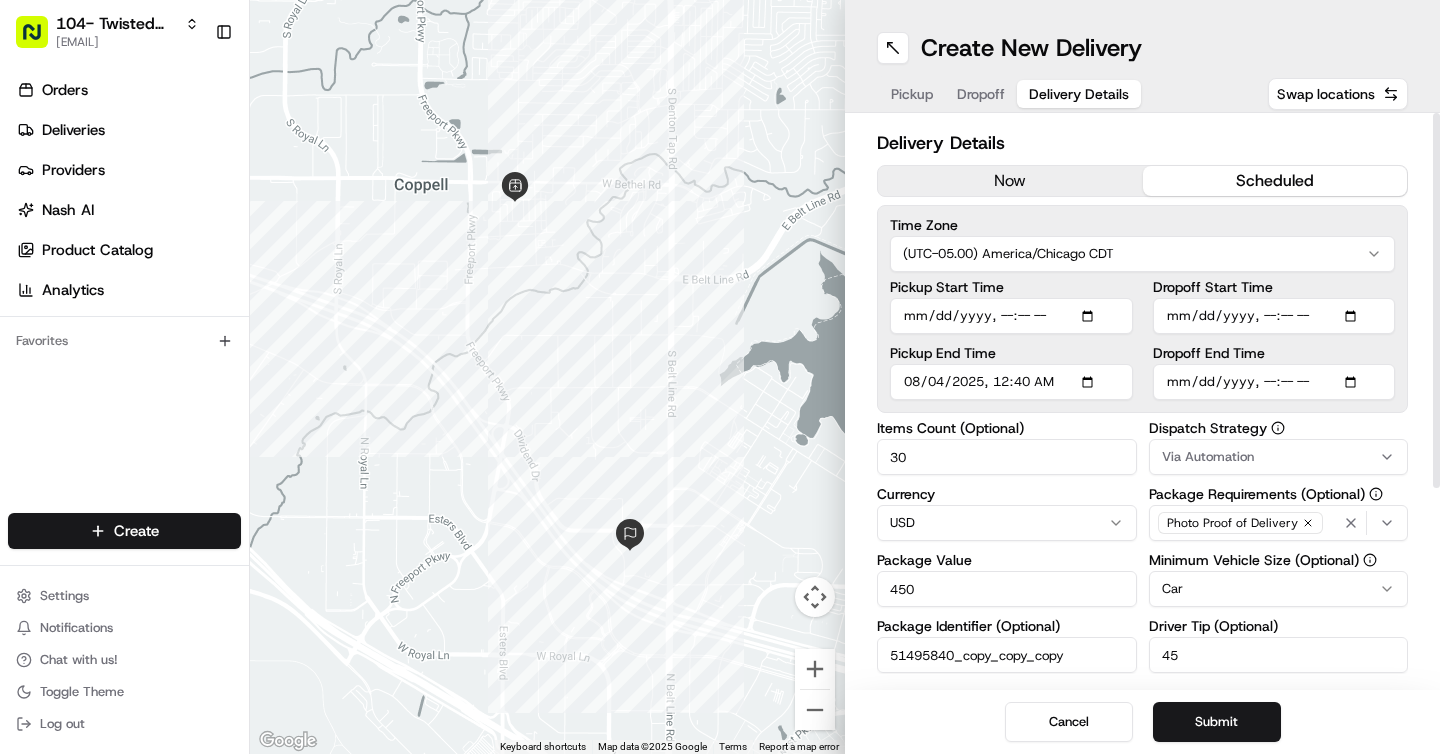 type on "2025-08-04T00:12" 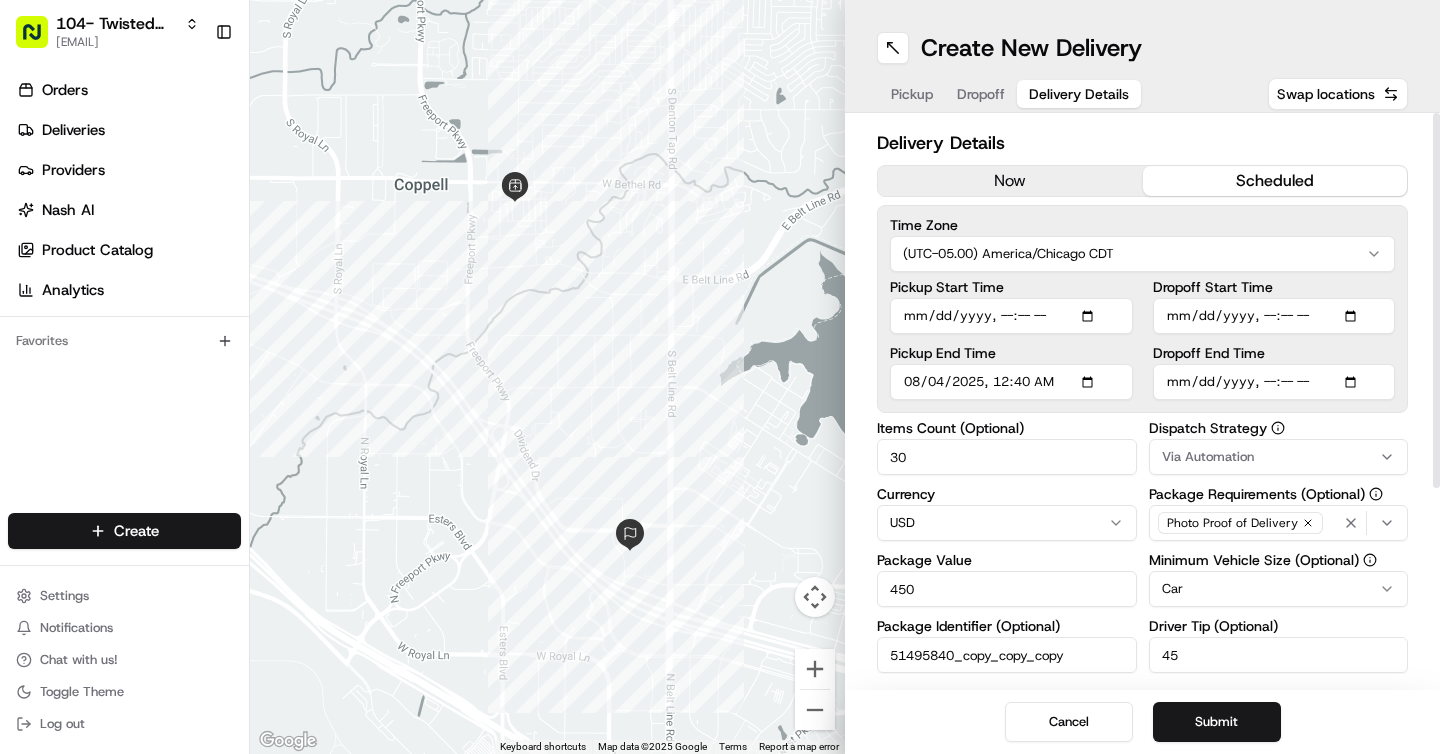 click on "Dropoff End Time" at bounding box center [1274, 382] 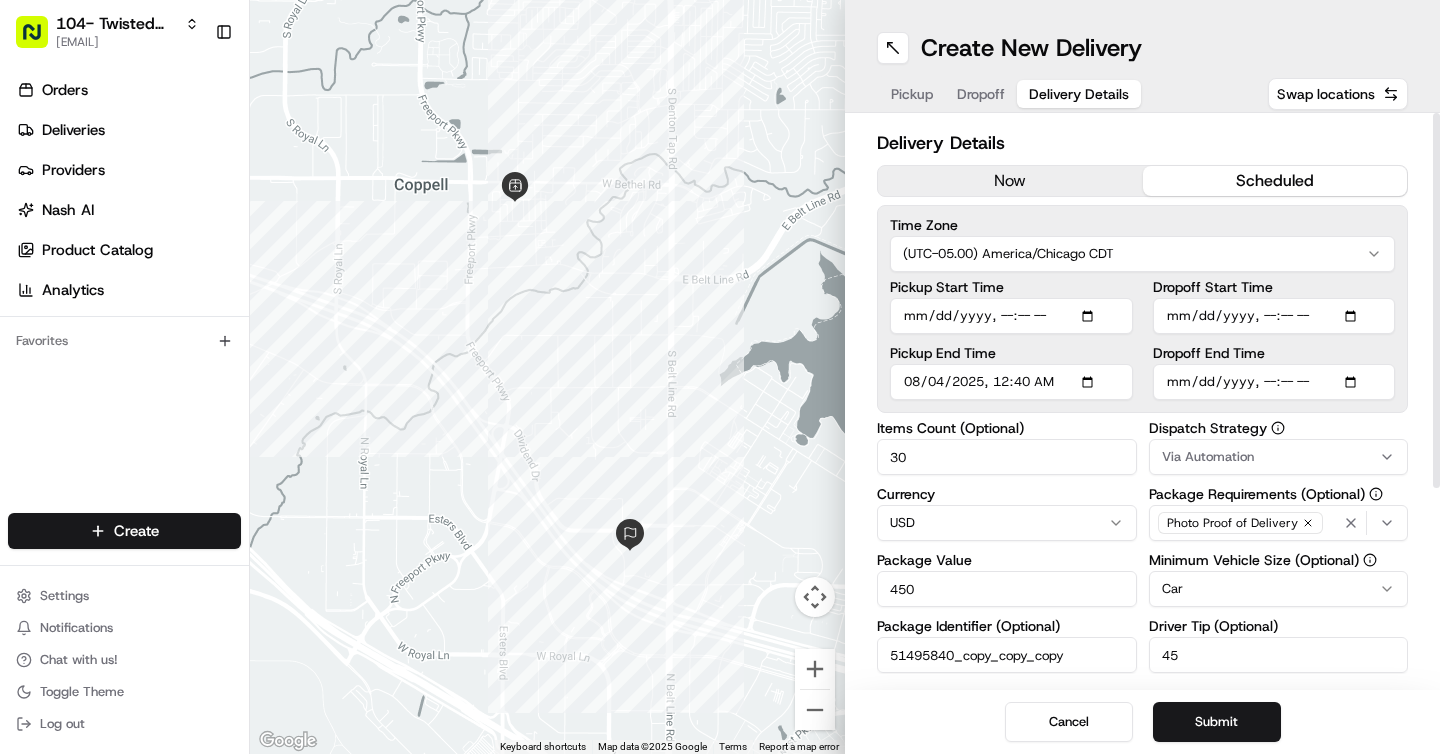 type on "2025-08-04T00:50" 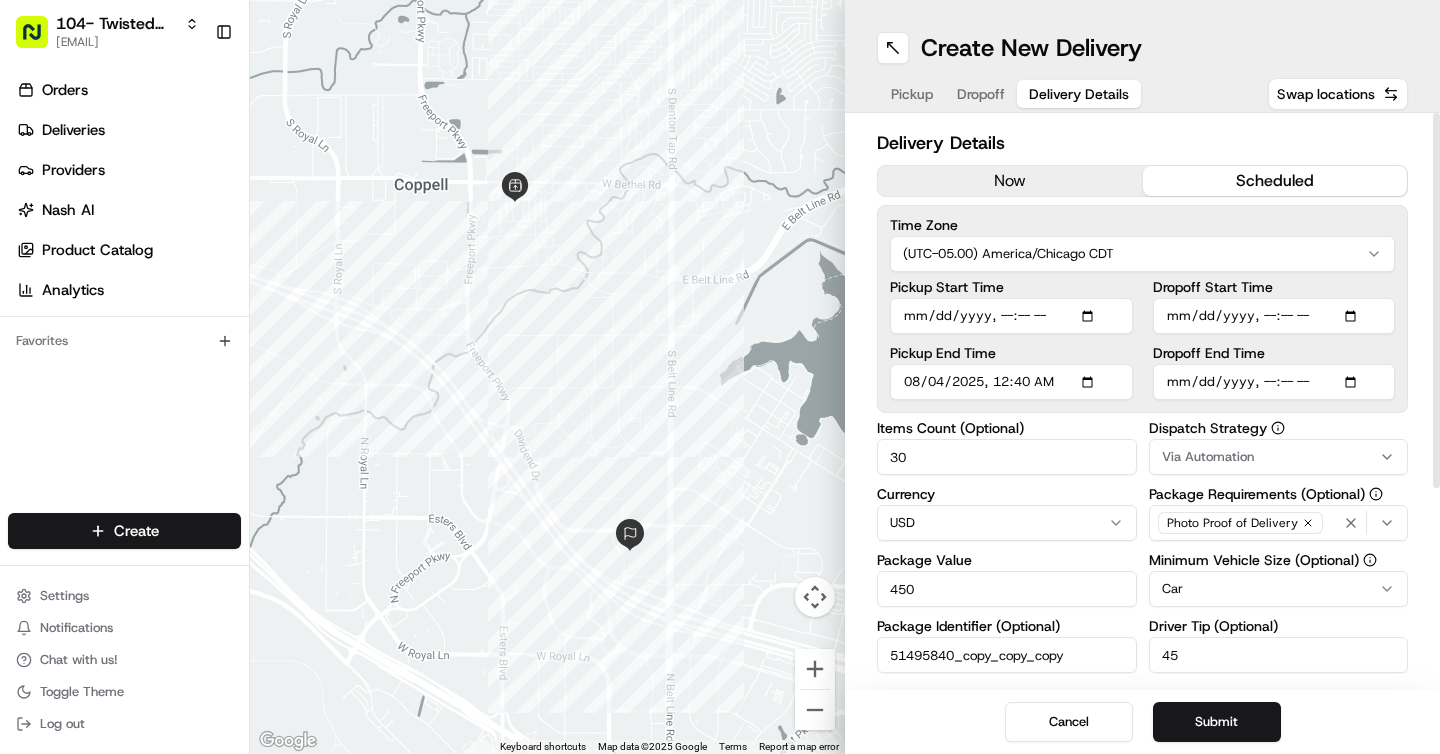 type on "2025-08-04T11:27" 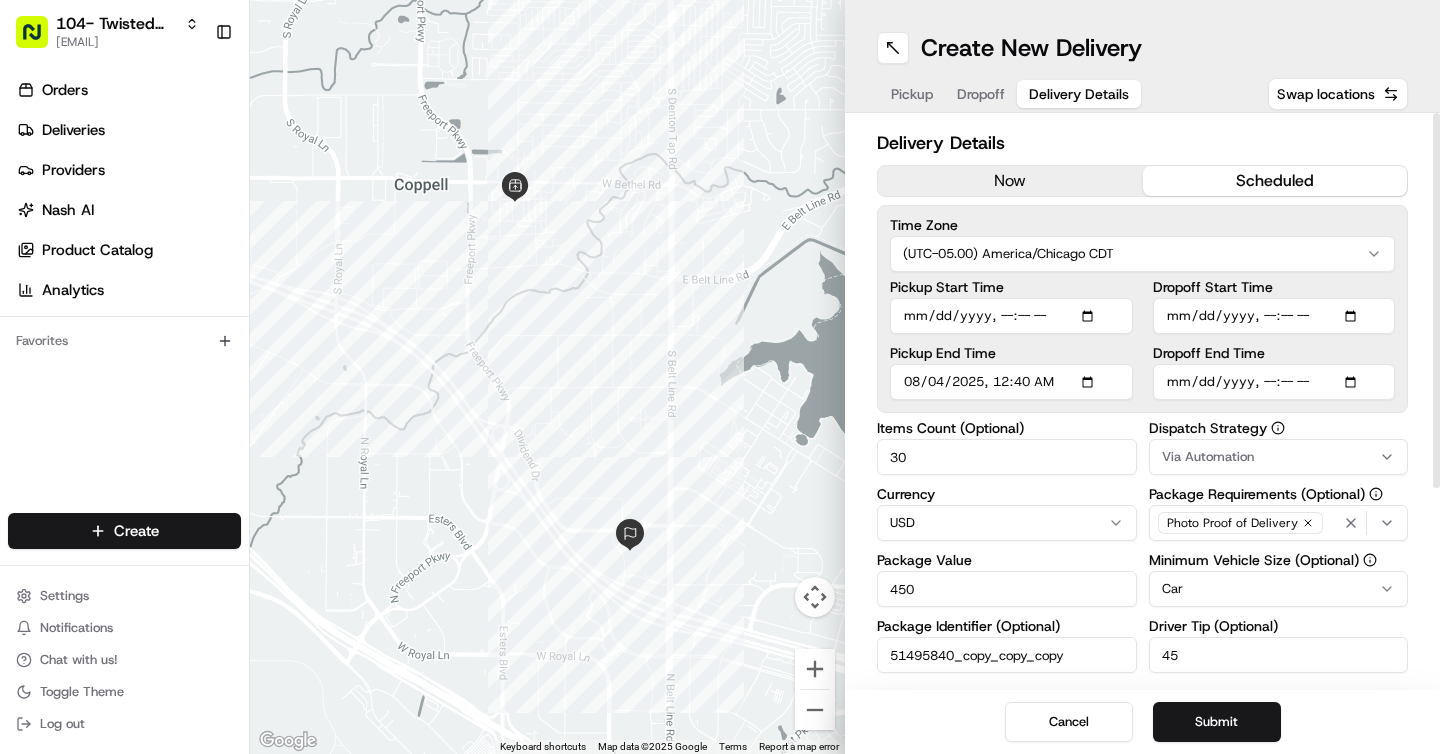 click on "Pickup End Time" at bounding box center (1011, 373) 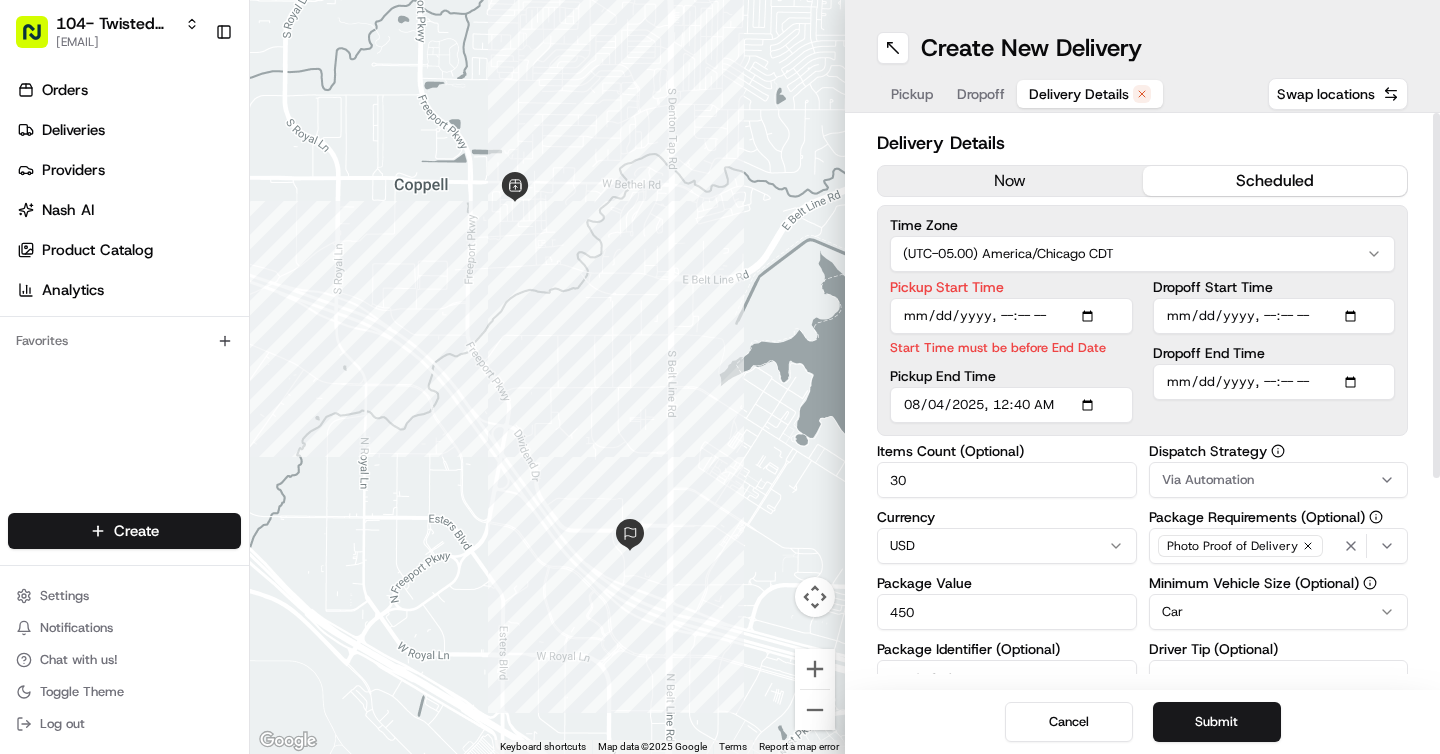 click on "Pickup End Time" at bounding box center (1011, 405) 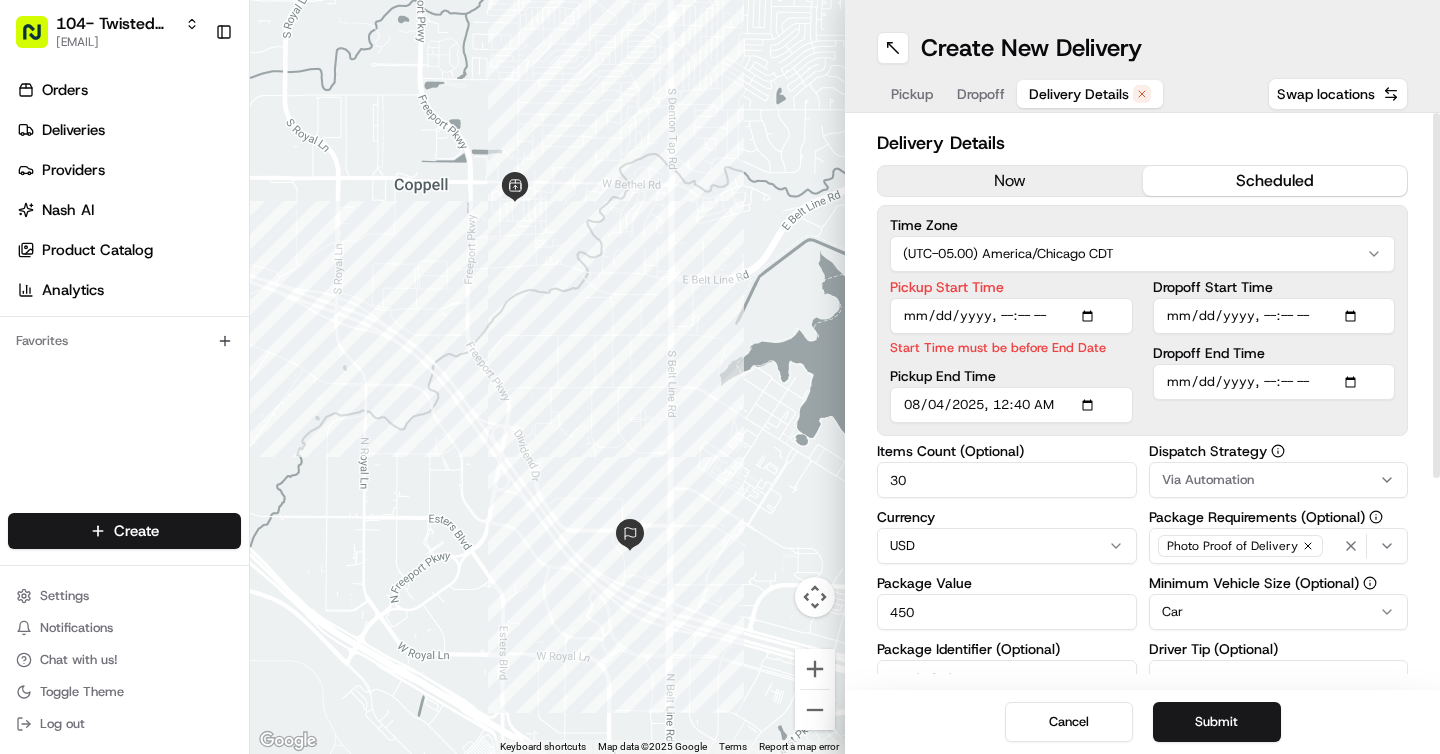 type on "2025-08-04T11:50" 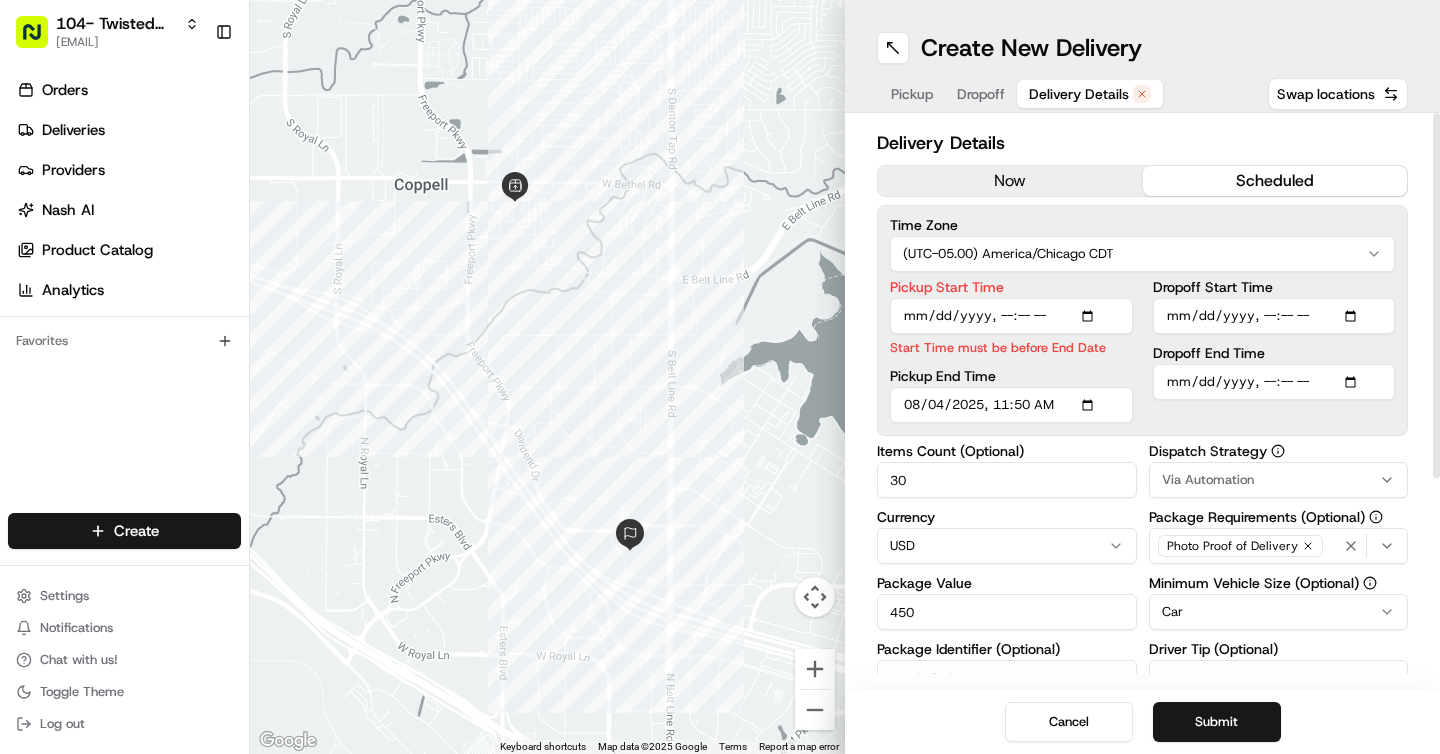 click on "Dropoff End Time" at bounding box center (1274, 382) 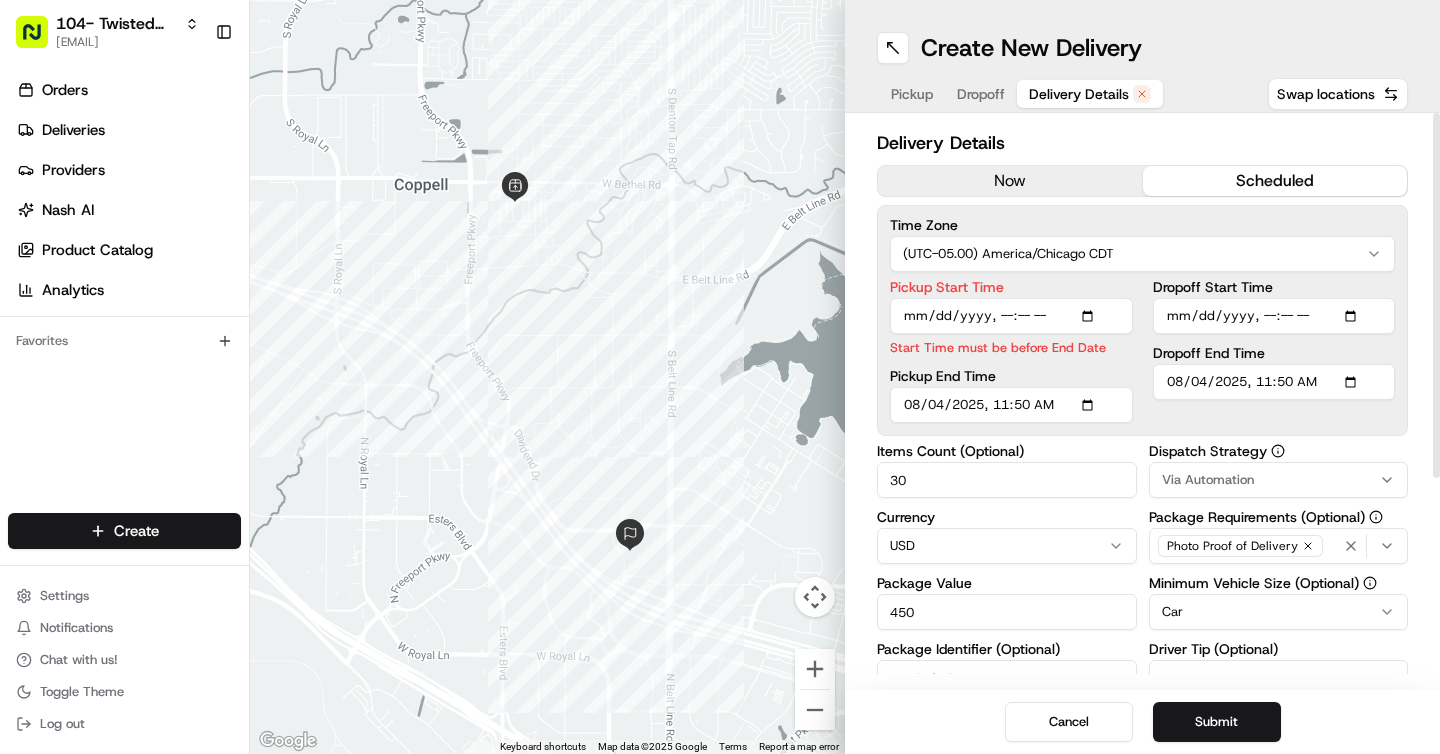 click on "Dropoff Start Time" at bounding box center (1274, 316) 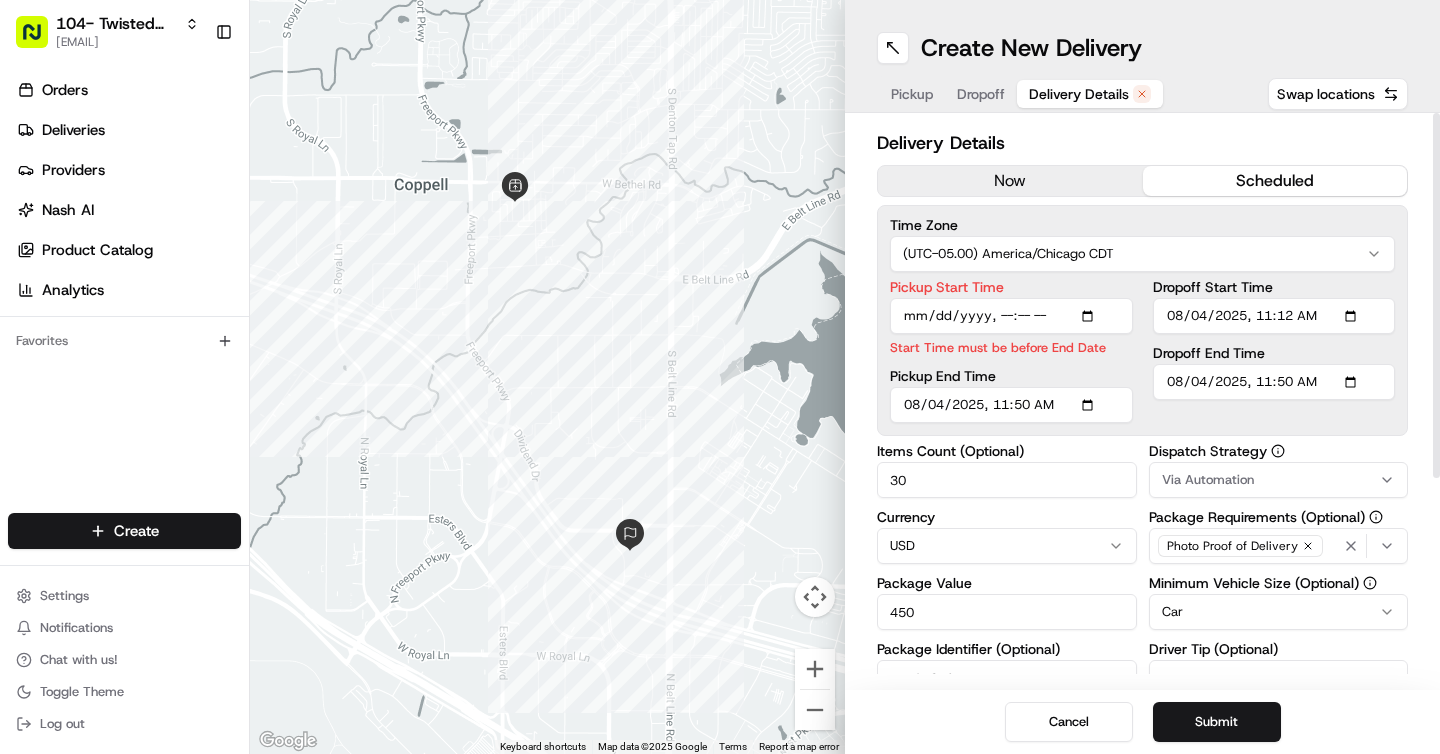 click on "Time Zone" at bounding box center [1142, 225] 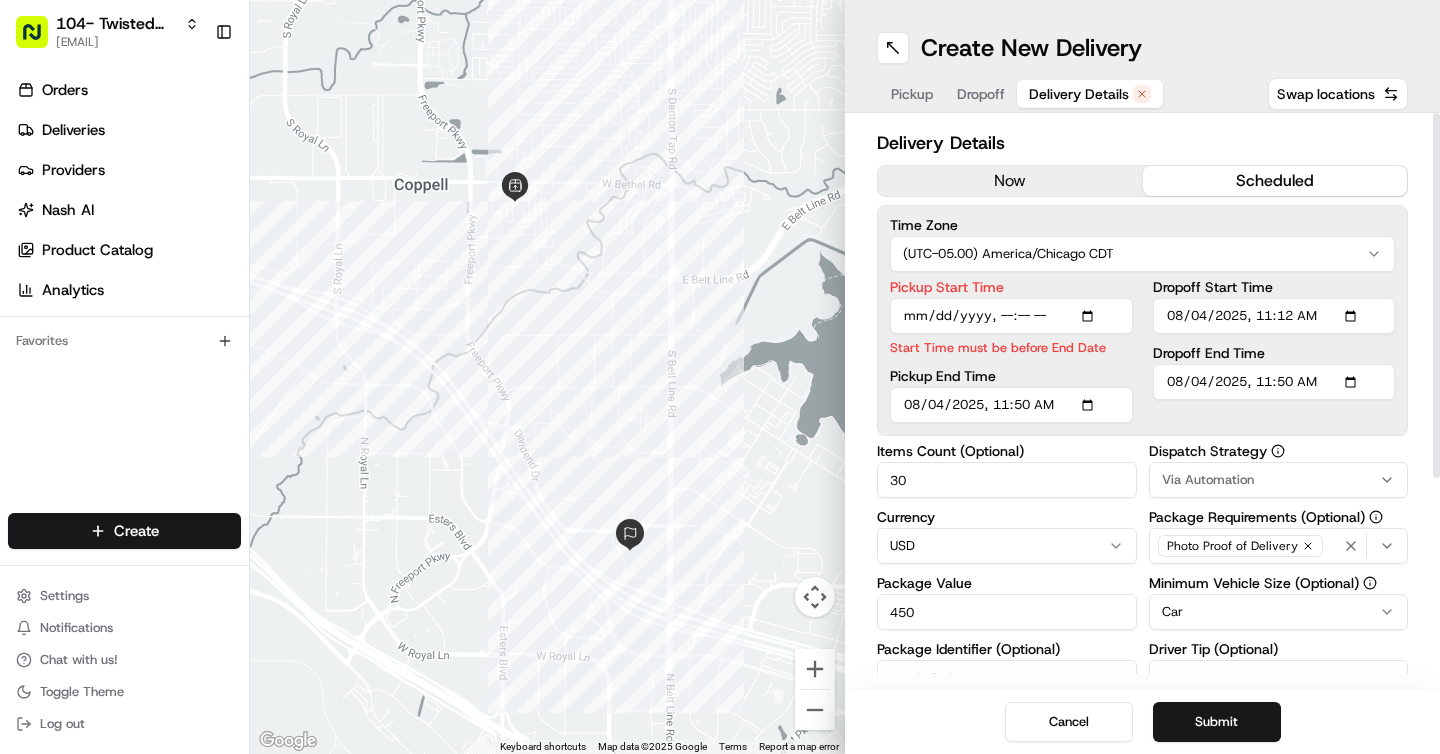 click on "Delivery Details now scheduled Time Zone (UTC-05.00) America/Chicago CDT Pickup Start Time Start Time must be before End Date Pickup End Time Dropoff Start Time Dropoff End Time Items Count (Optional) 30 Currency USD Package Value 450 Package Identifier (Optional) 51495840_copy_copy_copy Description (Optional) N/A Dispatch Strategy Via Automation Package Requirements (Optional) Photo Proof of Delivery Minimum Vehicle Size (Optional) Car Driver Tip (Optional) 45 $ 5 $ 10 $ 15 $ 30 $ 50 Package Items ( 0 ) Total Package Dimensions (Optional) Advanced (Optional)" at bounding box center [1142, 401] 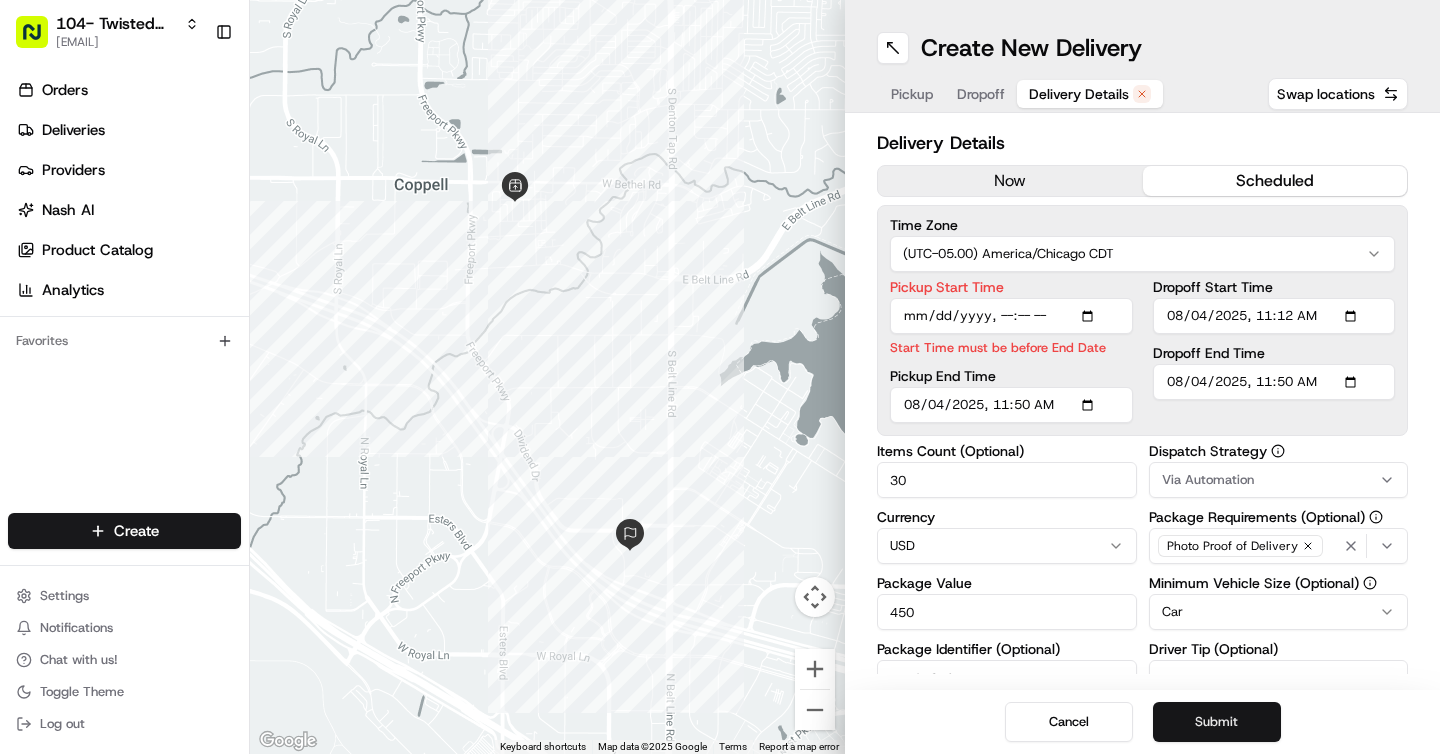 click on "Submit" at bounding box center [1217, 722] 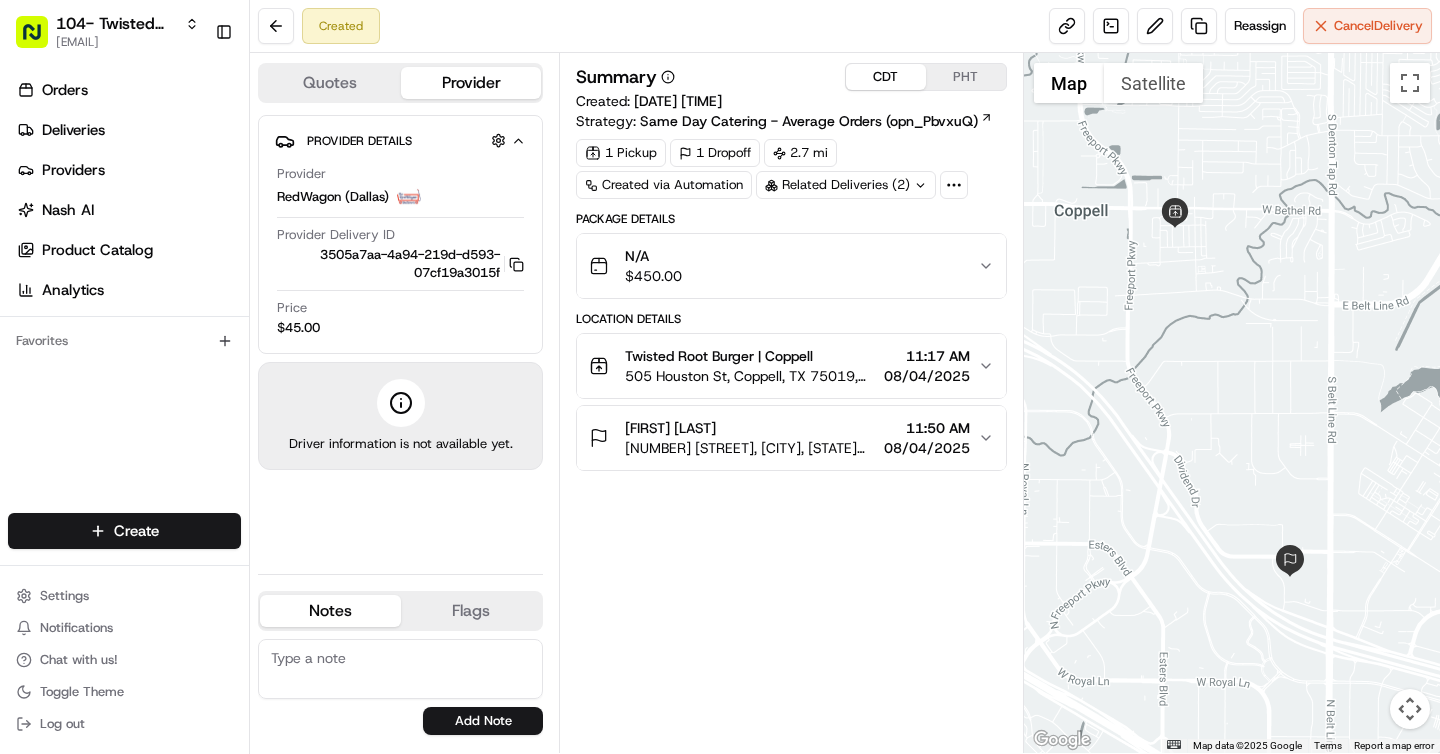 click on "PHT" at bounding box center (966, 77) 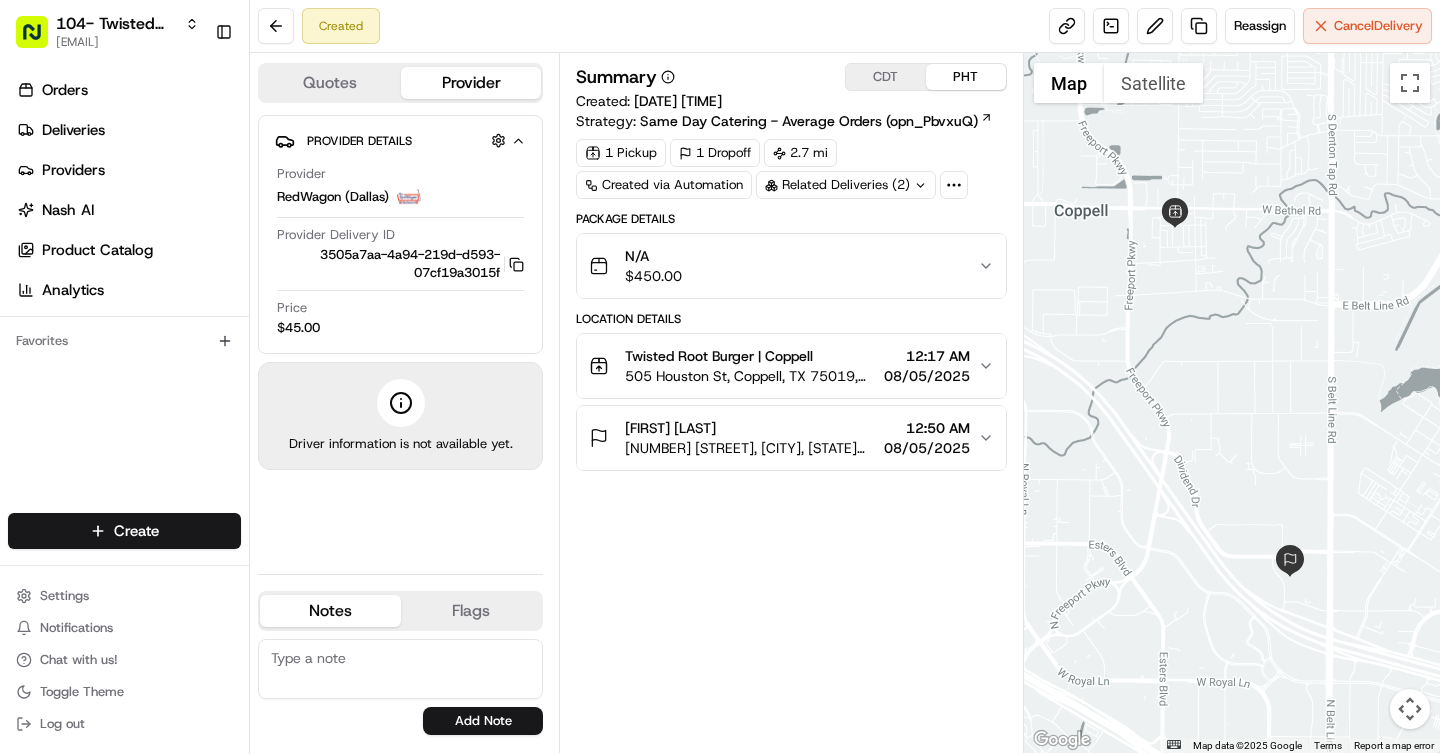 click on "Summary CDT PHT Created:   08/04/2025 11:54 AM Strategy:   Same Day Catering - Average Orders (opn_PbvxuQ) 1   Pickup 1   Dropoff 2.7 mi Created via Automation Related Deliveries   (2) Package Details N/A $ 450.00 Location Details Twisted Root Burger | Coppell 505 Houston St, Coppell, TX 75019, USA 12:17 AM 08/05/2025  Laura Delin 1560 Point W Blvd, Coppell, TX 75019, USA 12:50 AM 08/05/2025" at bounding box center [791, 403] 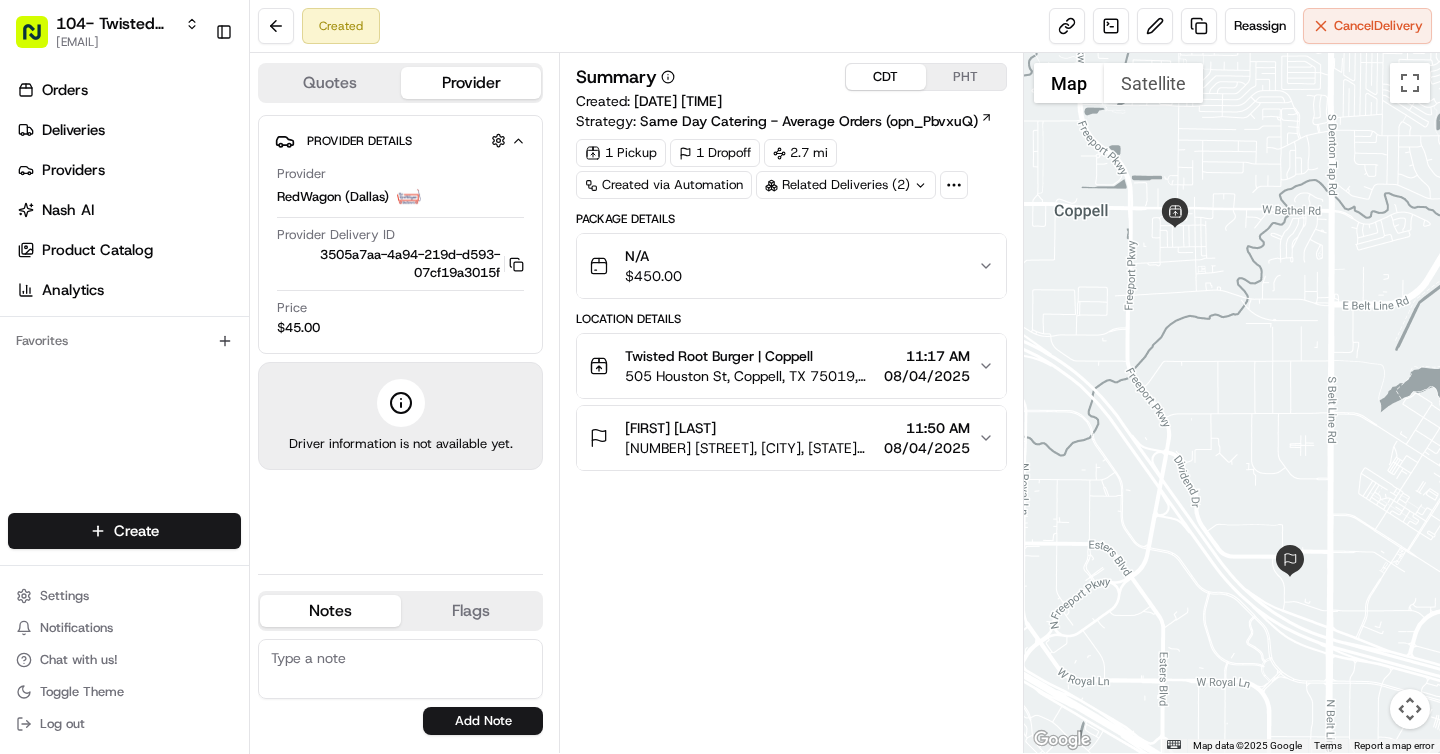 click on "505 Houston St, Coppell, TX 75019, USA" at bounding box center (750, 376) 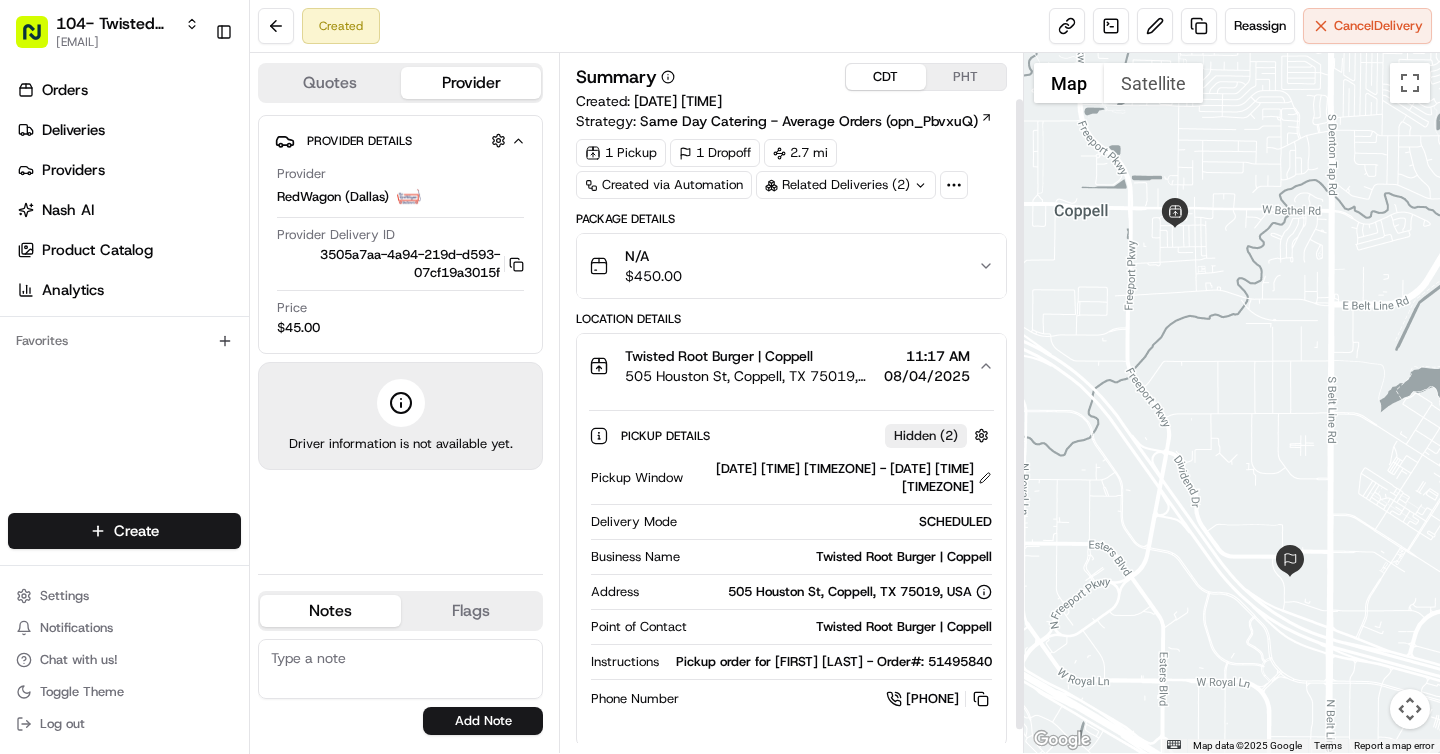 scroll, scrollTop: 76, scrollLeft: 0, axis: vertical 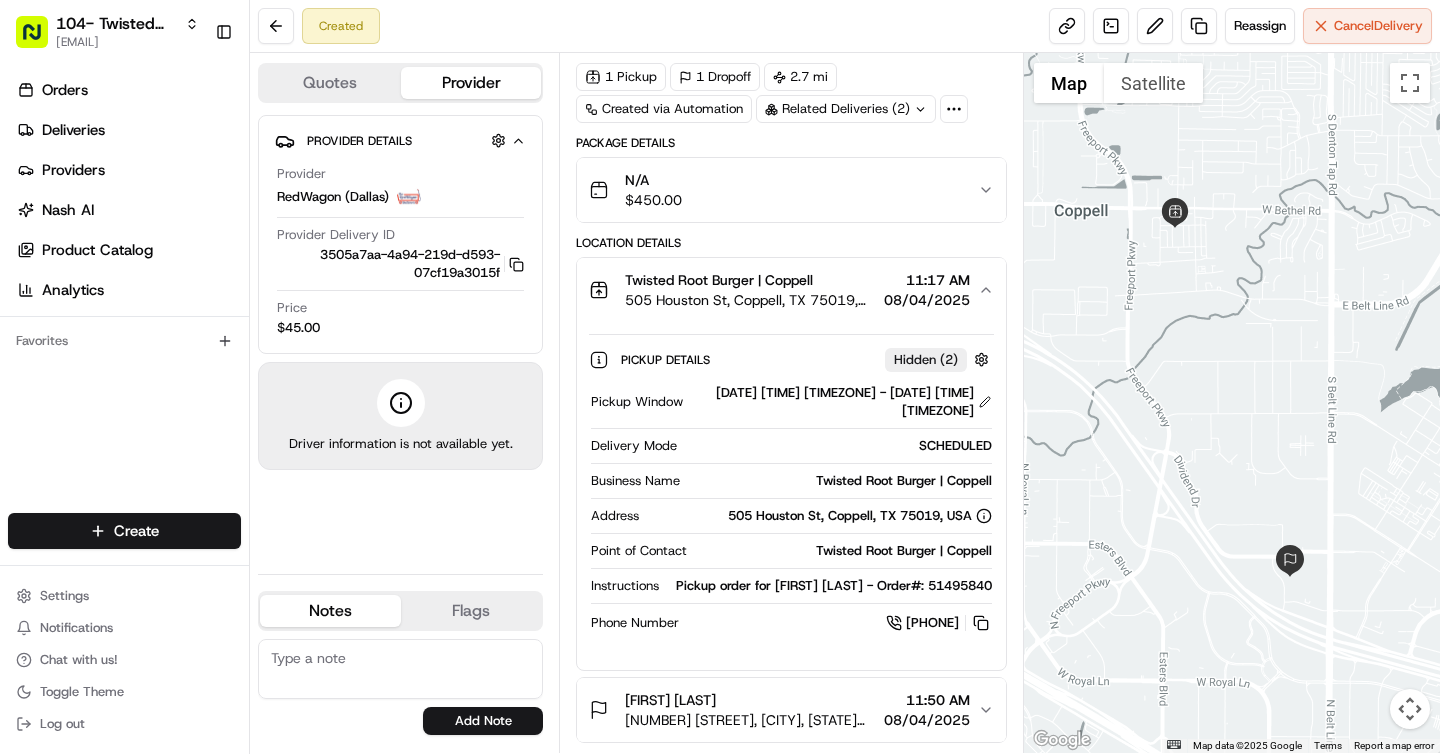 type 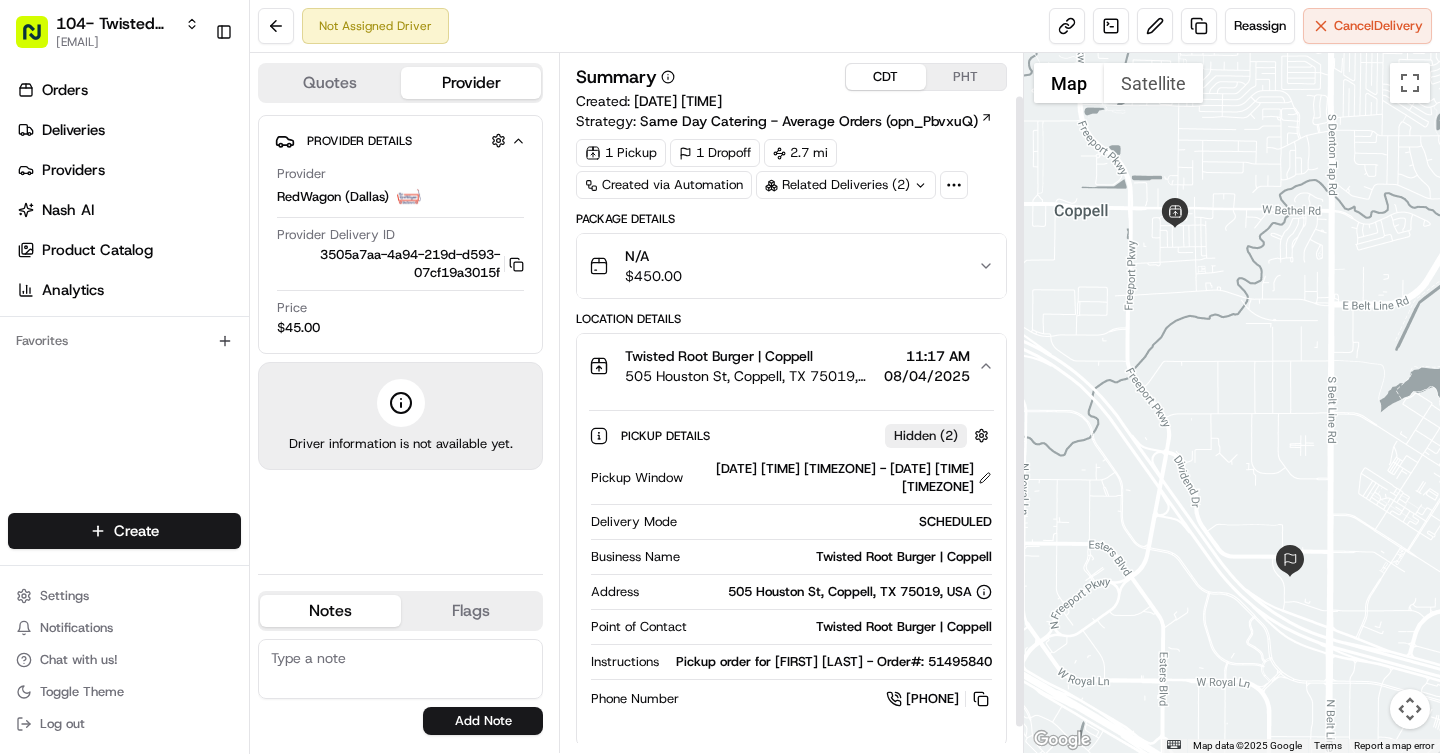 scroll, scrollTop: 76, scrollLeft: 0, axis: vertical 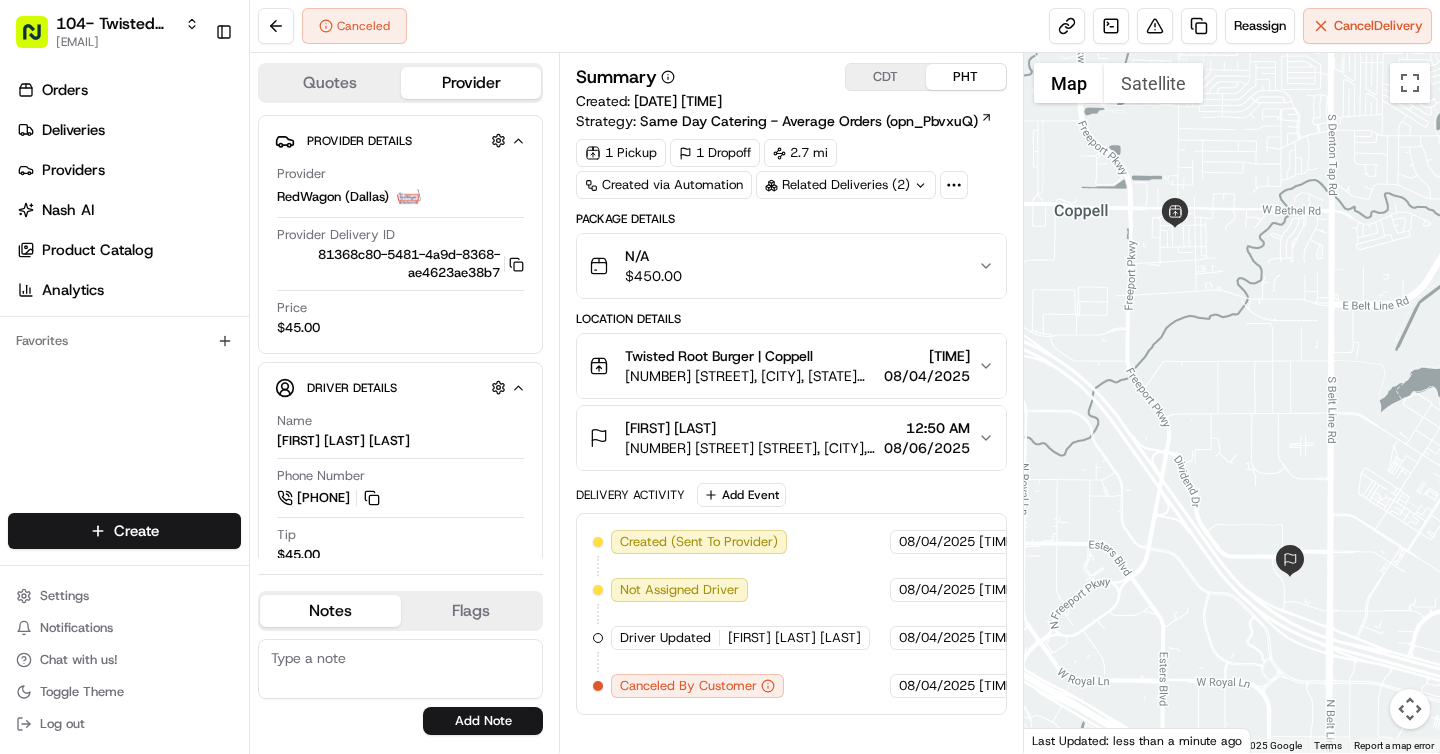 click on "CDT" at bounding box center [886, 77] 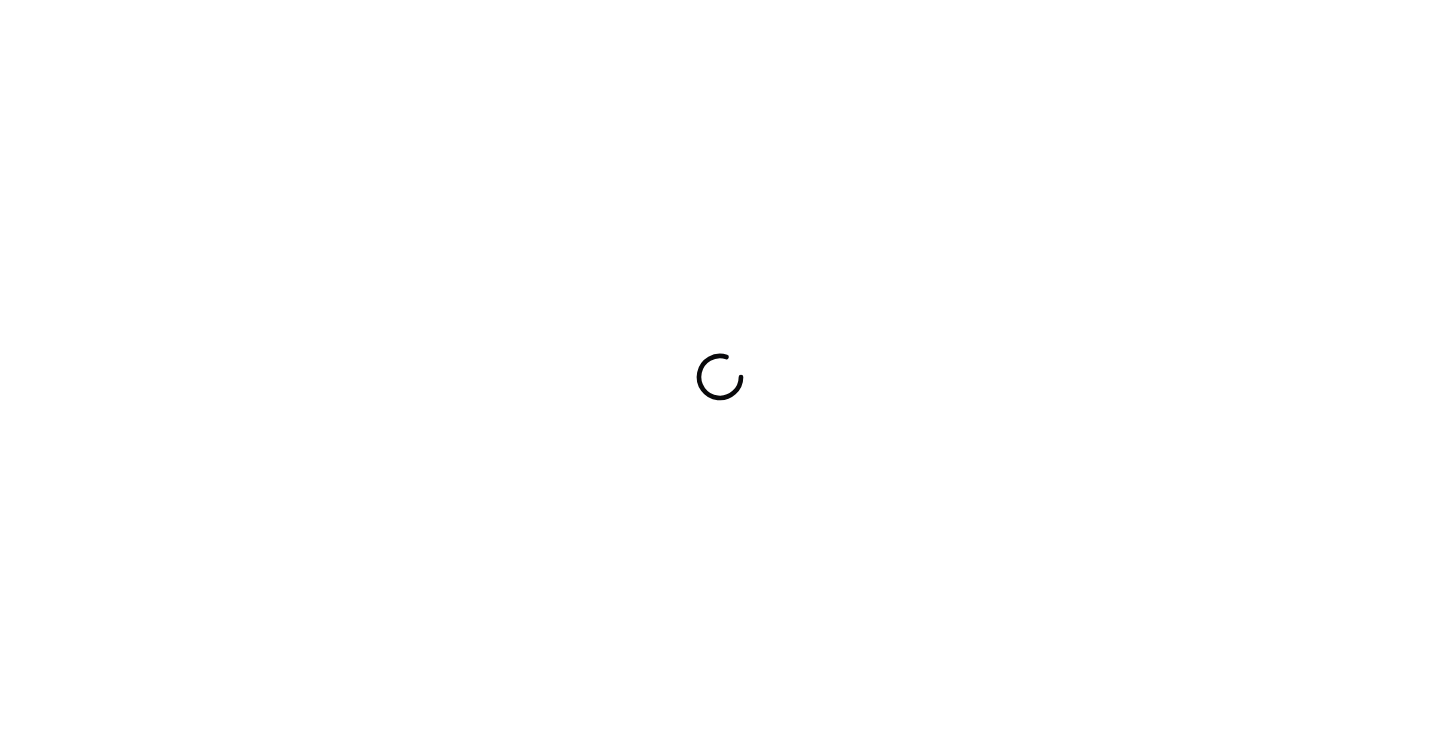 scroll, scrollTop: 0, scrollLeft: 0, axis: both 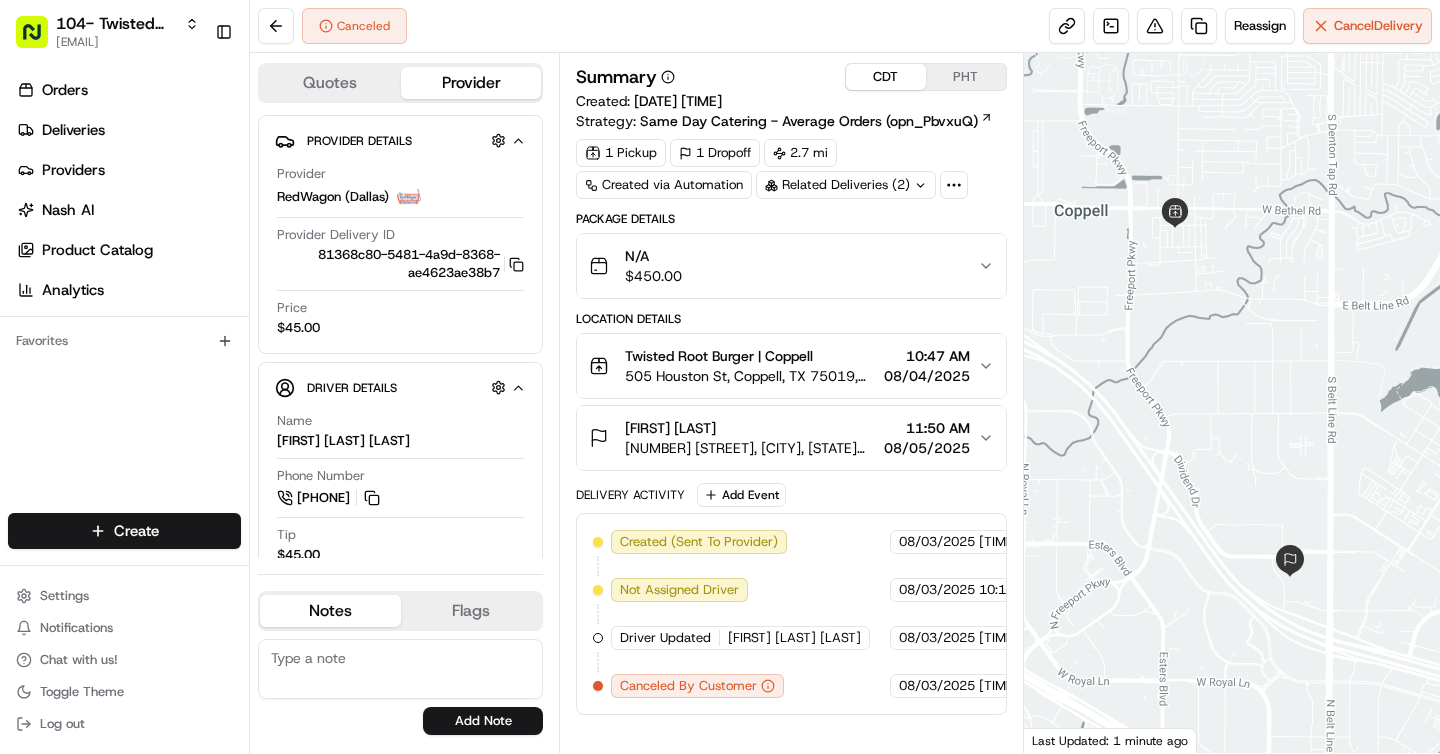 click on "CDT" at bounding box center [886, 77] 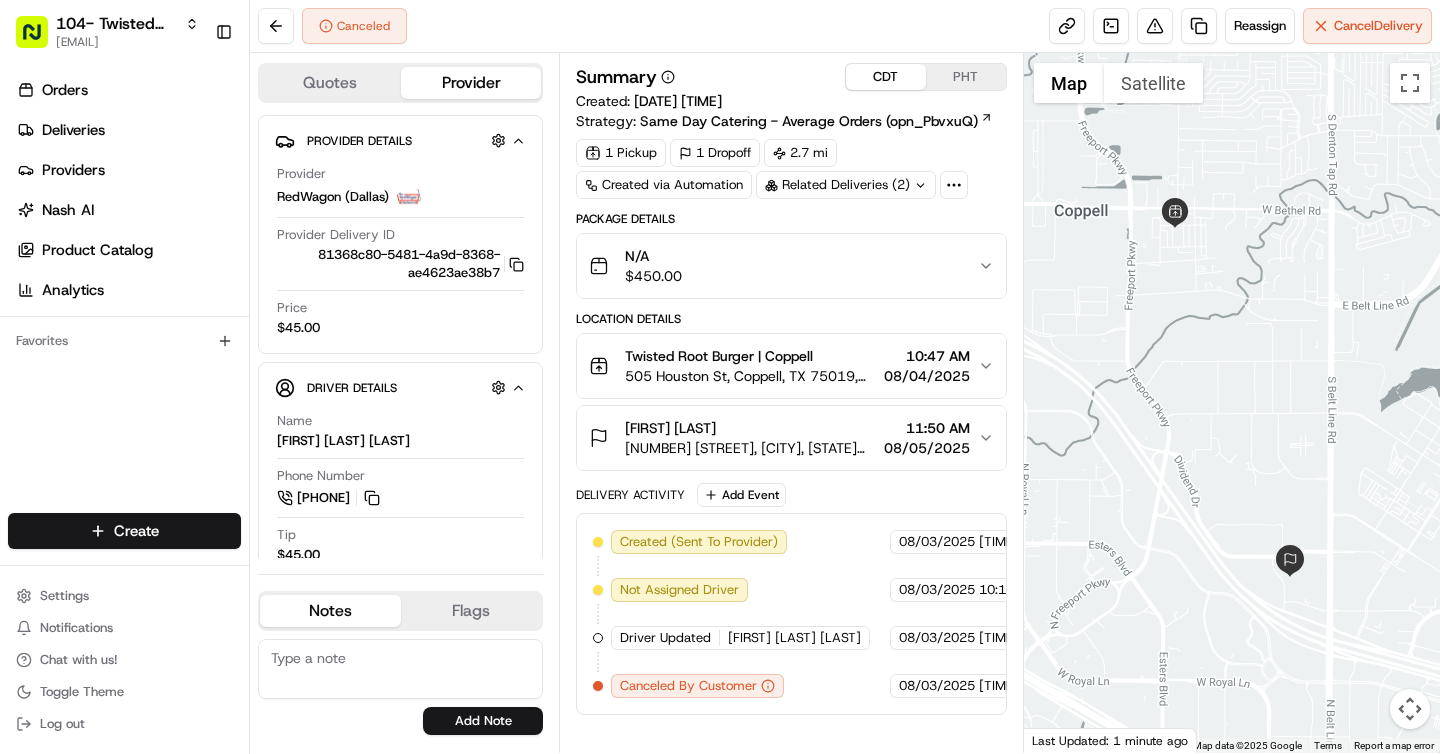 scroll, scrollTop: 0, scrollLeft: 0, axis: both 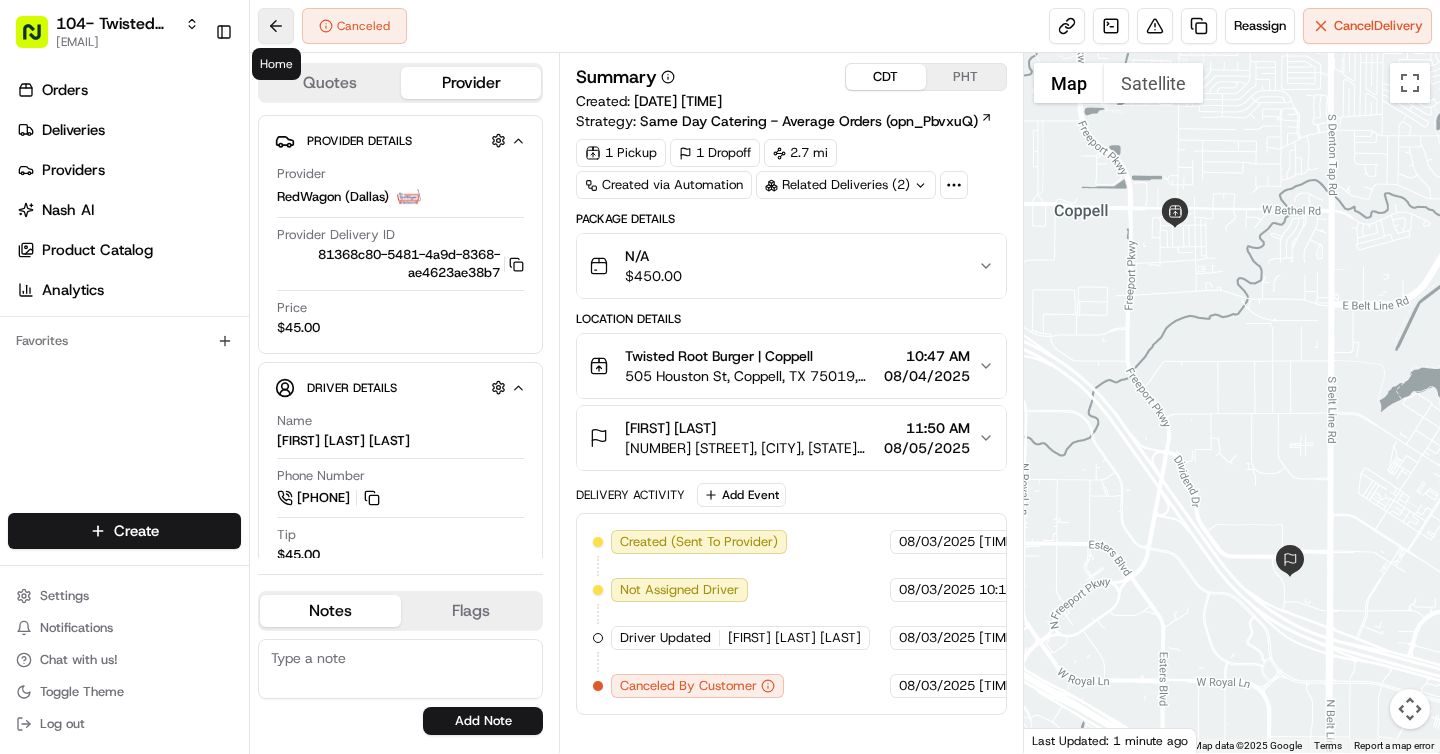 click at bounding box center [276, 26] 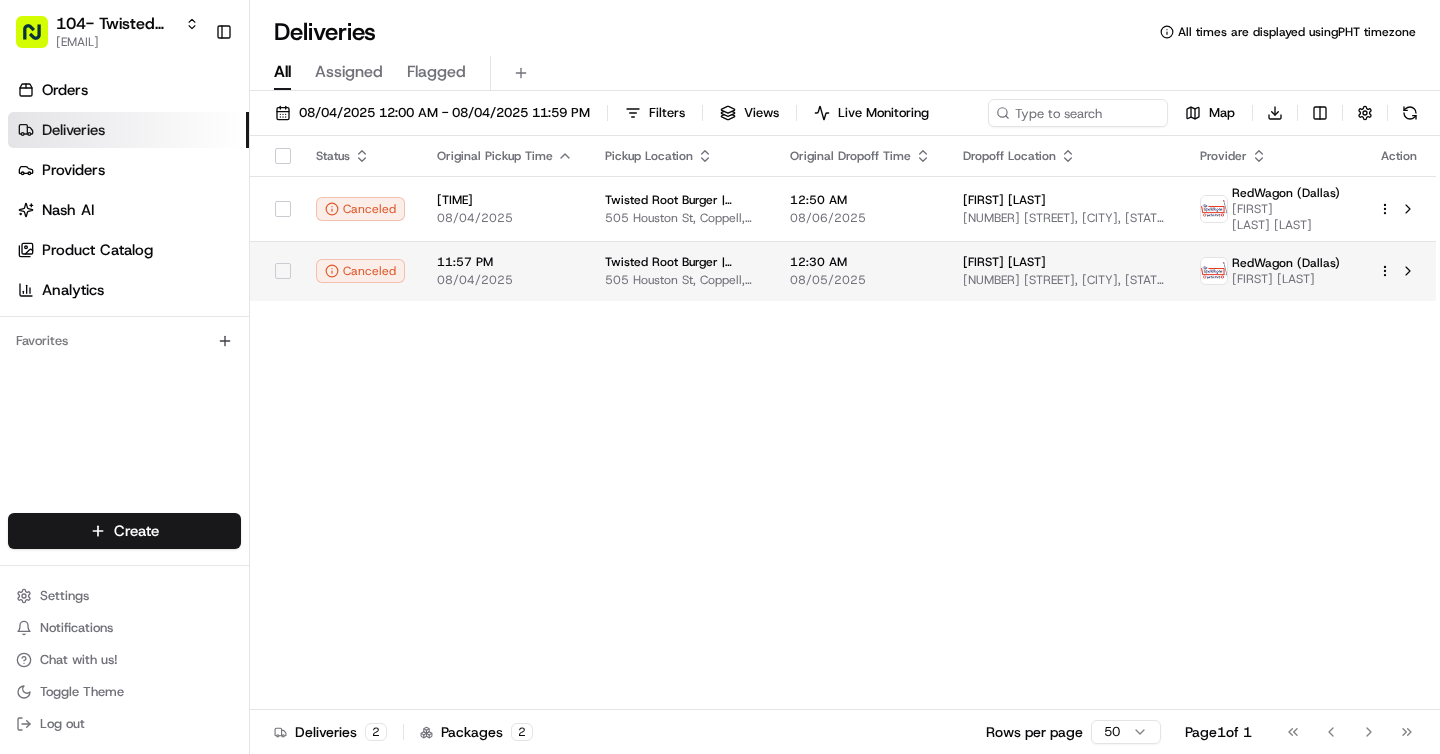 click on "12:30 AM" at bounding box center [860, 262] 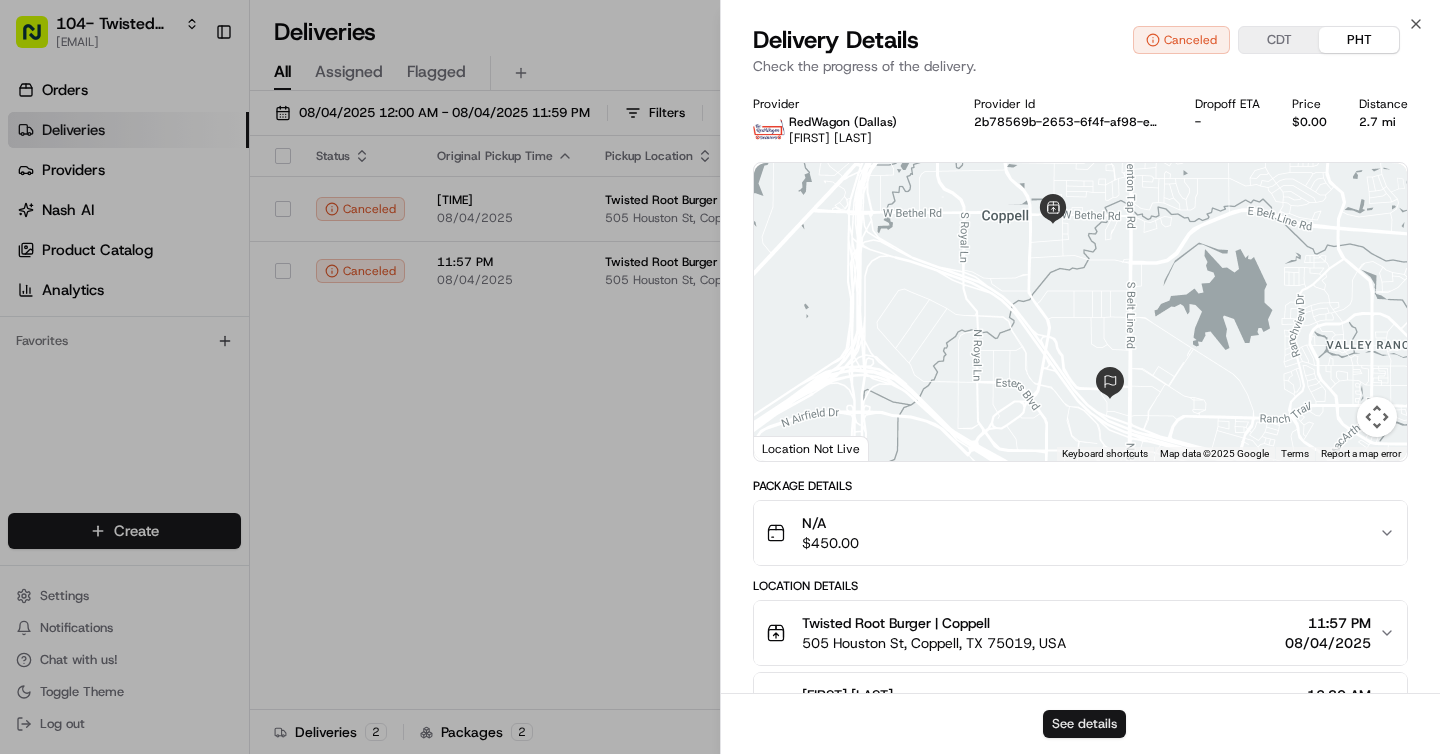 click on "See details" at bounding box center (1084, 724) 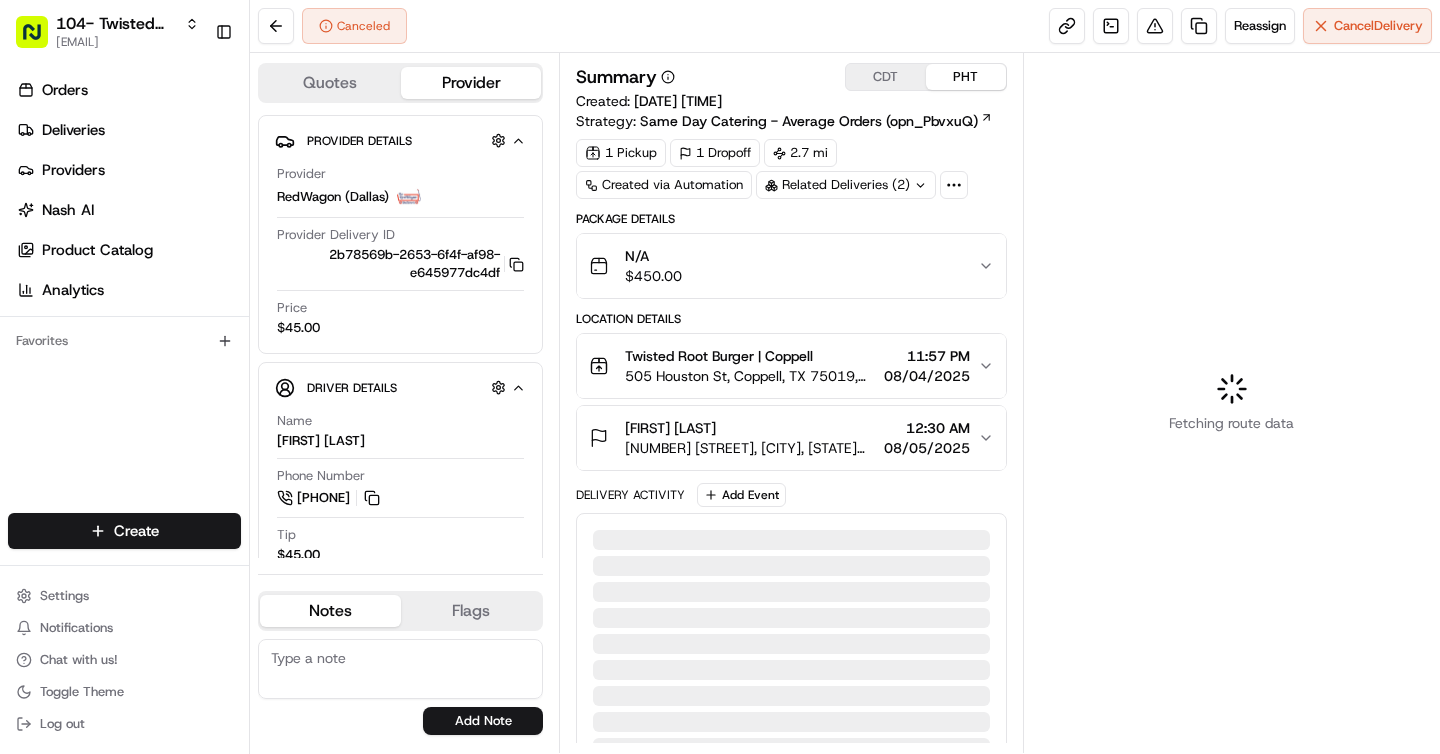 scroll, scrollTop: 0, scrollLeft: 0, axis: both 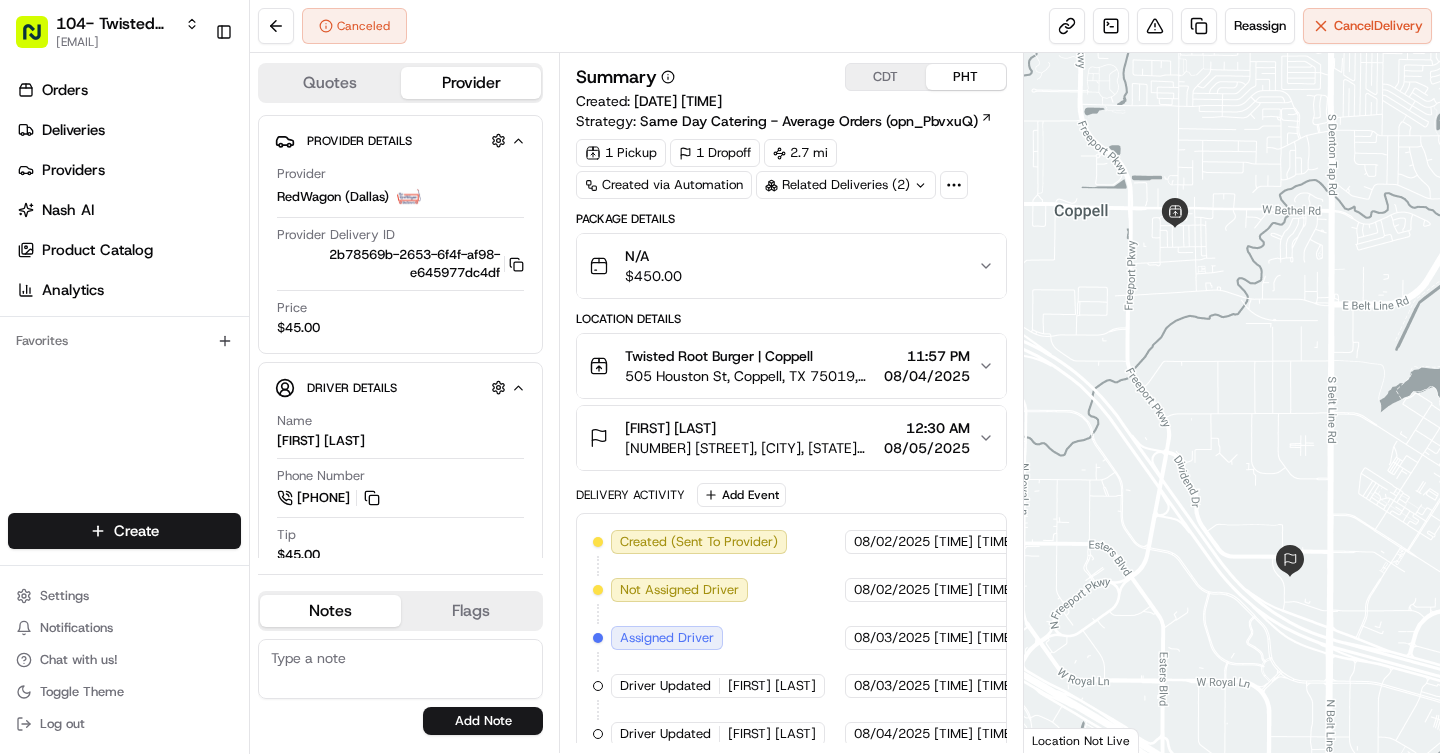 click on "CDT" at bounding box center (886, 77) 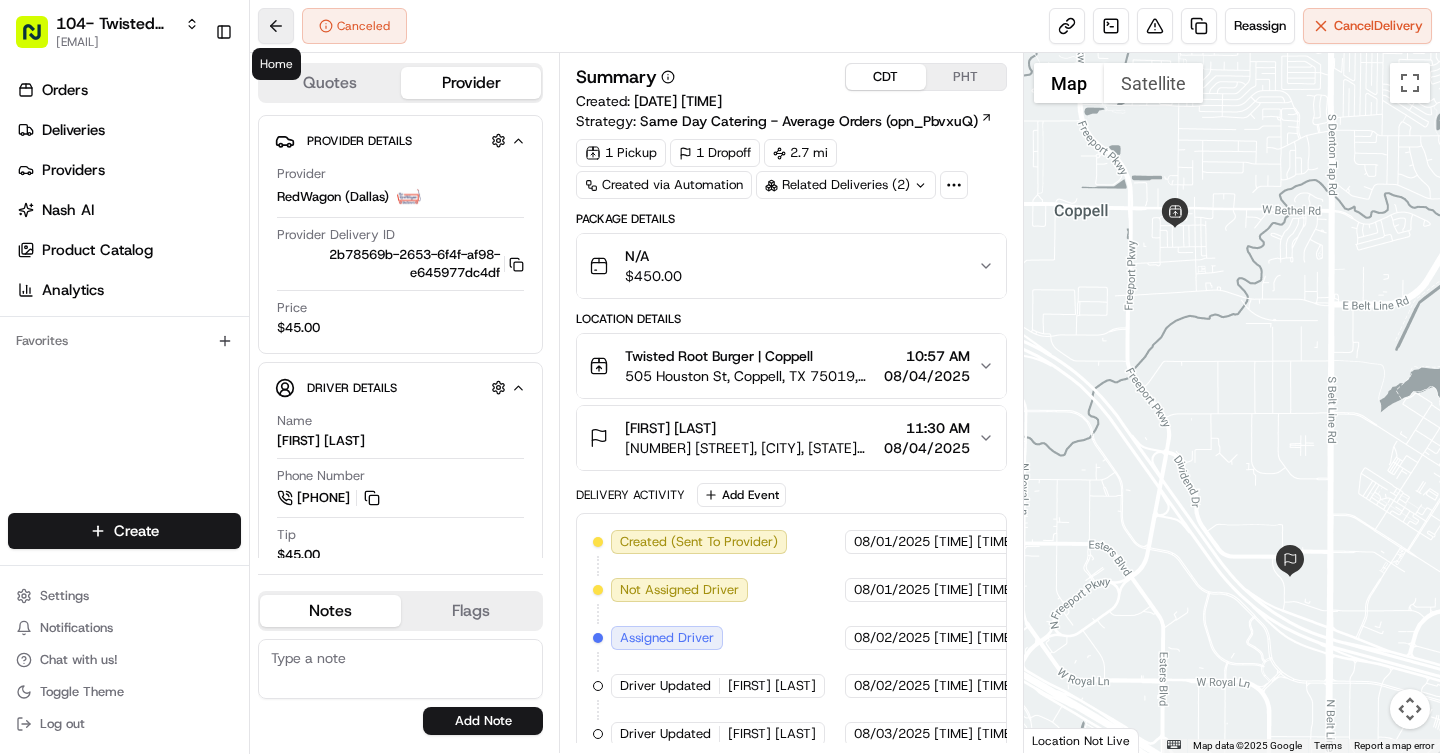 click at bounding box center [276, 26] 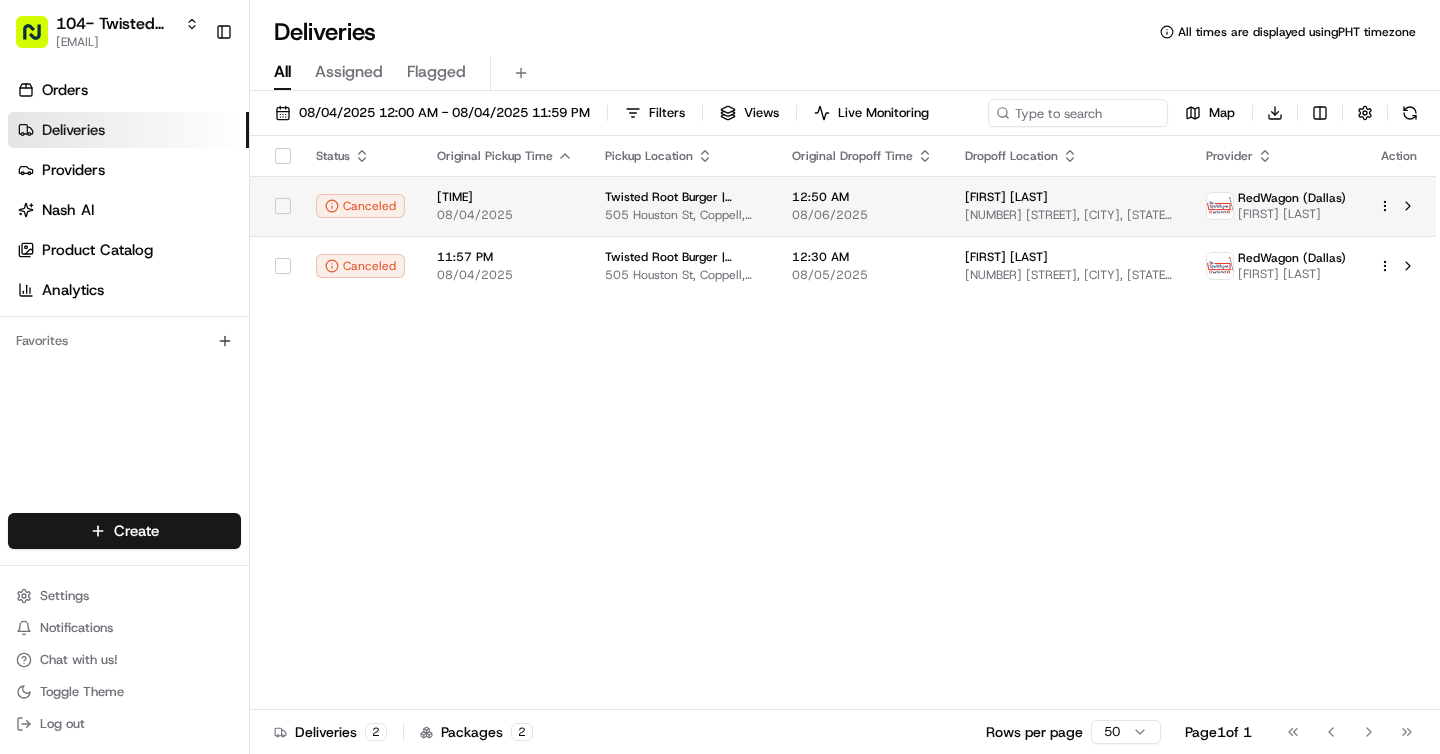 click on "12:50 AM" at bounding box center [862, 197] 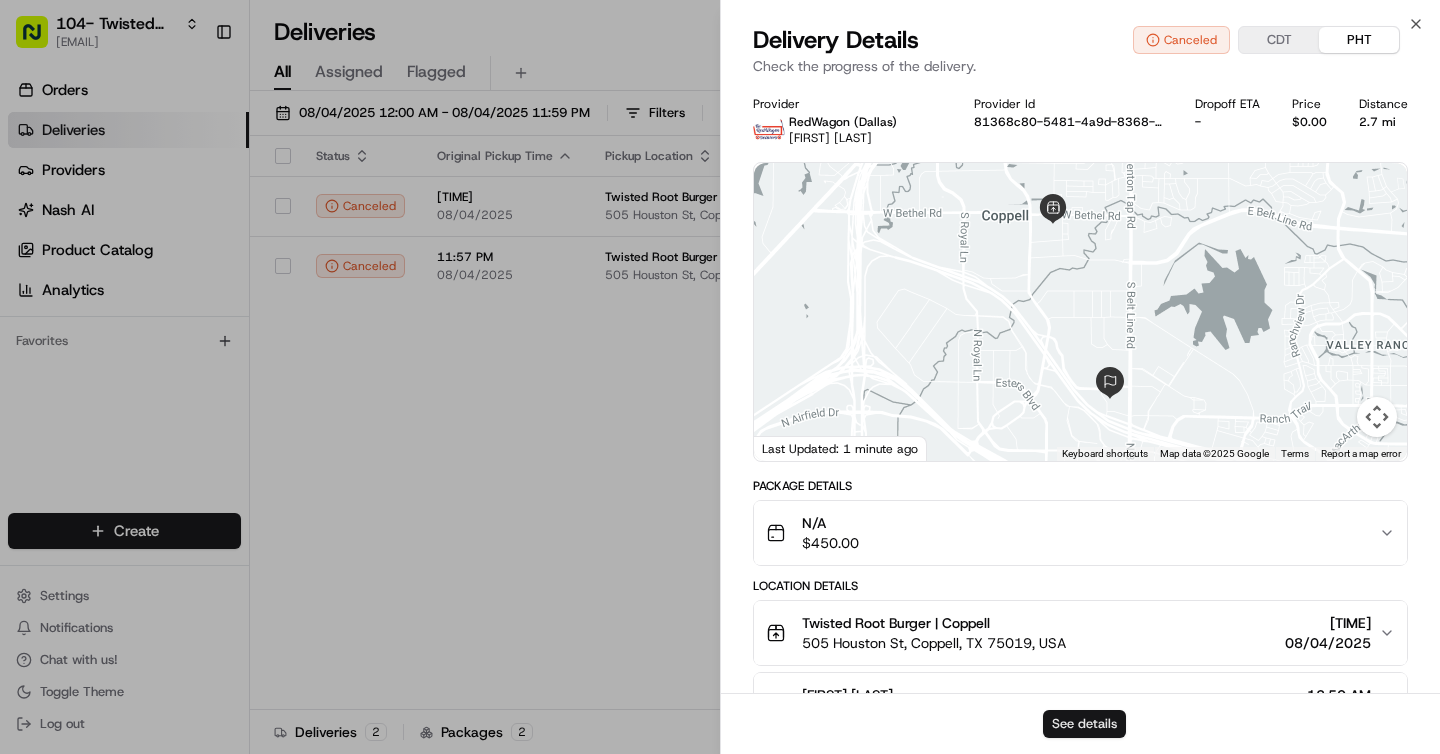 click on "See details" at bounding box center [1084, 724] 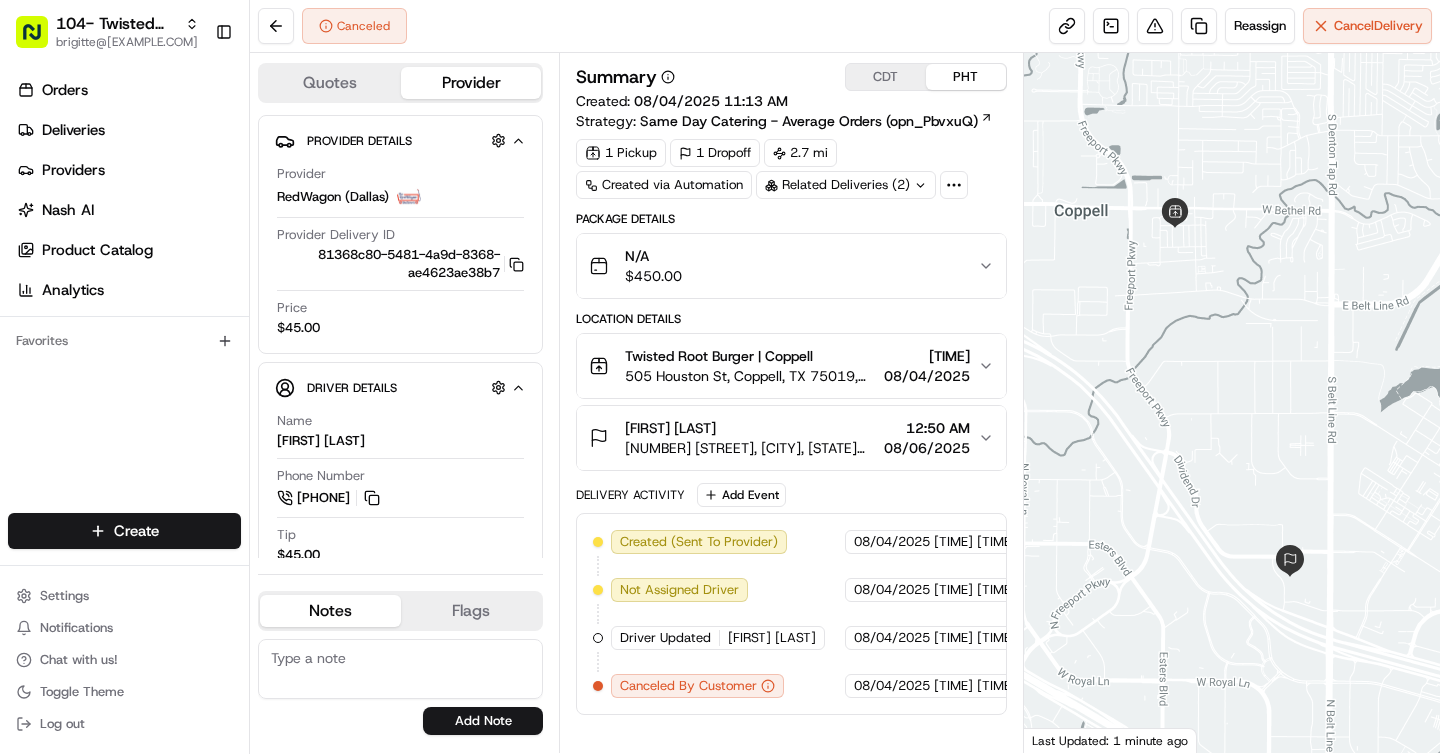 scroll, scrollTop: 0, scrollLeft: 0, axis: both 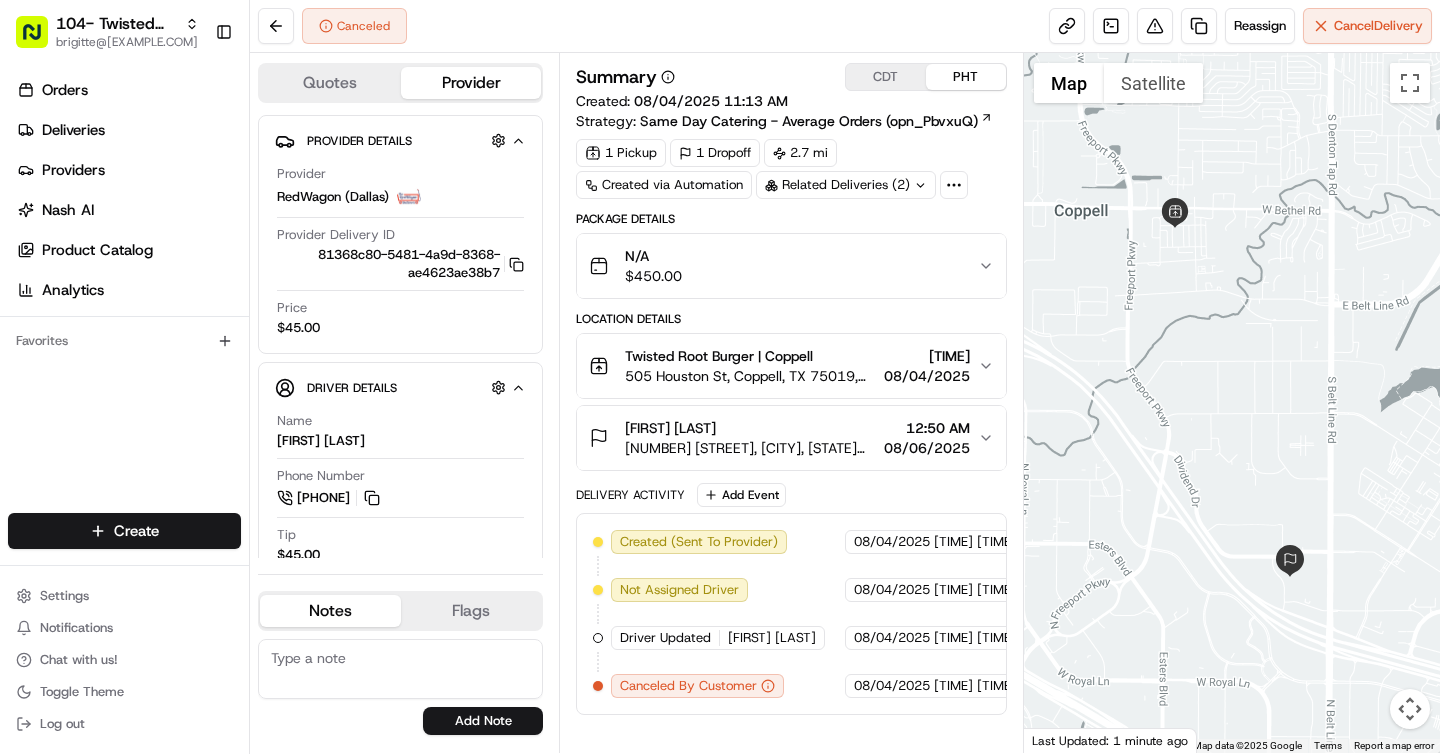 click on "CDT" at bounding box center (886, 77) 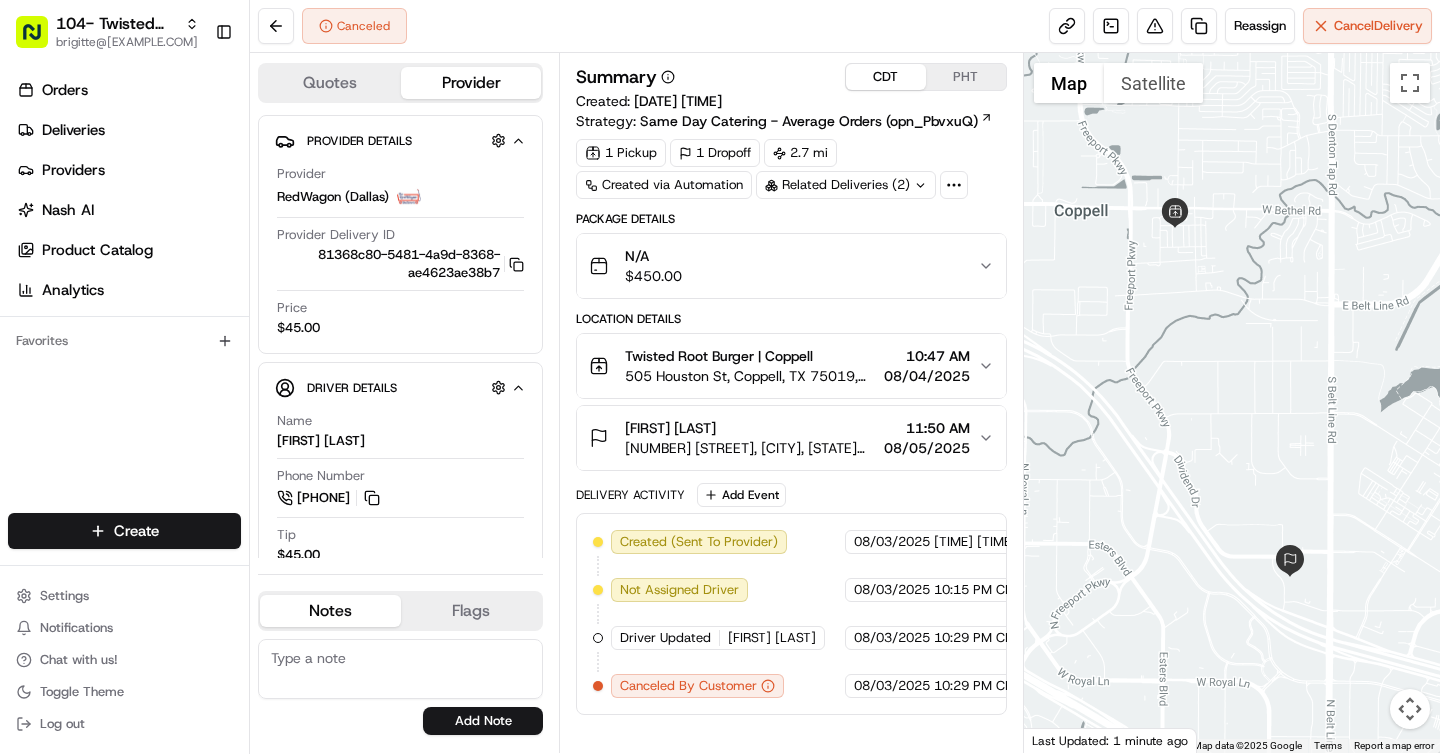 click on "PHT" at bounding box center [966, 77] 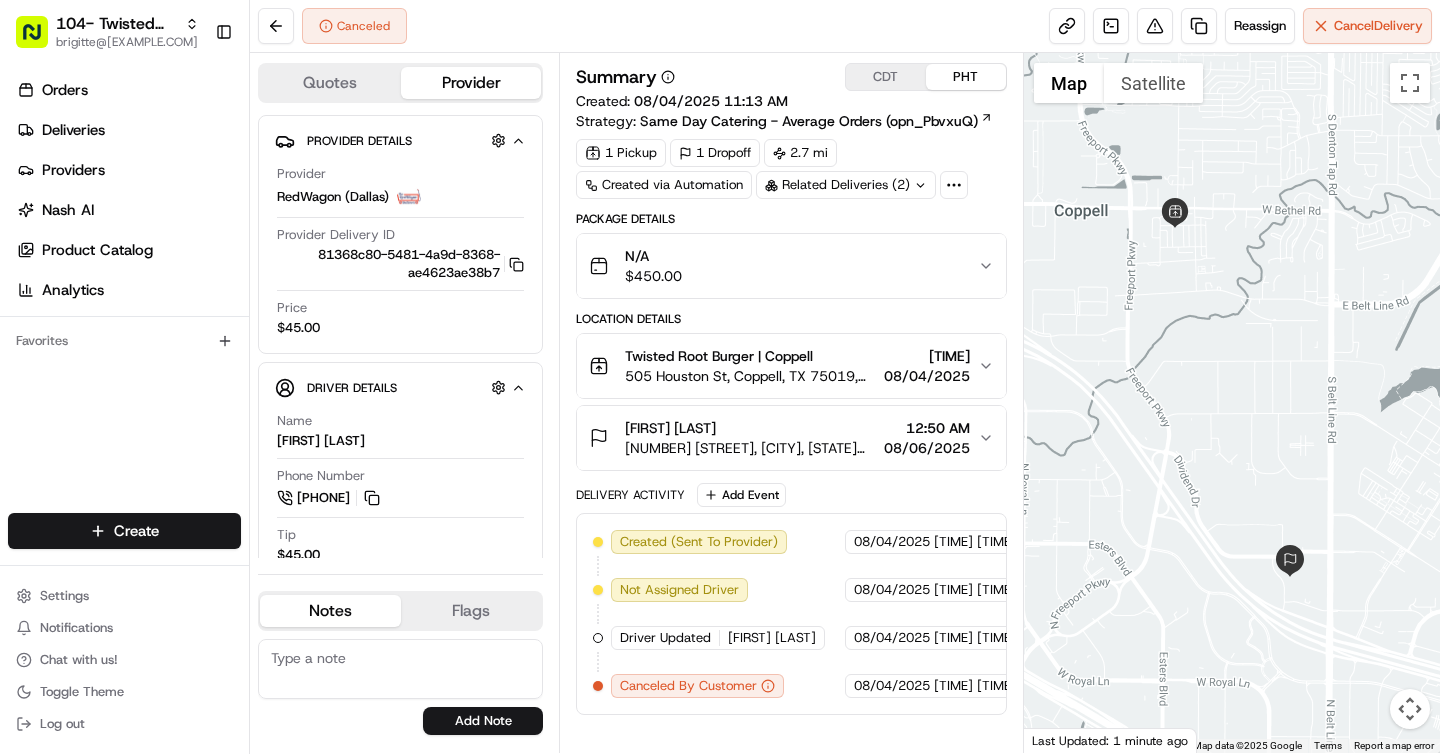click on "CDT" at bounding box center [886, 77] 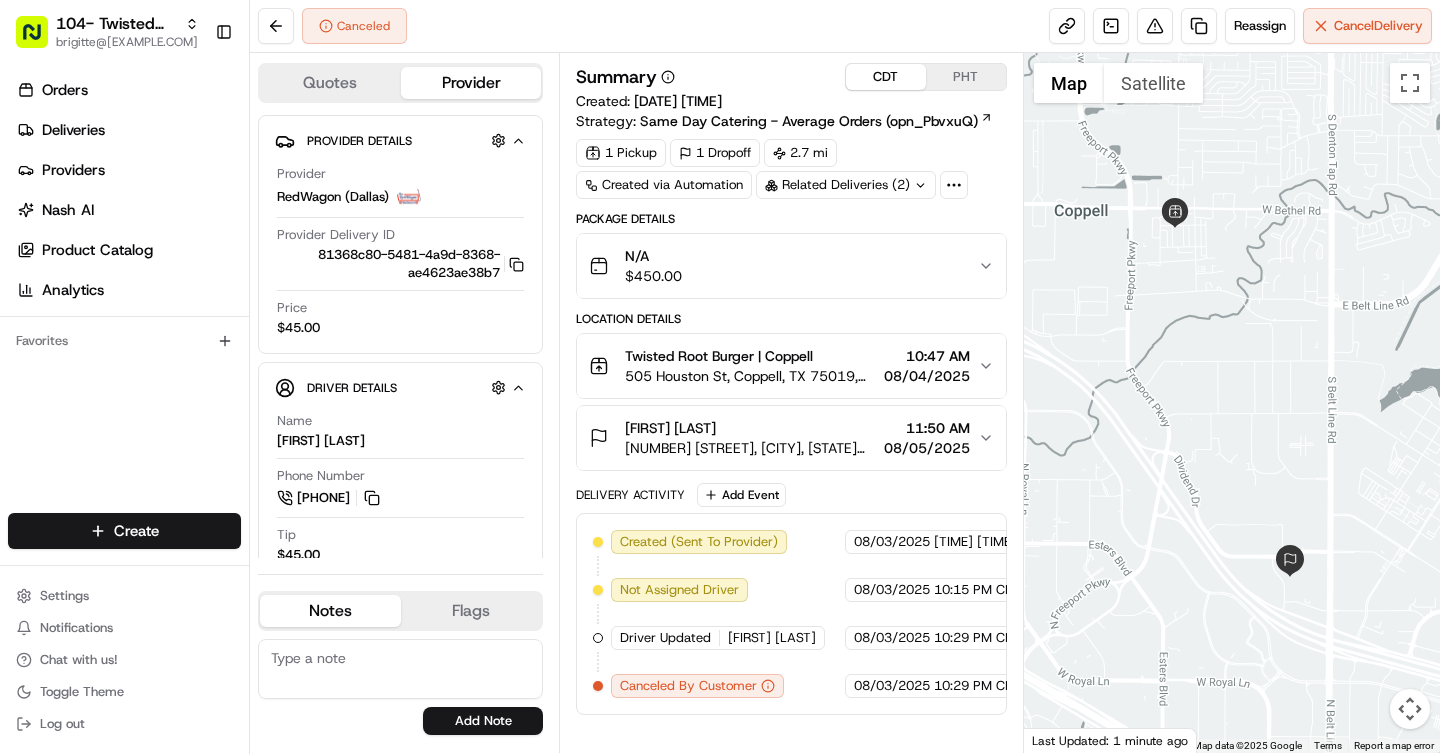 click on "[FIRST] [LAST]" at bounding box center (750, 428) 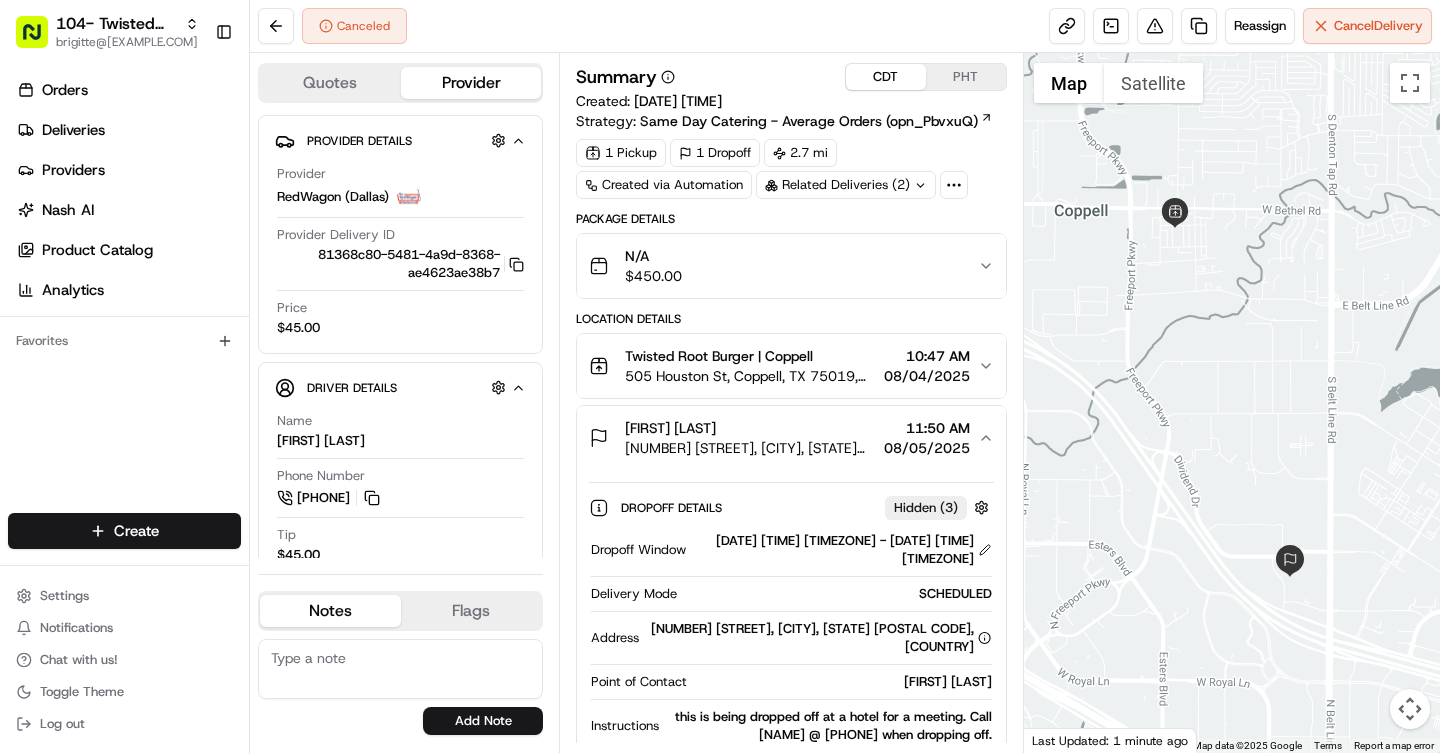 click on "Twisted Root Burger | Coppell 505 Houston St, Coppell, TX 75019, USA 10:47 AM 08/04/2025" at bounding box center (791, 366) 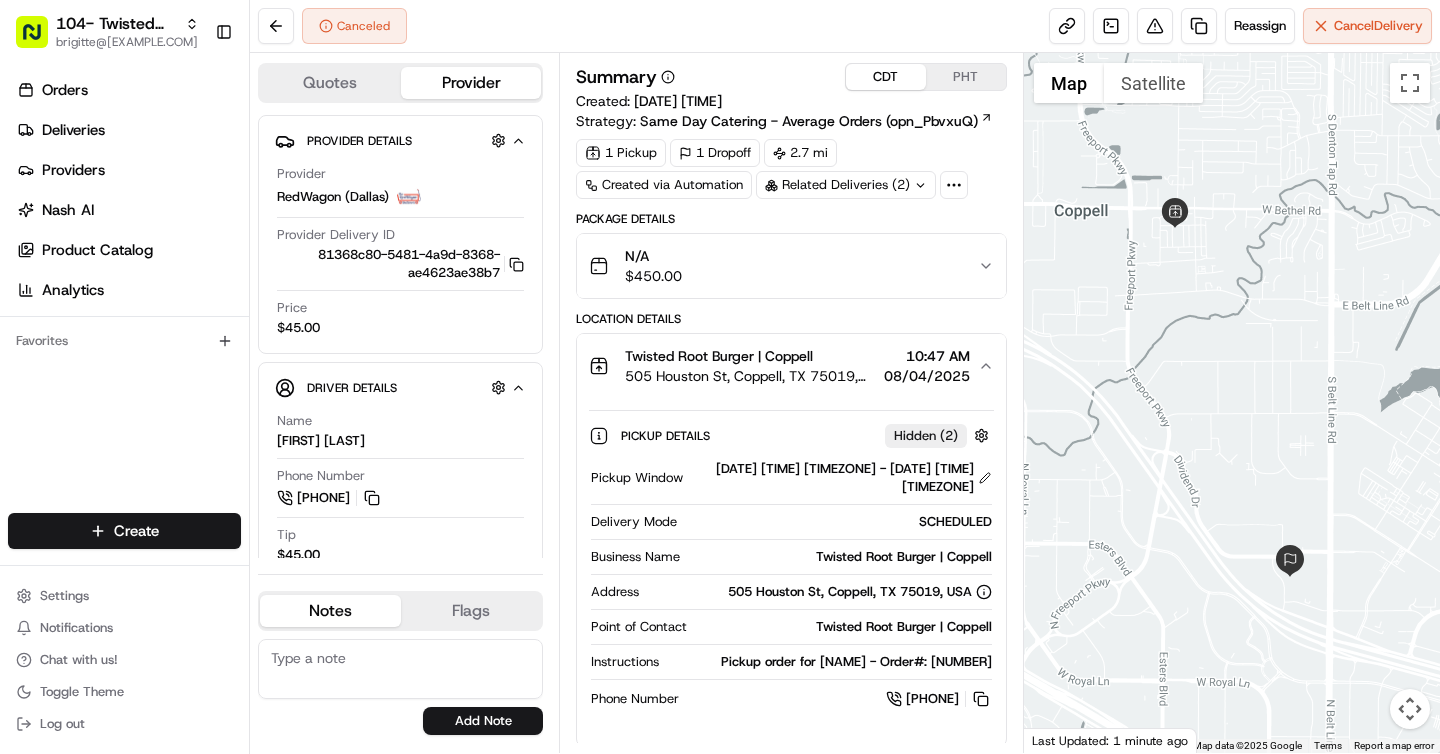 click on "Twisted Root Burger | Coppell 505 Houston St, Coppell, TX 75019, USA 10:47 AM 08/04/2025" at bounding box center (791, 366) 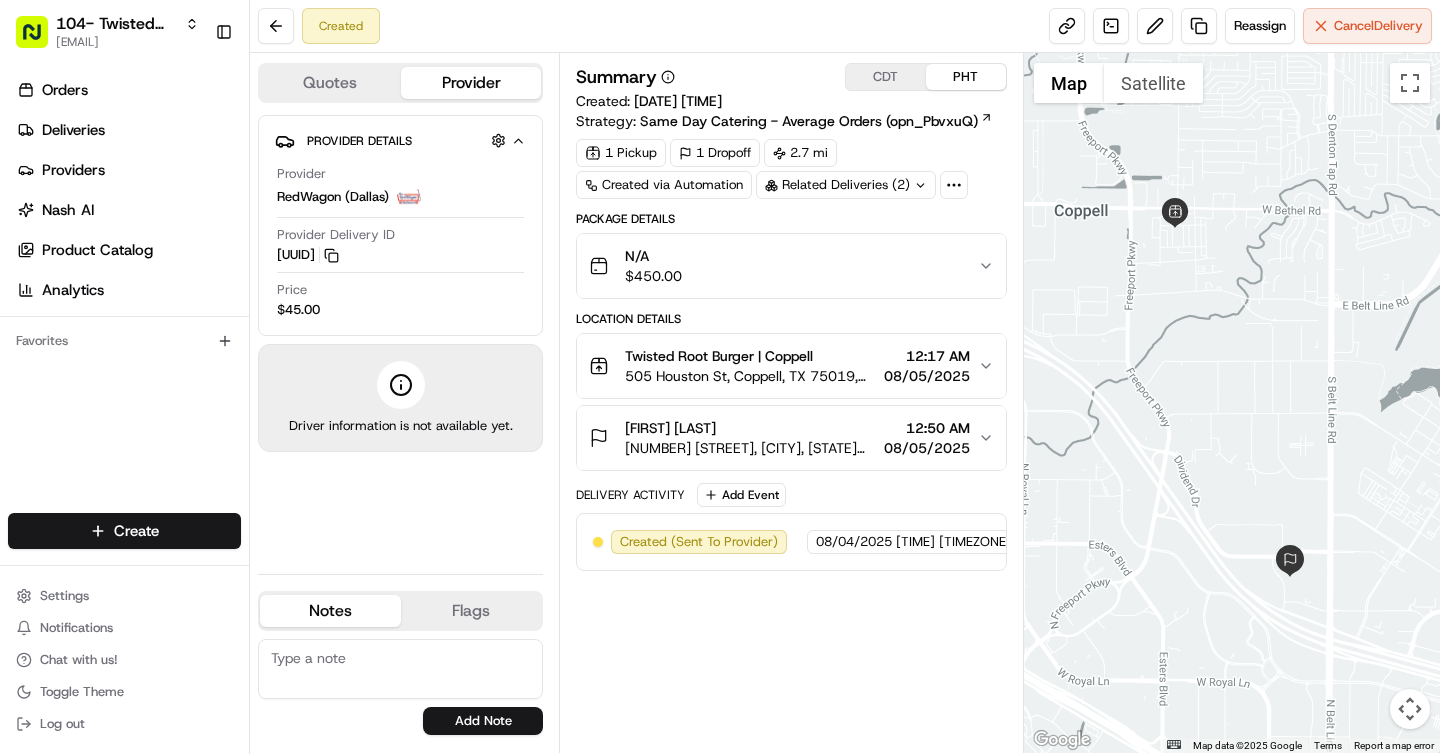 scroll, scrollTop: 0, scrollLeft: 0, axis: both 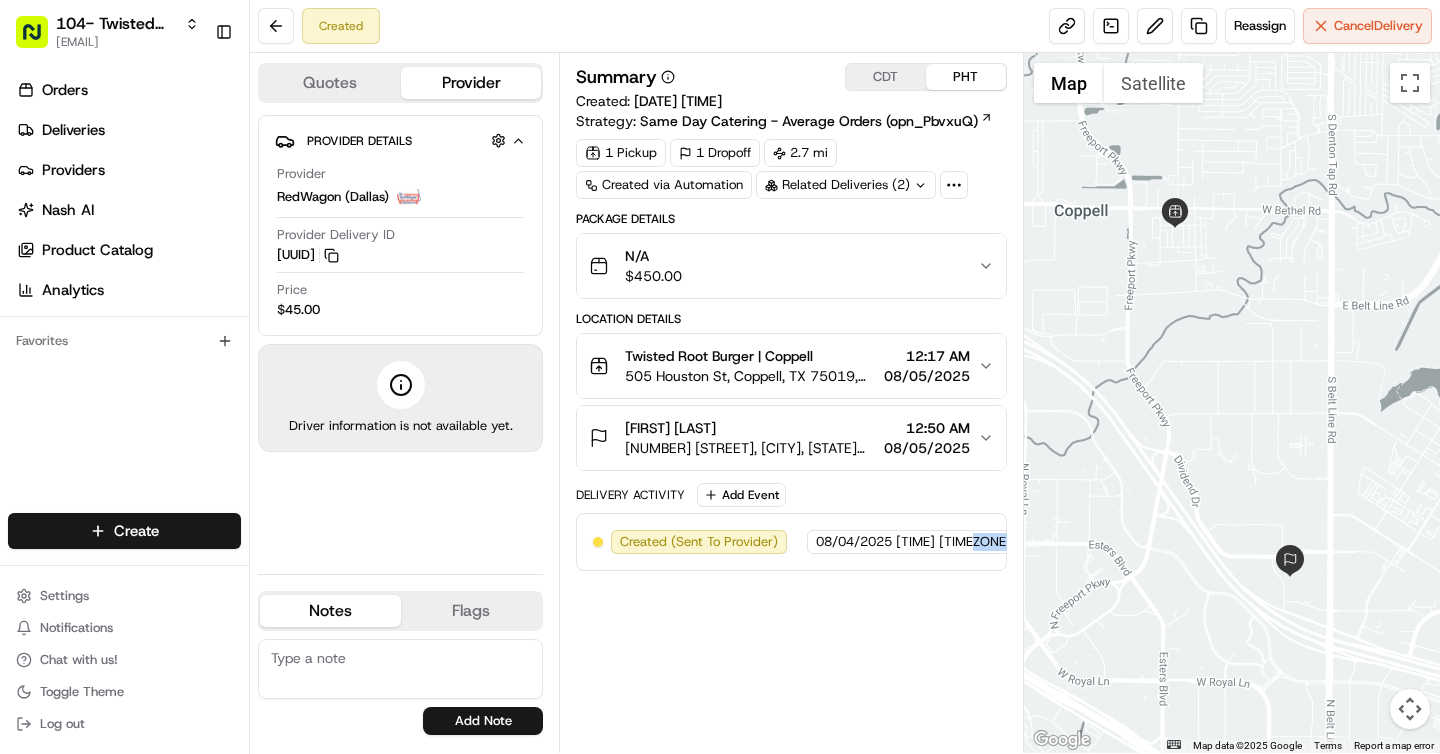 click on "CDT" at bounding box center (886, 77) 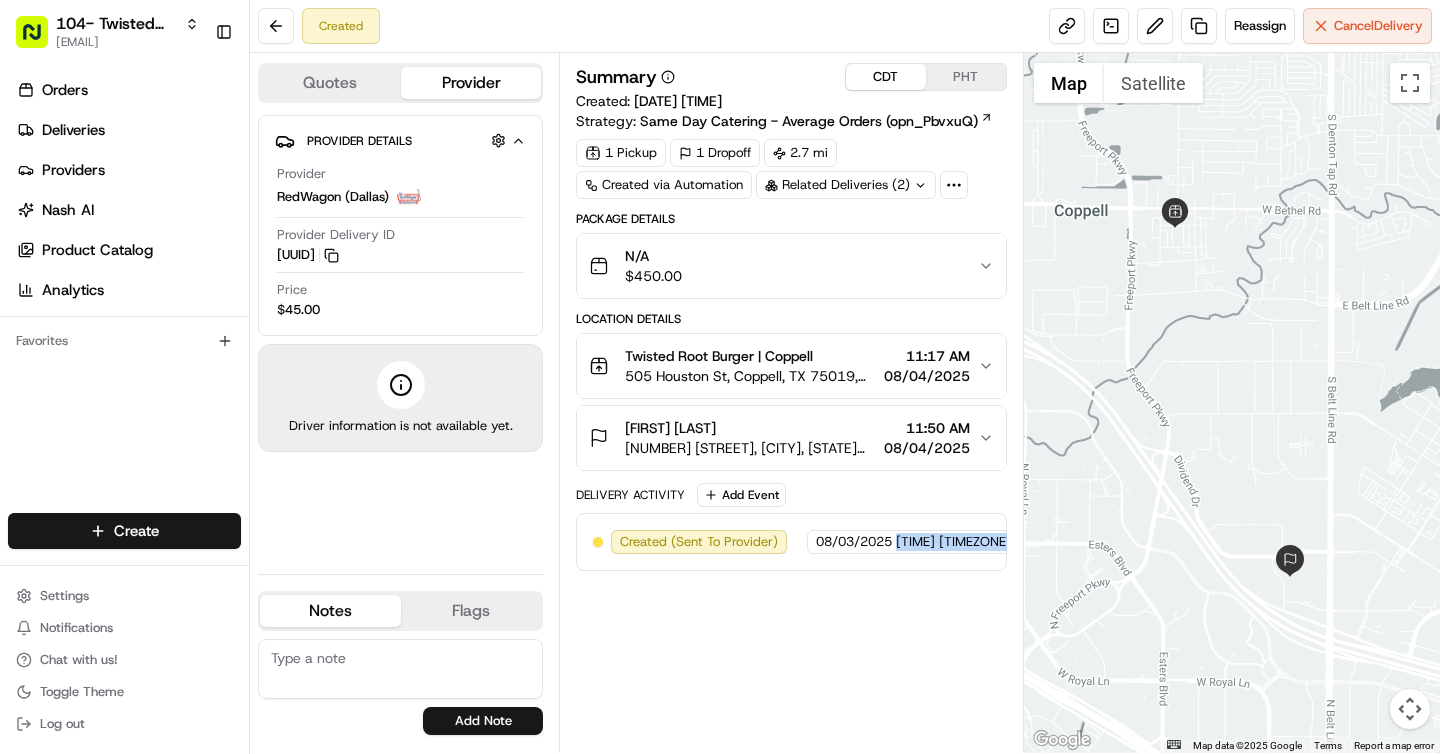 click on "505 Houston St, Coppell, TX 75019, USA" at bounding box center [750, 376] 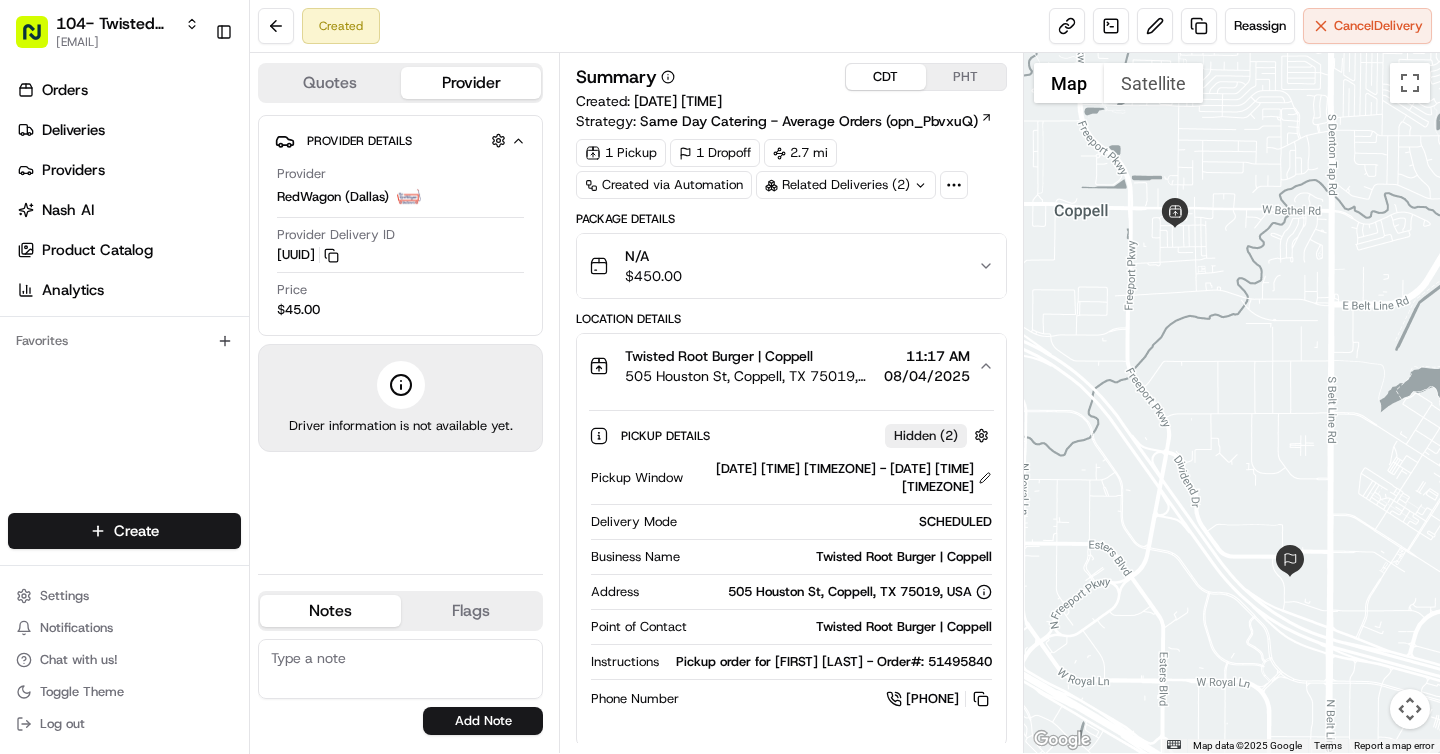 click on "Twisted Root Burger | Coppell" at bounding box center [750, 356] 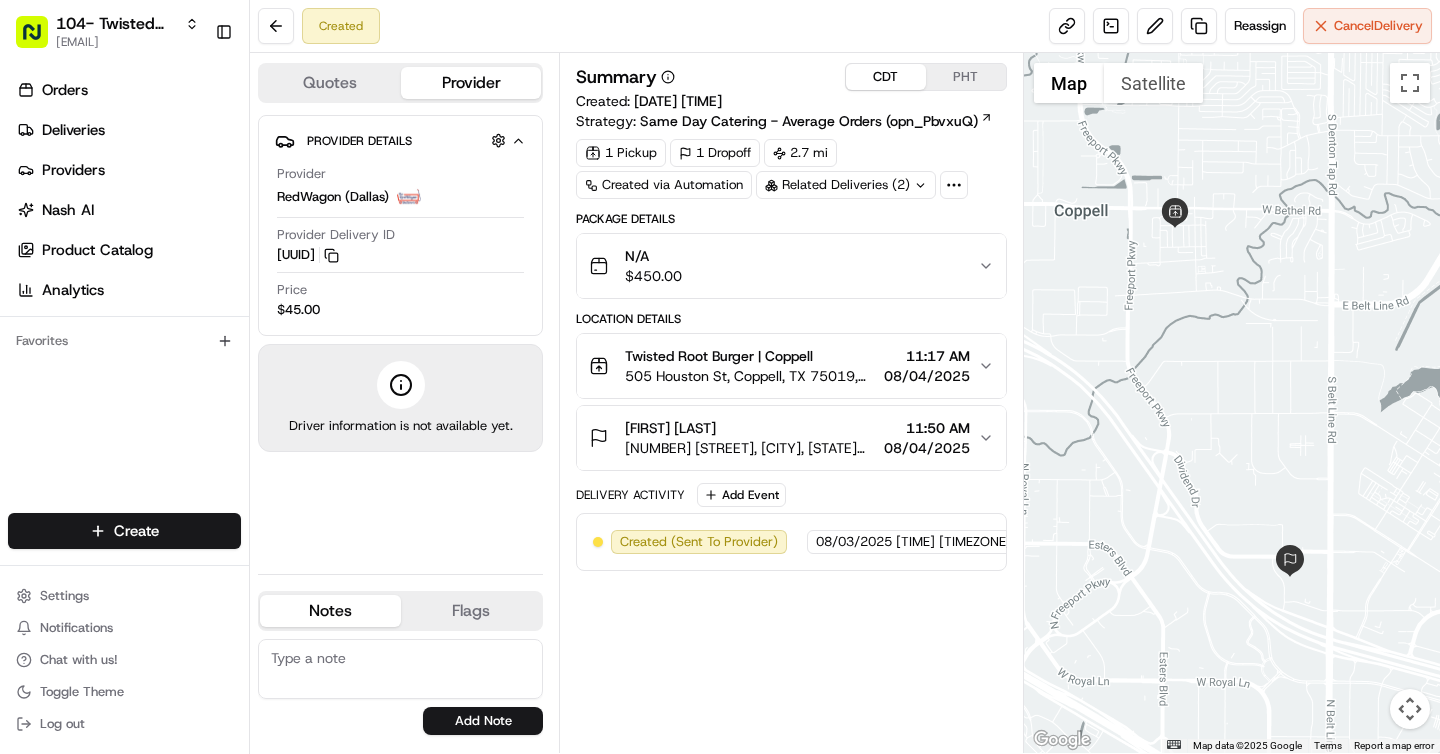 click on "[FIRST] [LAST]" at bounding box center [750, 428] 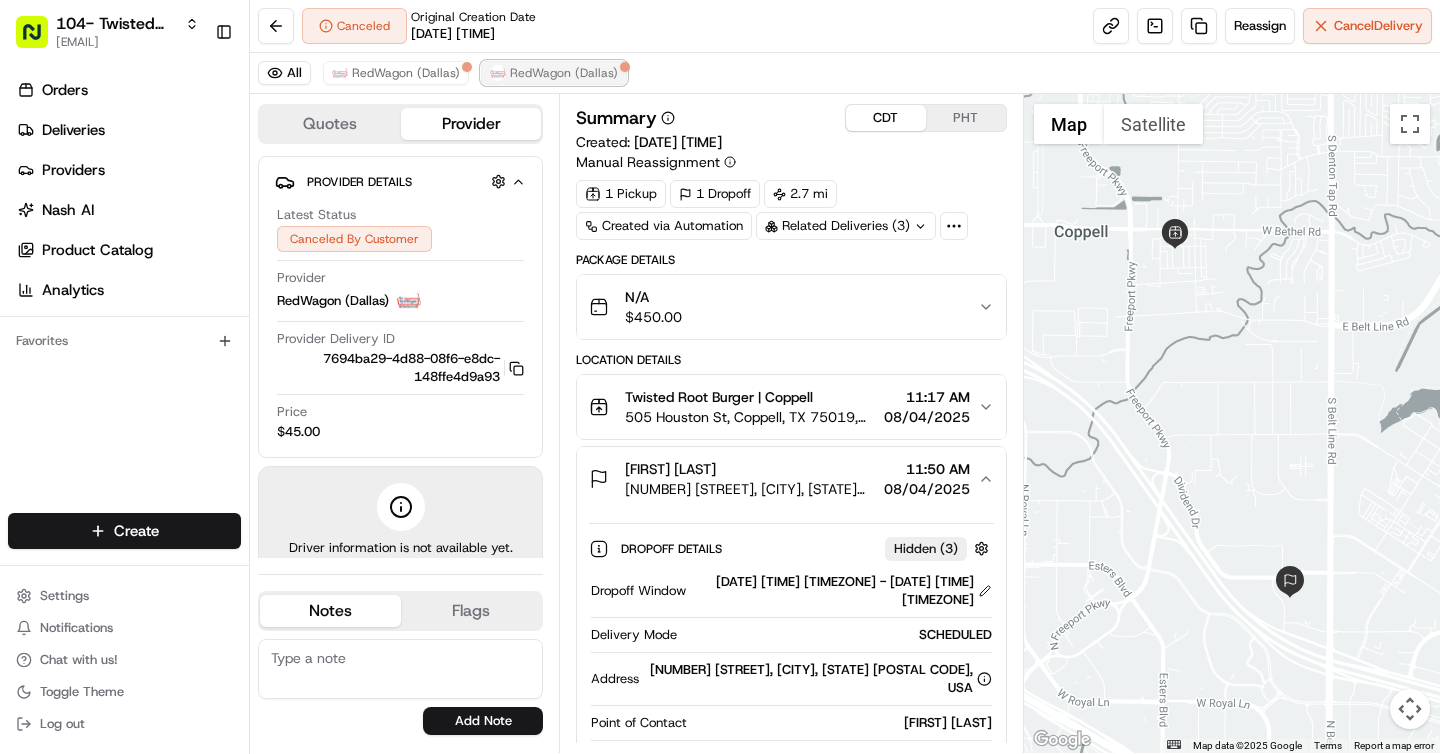 click on "RedWagon (Dallas)" at bounding box center [564, 73] 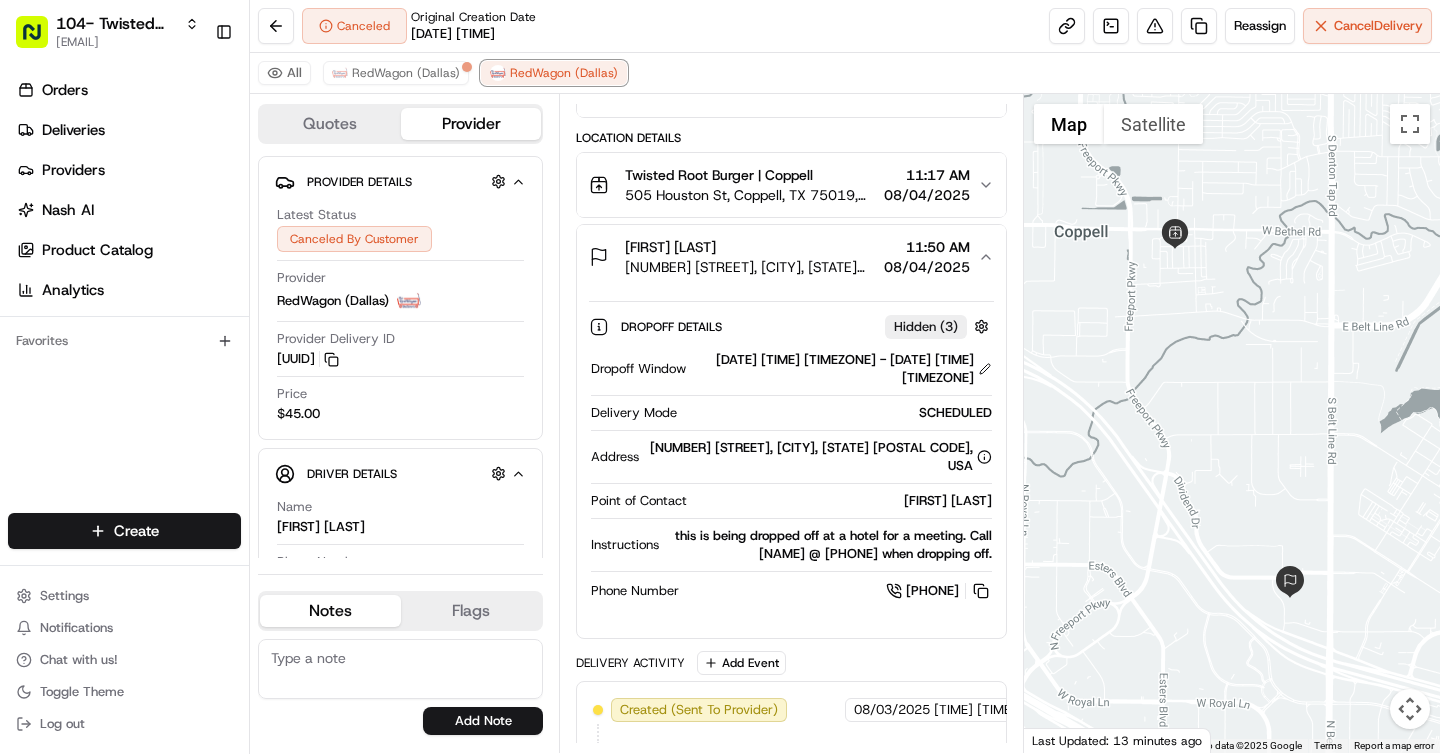 scroll, scrollTop: 0, scrollLeft: 0, axis: both 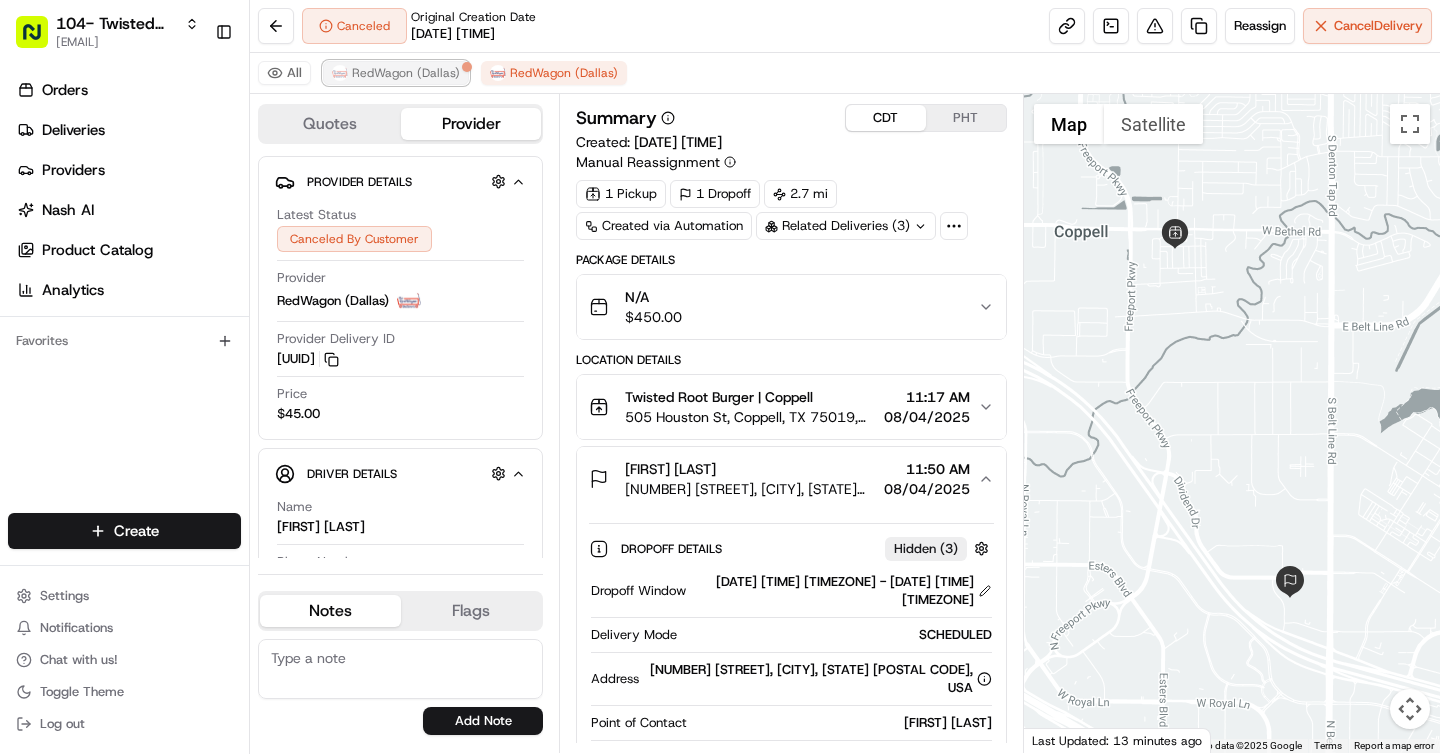 click on "RedWagon (Dallas)" at bounding box center [406, 73] 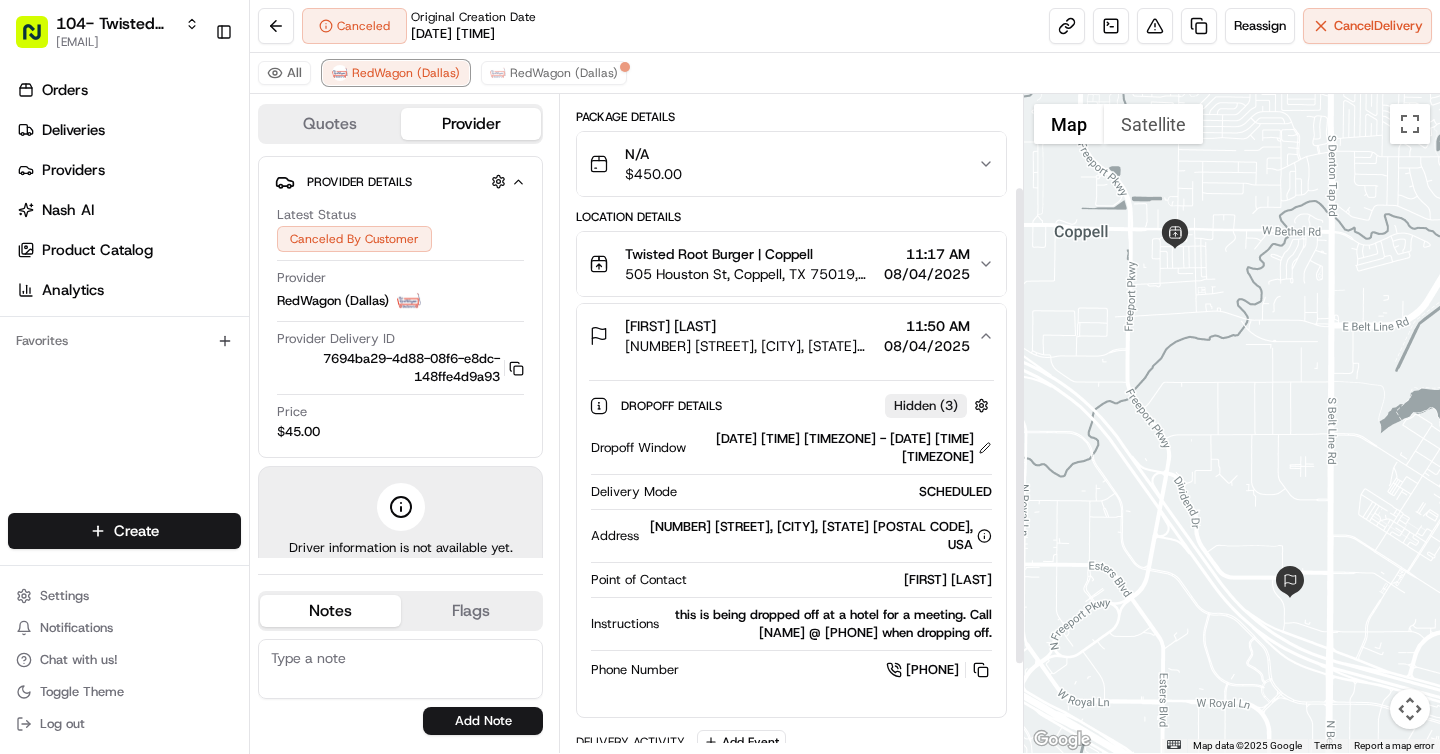 scroll, scrollTop: 163, scrollLeft: 0, axis: vertical 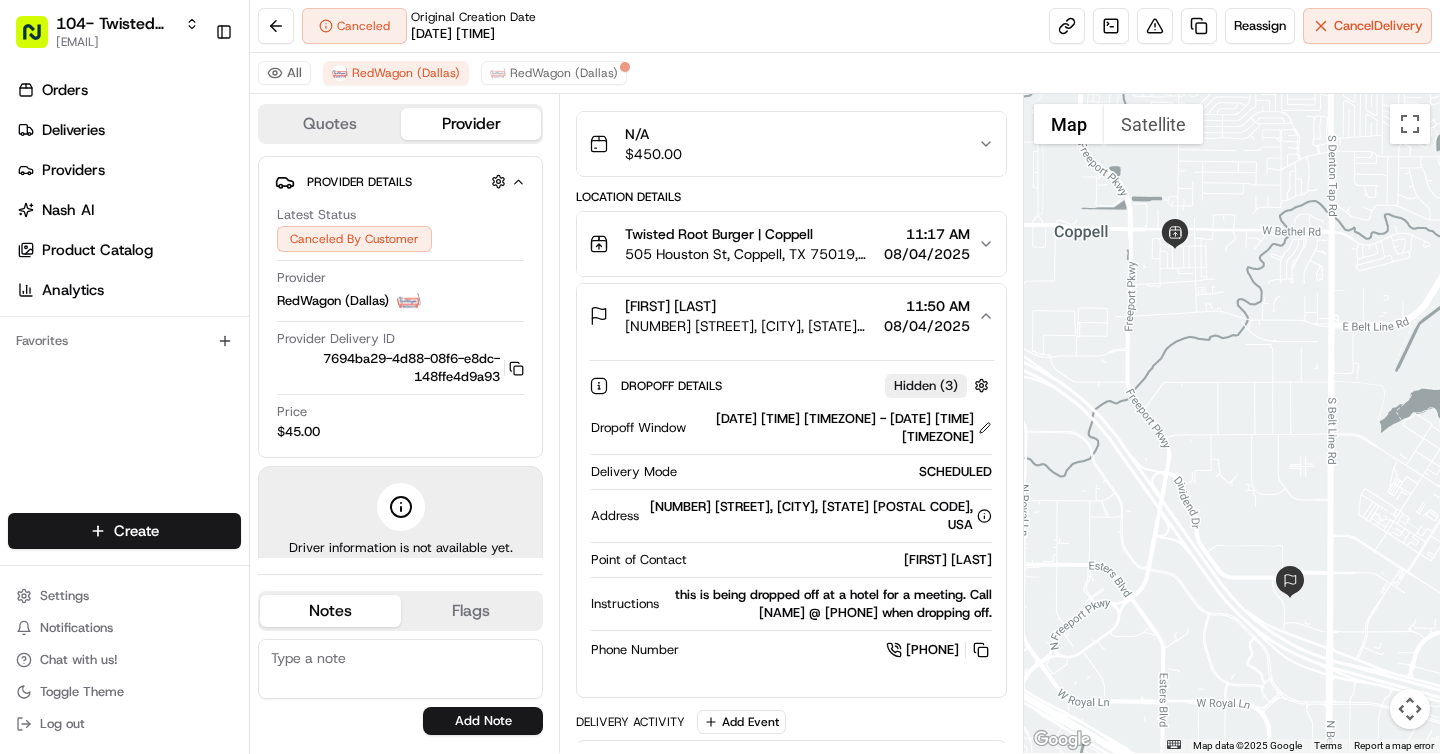 click on "08/04/2025" at bounding box center [927, 254] 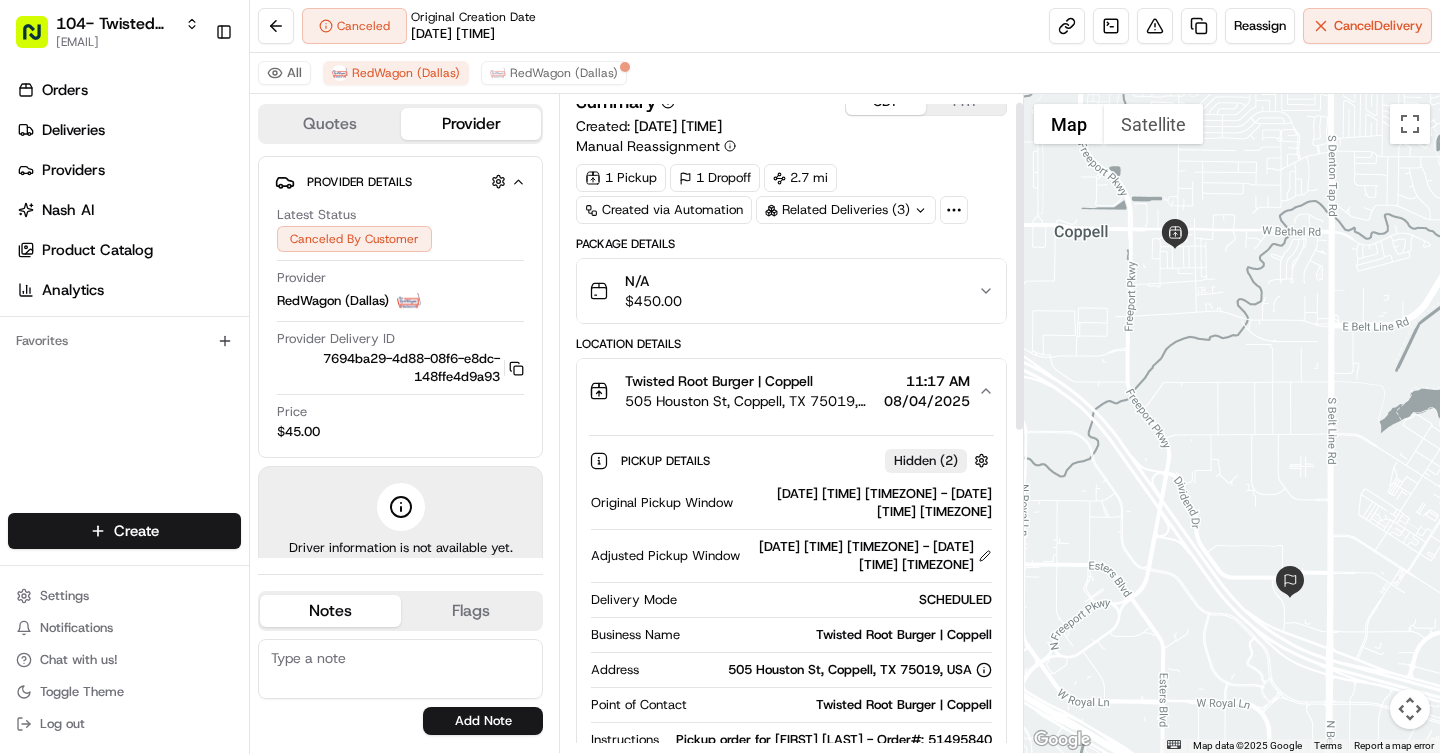 scroll, scrollTop: 10, scrollLeft: 0, axis: vertical 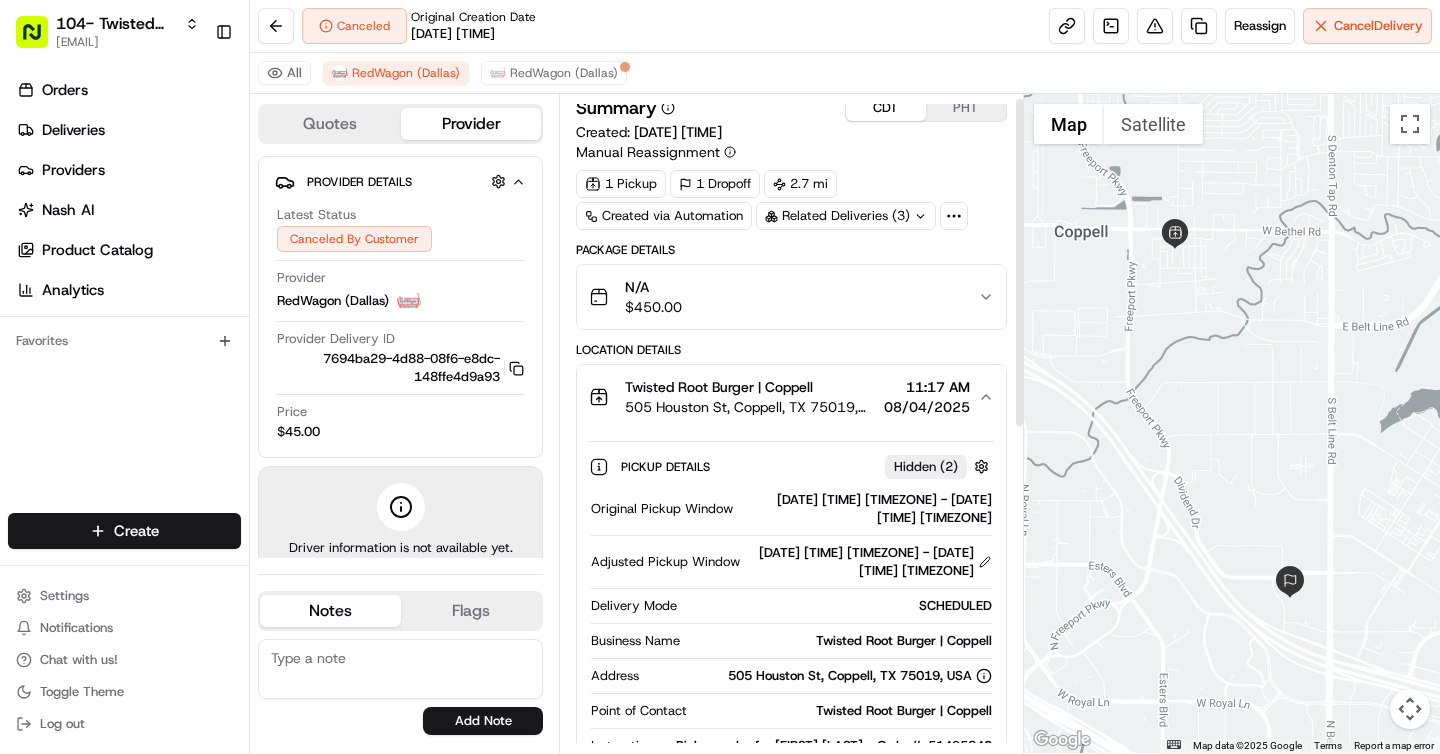 type 